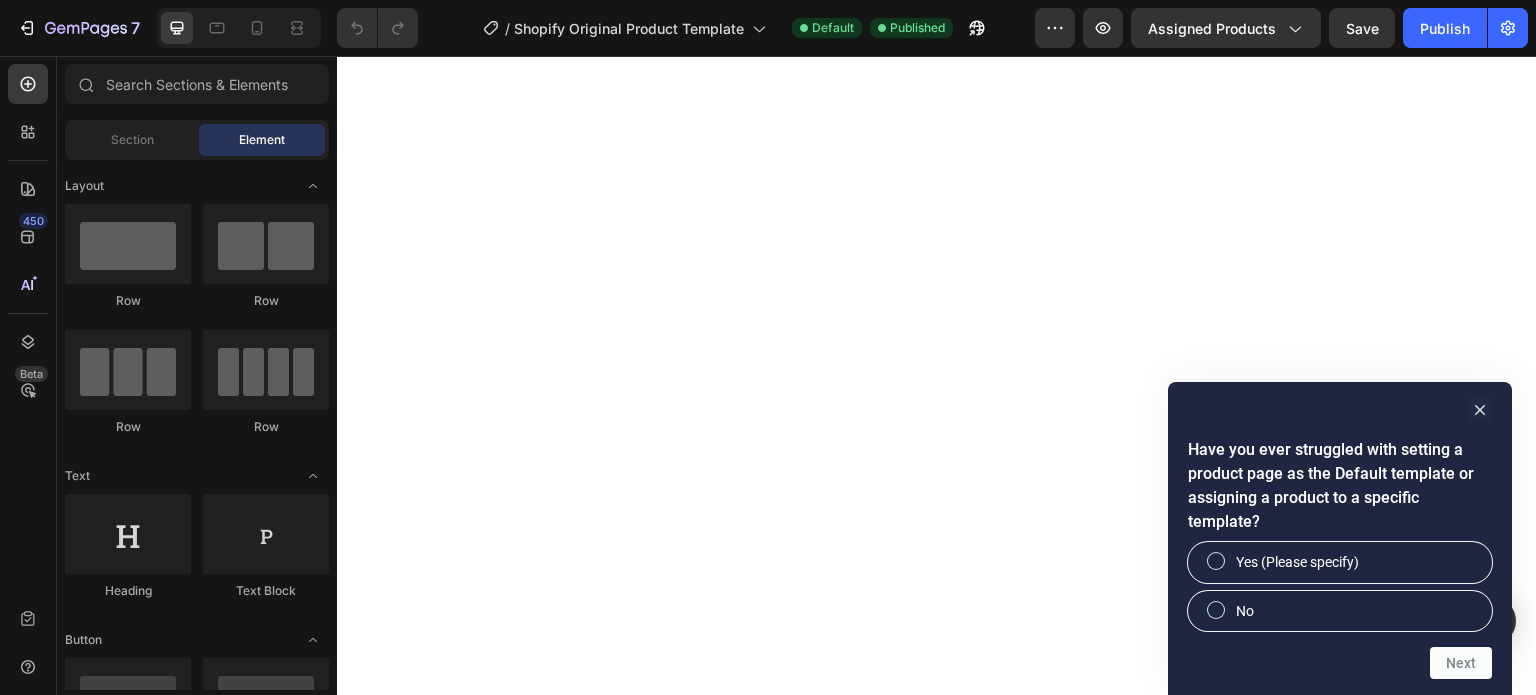 scroll, scrollTop: 0, scrollLeft: 0, axis: both 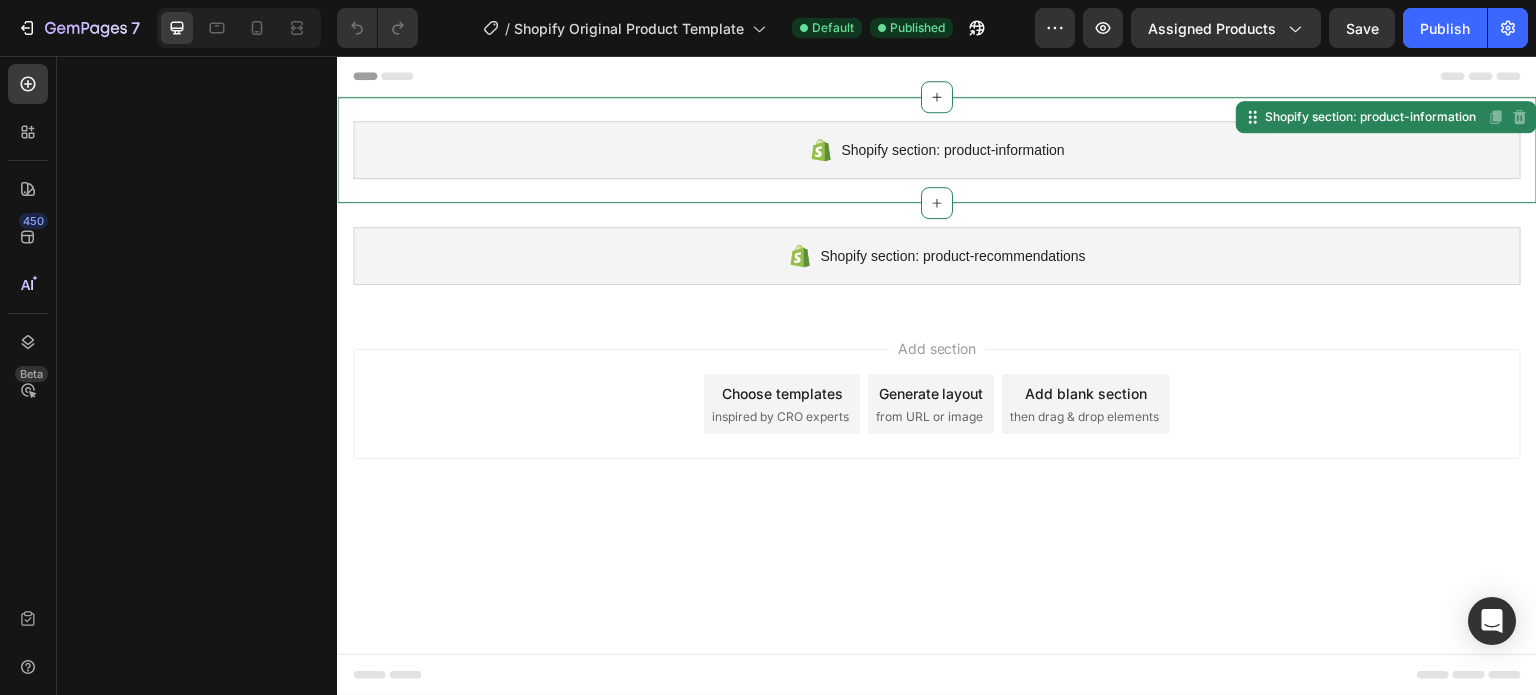 click on "Shopify section: product-information" at bounding box center [952, 150] 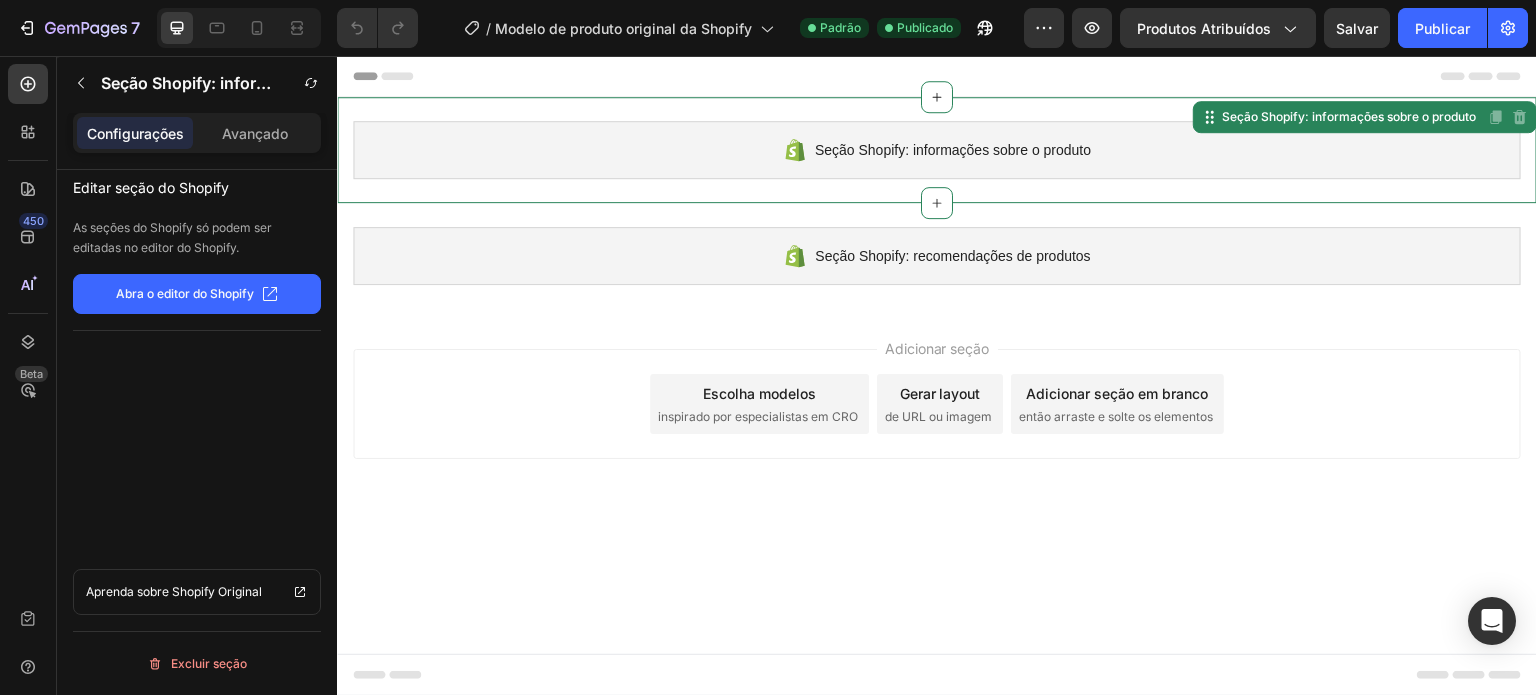 click on "Adicionar seção Escolha modelos inspirado por especialistas em CRO Gerar layout de URL ou imagem Adicionar seção em branco então arraste e solte os elementos" at bounding box center [937, 404] 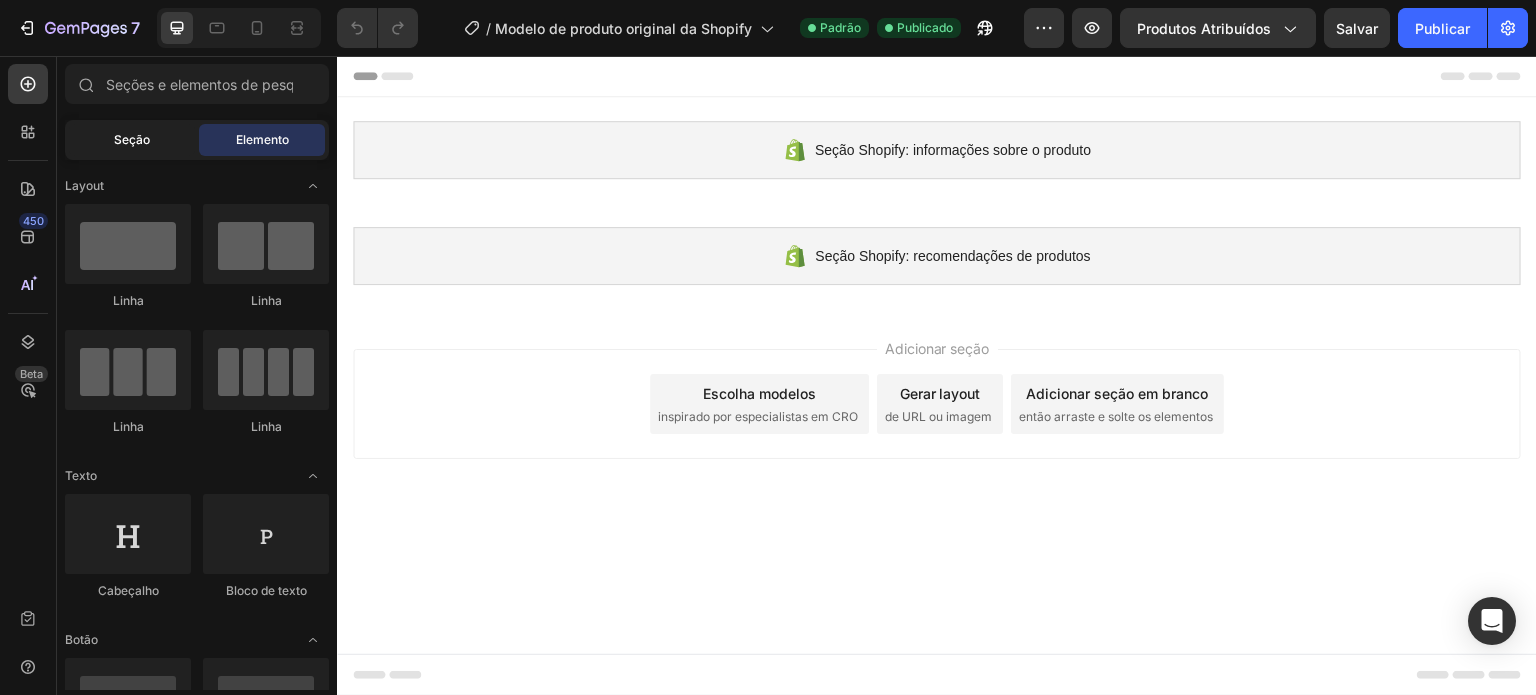 click on "Seção" at bounding box center (132, 139) 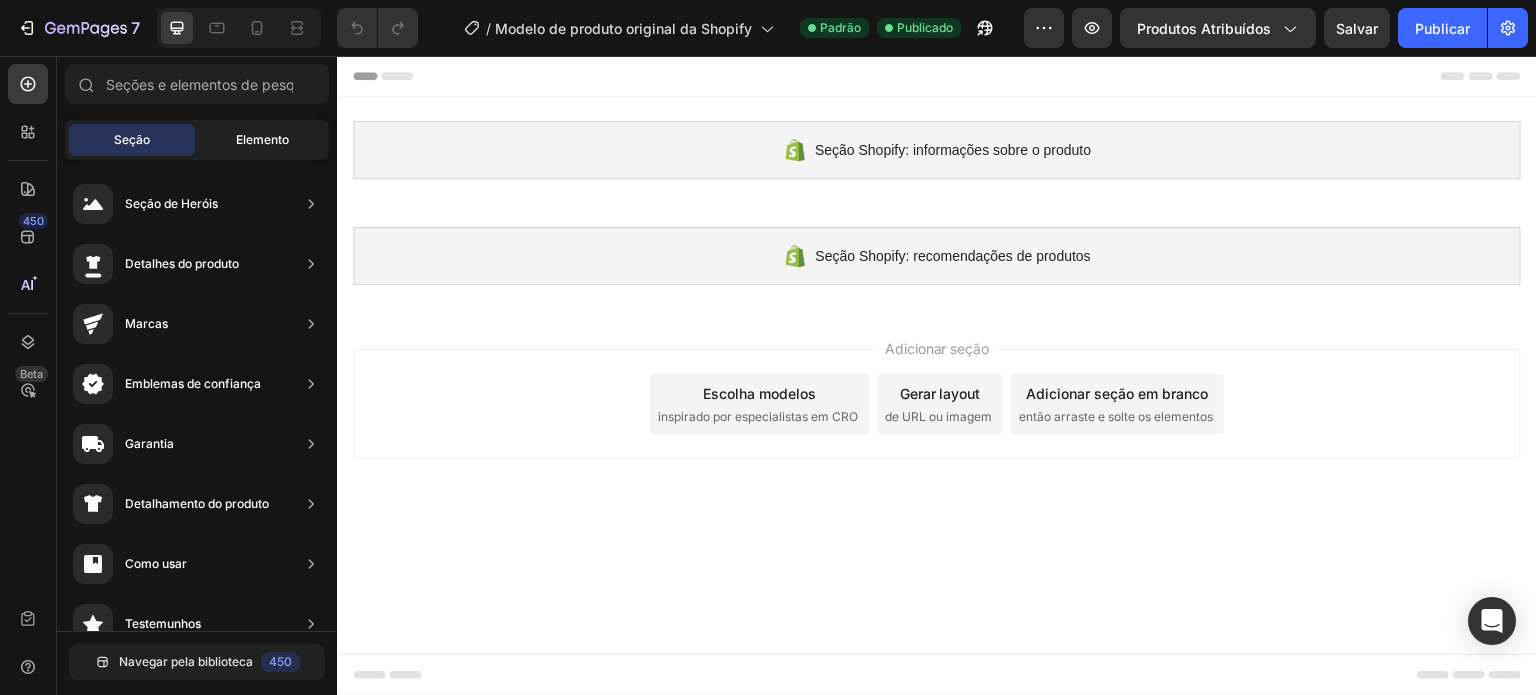 click on "Elemento" 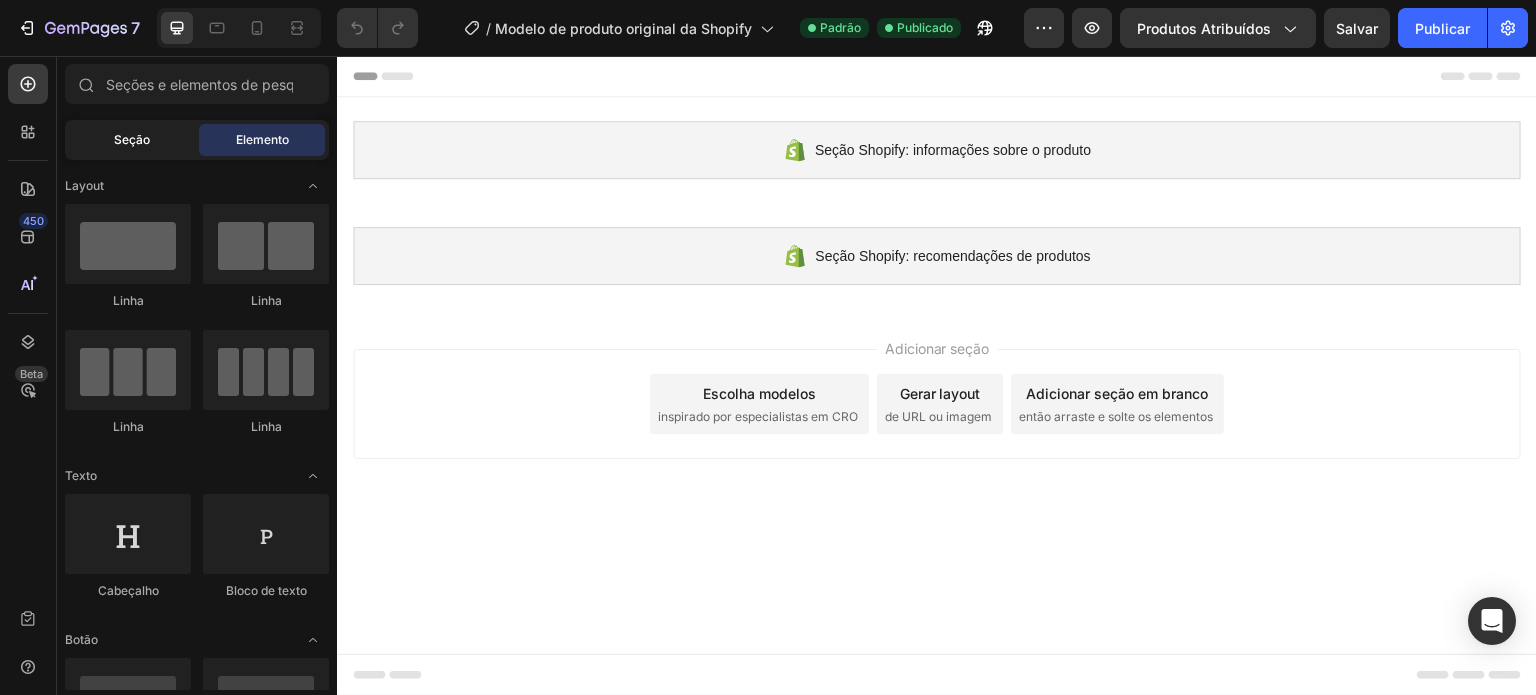 click on "Seção" at bounding box center [132, 139] 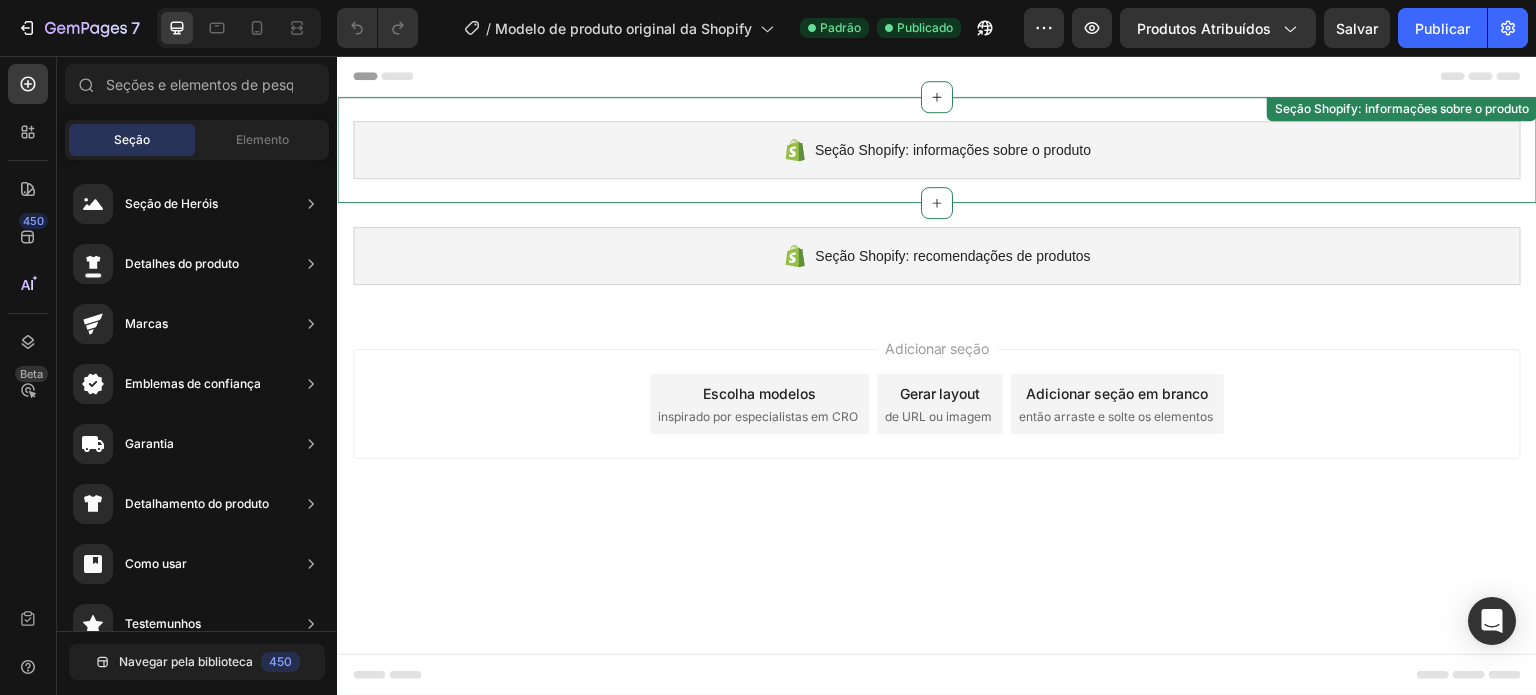click at bounding box center [937, 76] 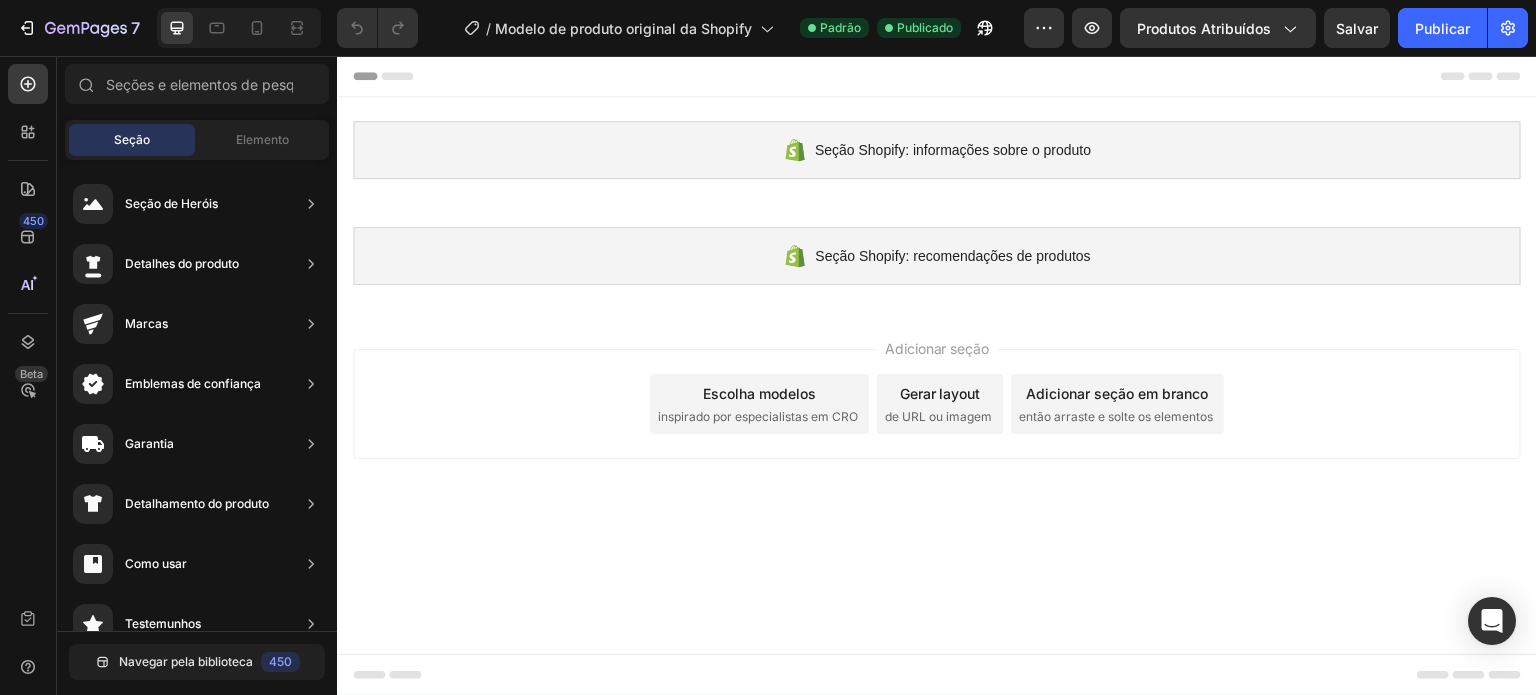click at bounding box center [937, 76] 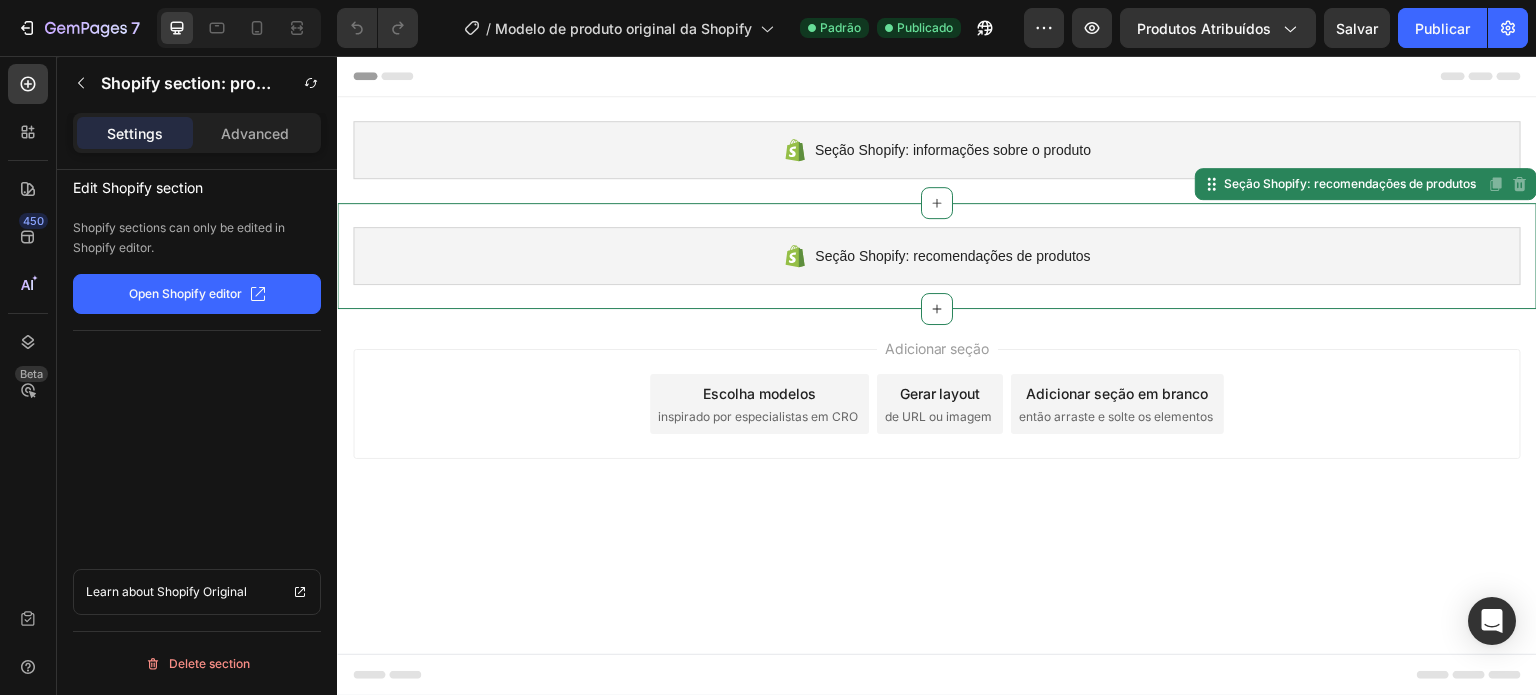 click on "Seção Shopify: recomendações de produtos" at bounding box center (953, 256) 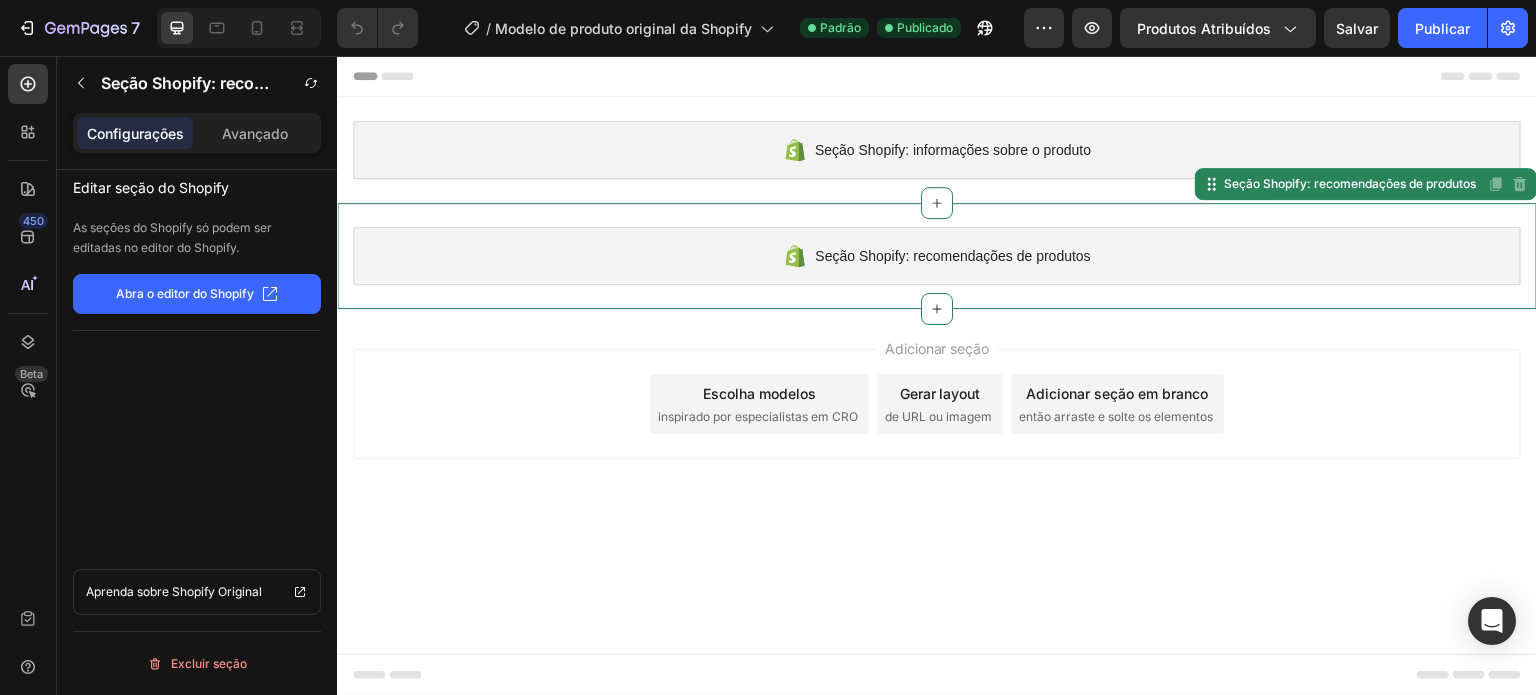 click on "Abra o editor do Shopify" at bounding box center [185, 293] 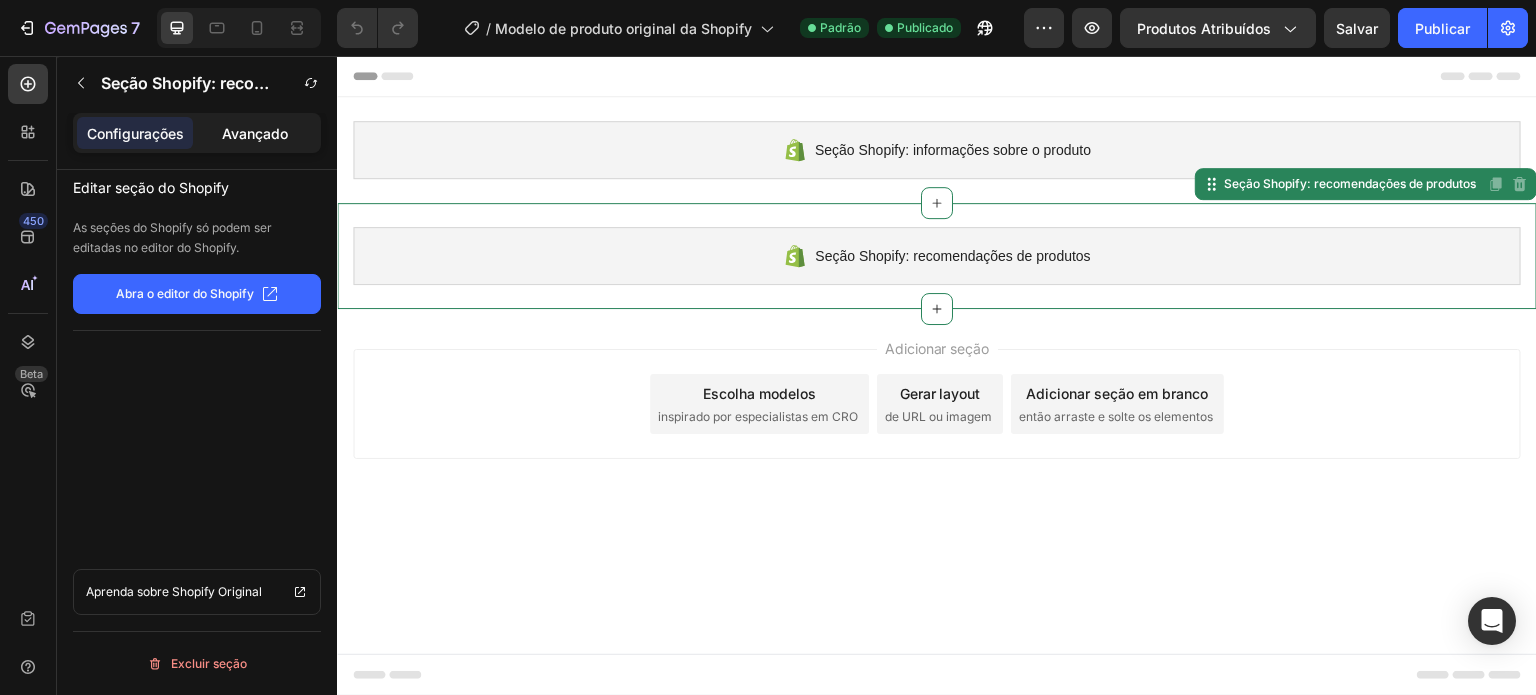 click on "Avançado" at bounding box center [255, 133] 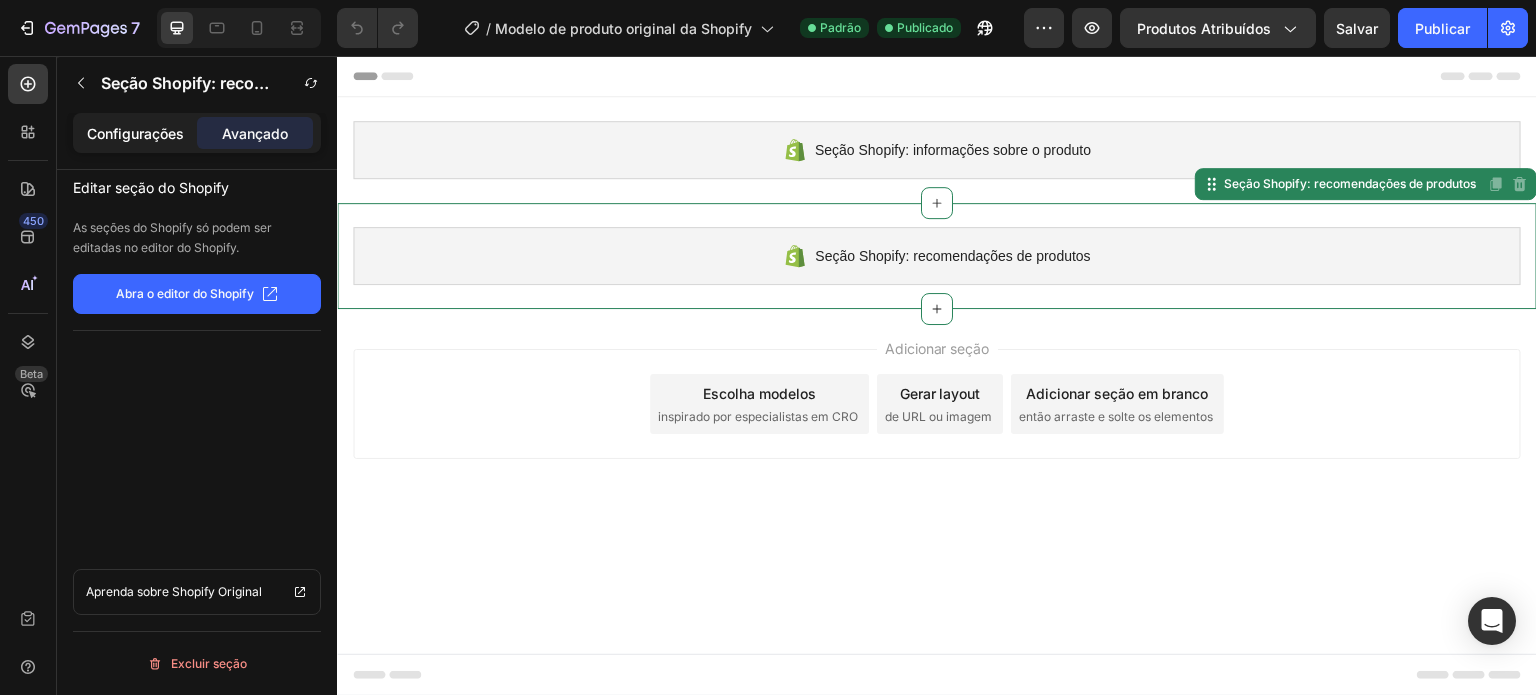 click on "Configurações" at bounding box center [135, 133] 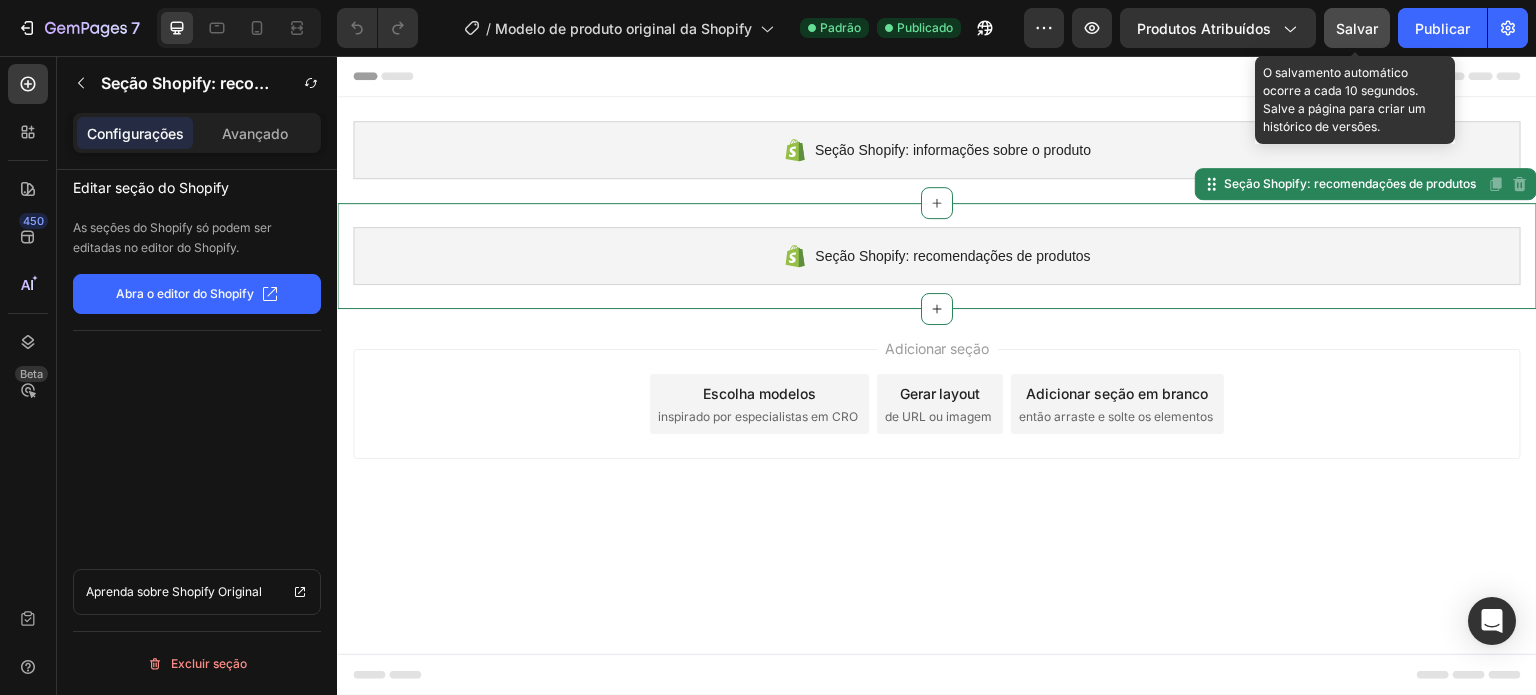 click on "Salvar" at bounding box center [1357, 28] 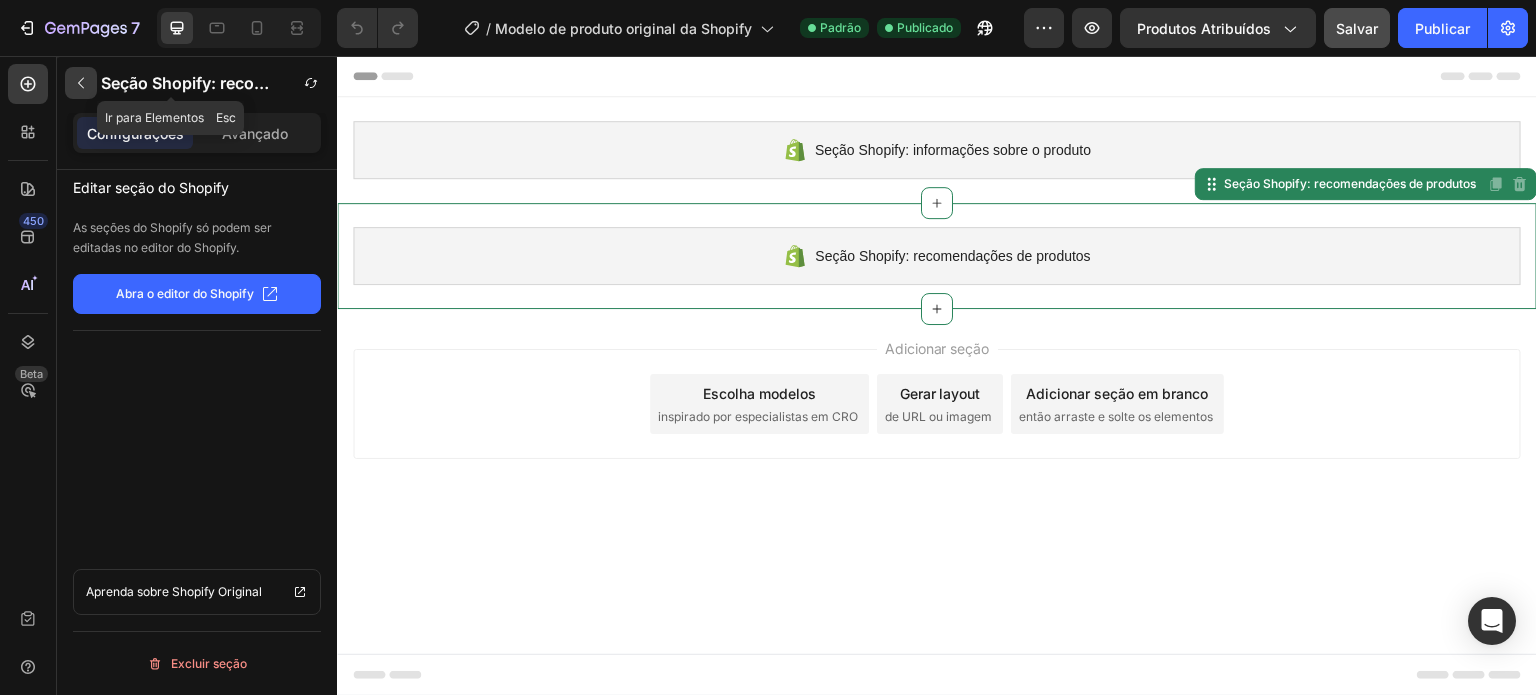 click 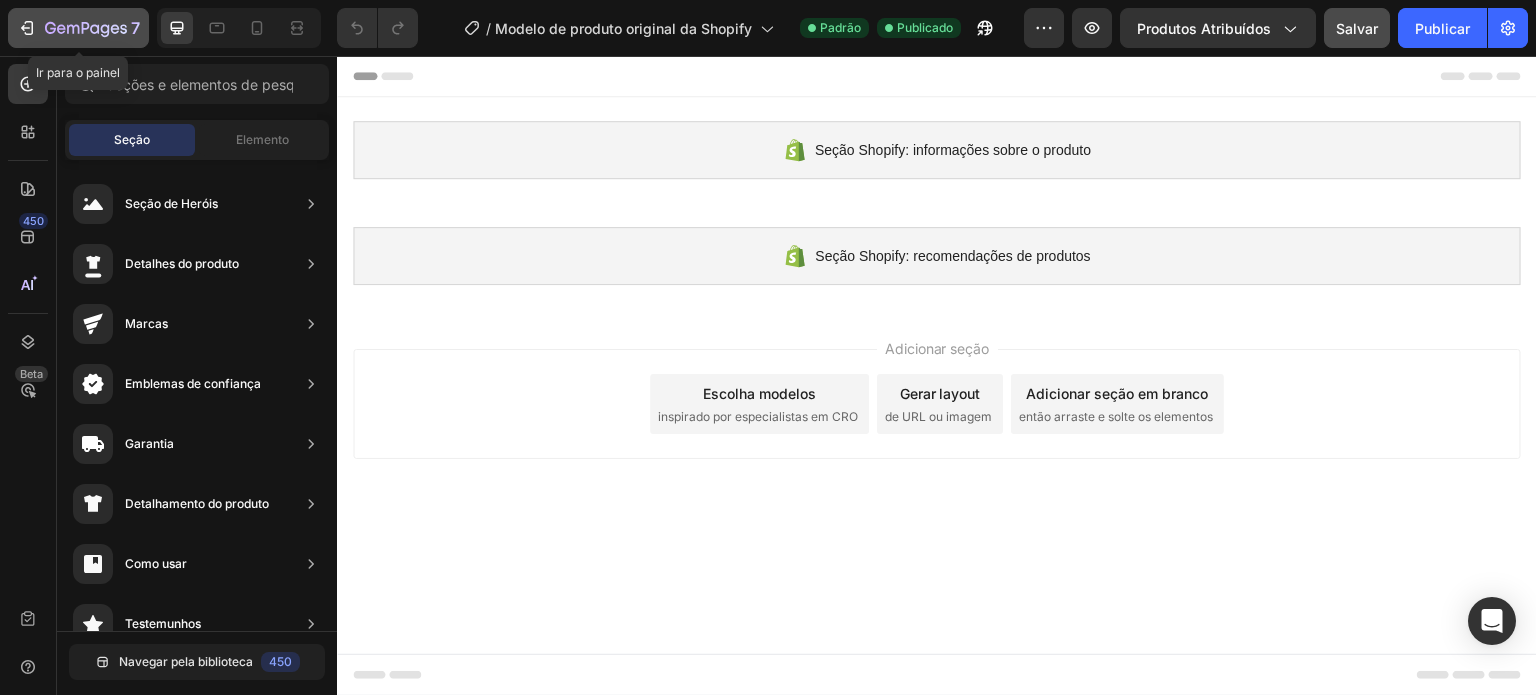 click 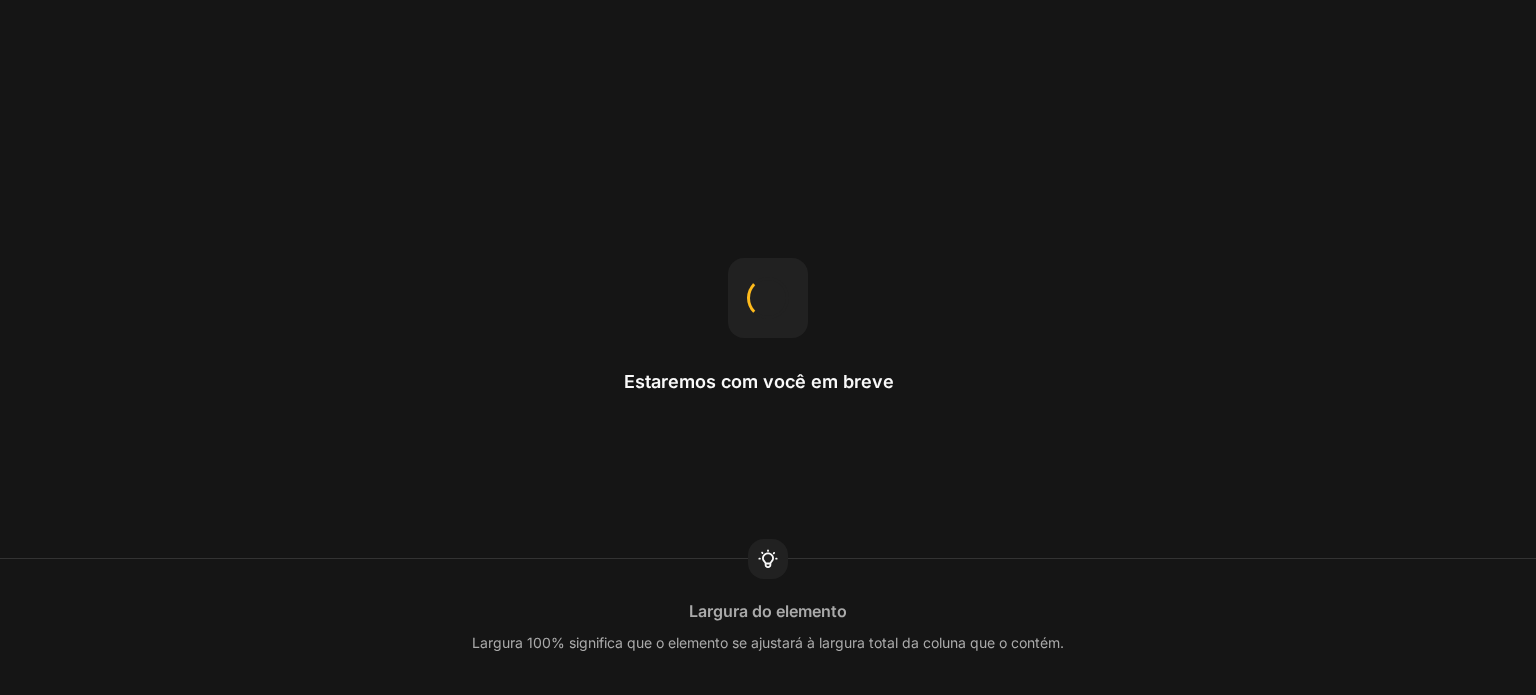 scroll, scrollTop: 0, scrollLeft: 0, axis: both 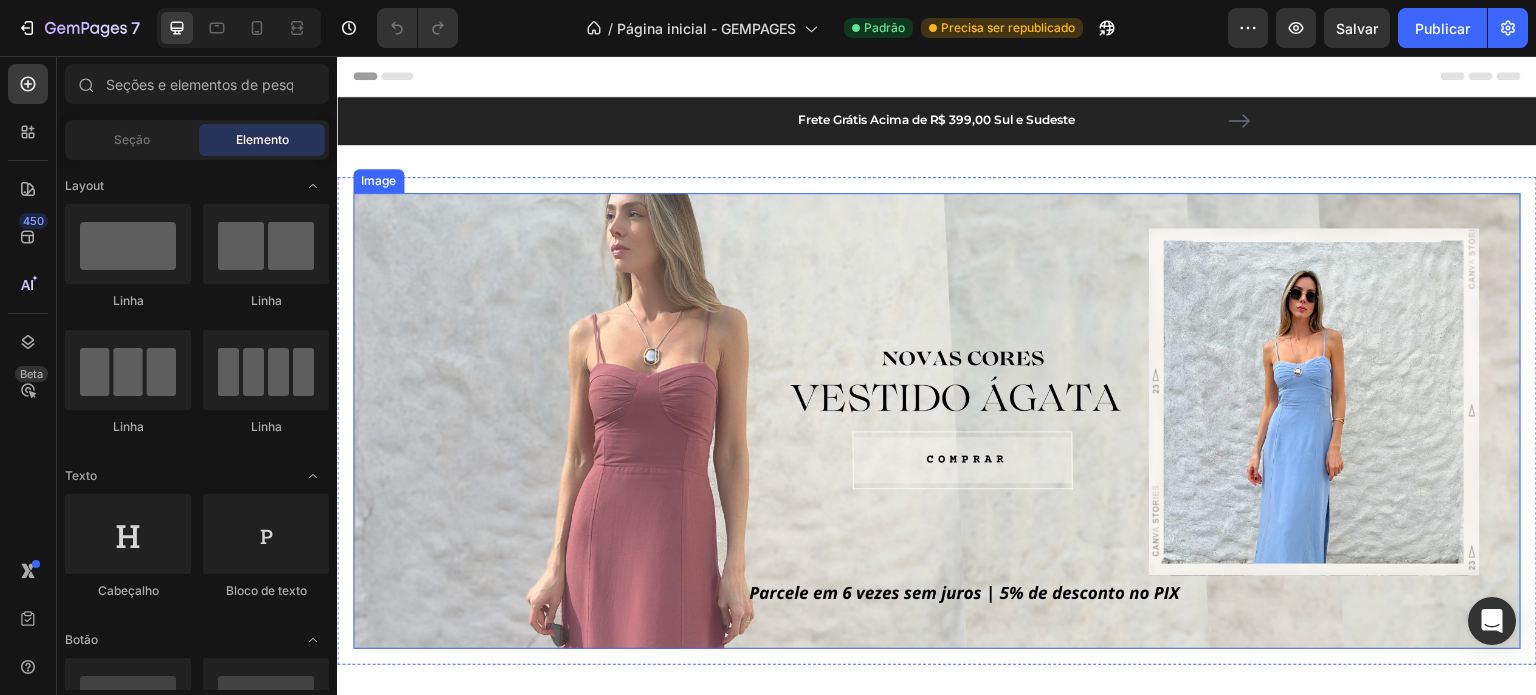 click at bounding box center (937, 421) 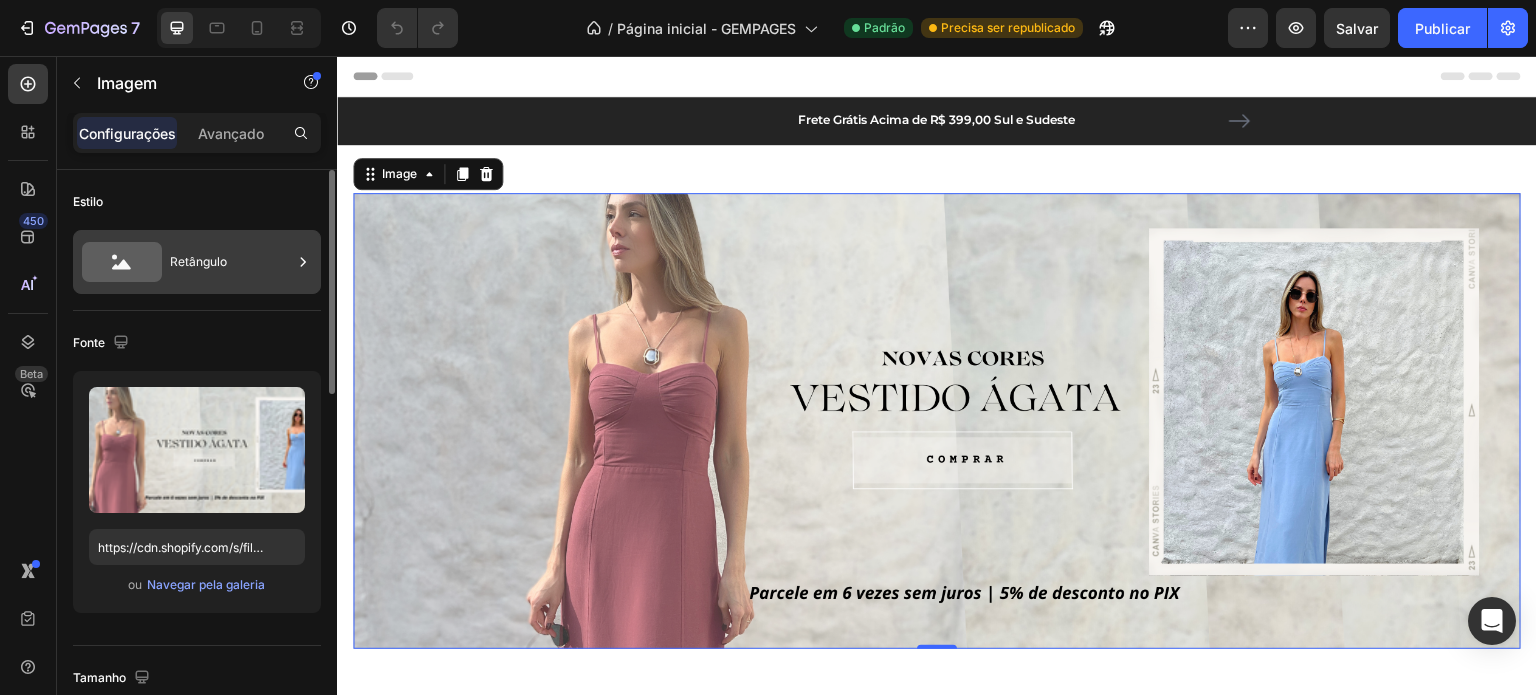 click at bounding box center (303, 262) 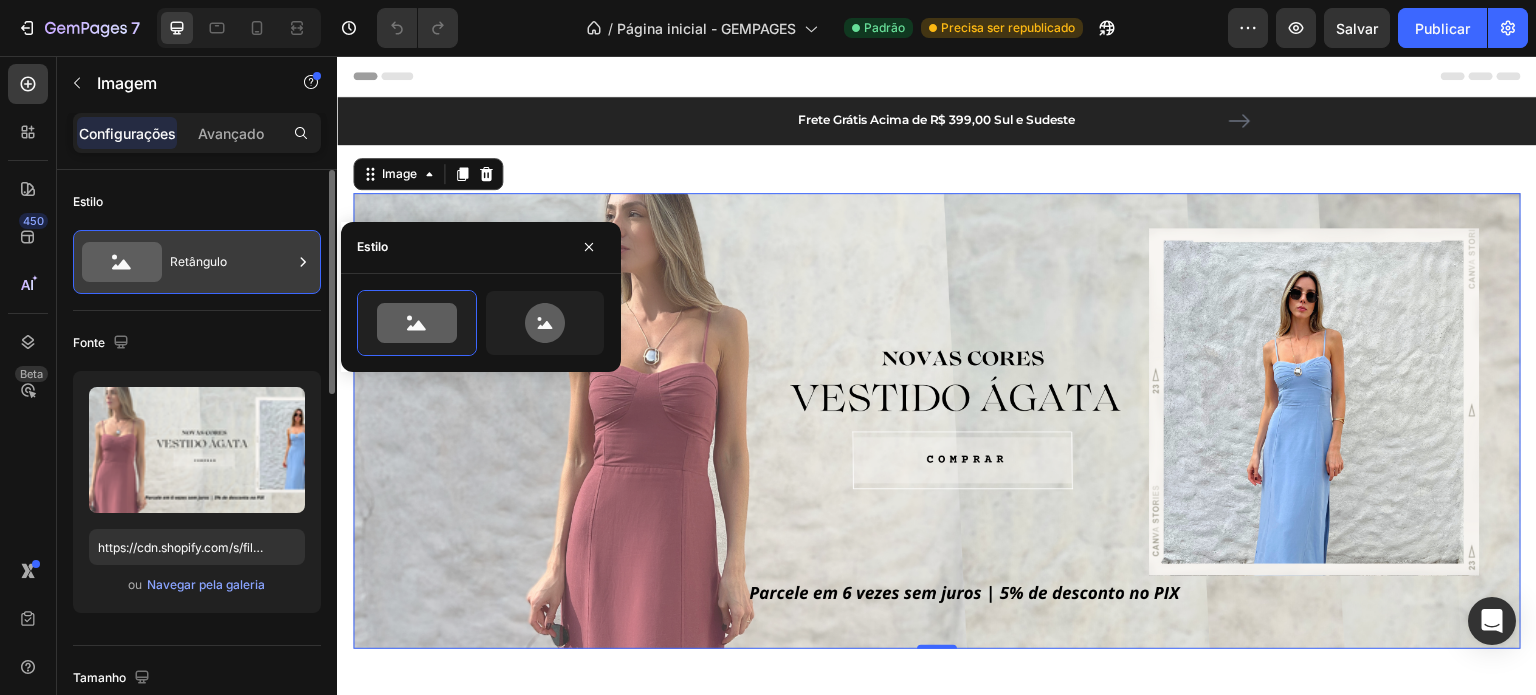 click on "Retângulo" at bounding box center [231, 262] 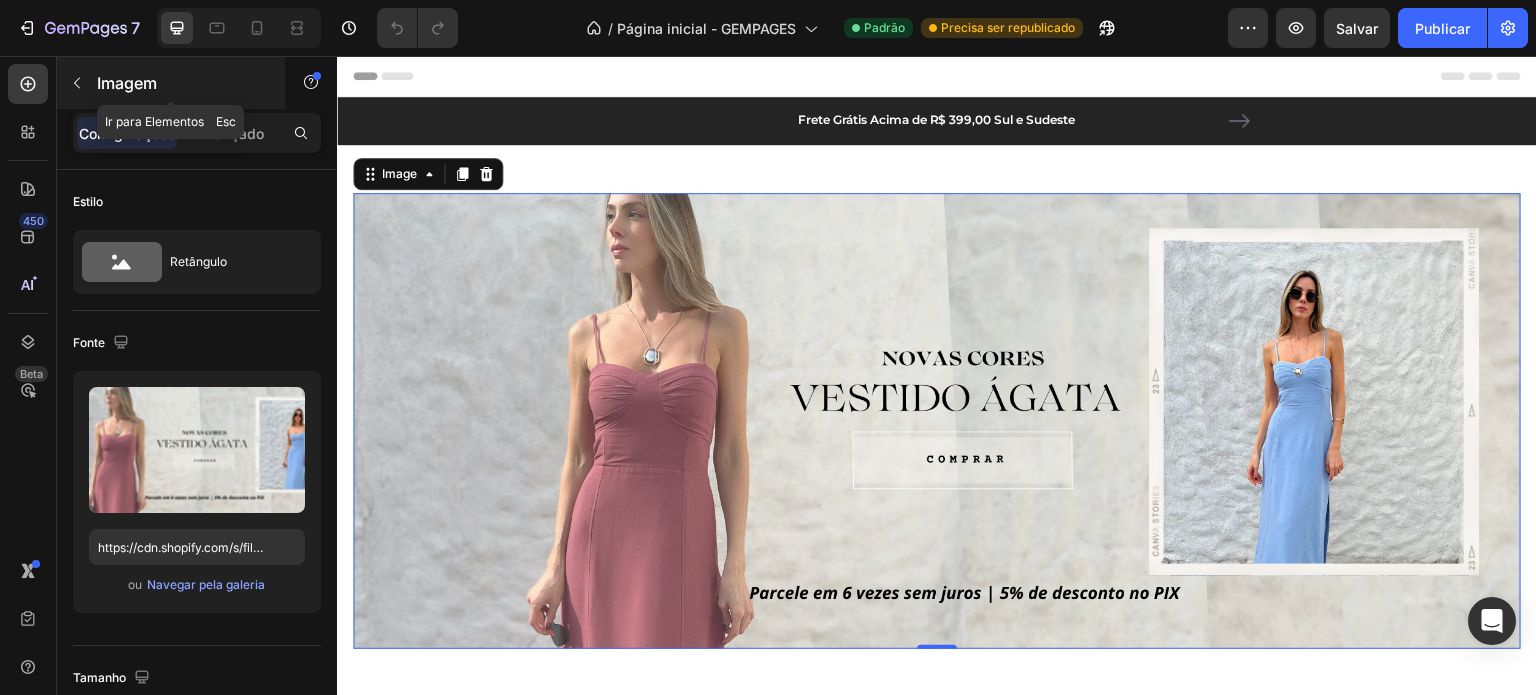 click at bounding box center [77, 83] 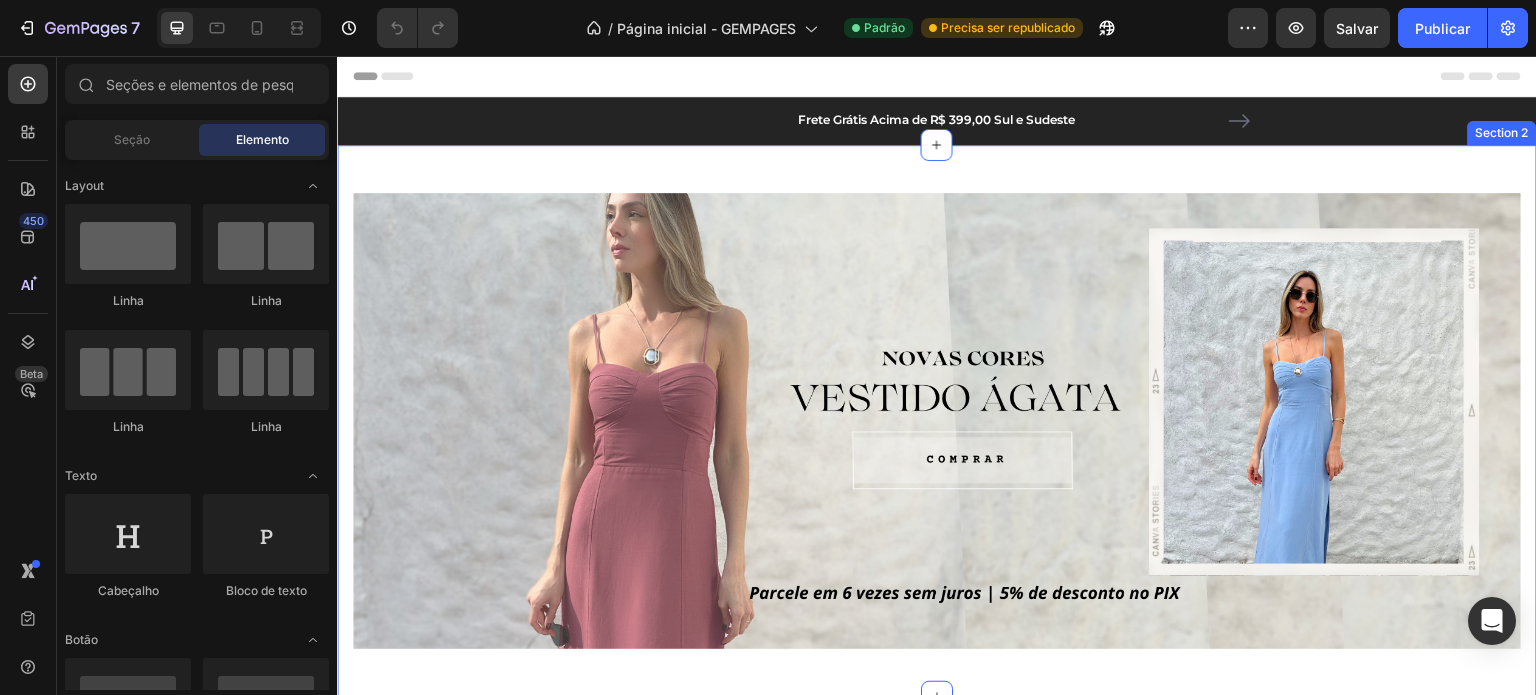 click on "Image Row Section 2" at bounding box center (937, 421) 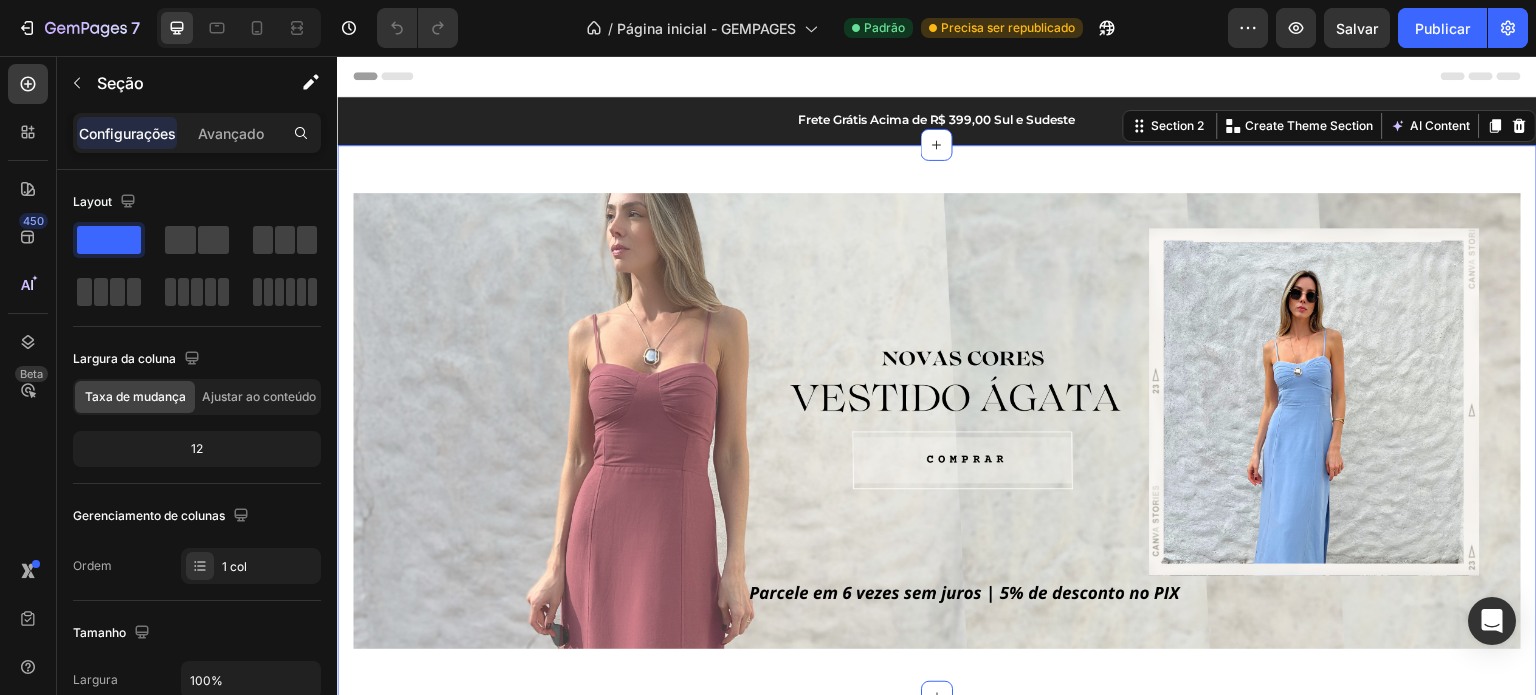 click on "Image Row Section 2   You can create reusable sections Create Theme Section AI Content Write with GemAI What would you like to describe here? Tone and Voice Persuasive Product Vestido Midi Decote V e Alças Finas em Linho e Algodão Betania Show more Generate" at bounding box center [937, 421] 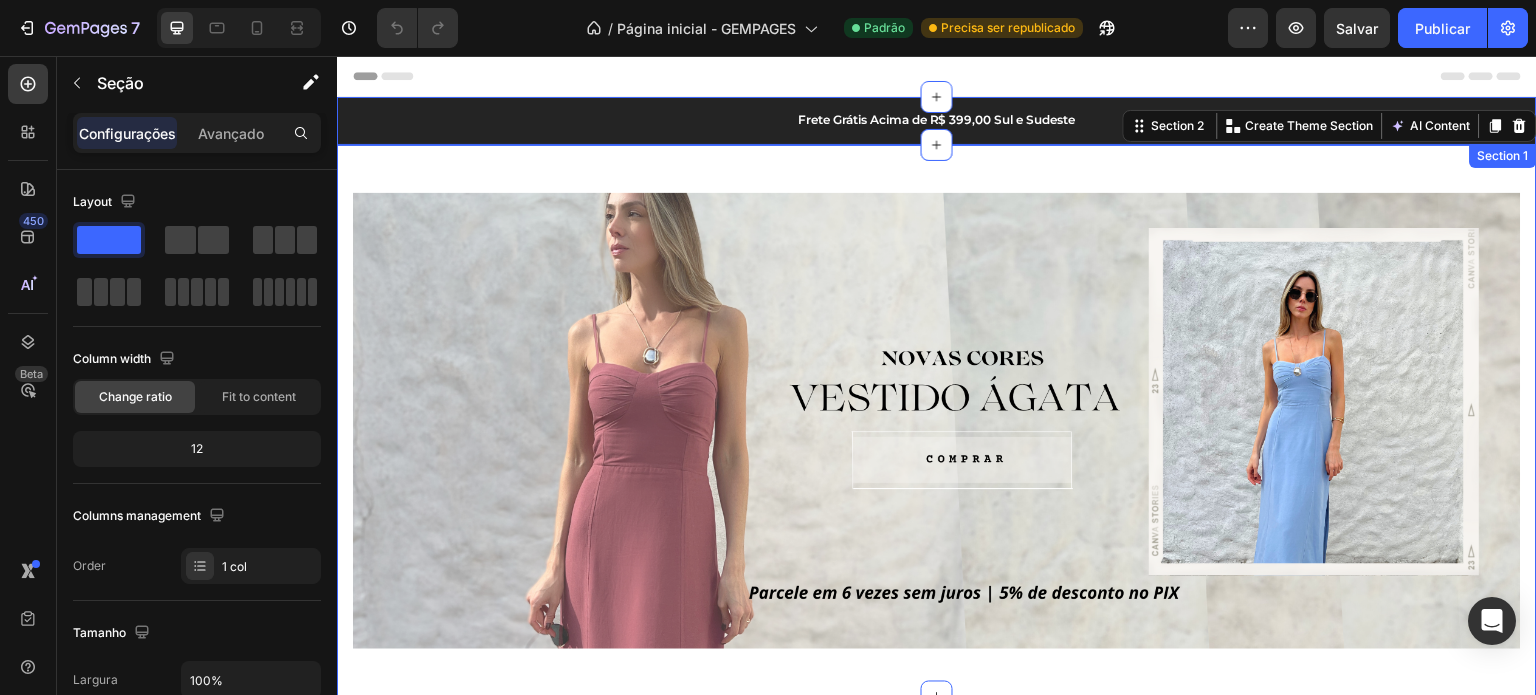click on "Frete Grátis Acima de R$ 399,00 Sul e Sudeste Text block Cupom de Primeira Compra: BEMVINDA5 Text block
Carousel Row" at bounding box center (937, 121) 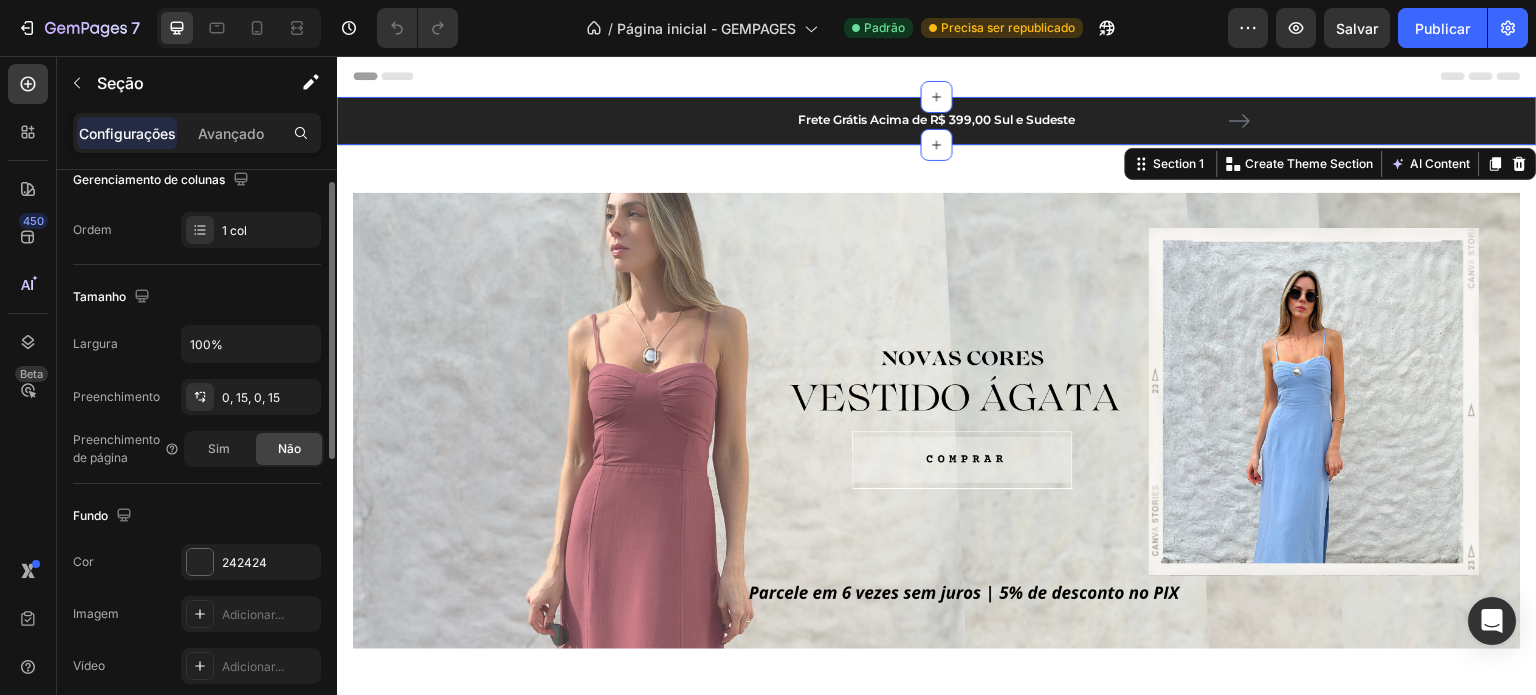 scroll, scrollTop: 0, scrollLeft: 0, axis: both 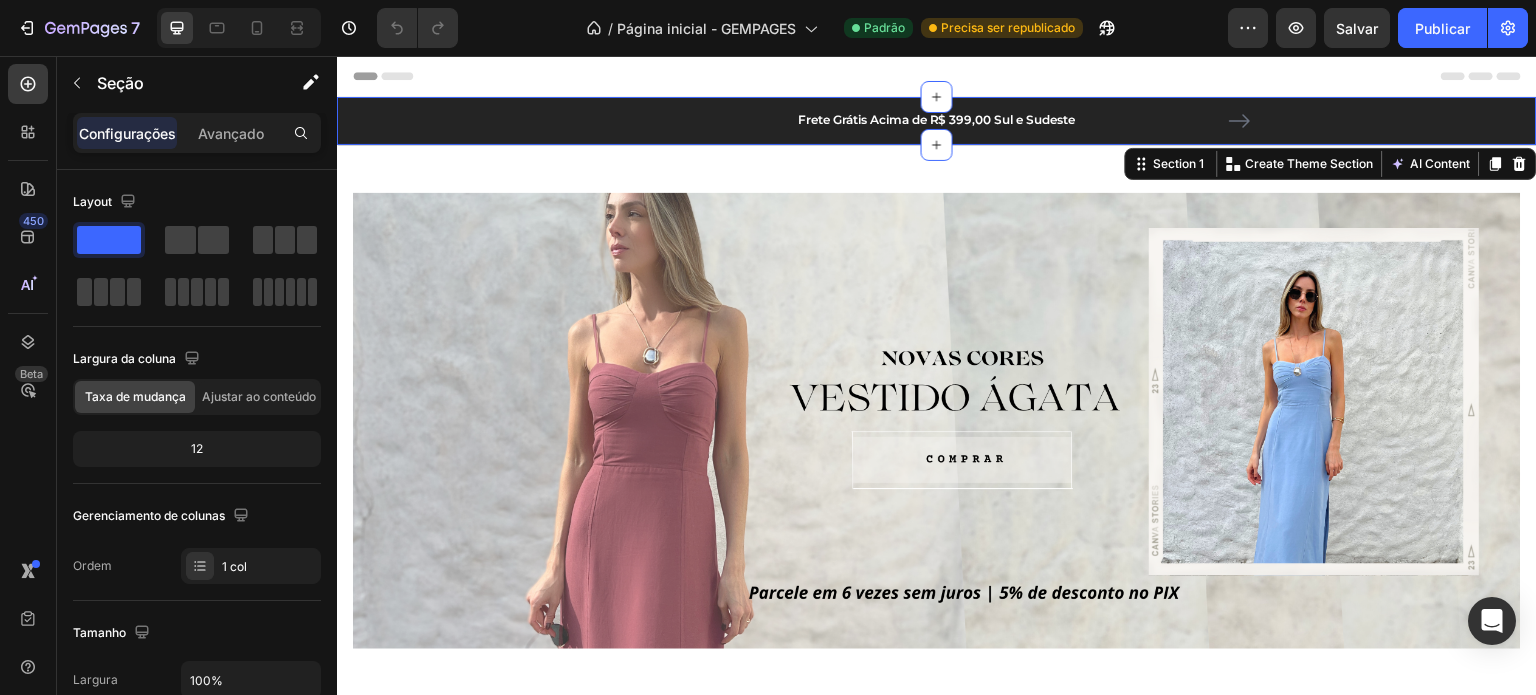 click on "Frete Grátis Acima de R$ 399,00 Sul e Sudeste Text block Cupom de Primeira Compra: BEMVINDA5 Text block
Carousel Row" at bounding box center [937, 121] 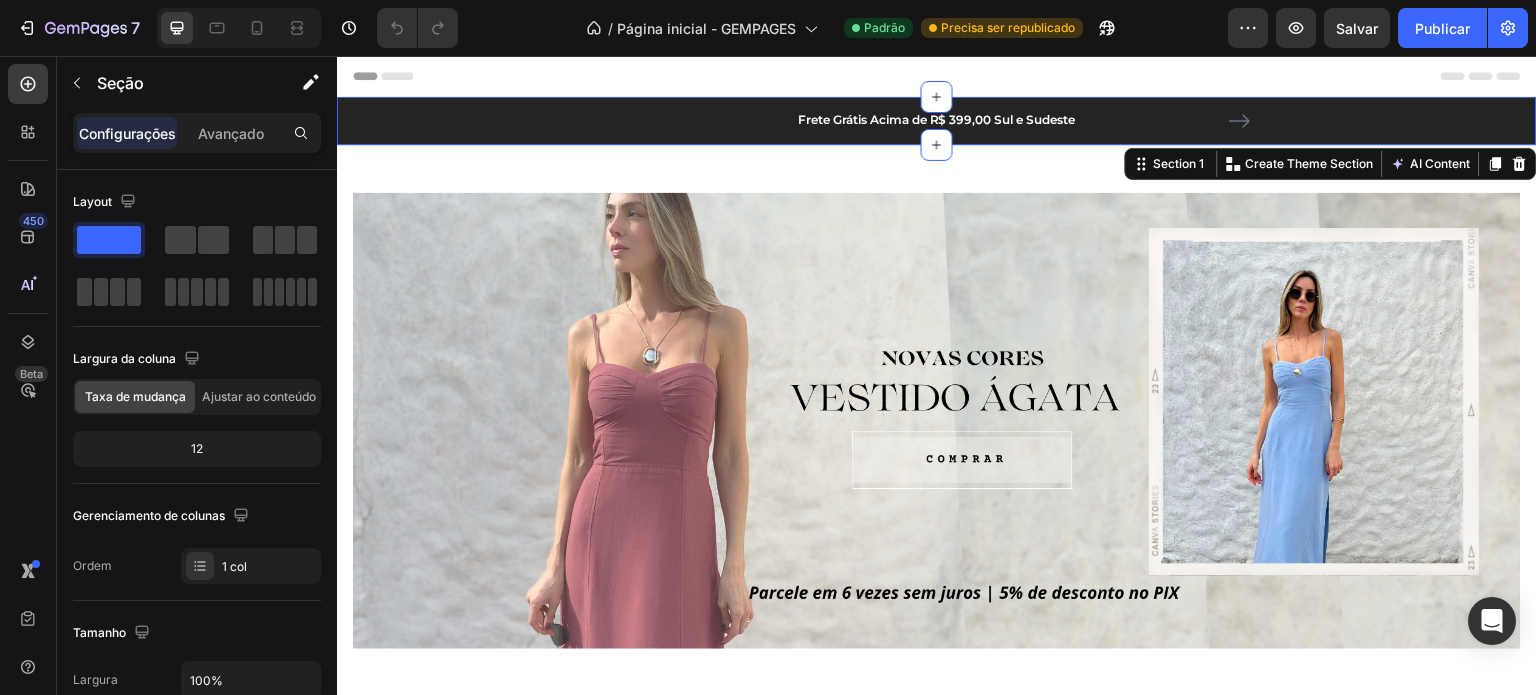 click on "Frete Grátis Acima de R$ 399,00 Sul e Sudeste Text block Cupom de Primeira Compra: BEMVINDA5 Text block
Carousel Row" at bounding box center [937, 121] 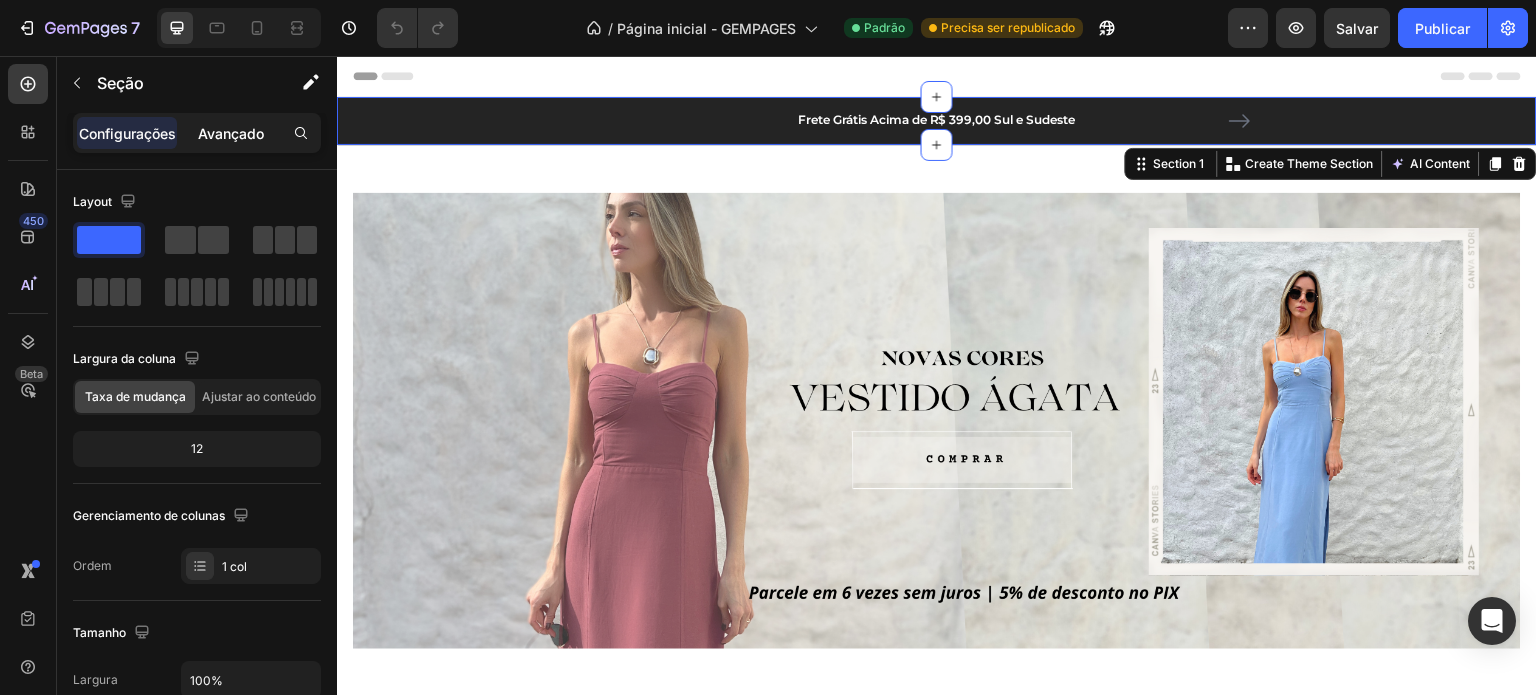 click on "Avançado" at bounding box center (231, 133) 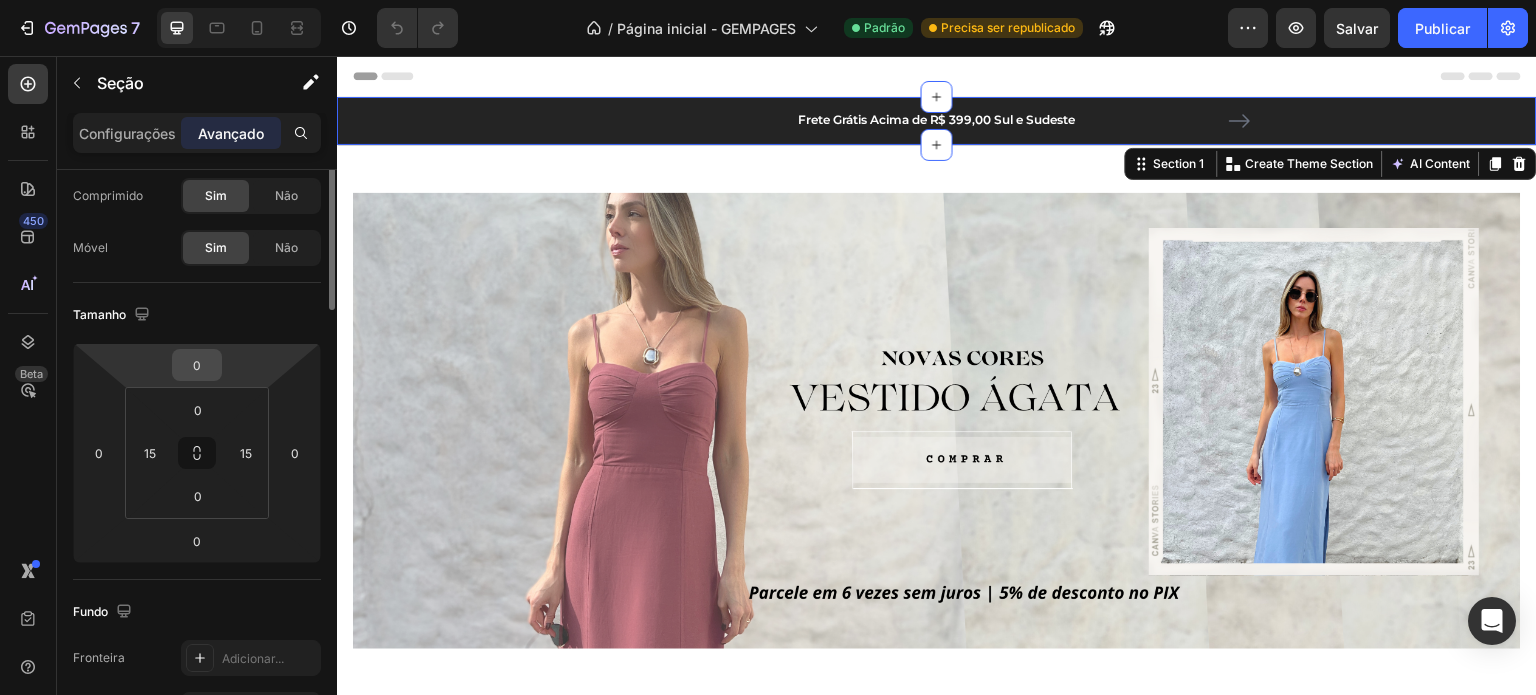 scroll, scrollTop: 0, scrollLeft: 0, axis: both 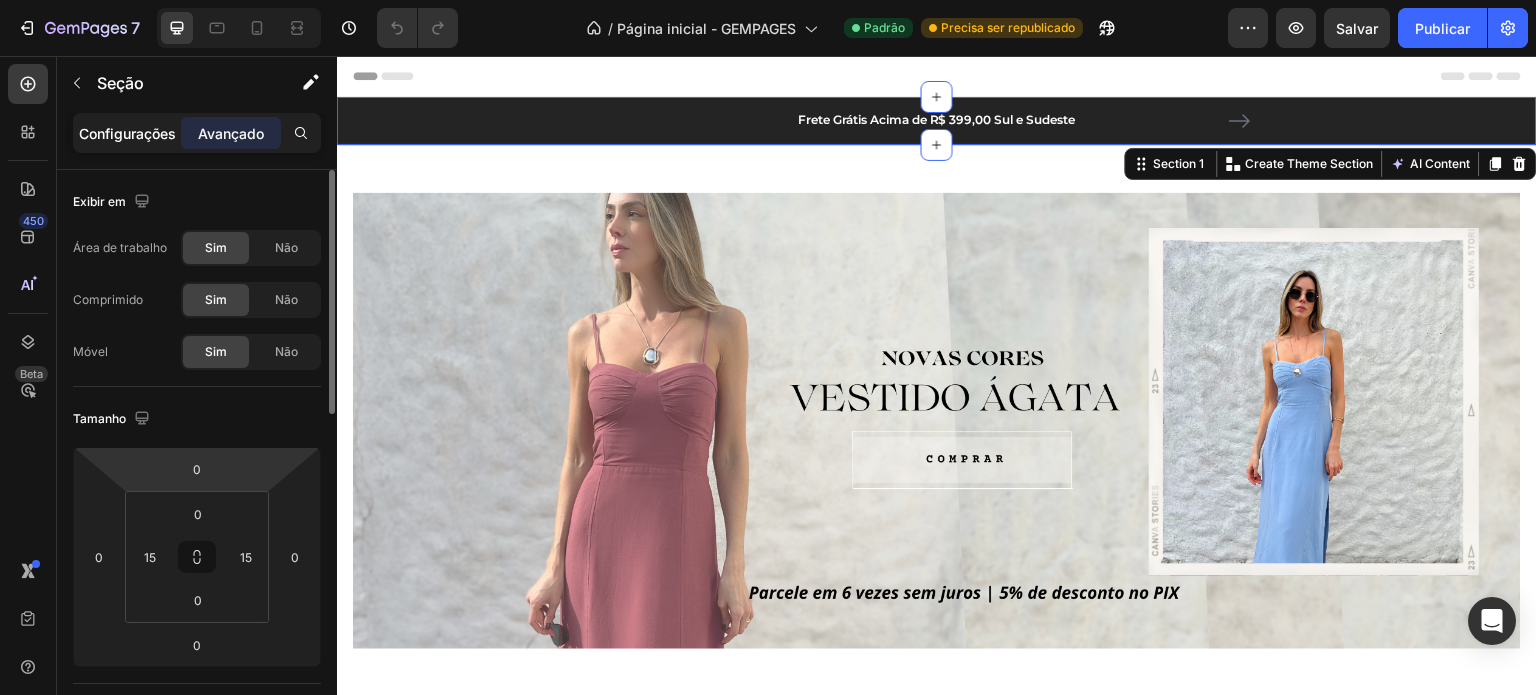 click on "Configurações" at bounding box center [127, 133] 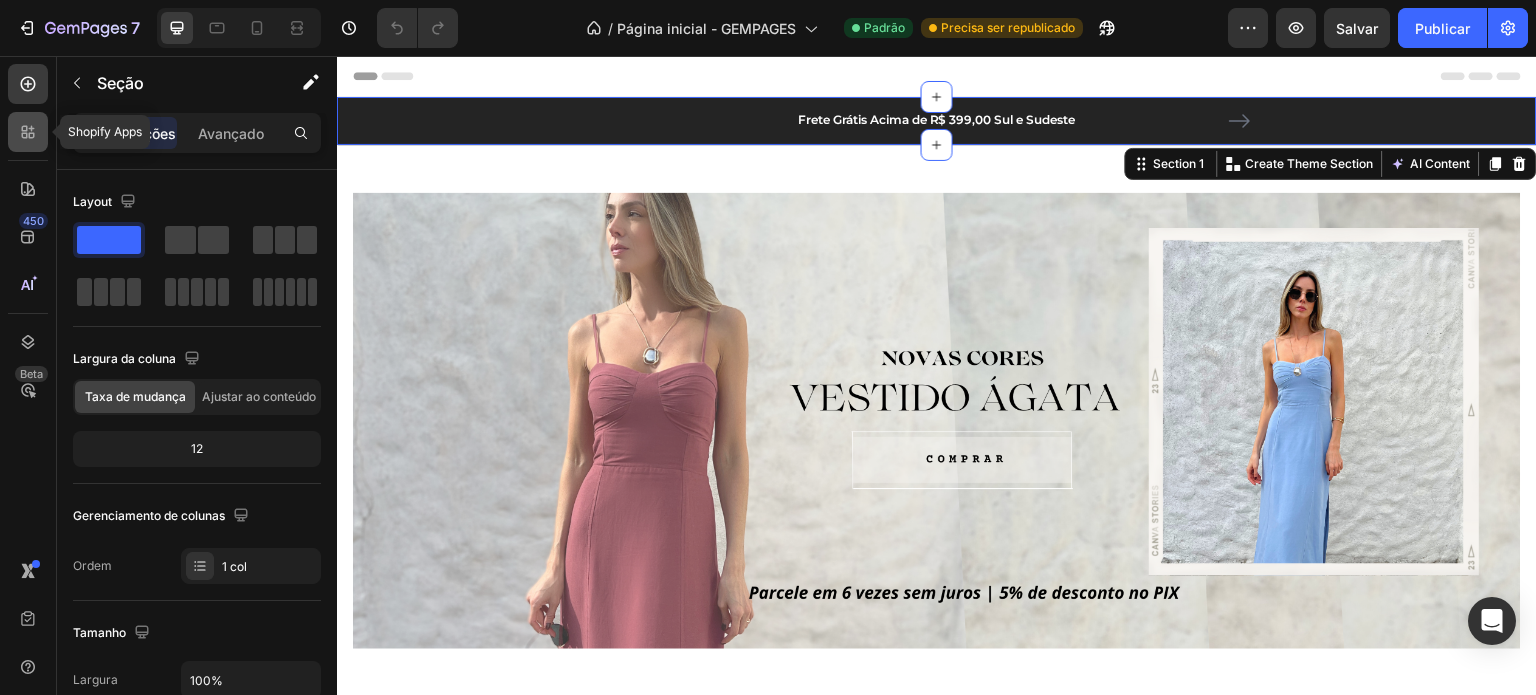 click 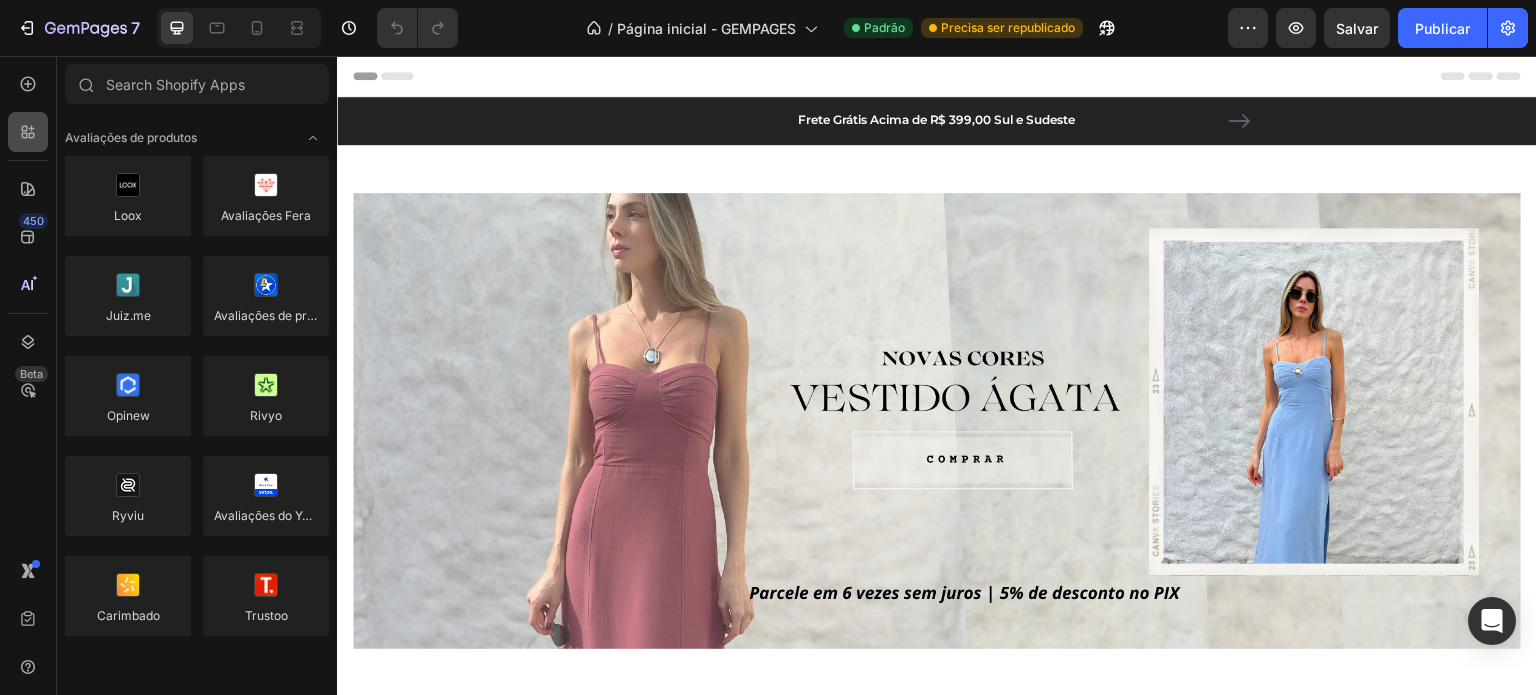 click 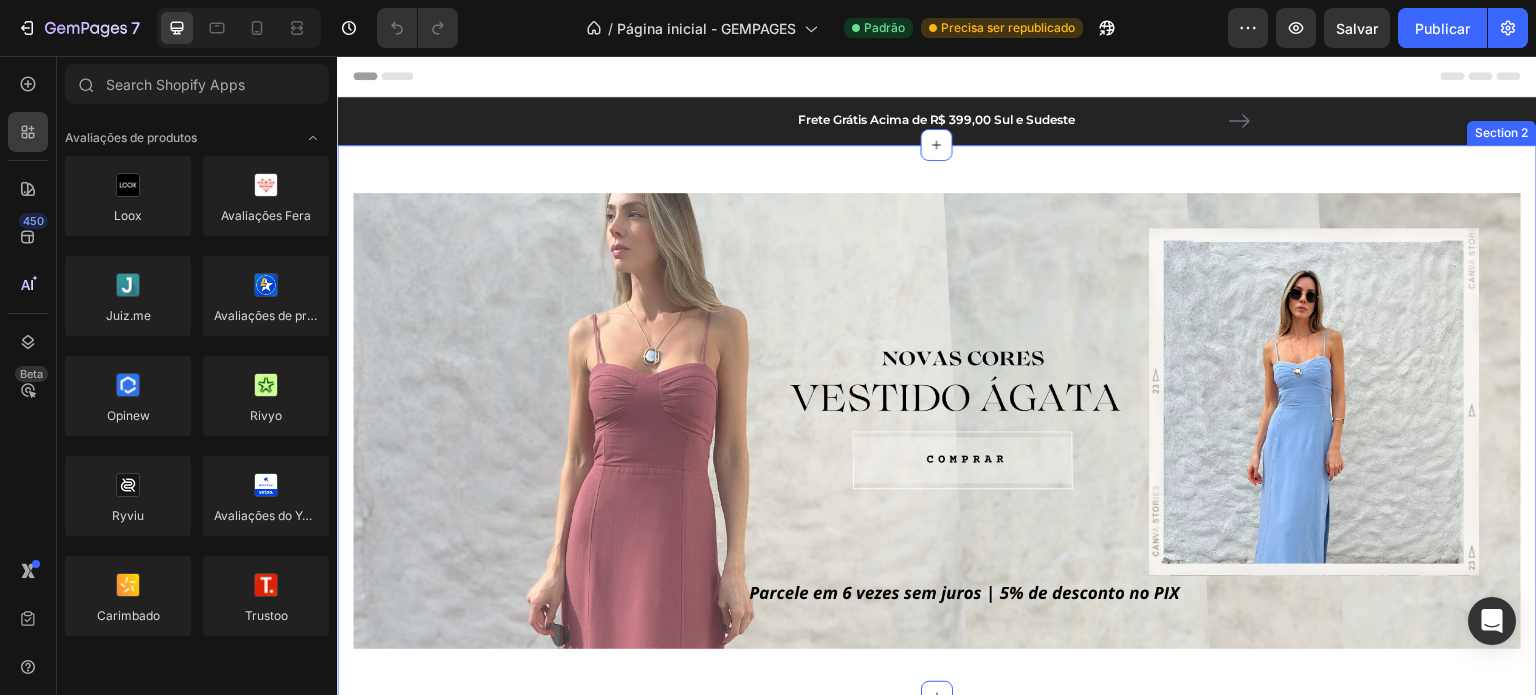 click on "Image Row Section 2" at bounding box center [937, 421] 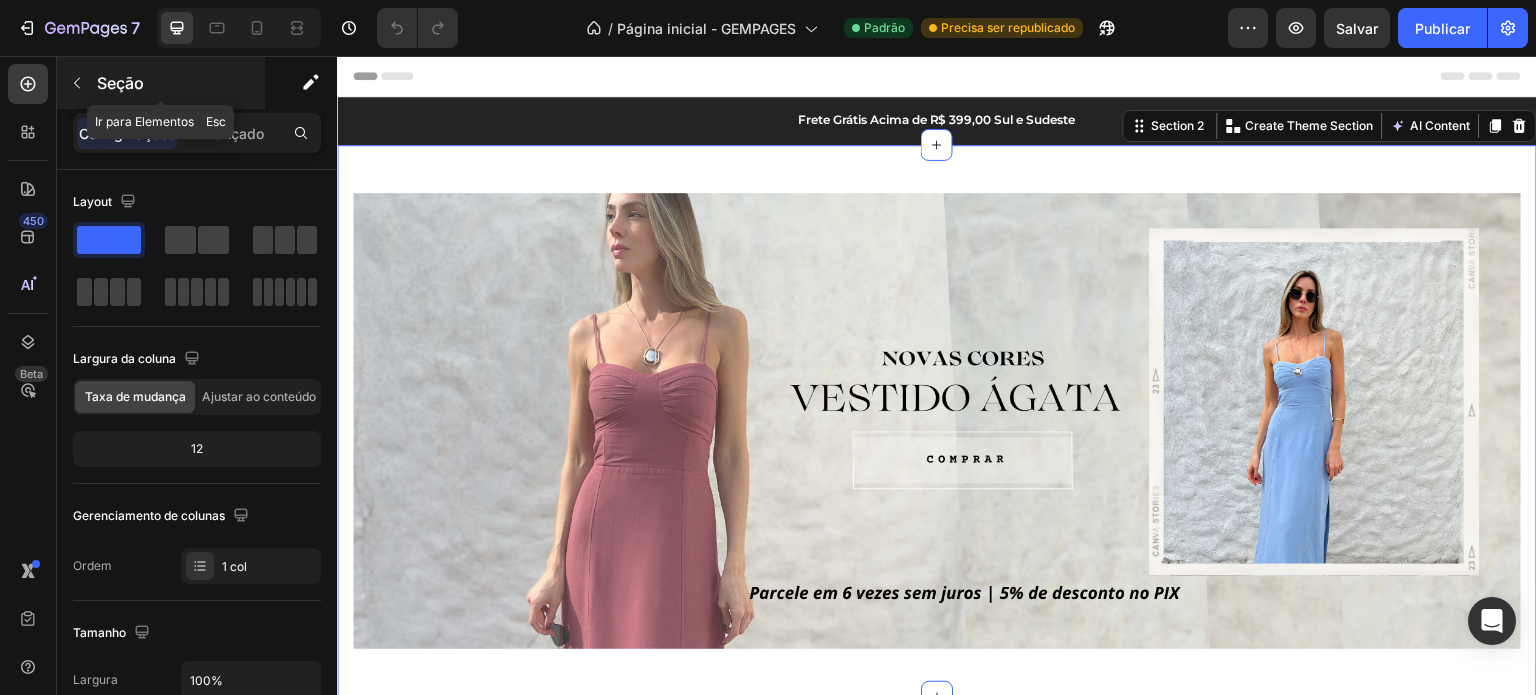 click 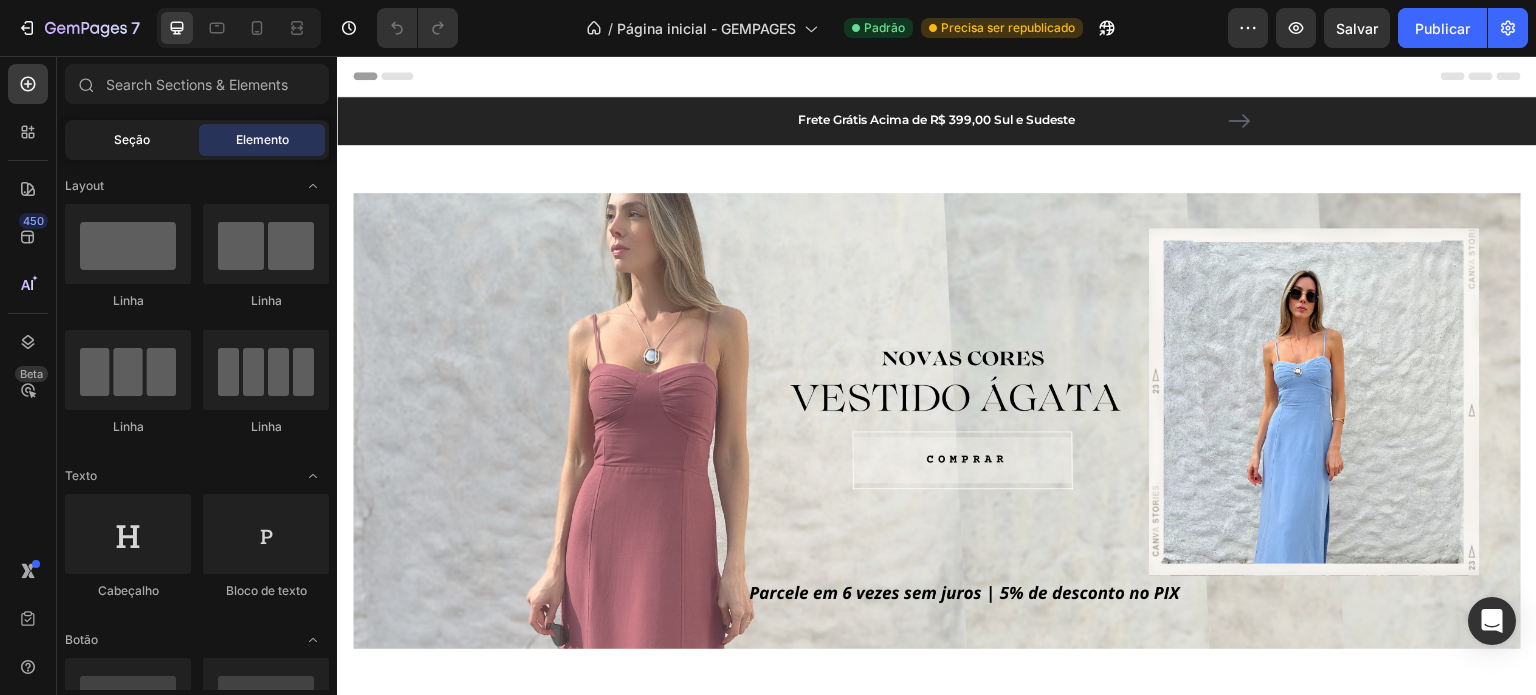 click on "Seção" at bounding box center [132, 139] 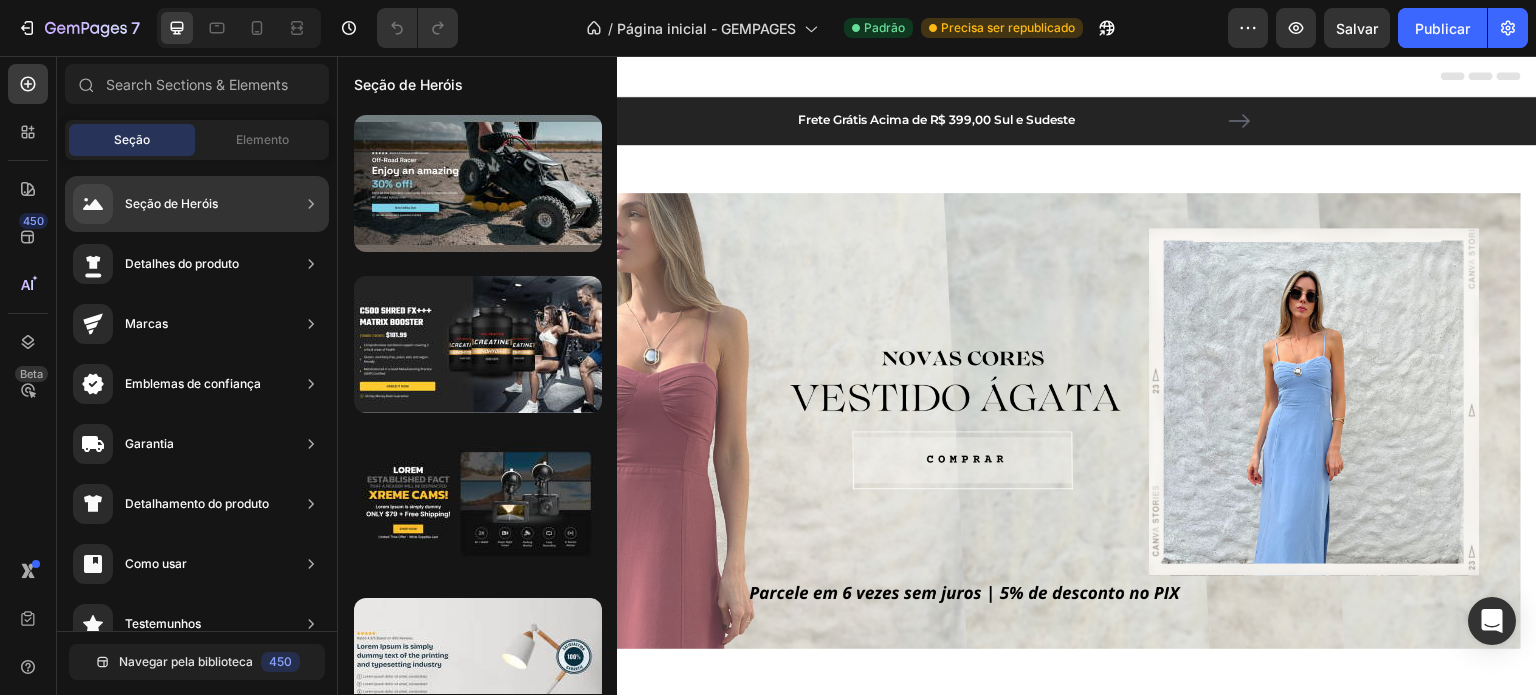 click on "Seção de Heróis" at bounding box center (171, 203) 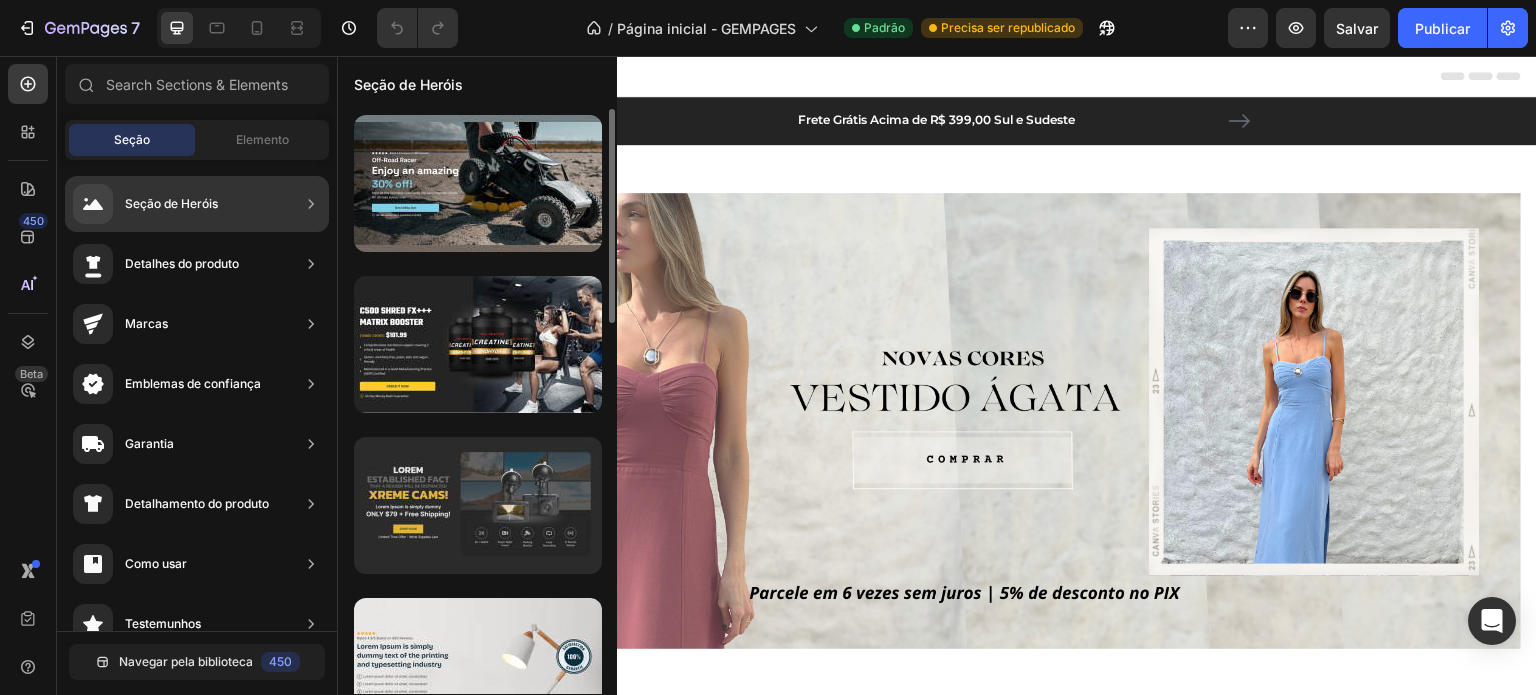 scroll, scrollTop: 100, scrollLeft: 0, axis: vertical 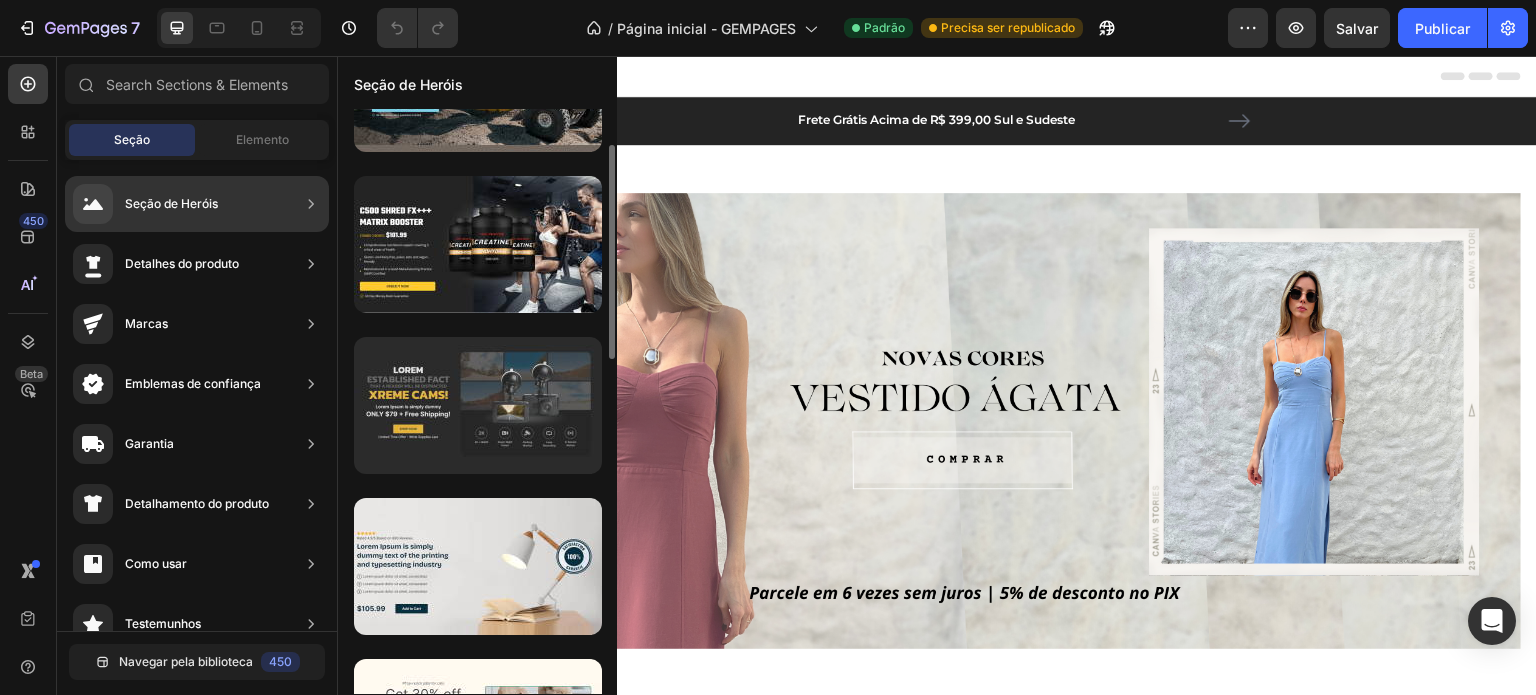 click at bounding box center [478, 405] 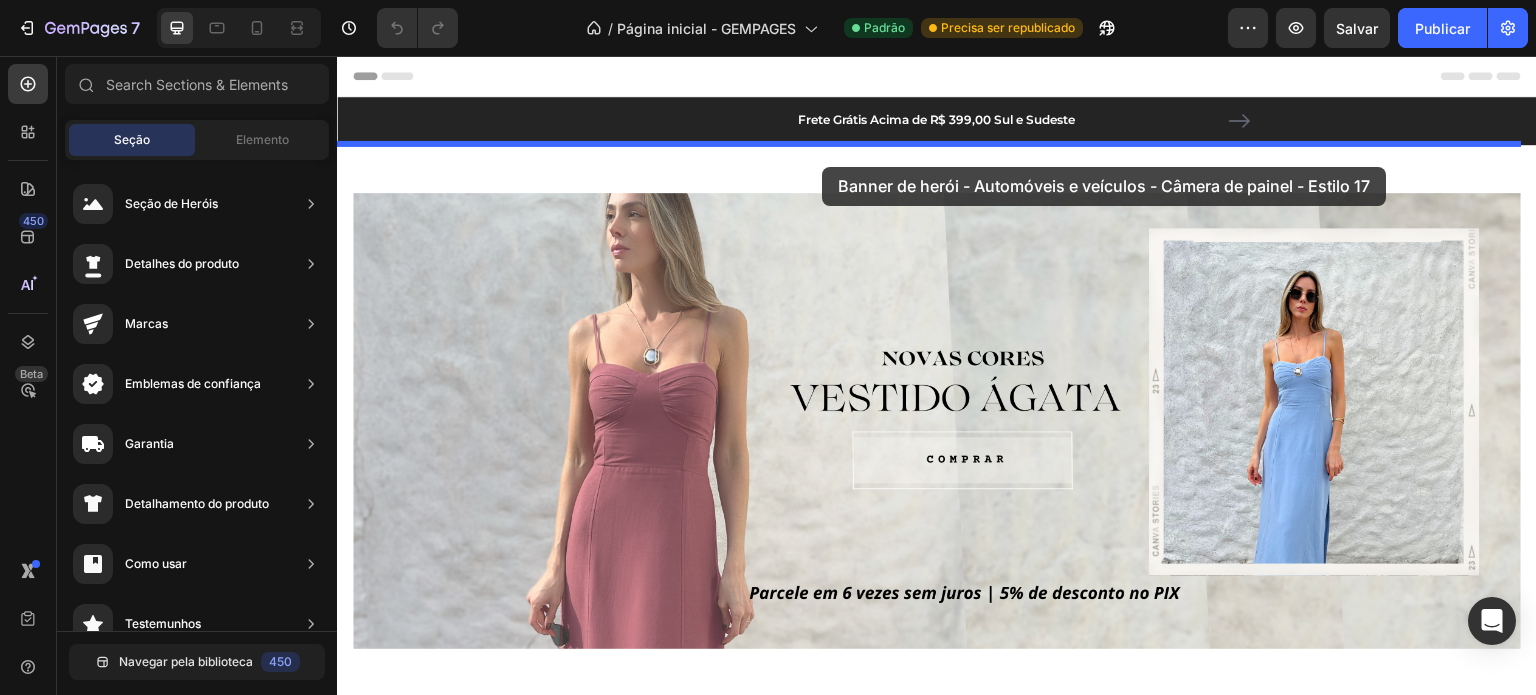 drag, startPoint x: 817, startPoint y: 443, endPoint x: 822, endPoint y: 167, distance: 276.0453 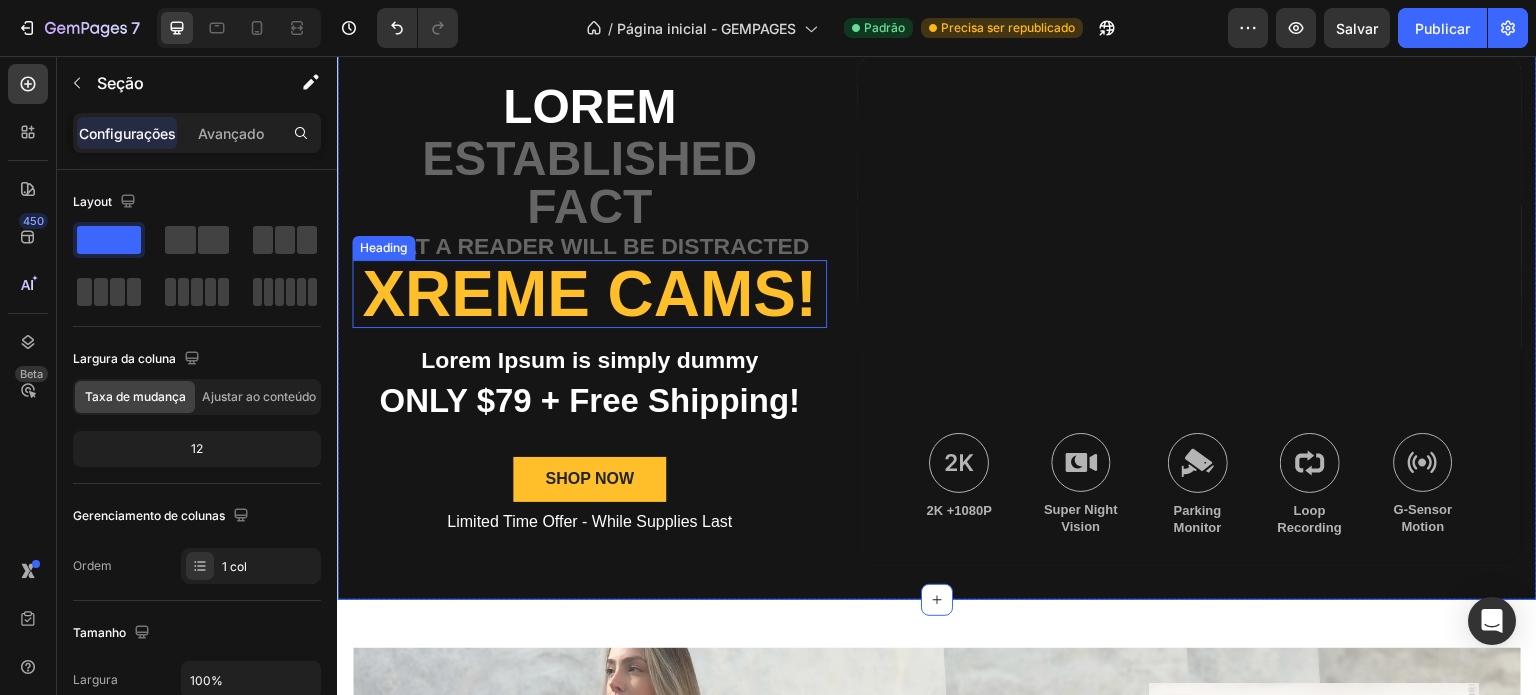 scroll, scrollTop: 100, scrollLeft: 0, axis: vertical 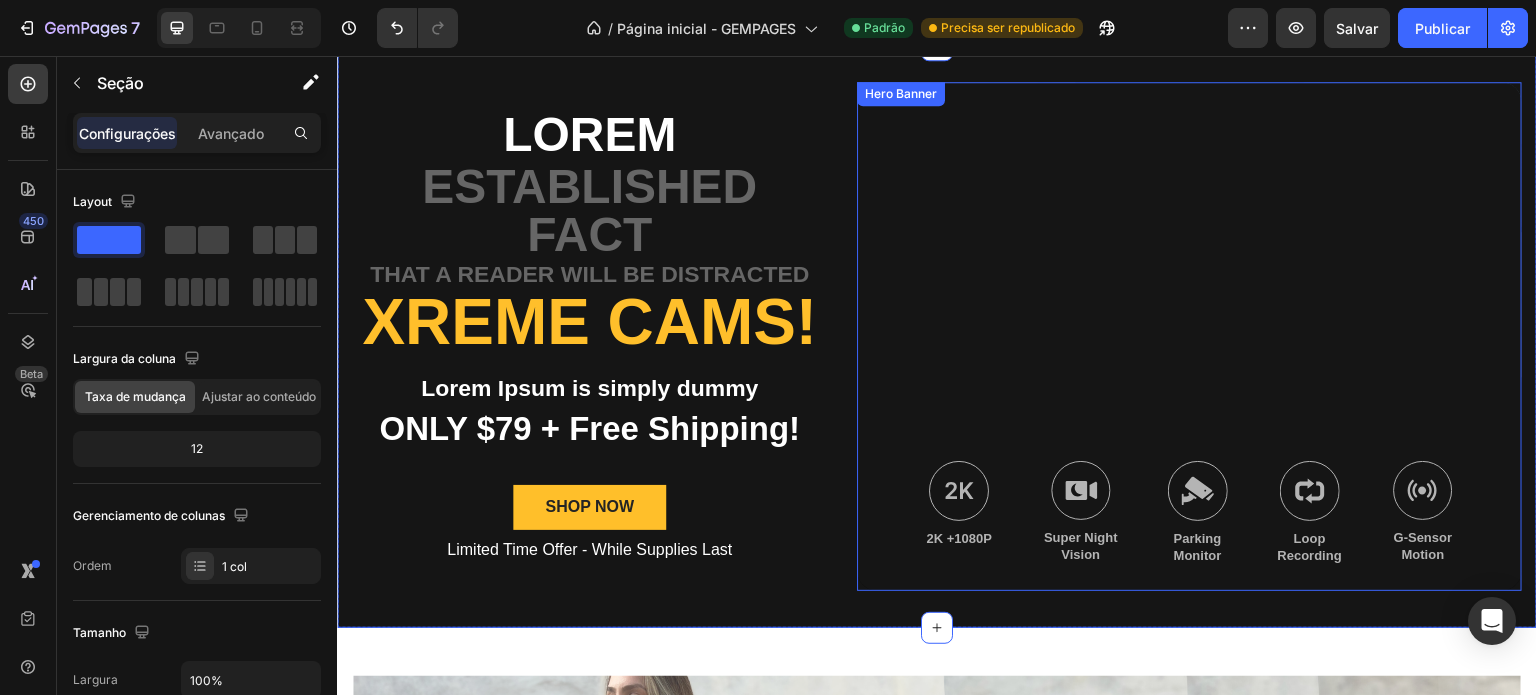 click at bounding box center [1189, 336] 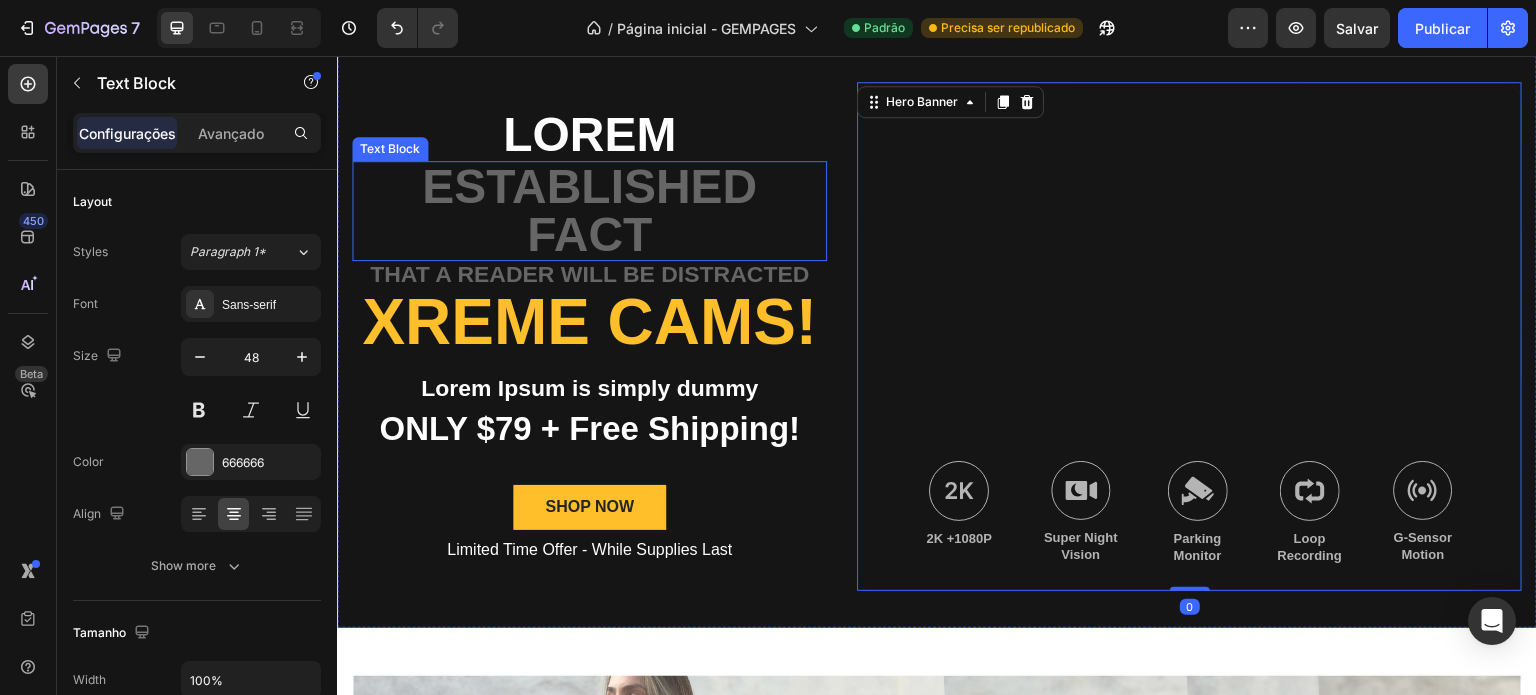 click on "established fact" at bounding box center (589, 211) 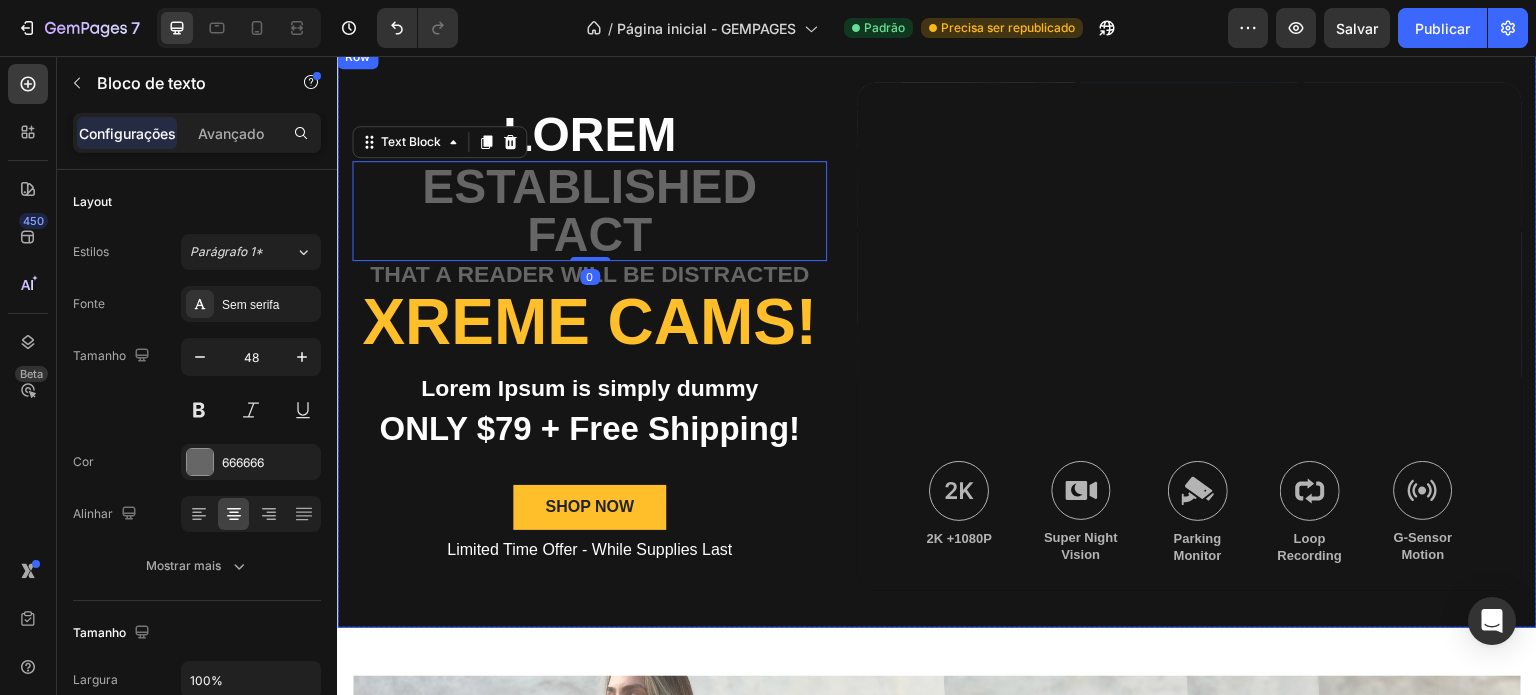 click on "Lorem Text Block established fact Text Block   0 that a reader will be distracted Text Block Xreme CAMs! Heading Lorem Ipsum is simply dummy Text Block ONLY $79 + Free Shipping! Text Block SHOP NOW Button Limited Time Offer - While Supplies Last Text Block" at bounding box center [589, 336] 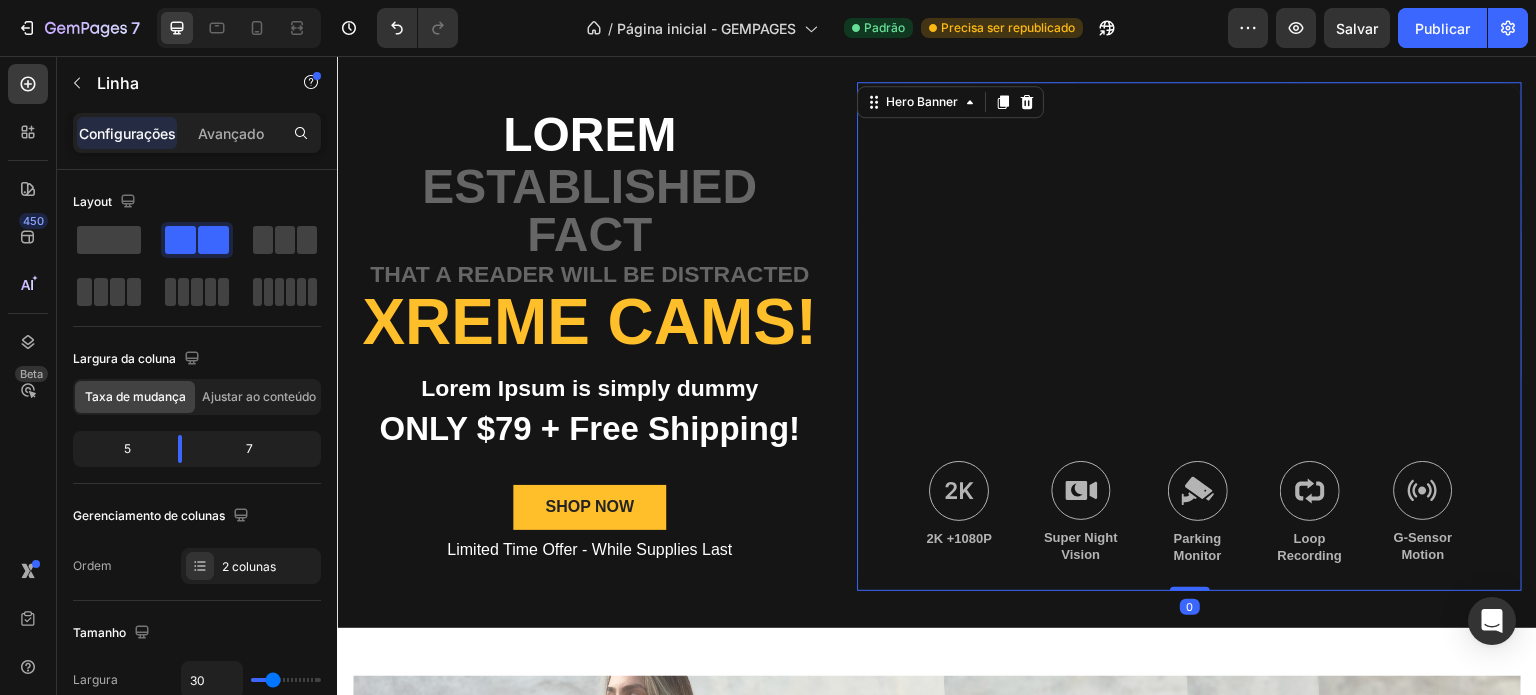 click at bounding box center [1189, 336] 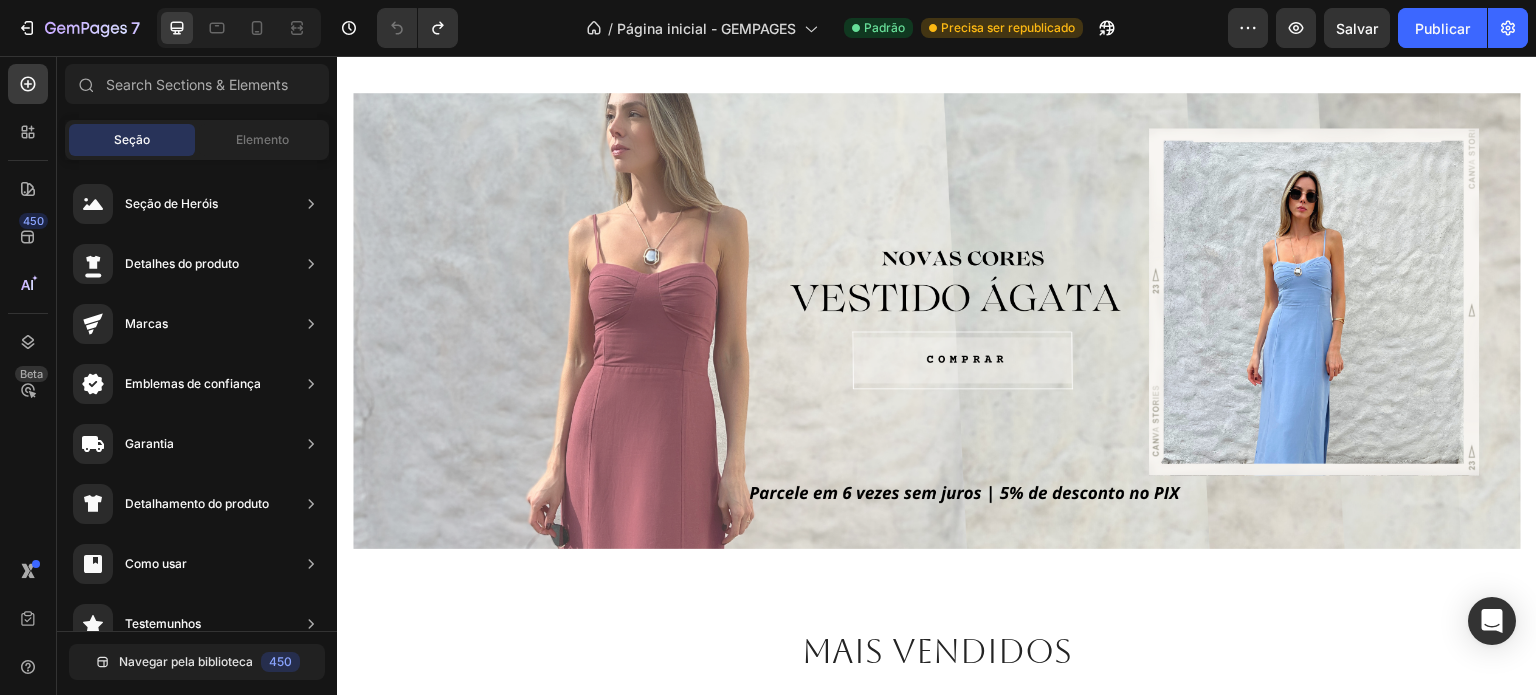 scroll, scrollTop: 0, scrollLeft: 0, axis: both 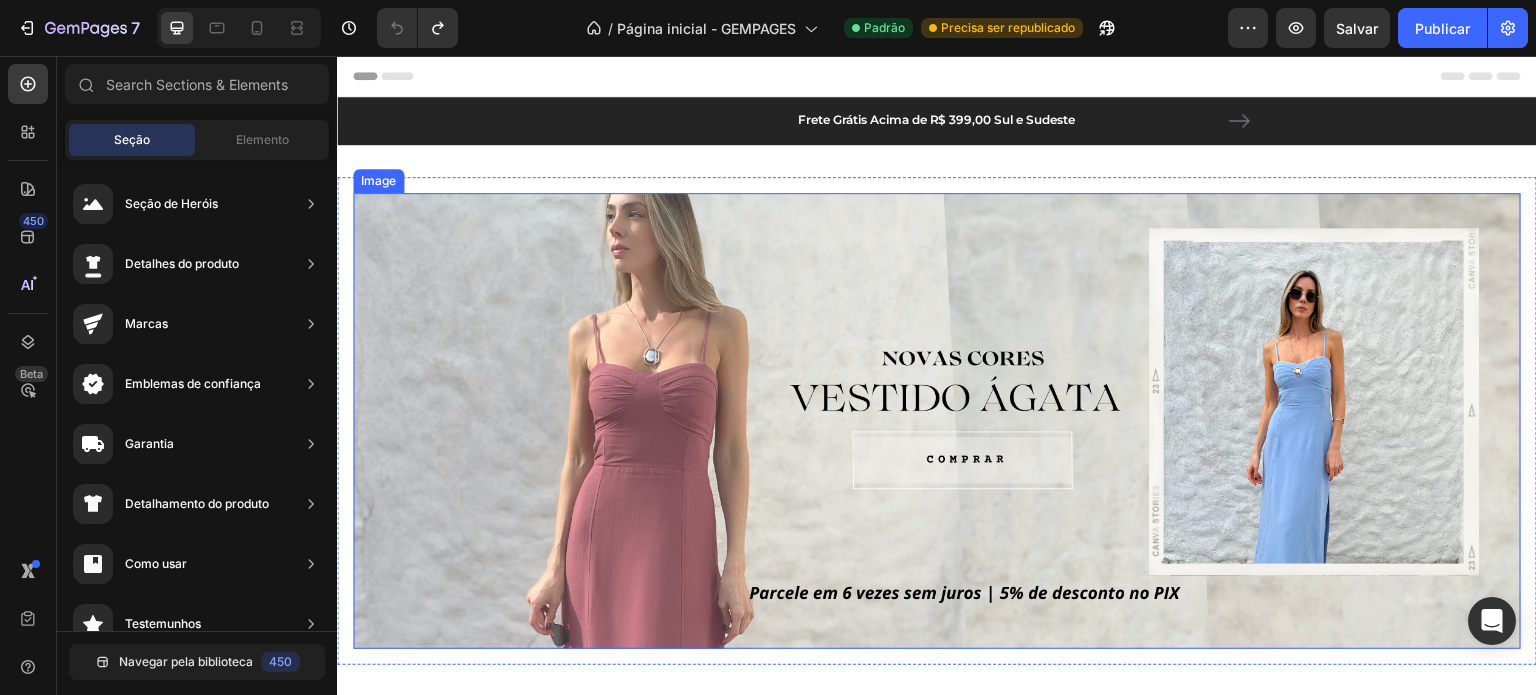 click at bounding box center (937, 421) 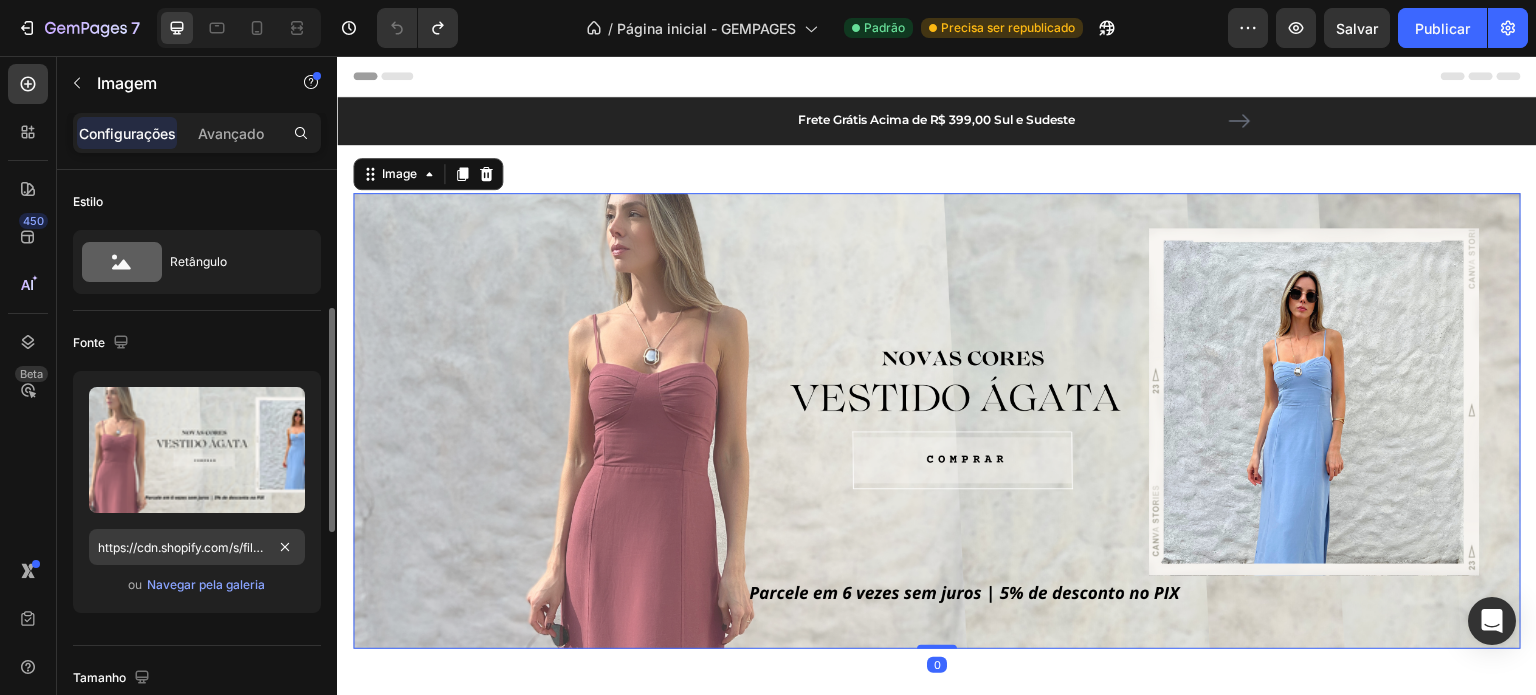 scroll, scrollTop: 200, scrollLeft: 0, axis: vertical 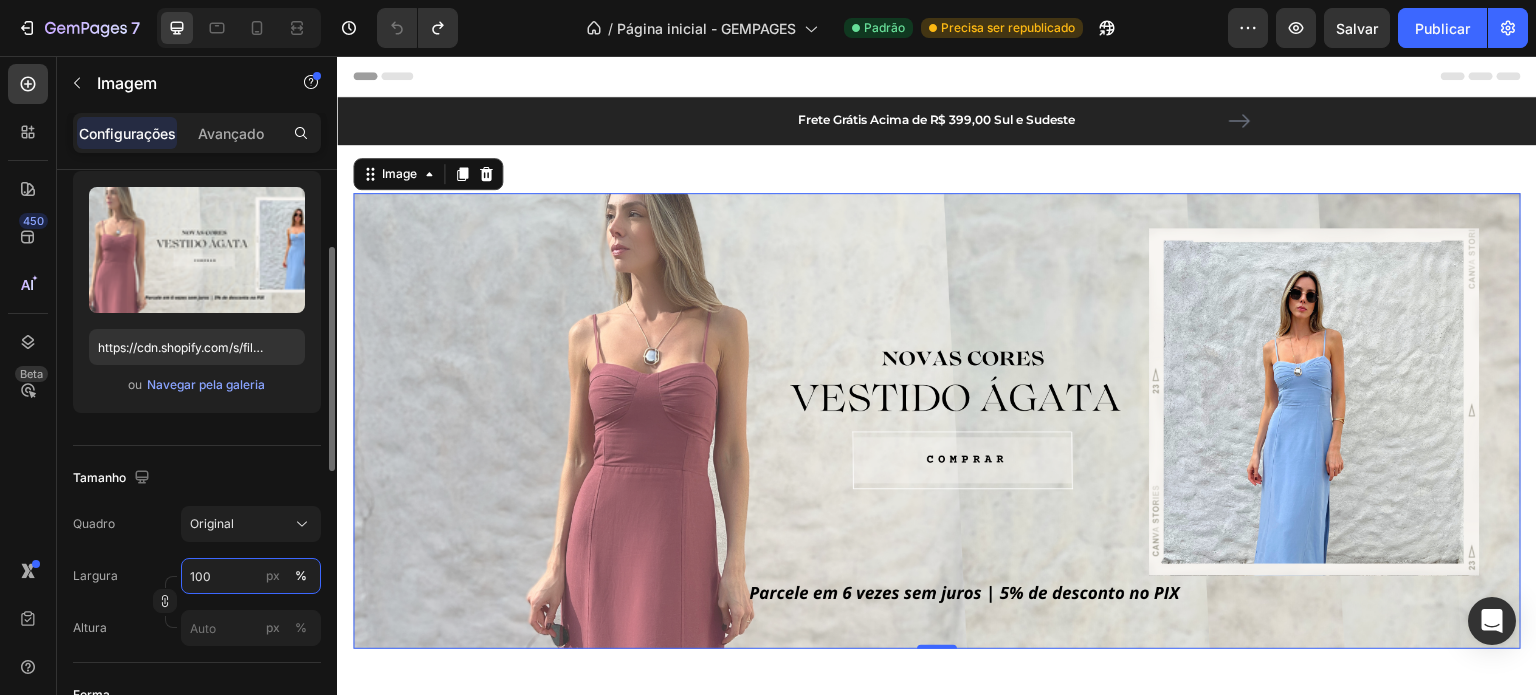 click on "100" at bounding box center [251, 576] 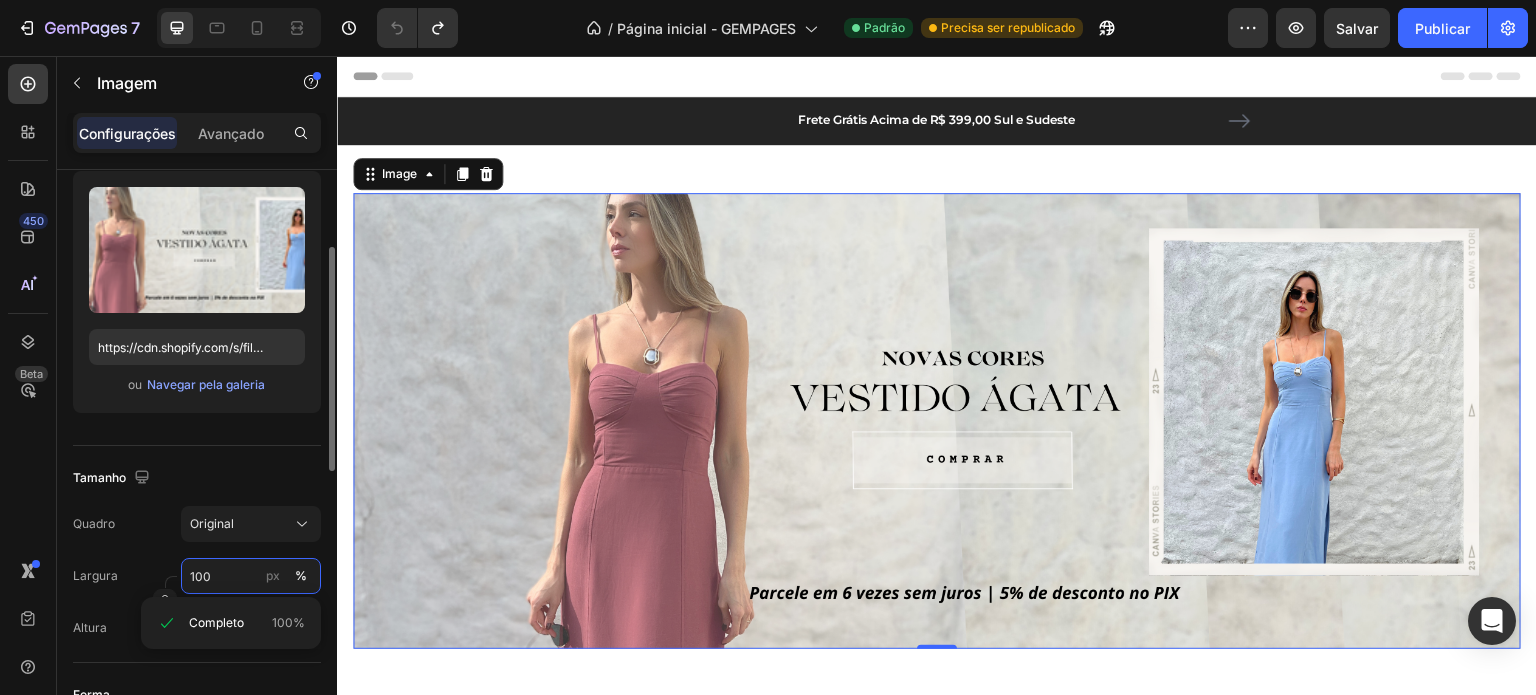 click on "100" at bounding box center [251, 576] 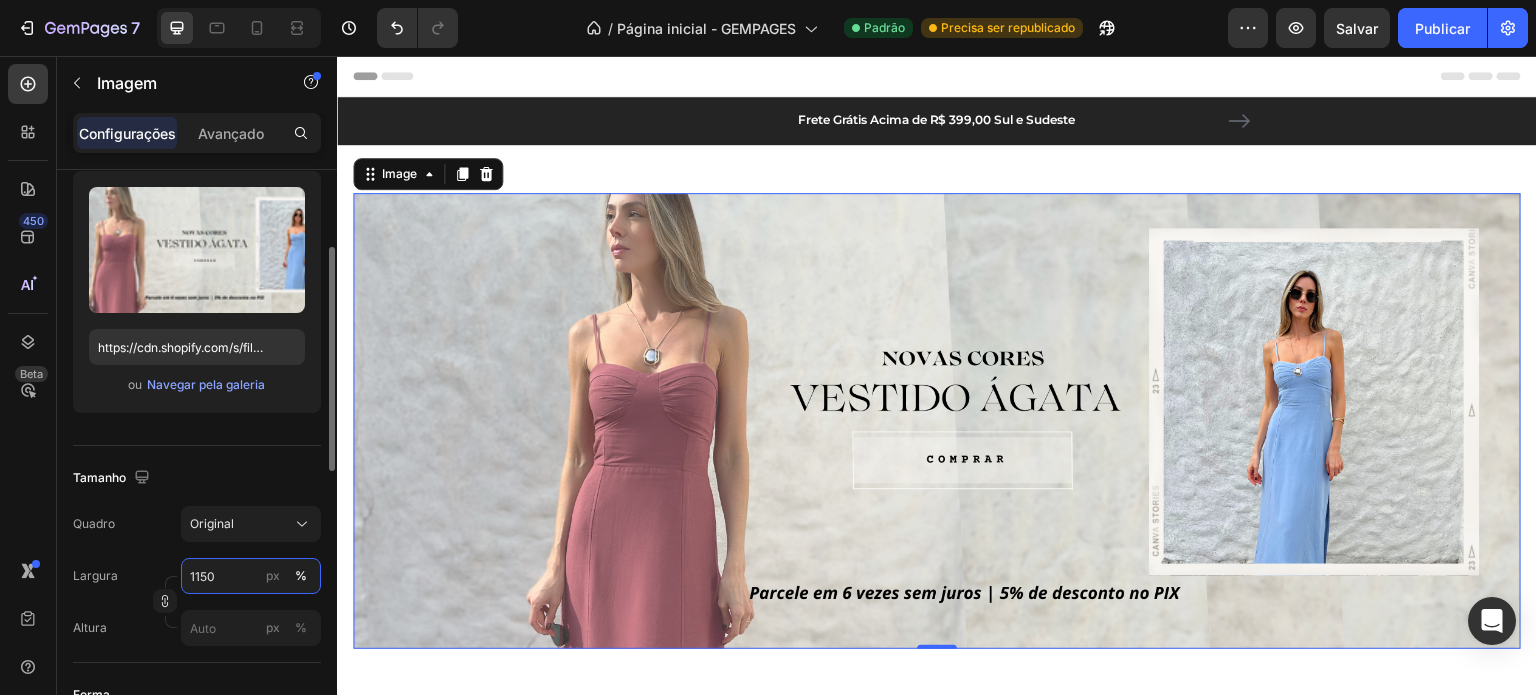 click on "1150" at bounding box center (251, 576) 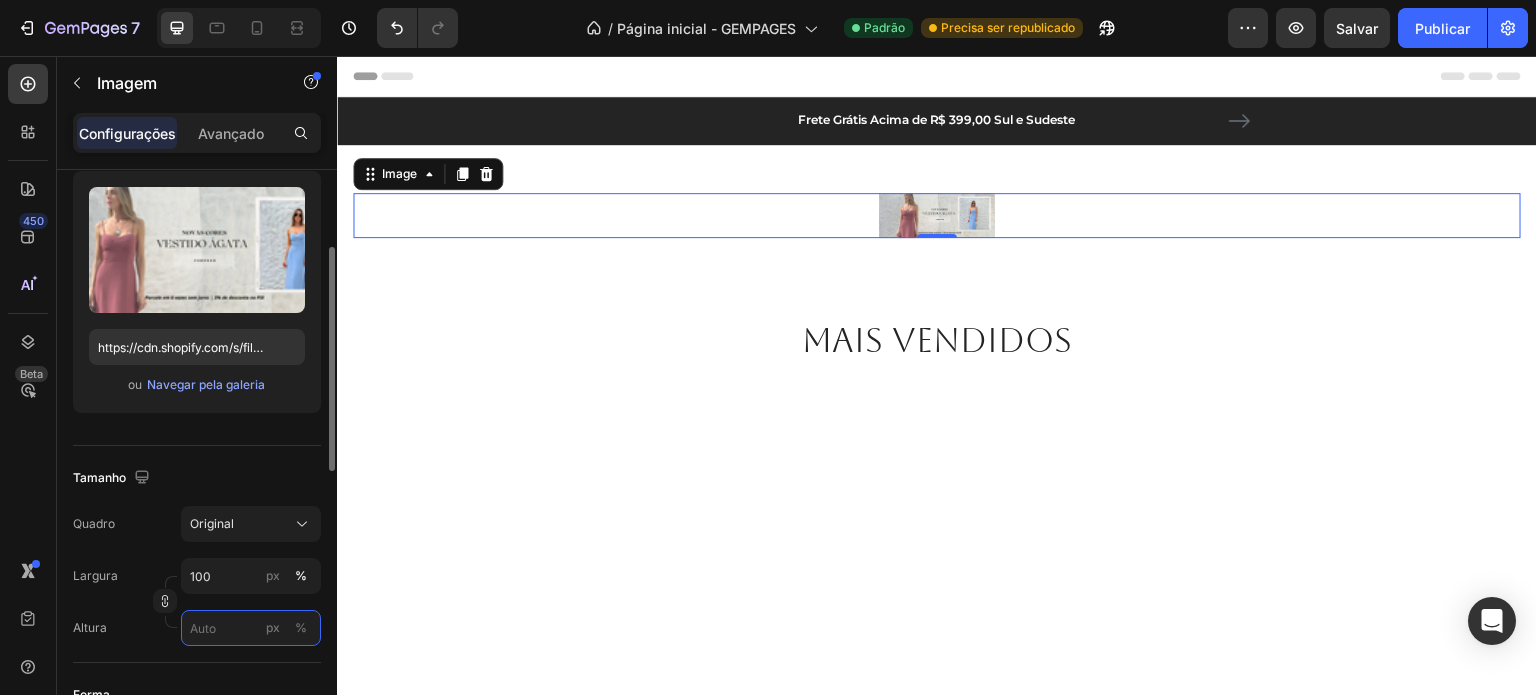 click on "px %" at bounding box center [251, 628] 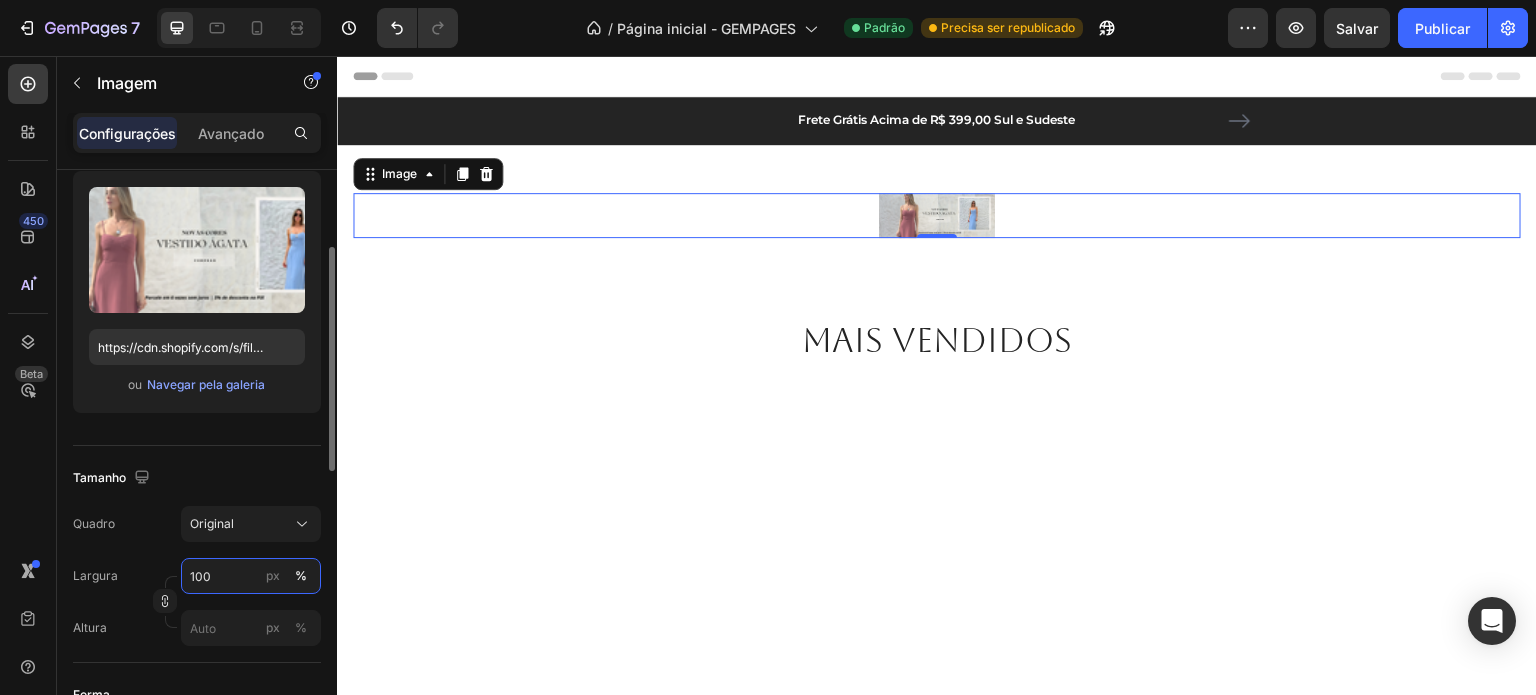 click on "100" at bounding box center (251, 576) 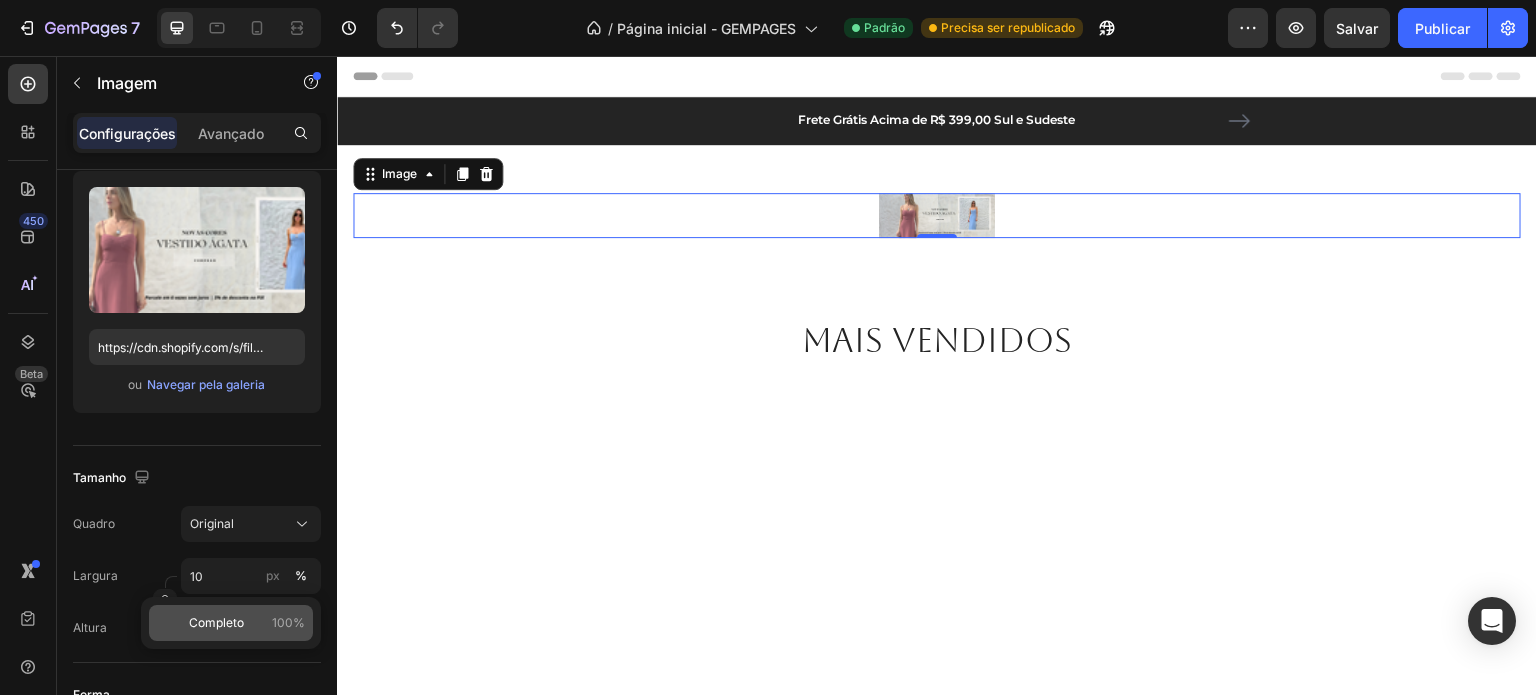 click on "100%" at bounding box center [288, 622] 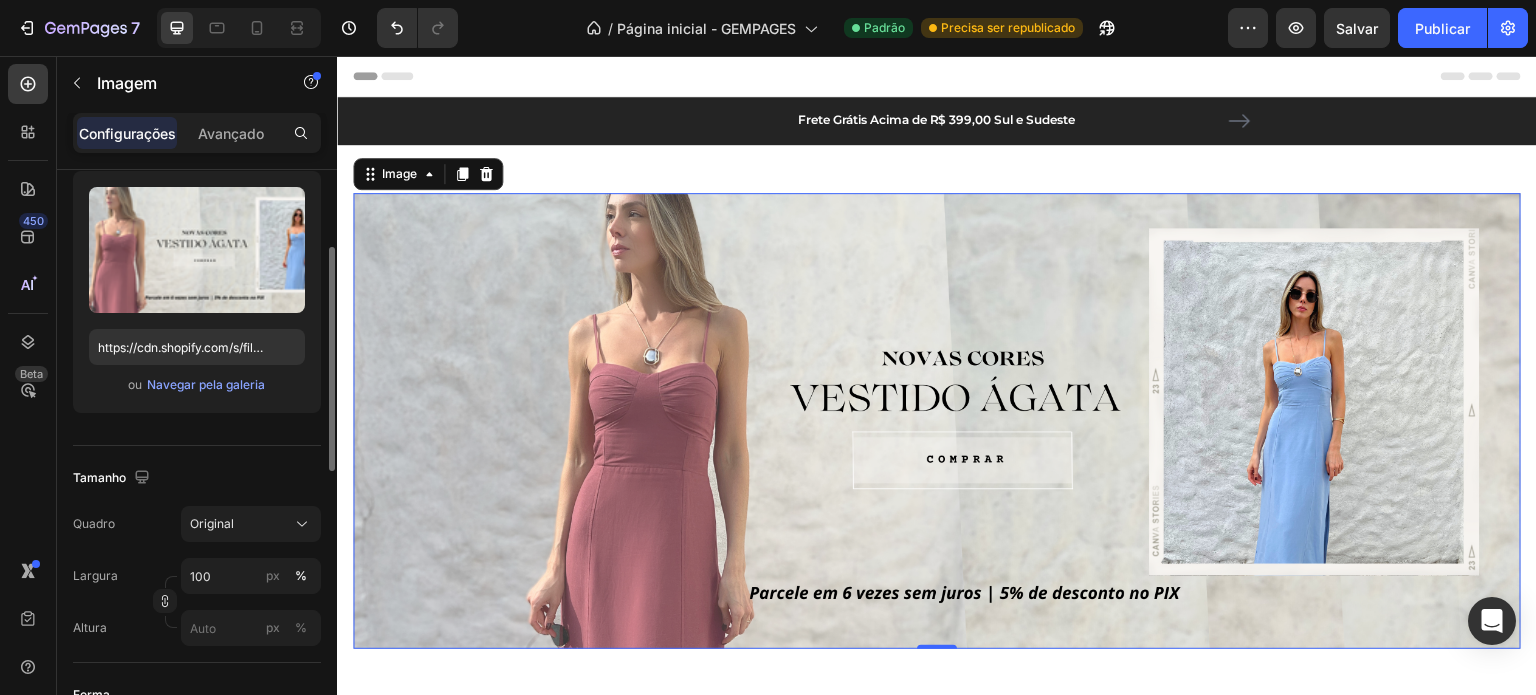 click on "Largura 100 px % Altura px %" at bounding box center (197, 602) 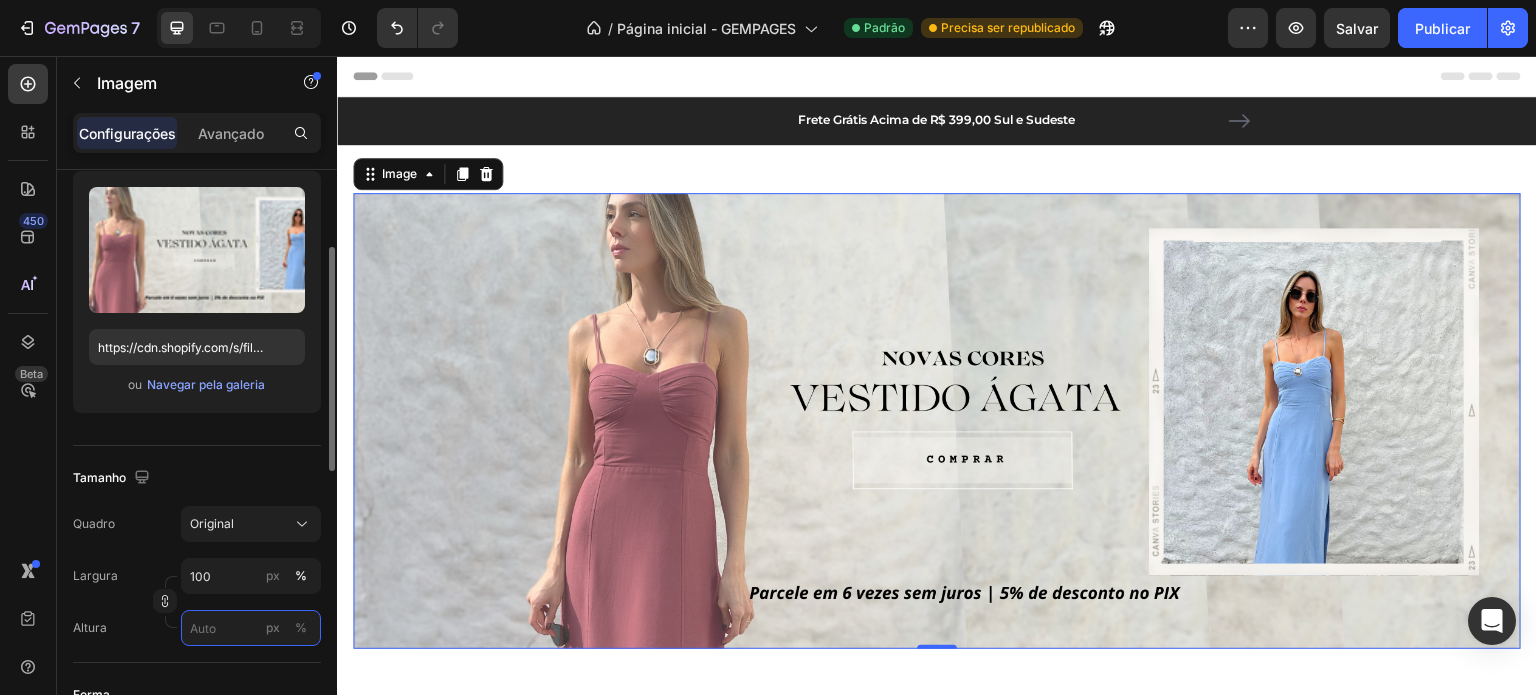 click on "px %" at bounding box center [251, 628] 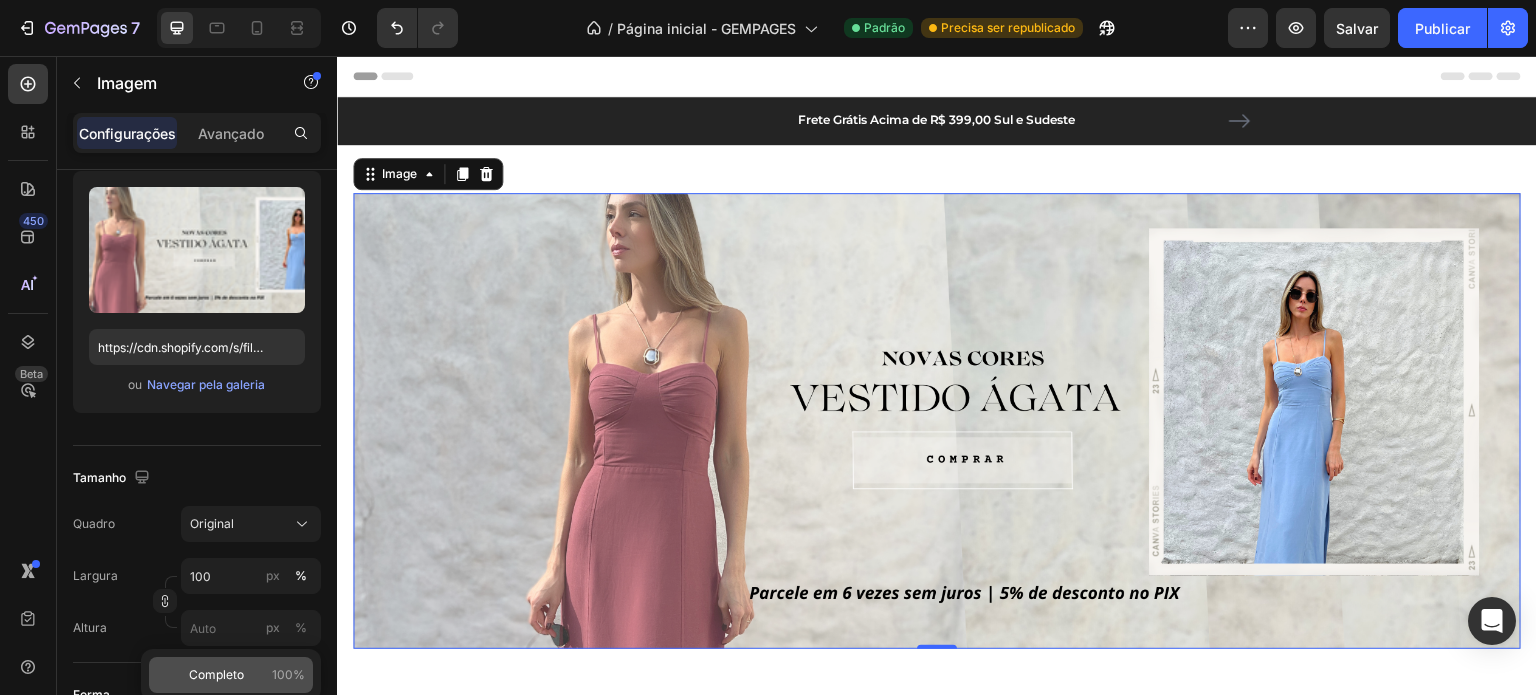 click on "Completo 100%" 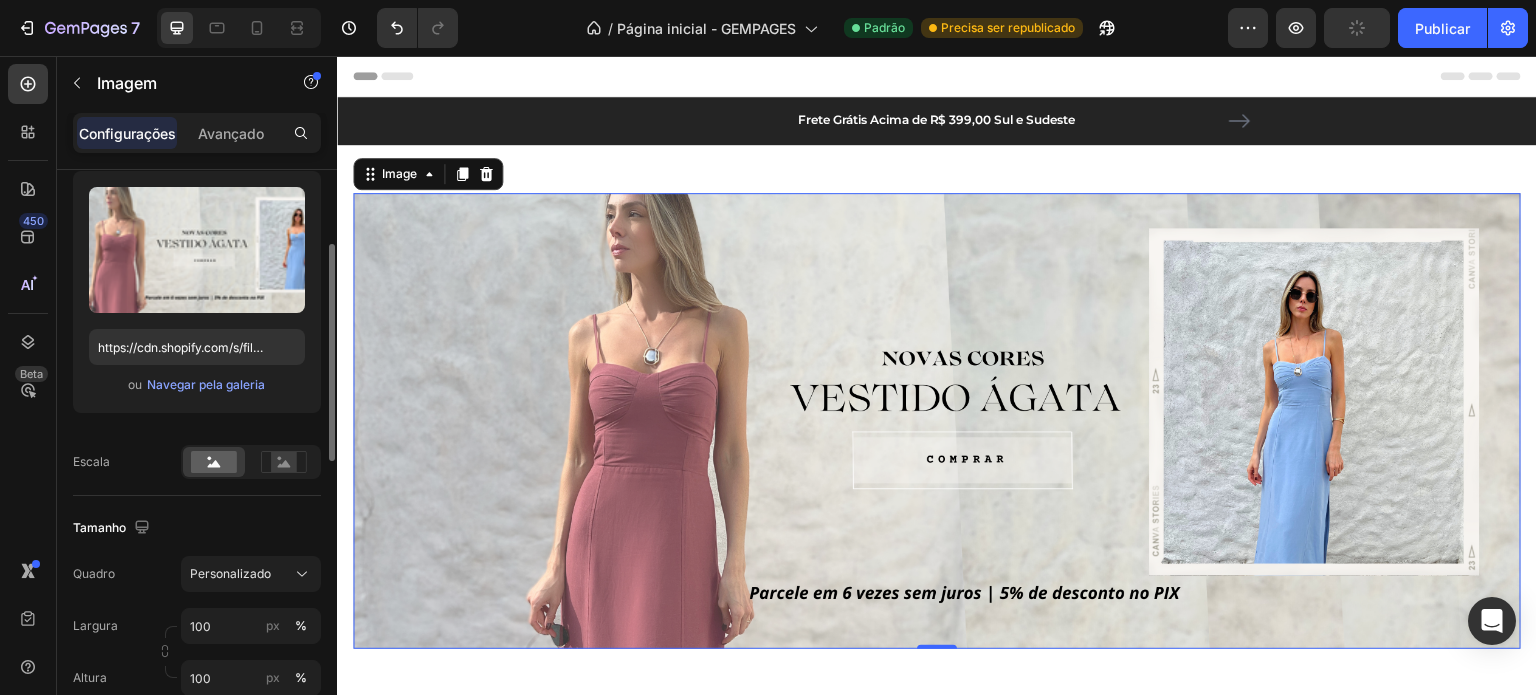 scroll, scrollTop: 300, scrollLeft: 0, axis: vertical 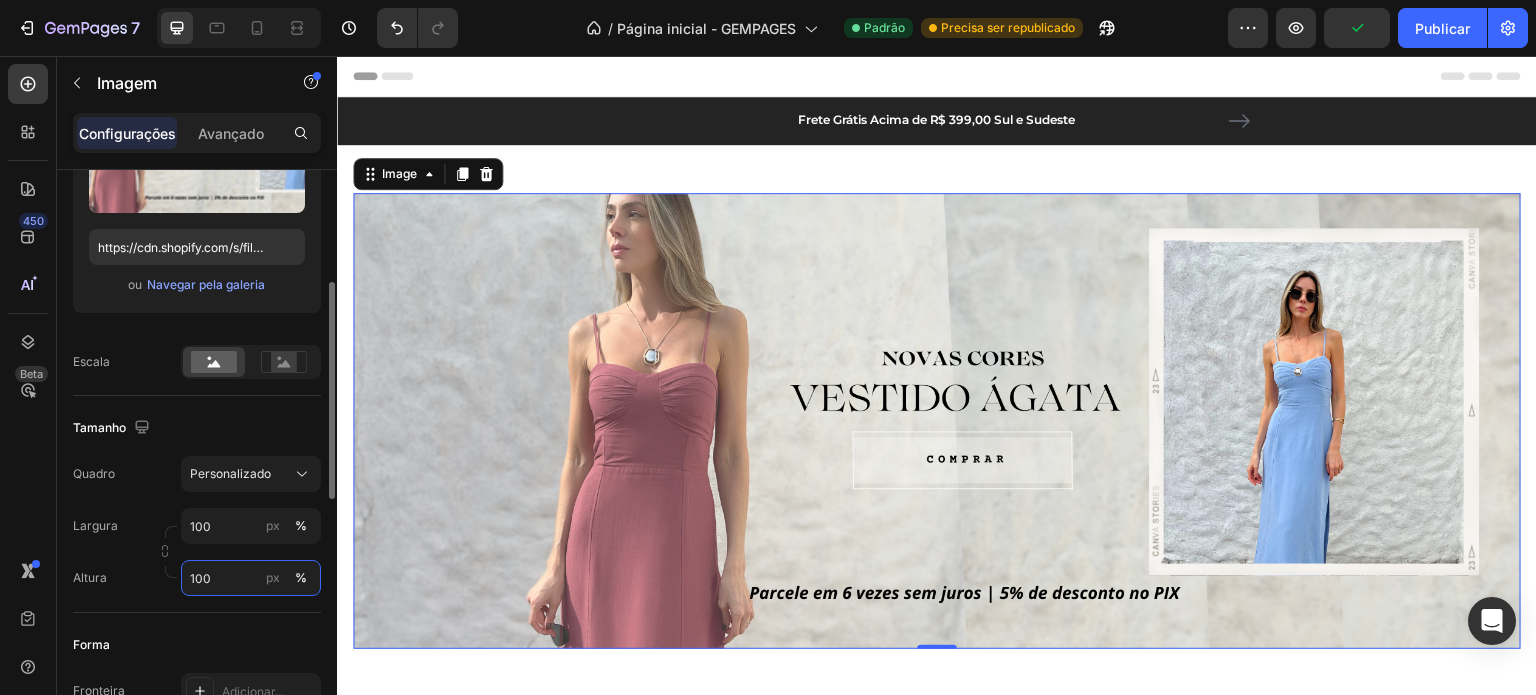 click on "100" at bounding box center [251, 578] 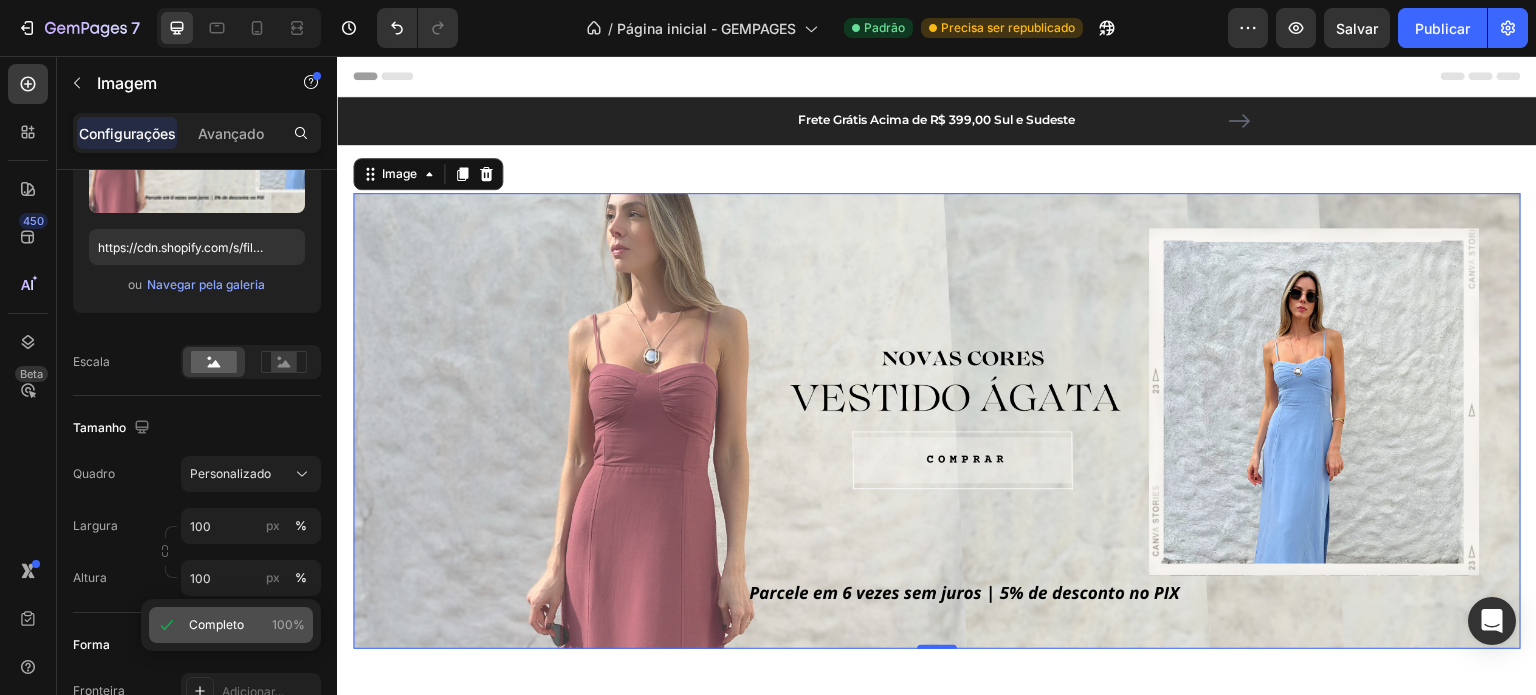 click on "Completo 100%" at bounding box center (247, 625) 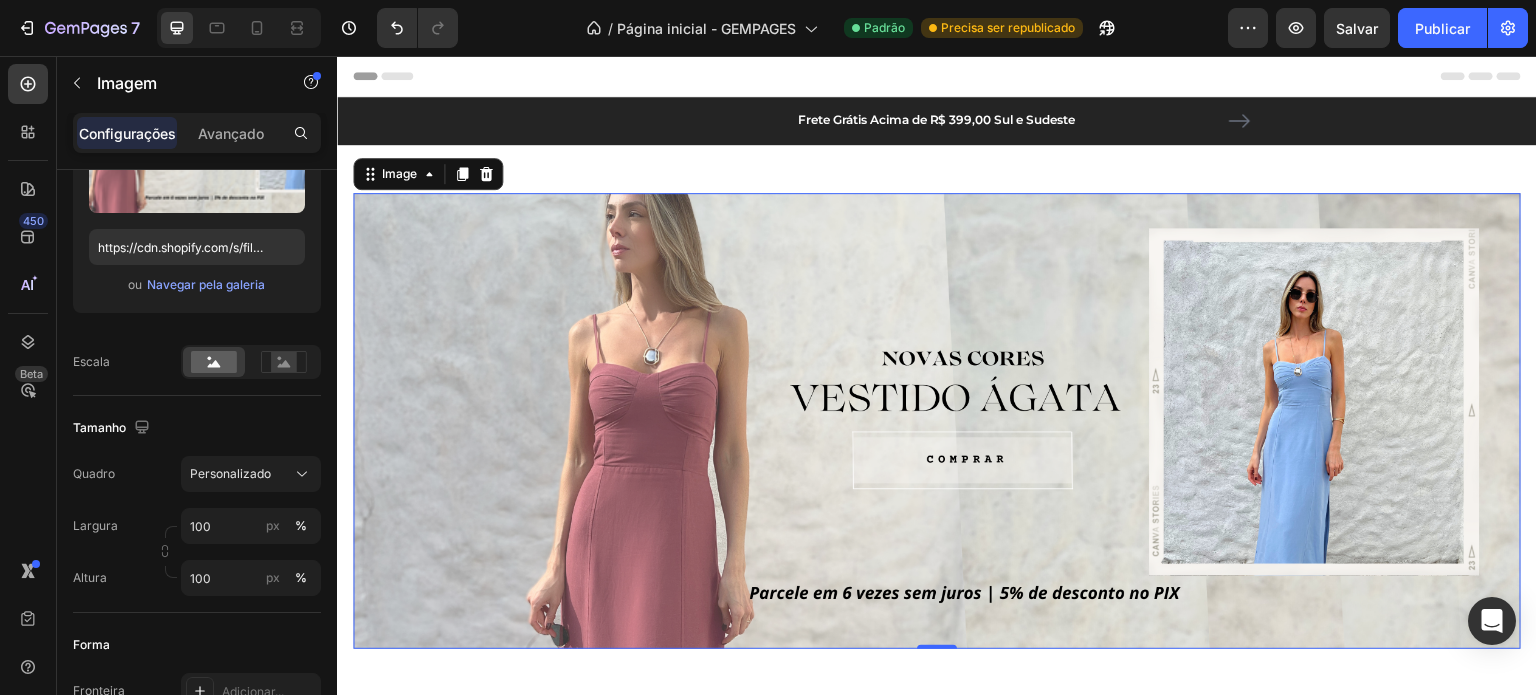 click at bounding box center [937, 421] 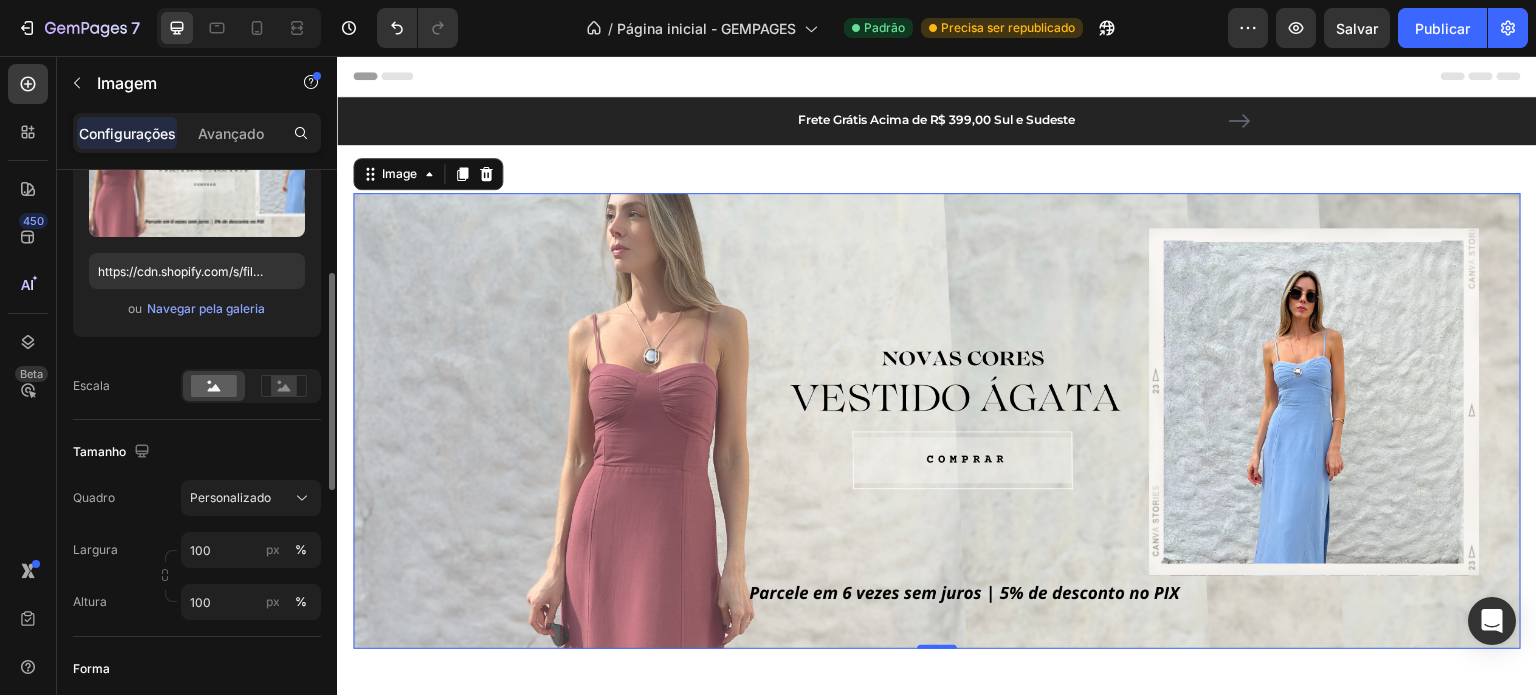 scroll, scrollTop: 0, scrollLeft: 0, axis: both 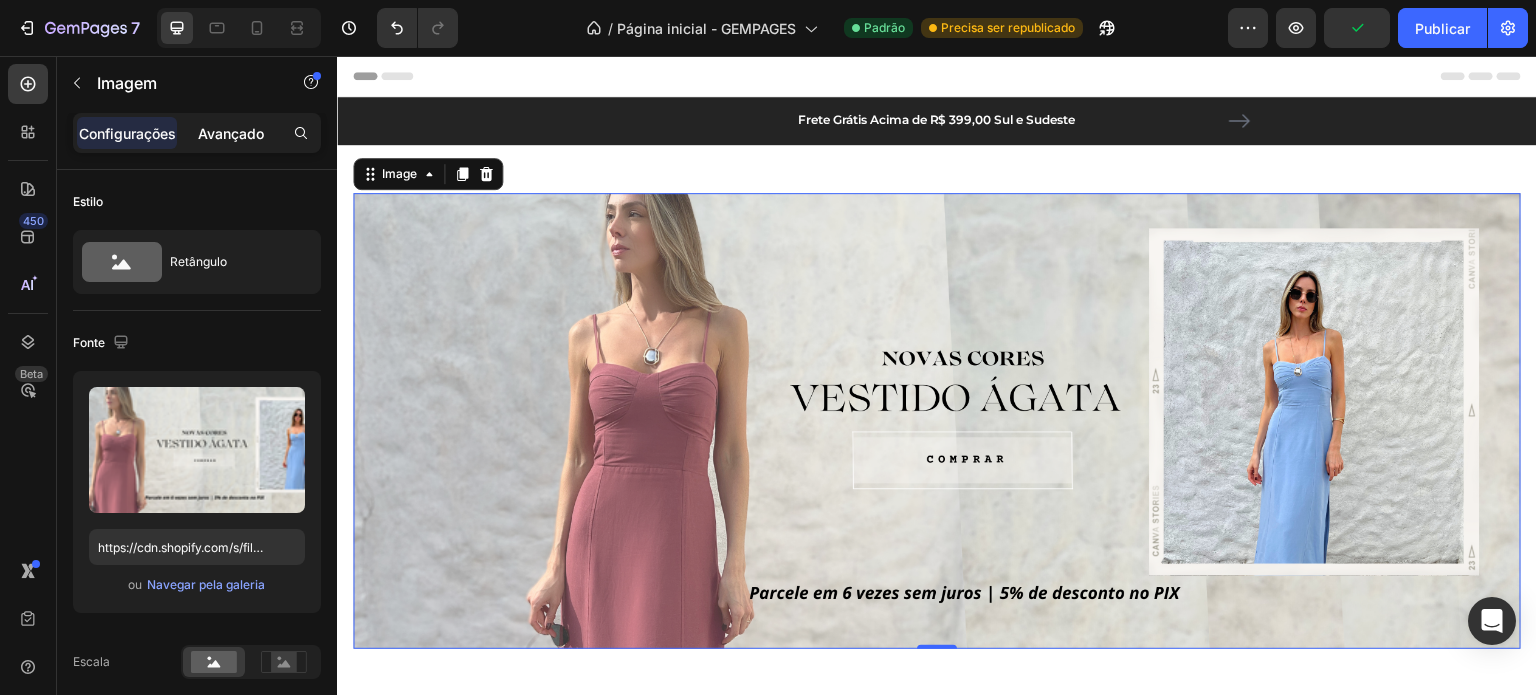 click on "Avançado" at bounding box center [231, 133] 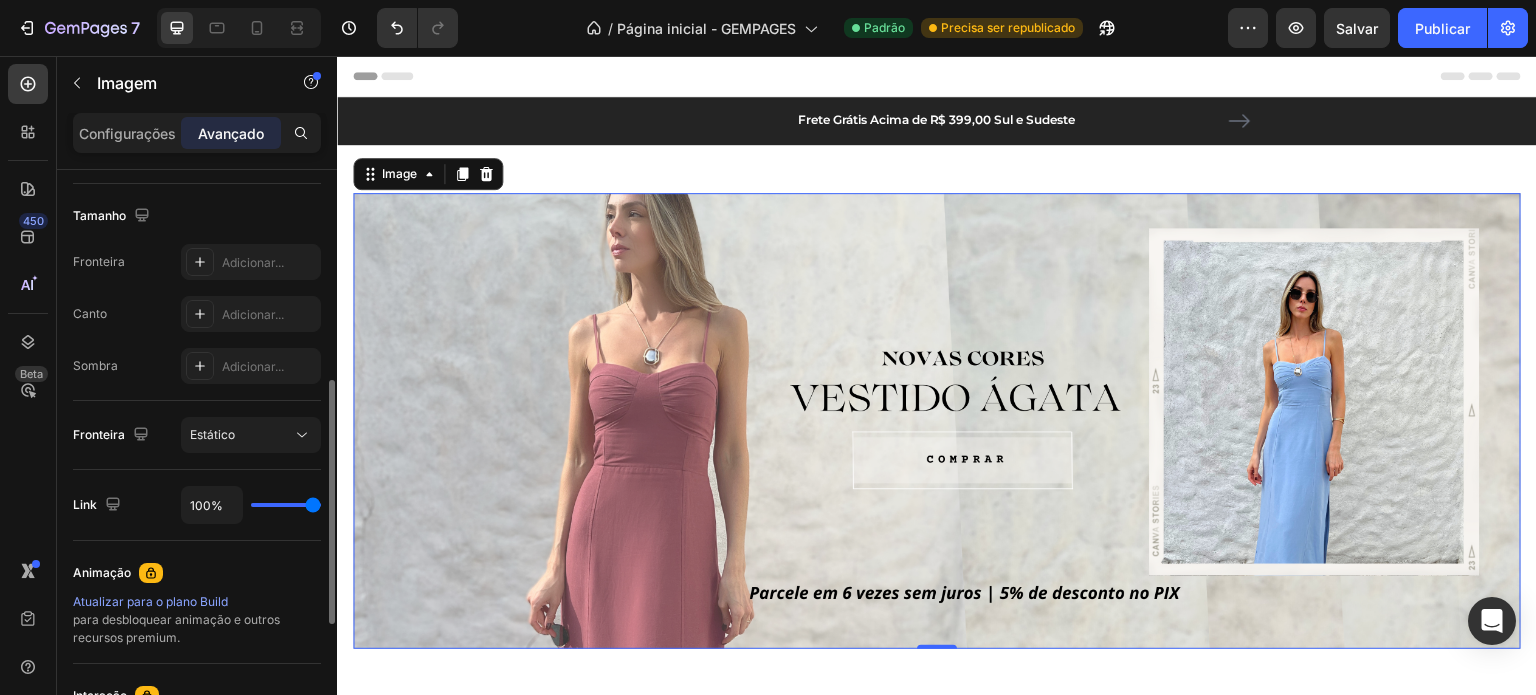scroll, scrollTop: 804, scrollLeft: 0, axis: vertical 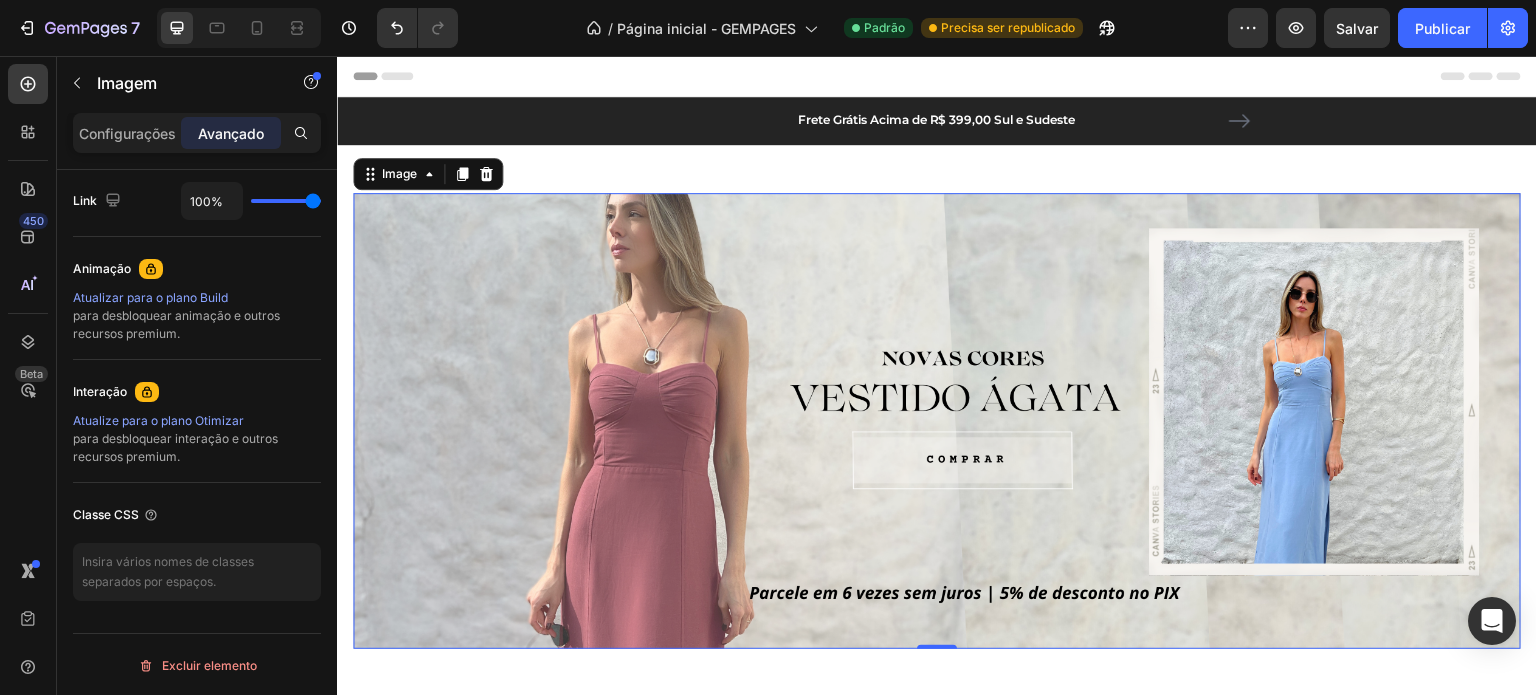 click at bounding box center (937, 421) 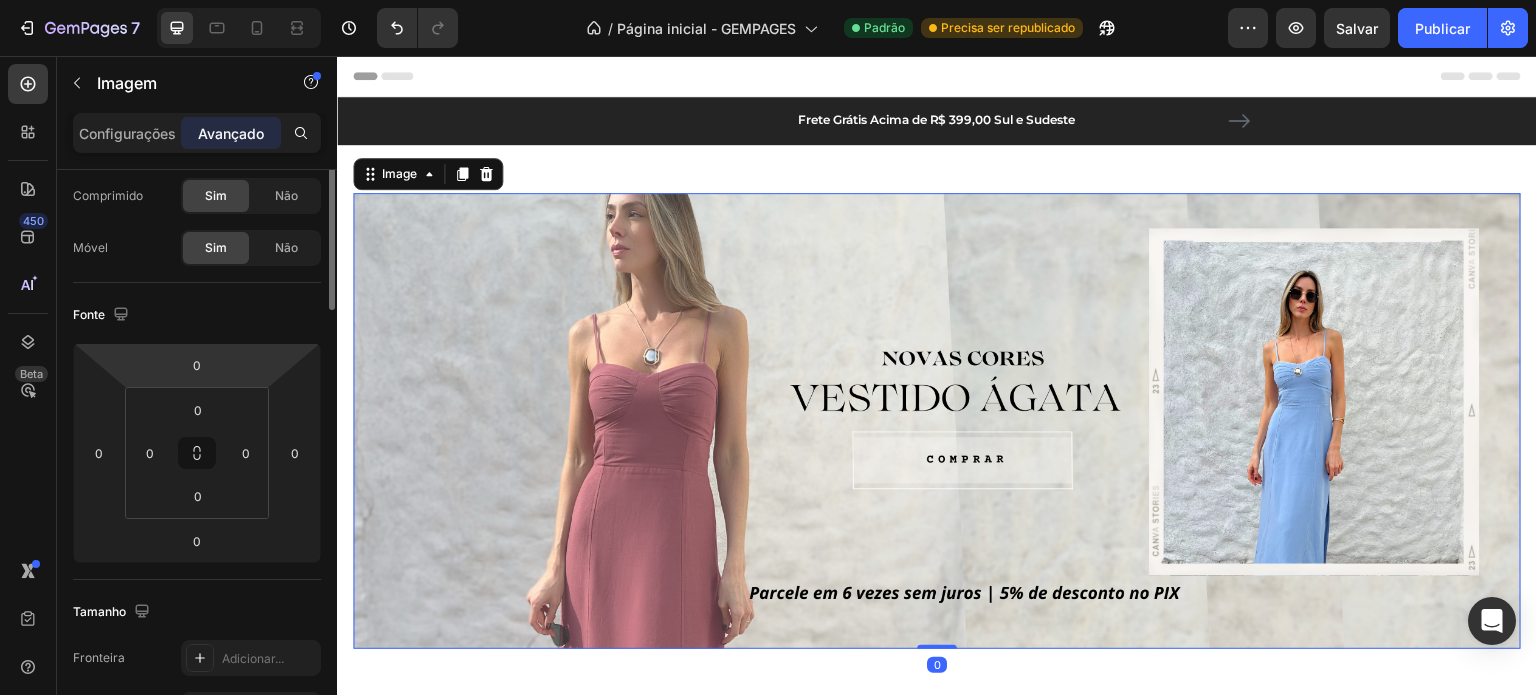 scroll, scrollTop: 0, scrollLeft: 0, axis: both 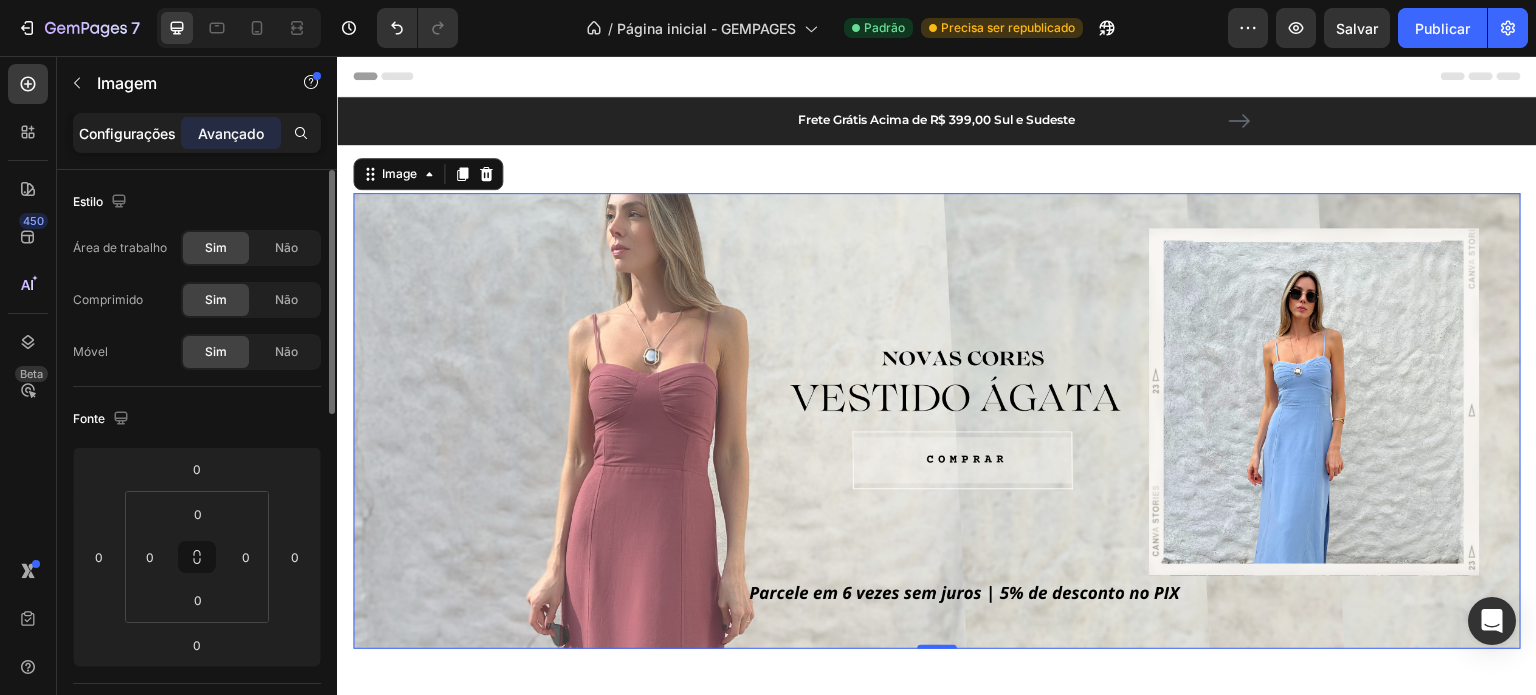 click on "Configurações" at bounding box center (127, 133) 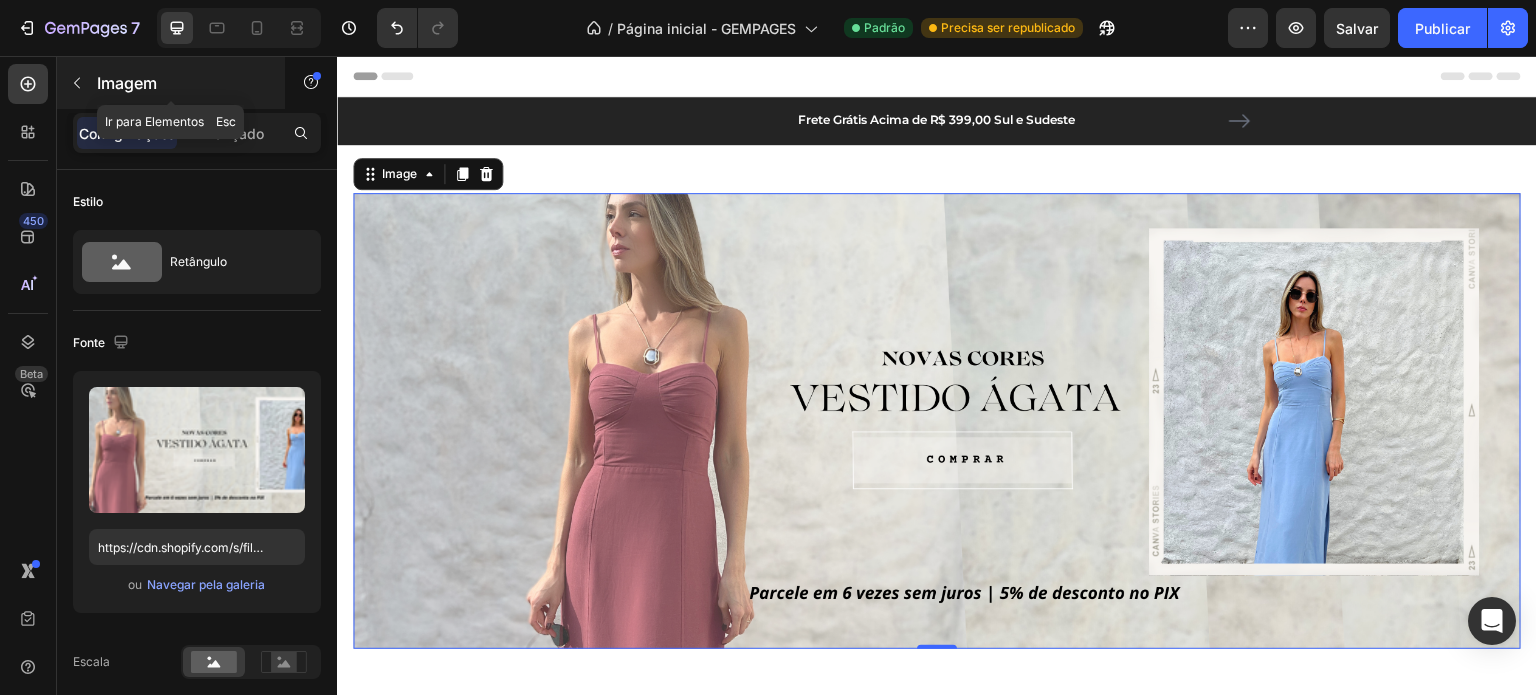click on "Imagem" at bounding box center [171, 83] 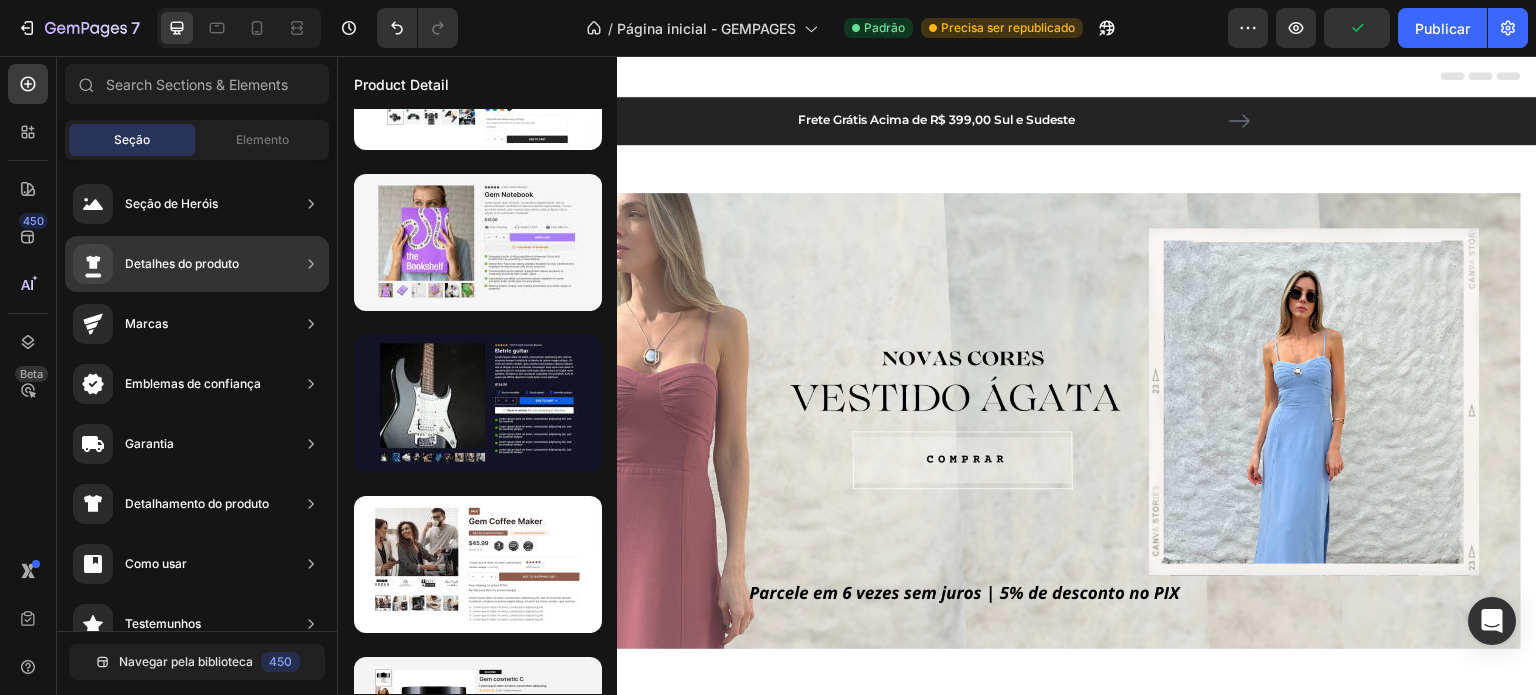 scroll, scrollTop: 1012, scrollLeft: 0, axis: vertical 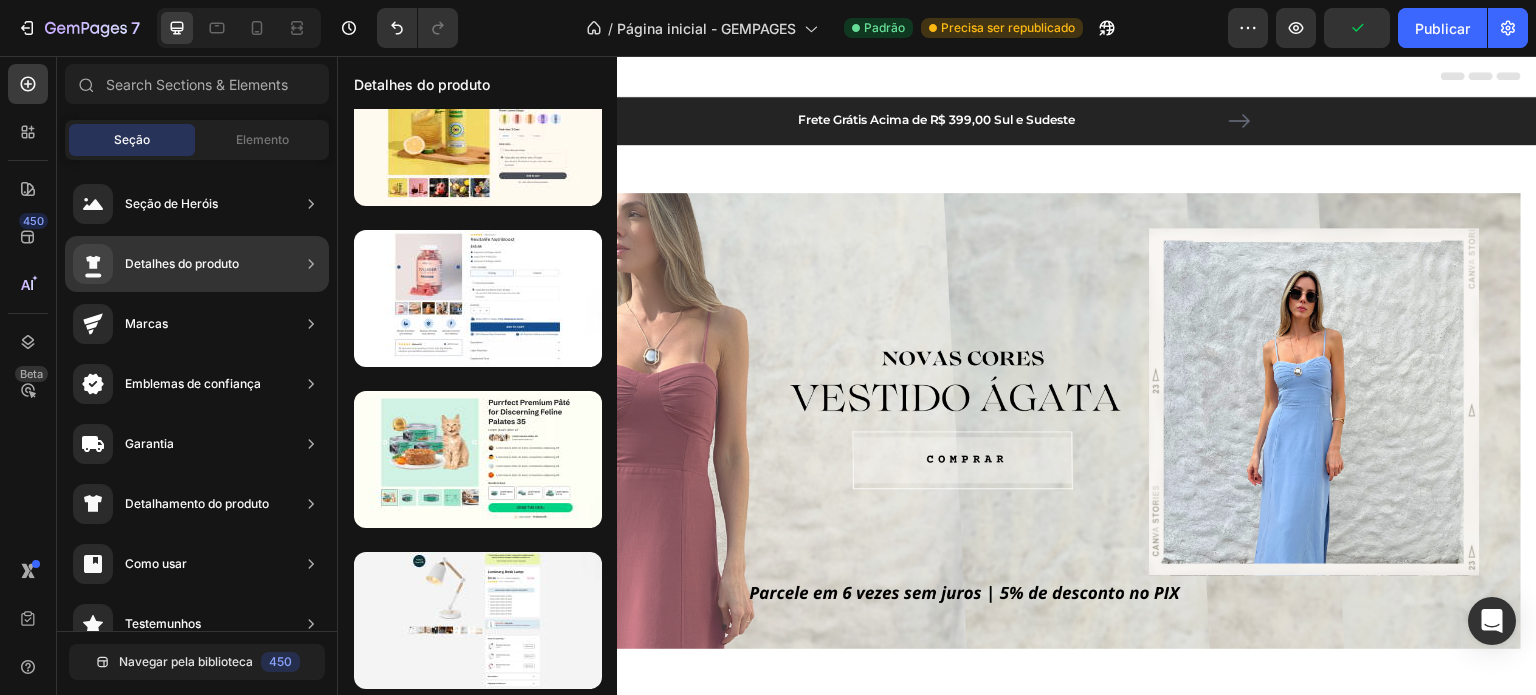 click on "Detalhes do produto" at bounding box center (182, 263) 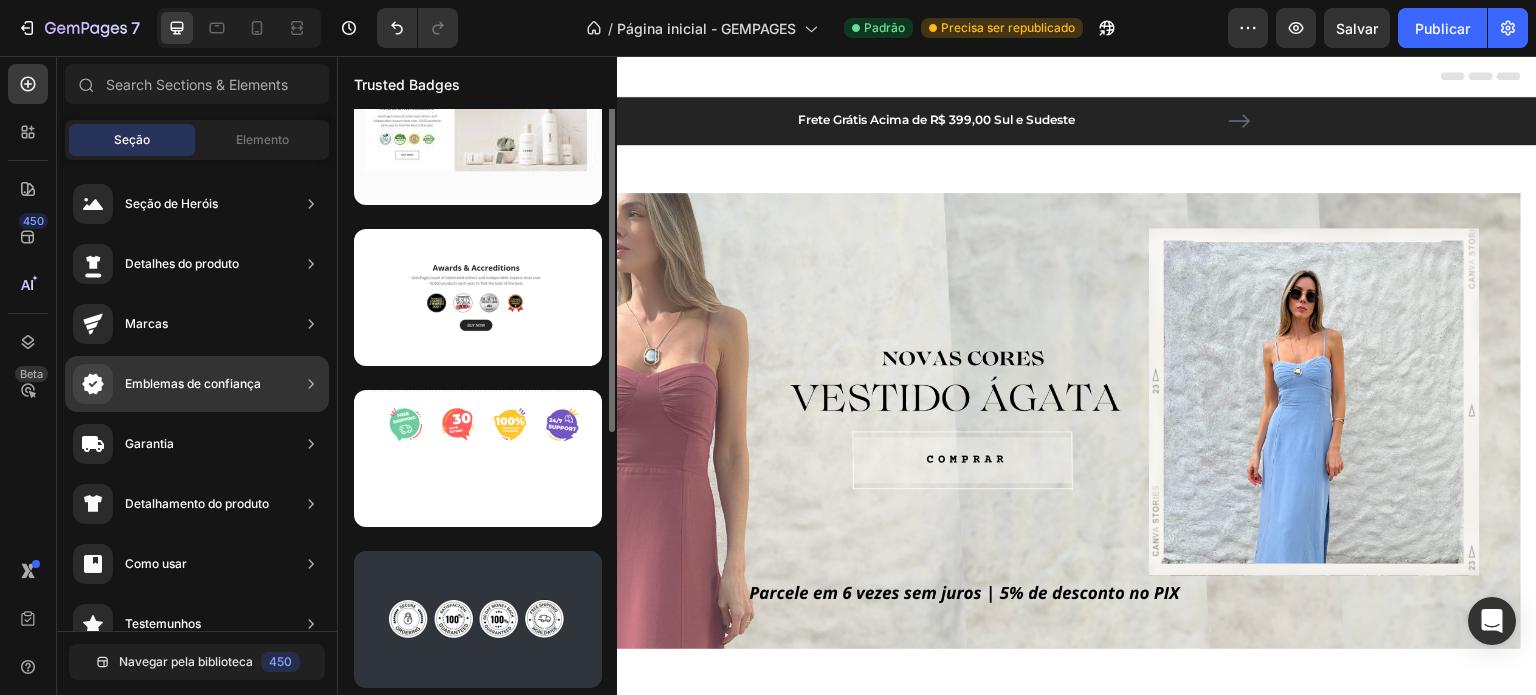 scroll, scrollTop: 207, scrollLeft: 0, axis: vertical 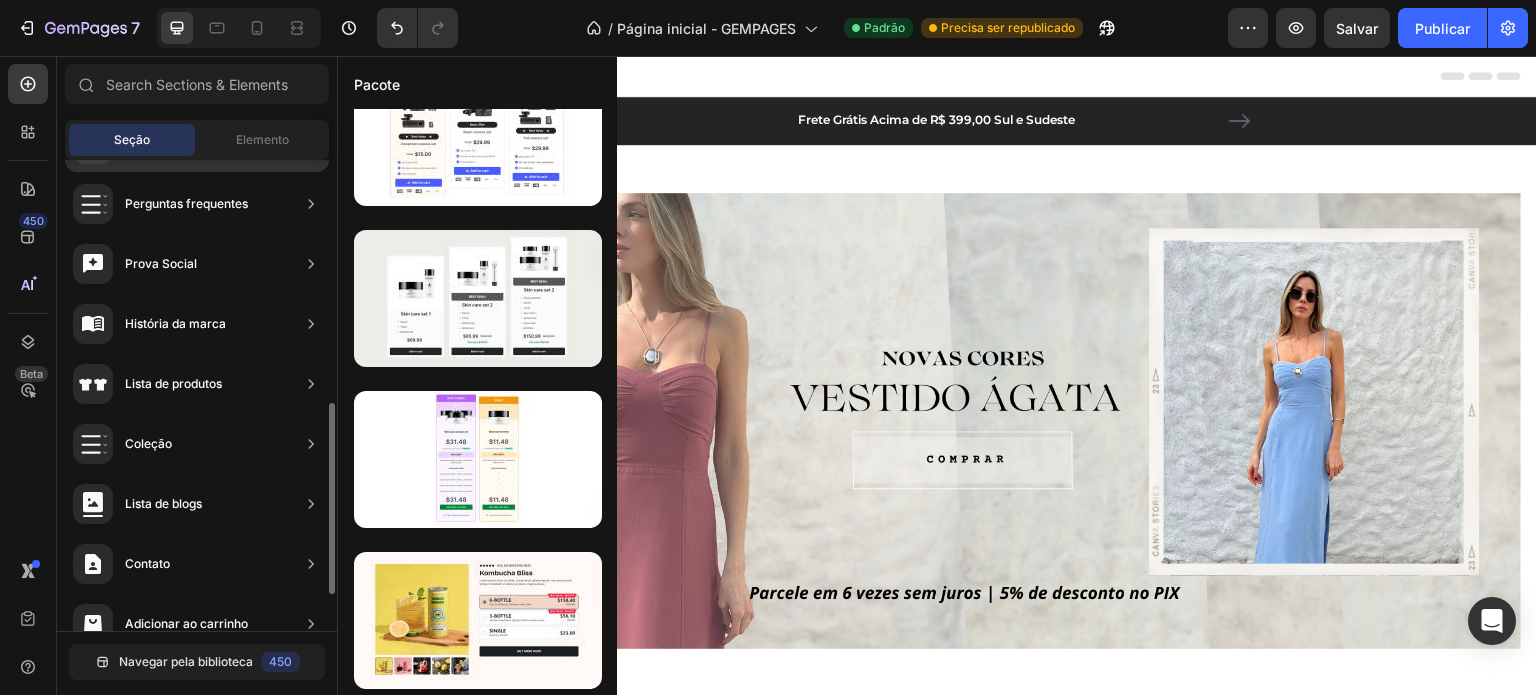 click on "Coleção" 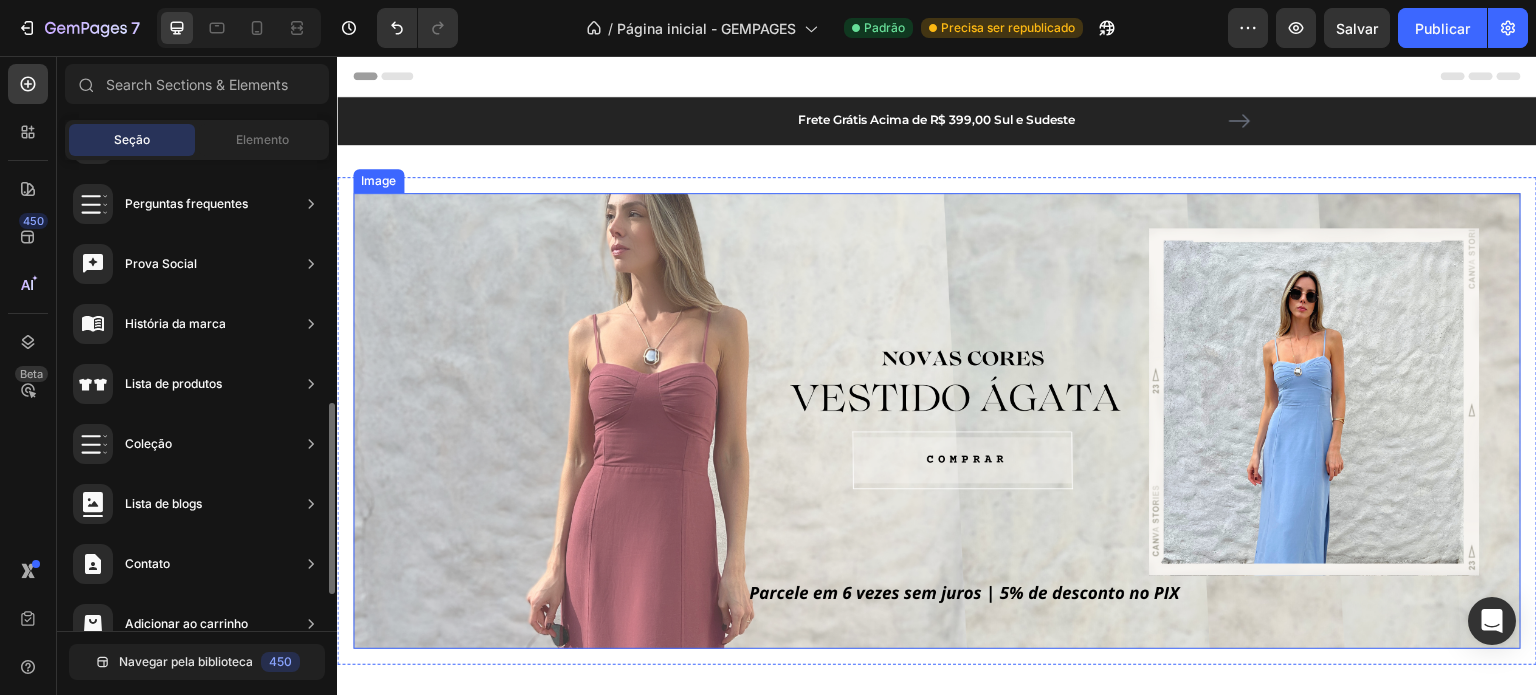 scroll, scrollTop: 0, scrollLeft: 0, axis: both 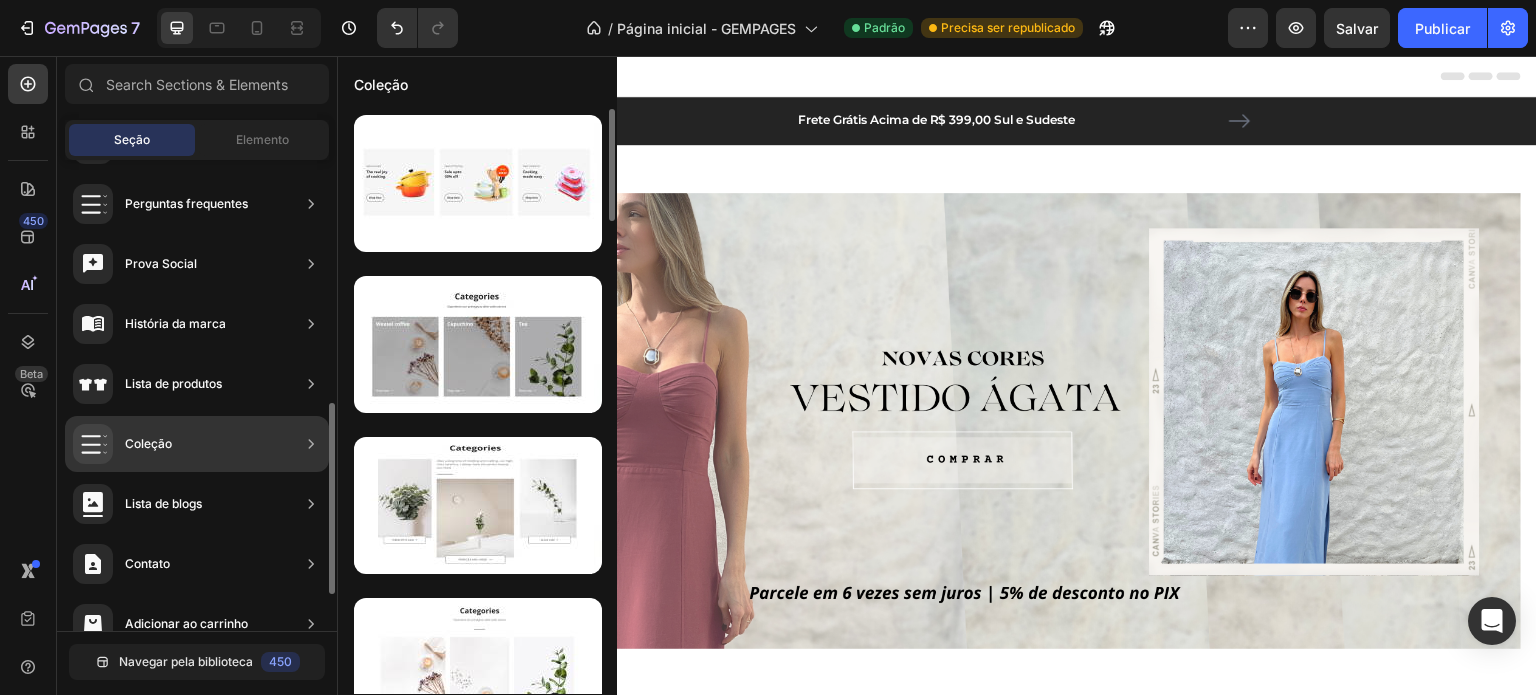 click on "Coleção" 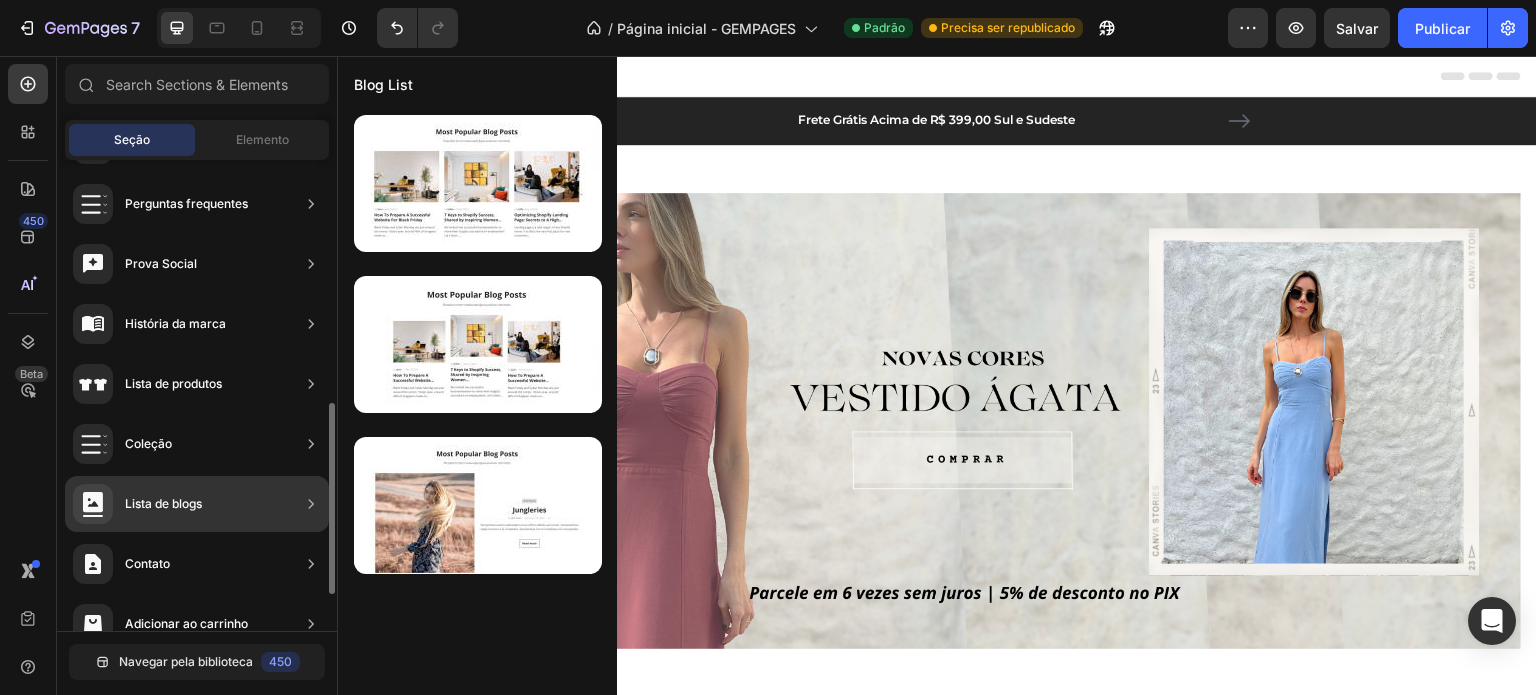 scroll, scrollTop: 0, scrollLeft: 0, axis: both 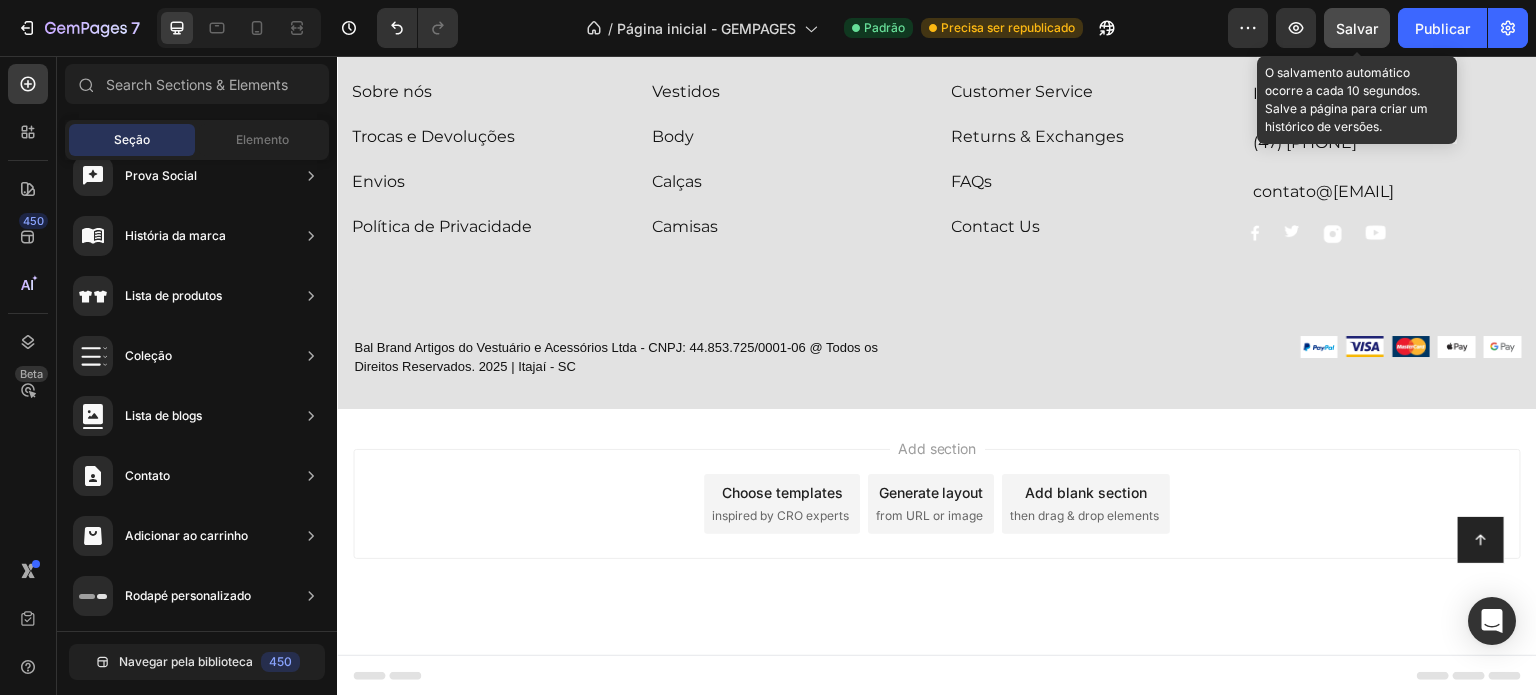 click on "Salvar" at bounding box center [1357, 28] 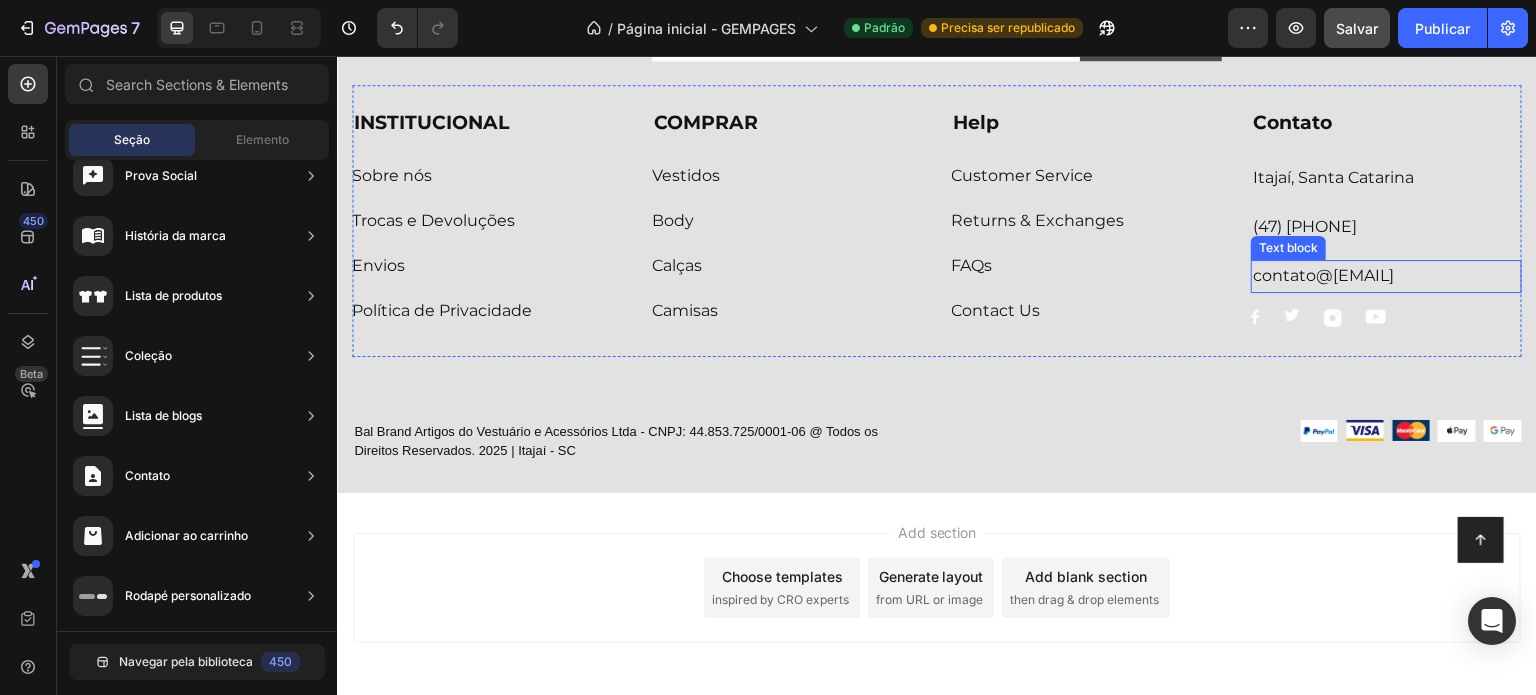 scroll, scrollTop: 2620, scrollLeft: 0, axis: vertical 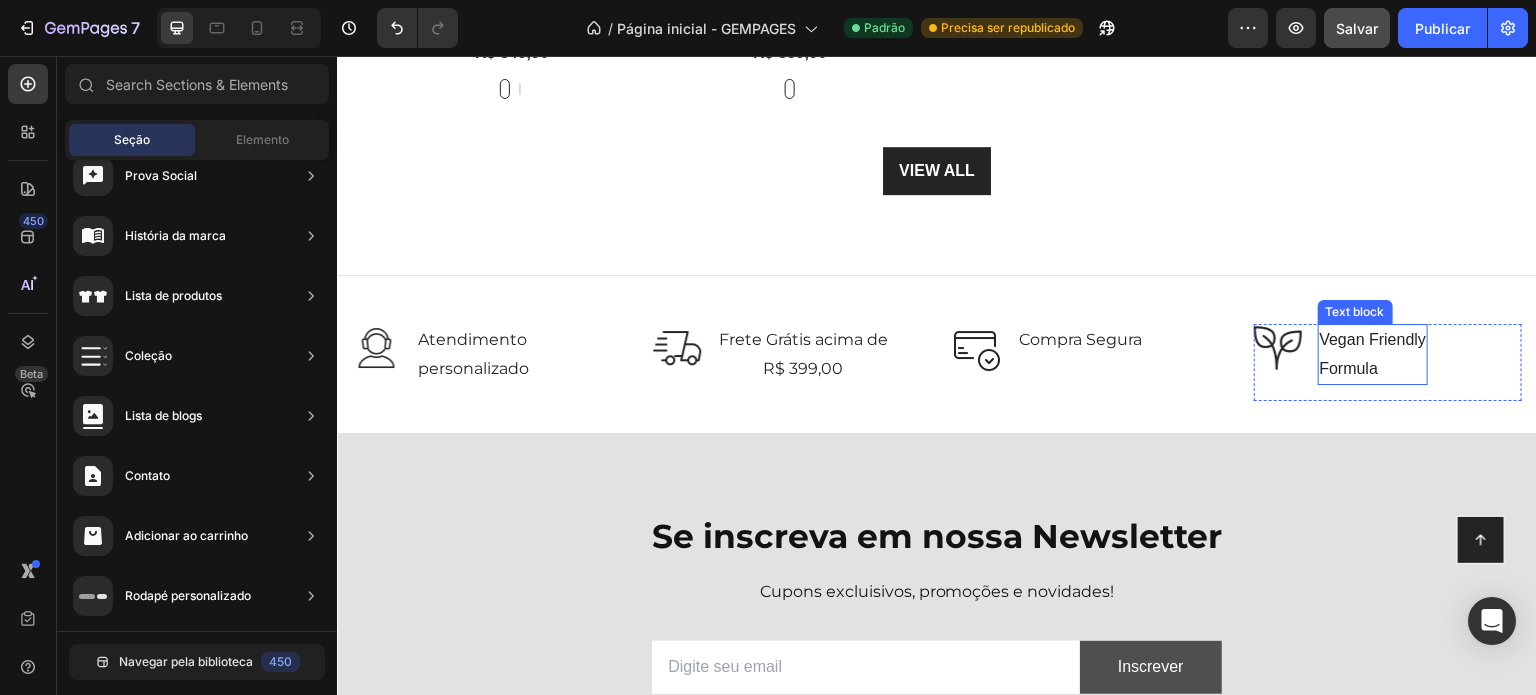 click on "Vegan Friendly Formula" at bounding box center [1373, 355] 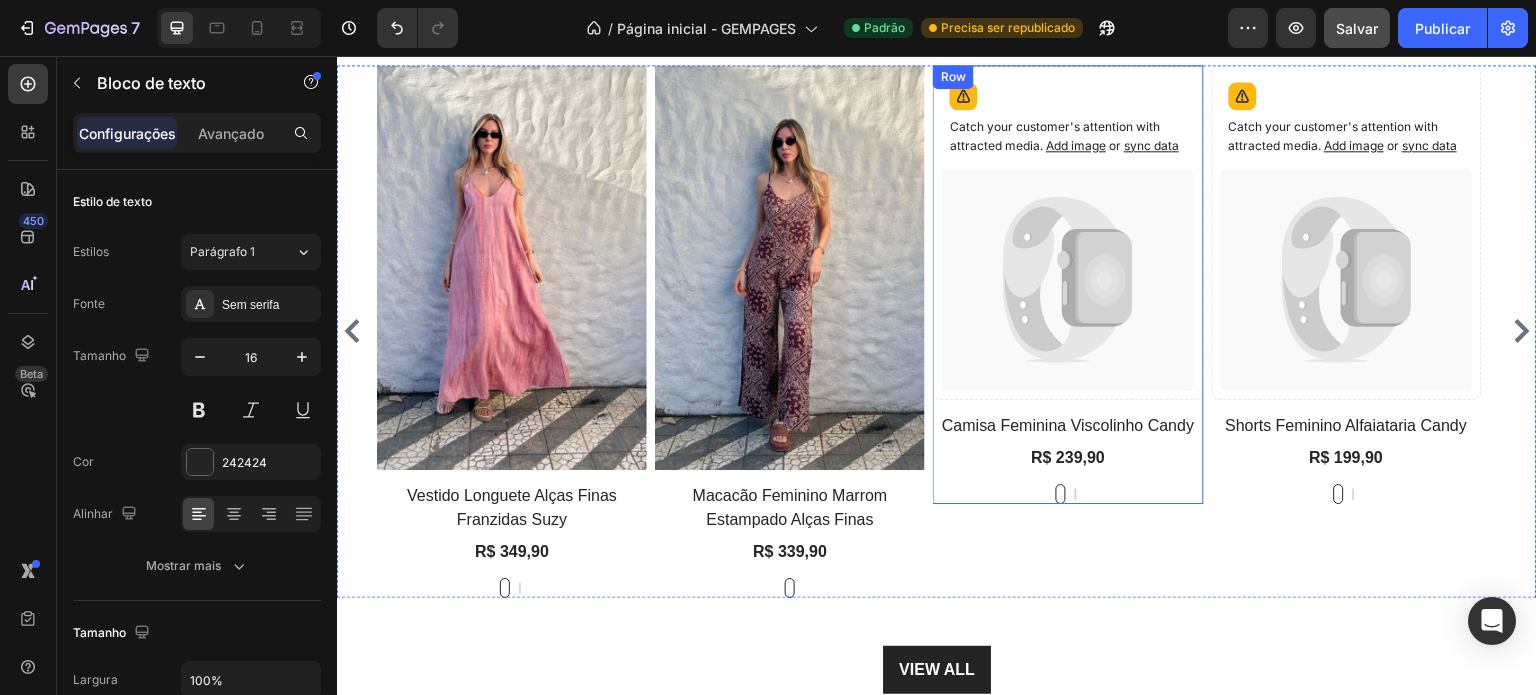 scroll, scrollTop: 1920, scrollLeft: 0, axis: vertical 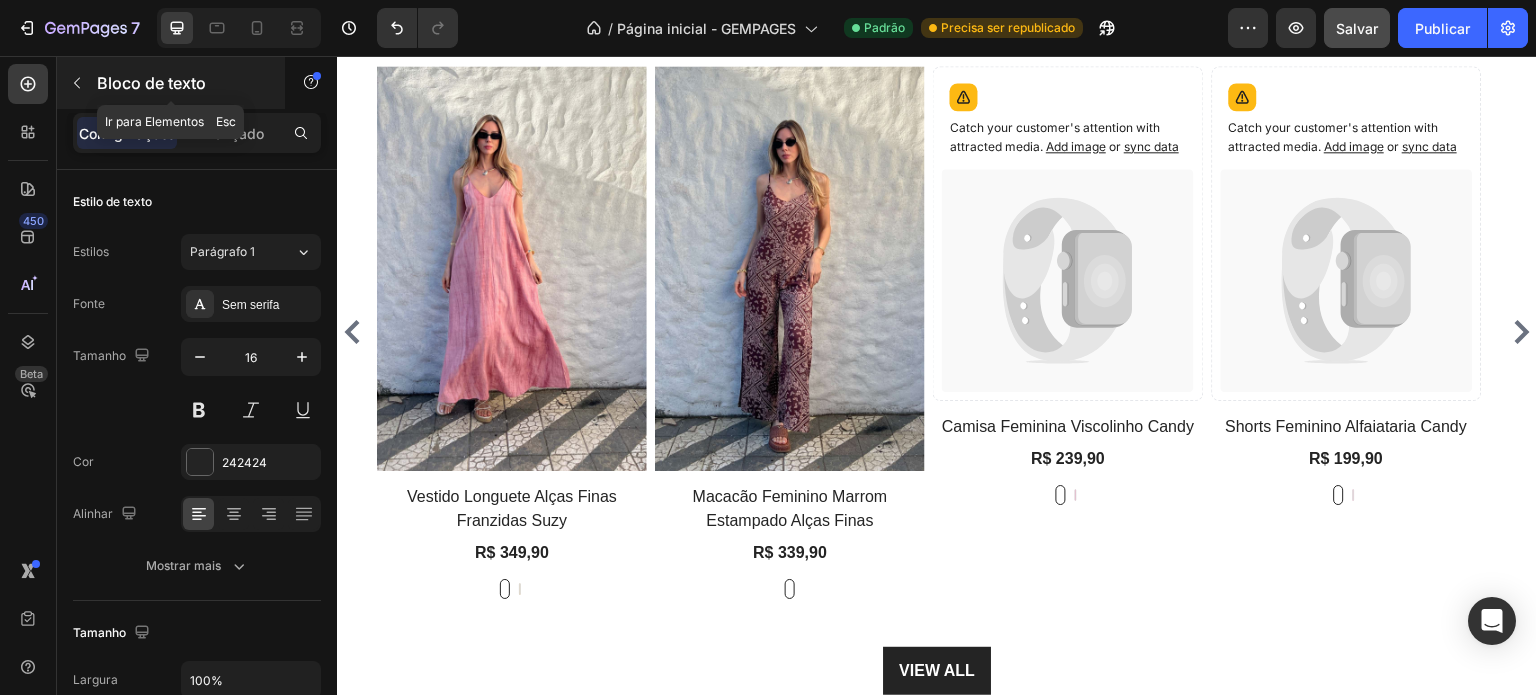 click 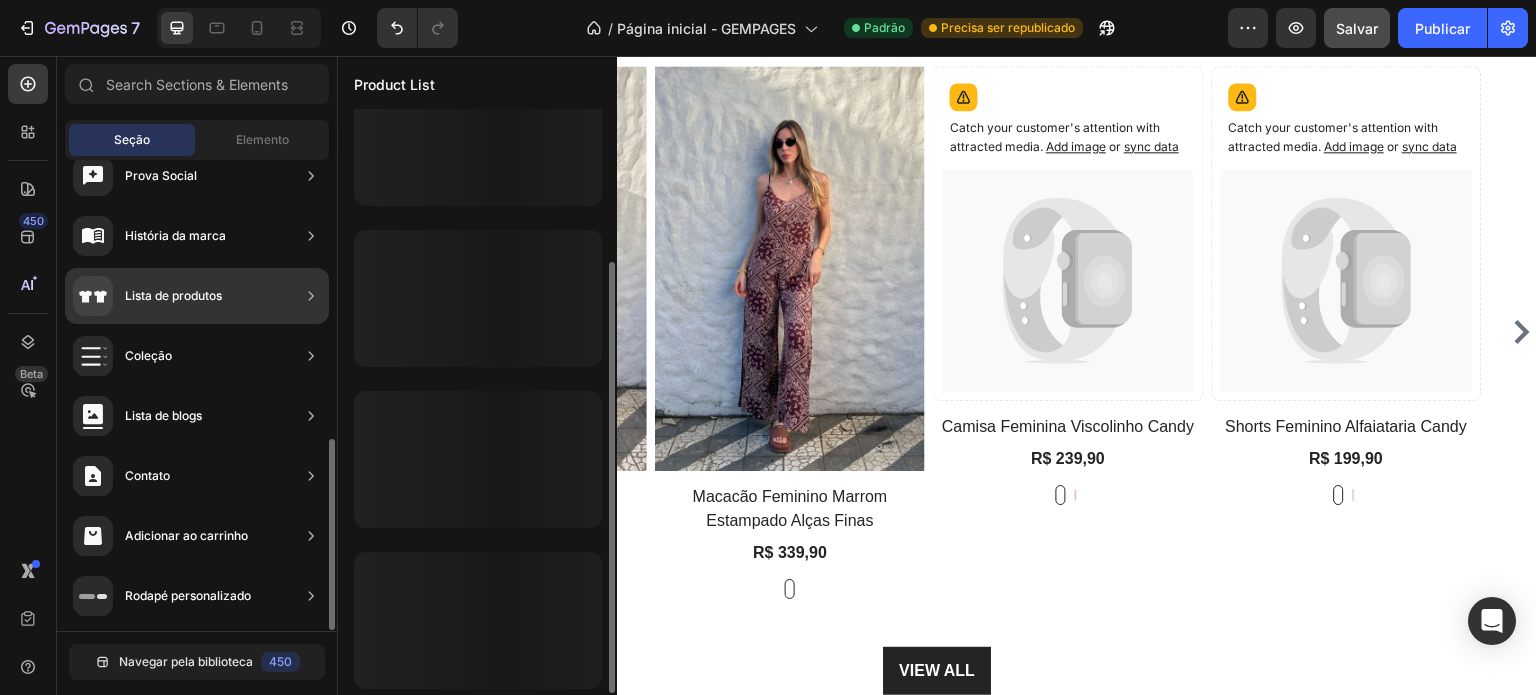 scroll, scrollTop: 0, scrollLeft: 0, axis: both 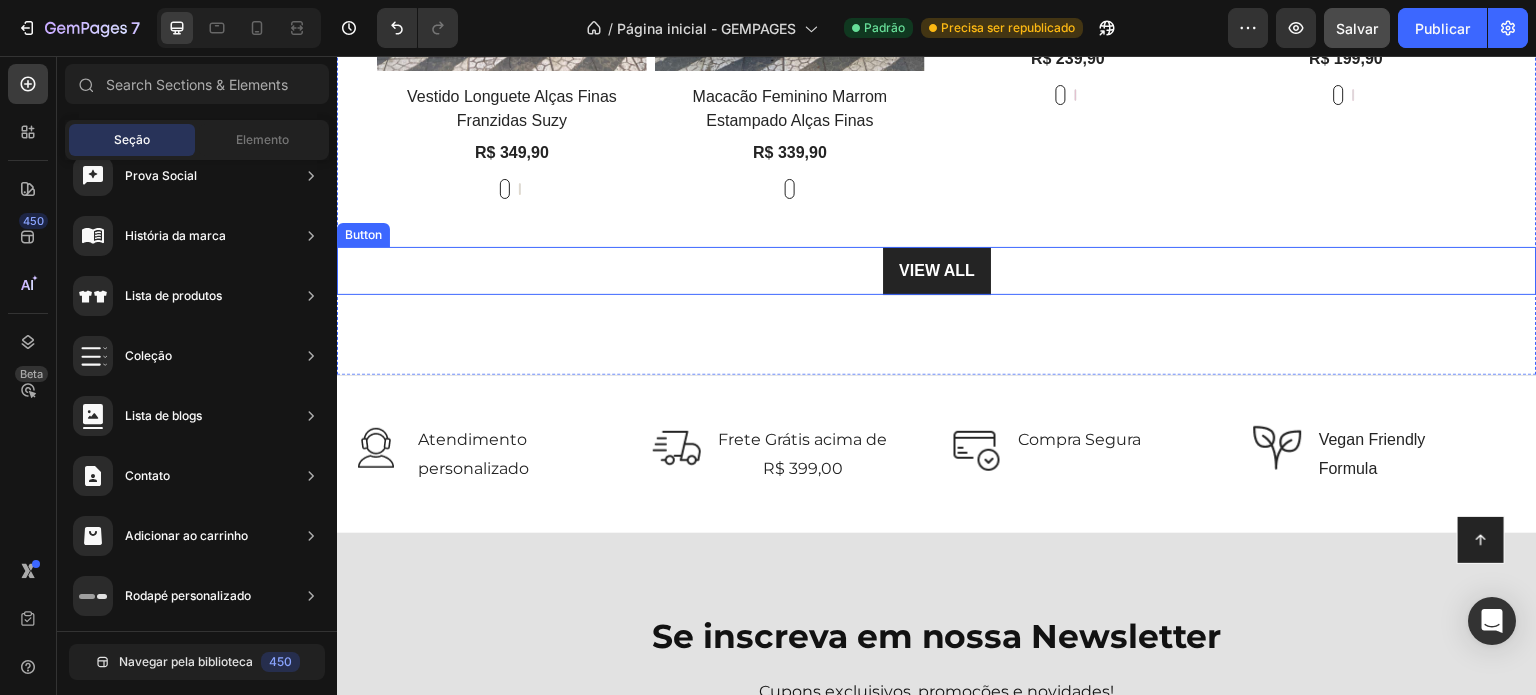 click on "VIEW ALL Button" at bounding box center [937, 271] 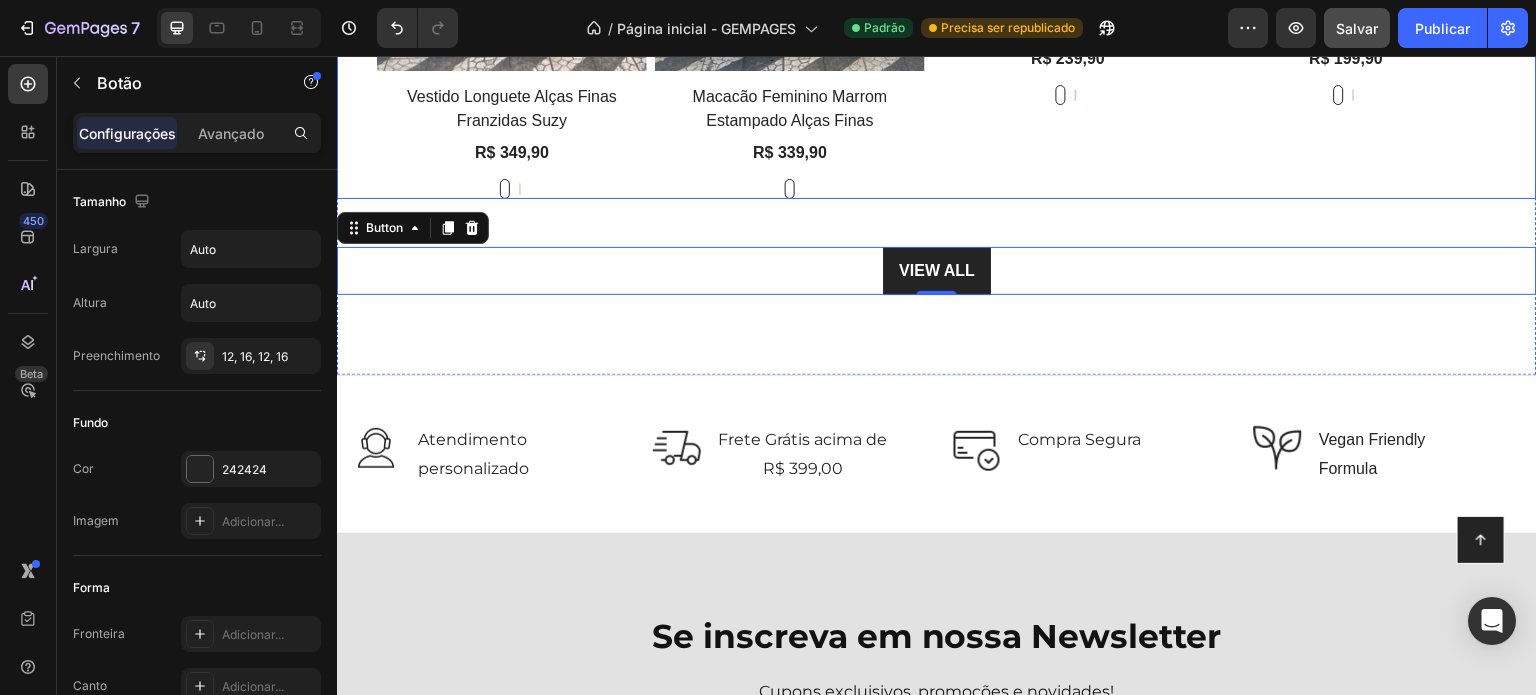 click on "Catch your customer's attention with attracted media.       Add image   or   sync data
Product Images Camisa Feminina Viscolinho Candy Product Title R$ 239,90 Product Price Product Price Amarelo Amarelo Rosa Rosa Product Variants & Swatches Row Product List" at bounding box center (1068, -68) 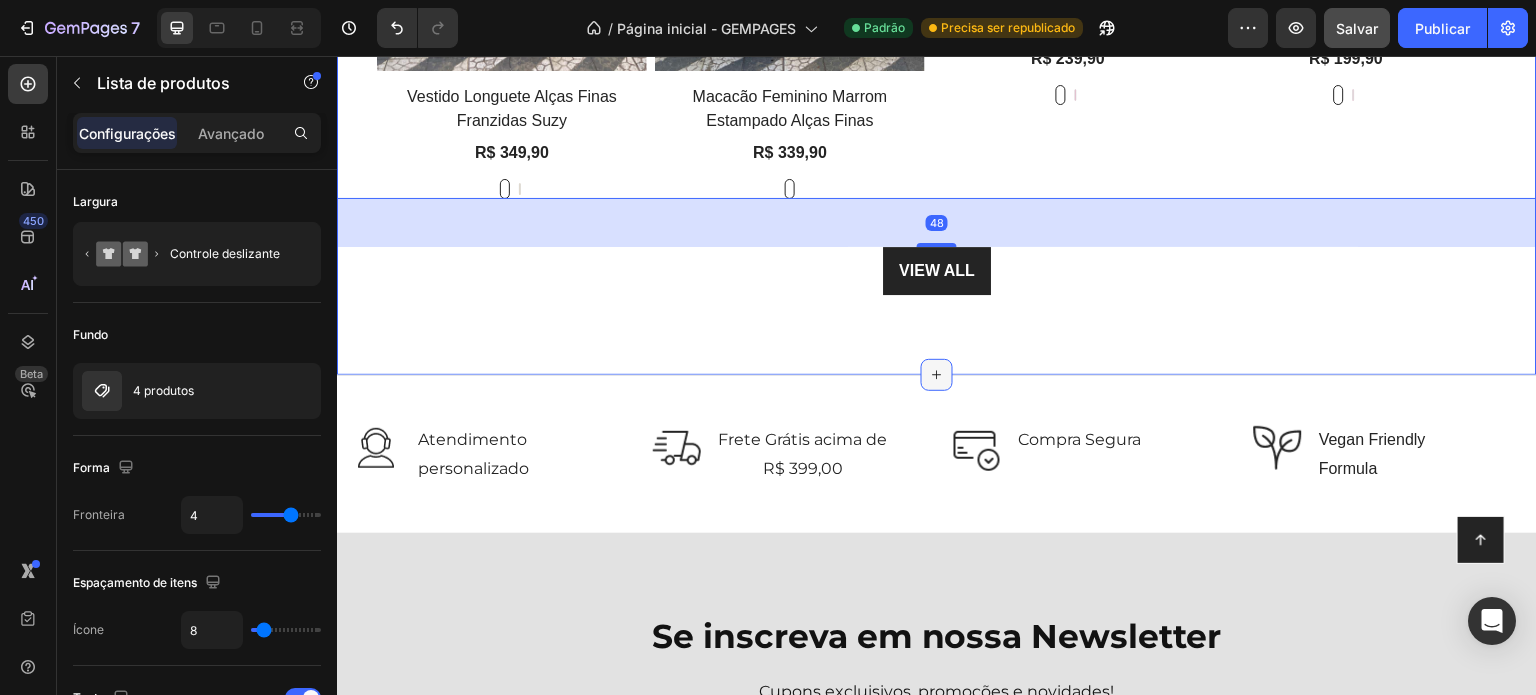 click 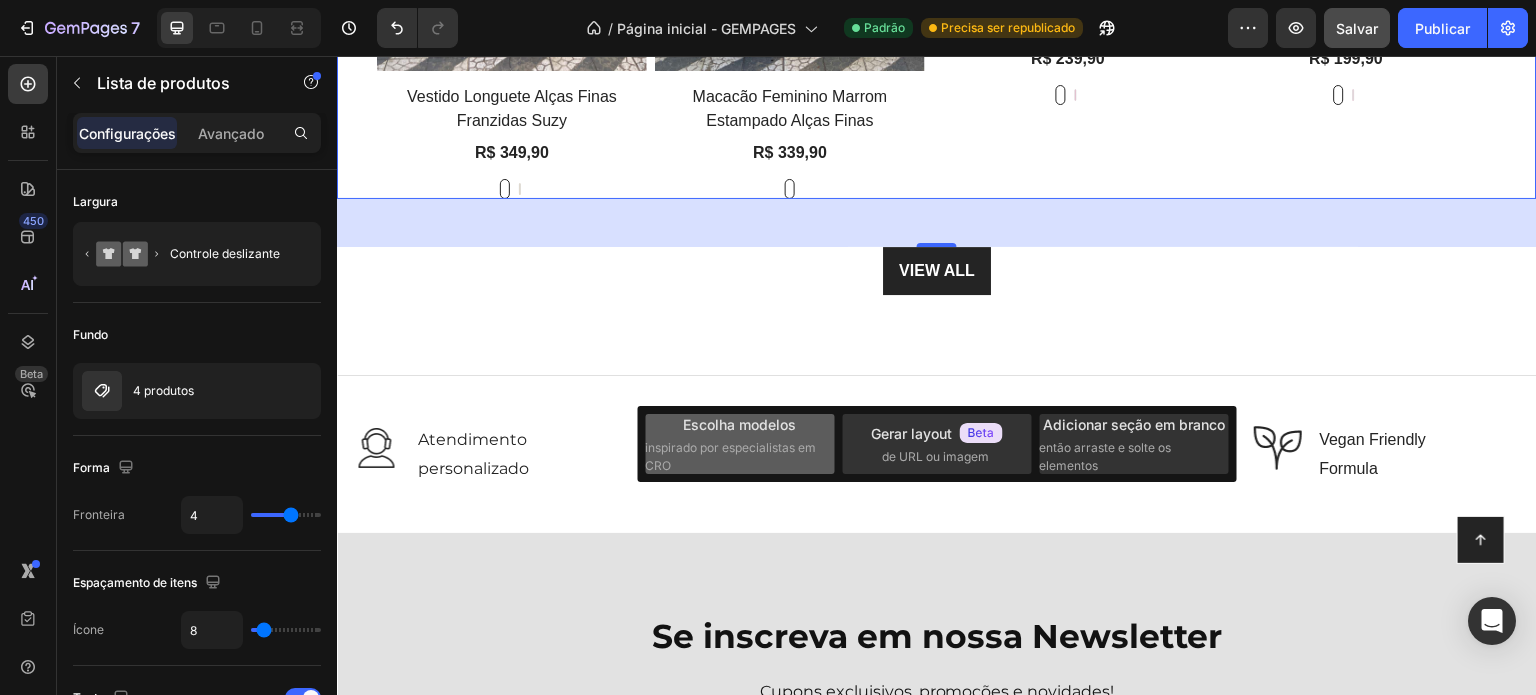 click on "Escolha modelos" at bounding box center (739, 424) 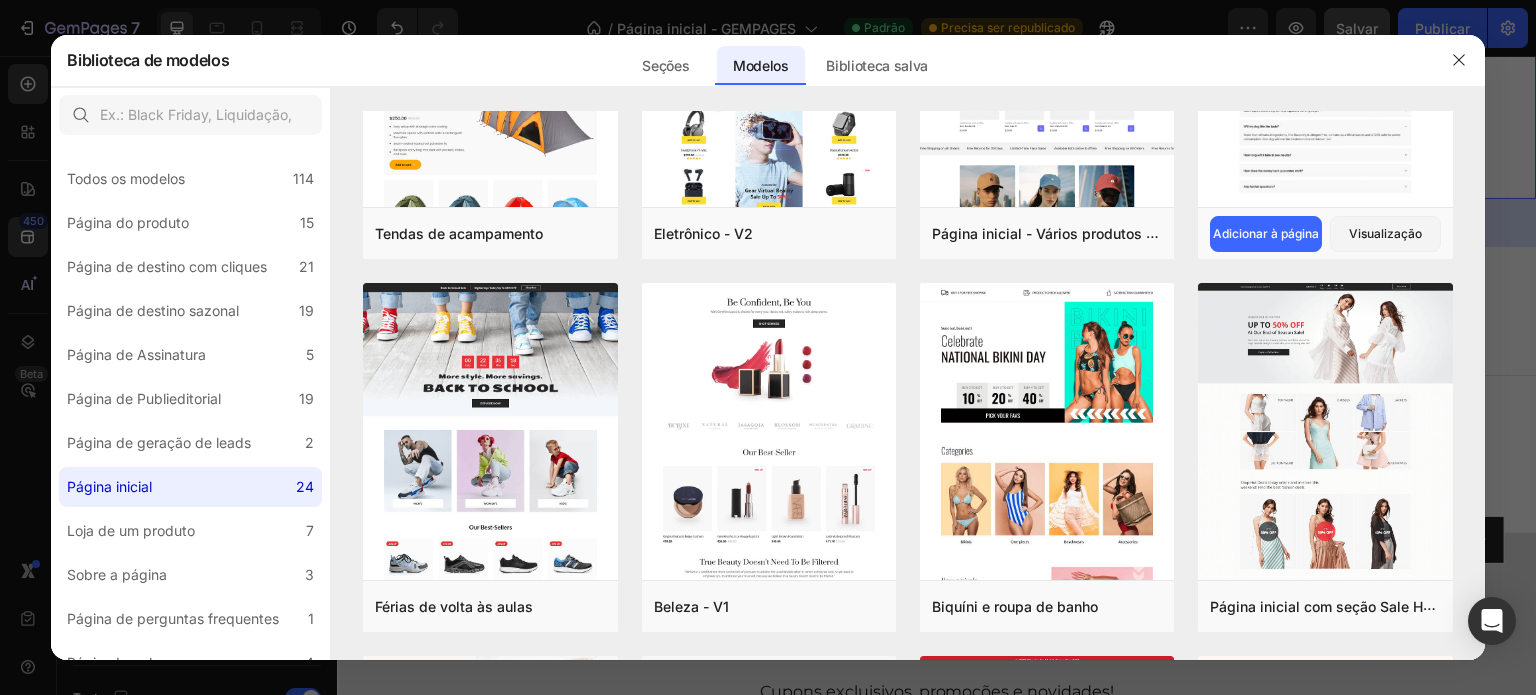 scroll, scrollTop: 0, scrollLeft: 0, axis: both 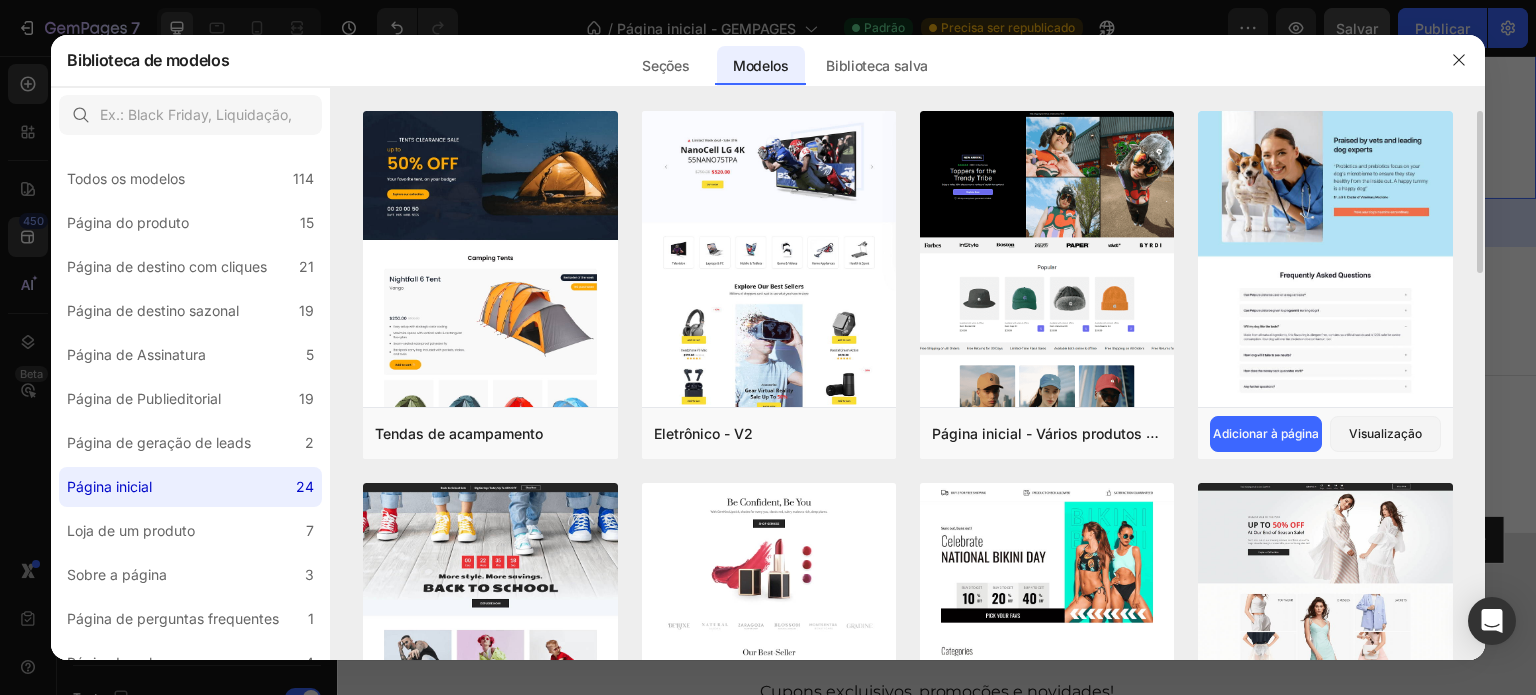 click at bounding box center (1325, -214) 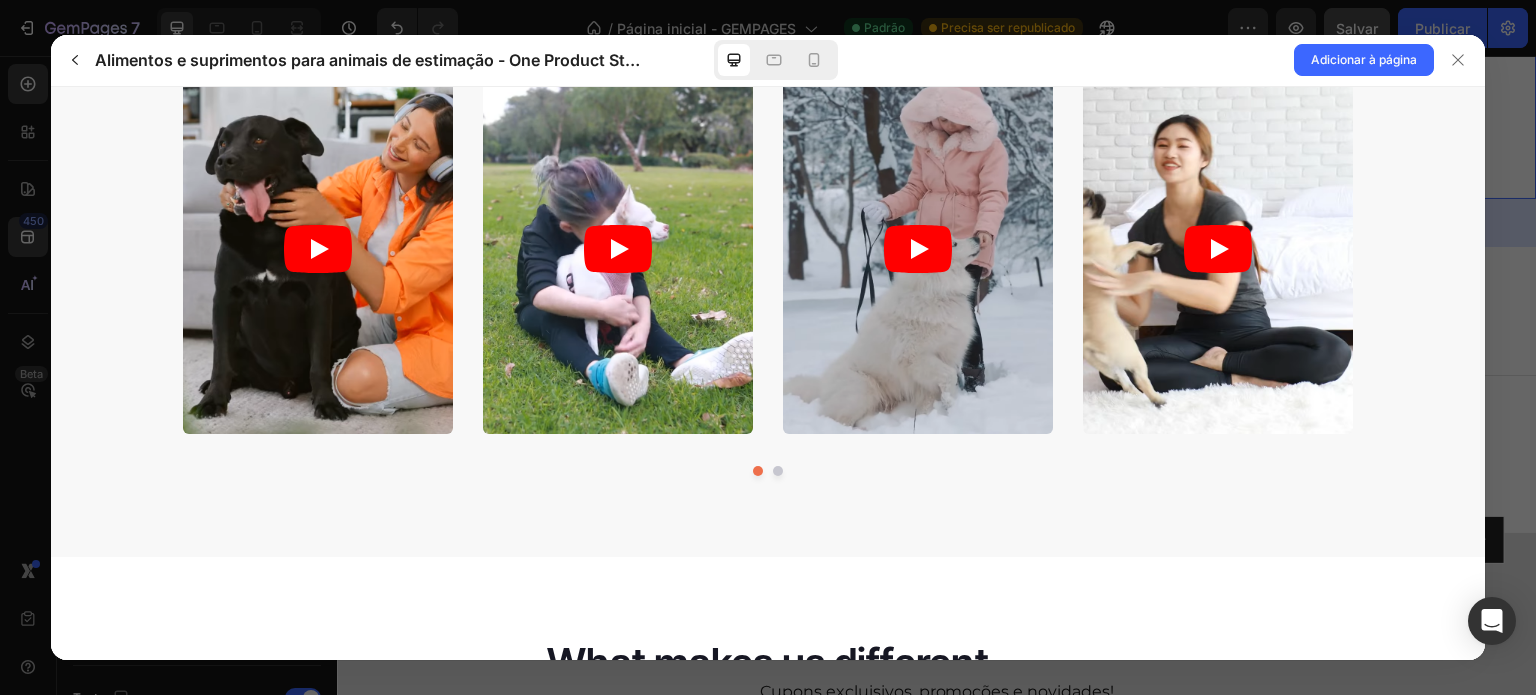 scroll, scrollTop: 1100, scrollLeft: 0, axis: vertical 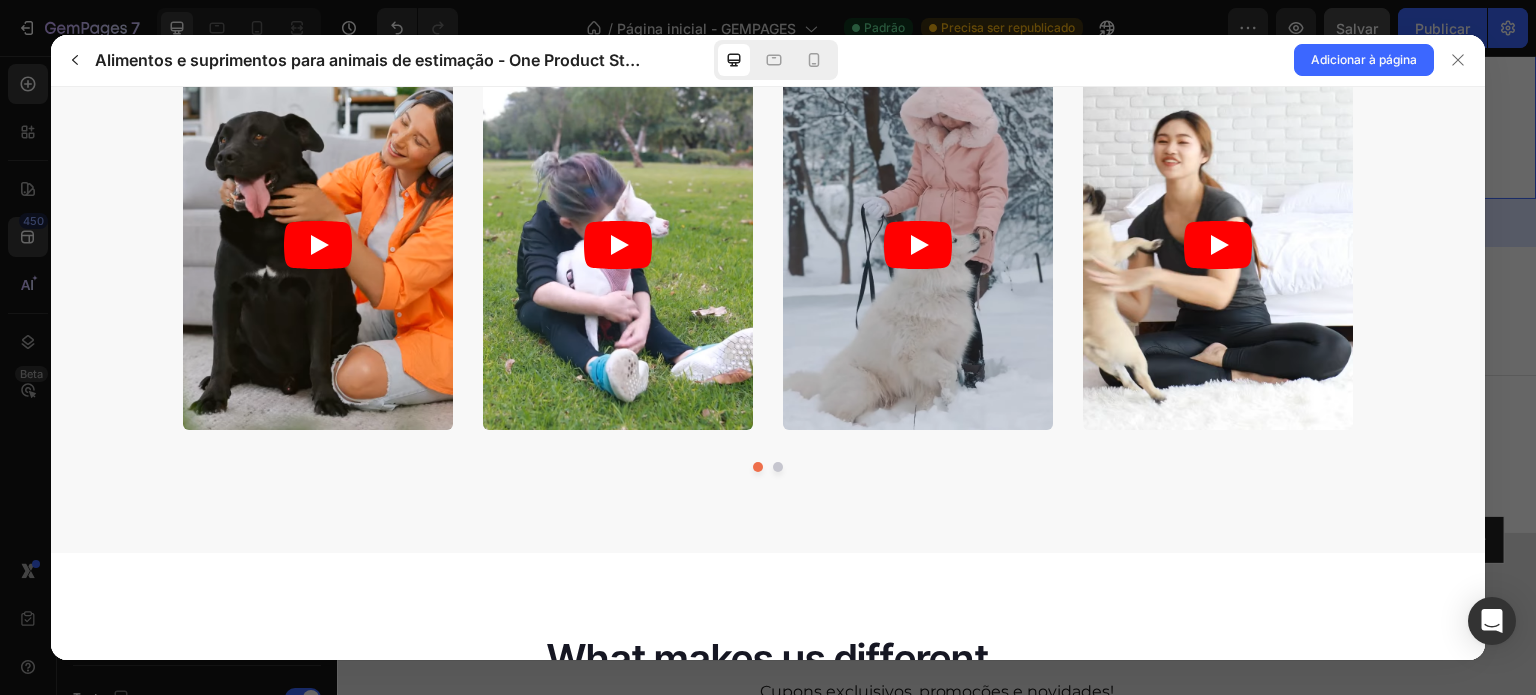 click on "What dog parents are saying" at bounding box center [768, 223] 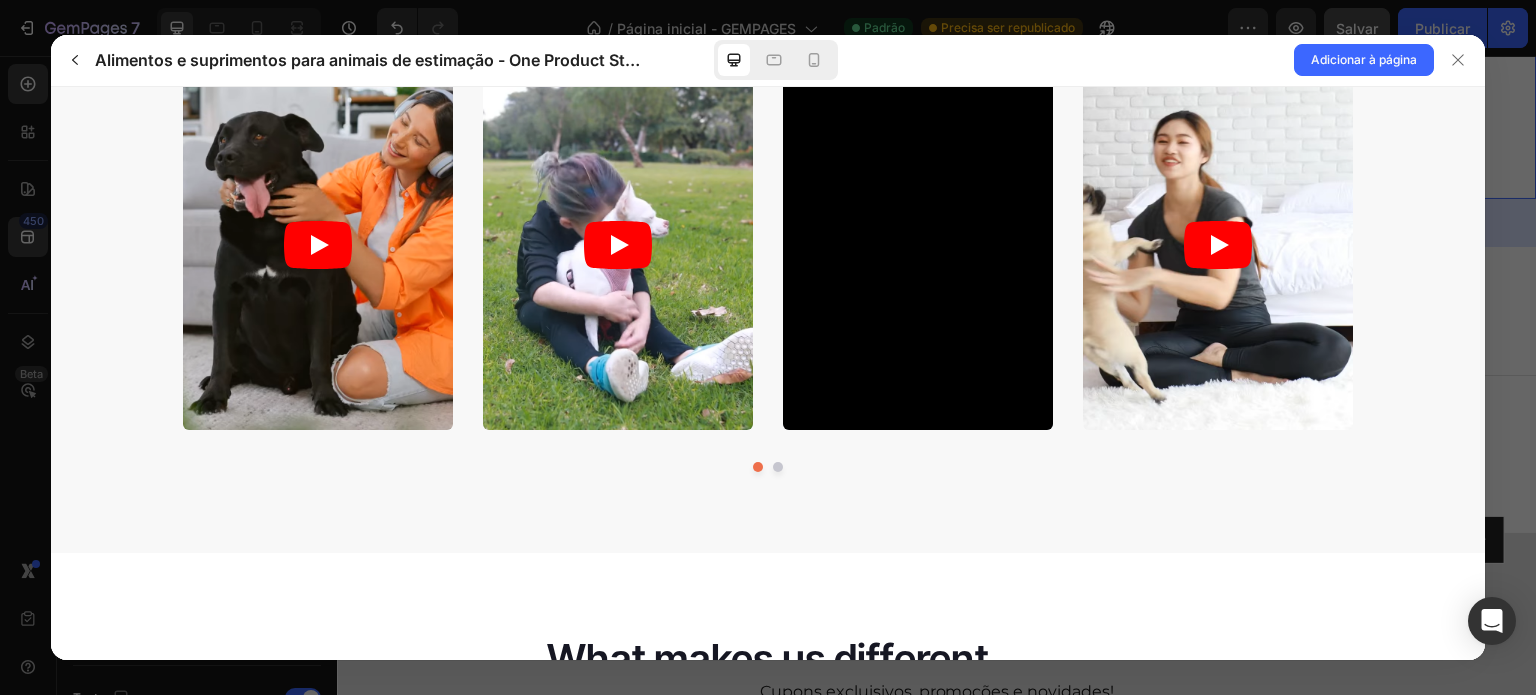 click at bounding box center [318, 244] 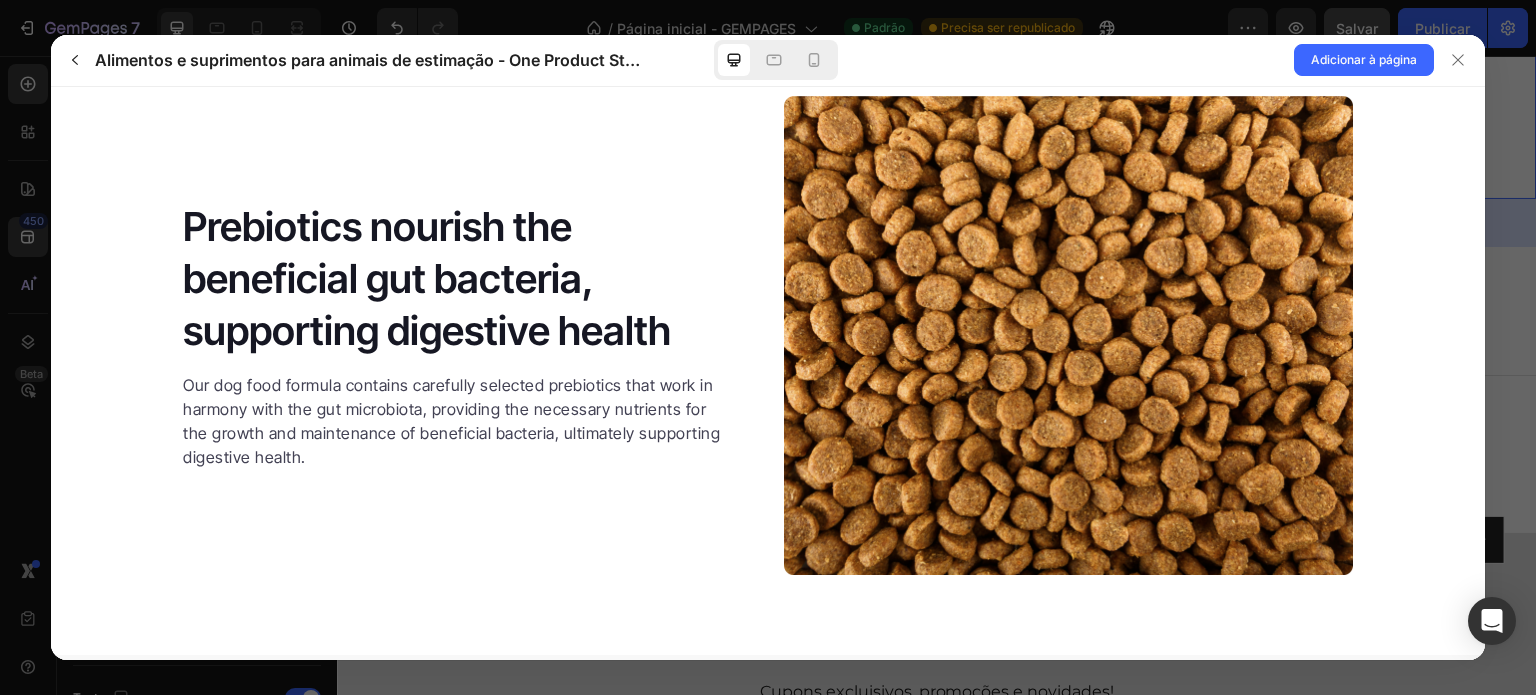 scroll, scrollTop: 3900, scrollLeft: 0, axis: vertical 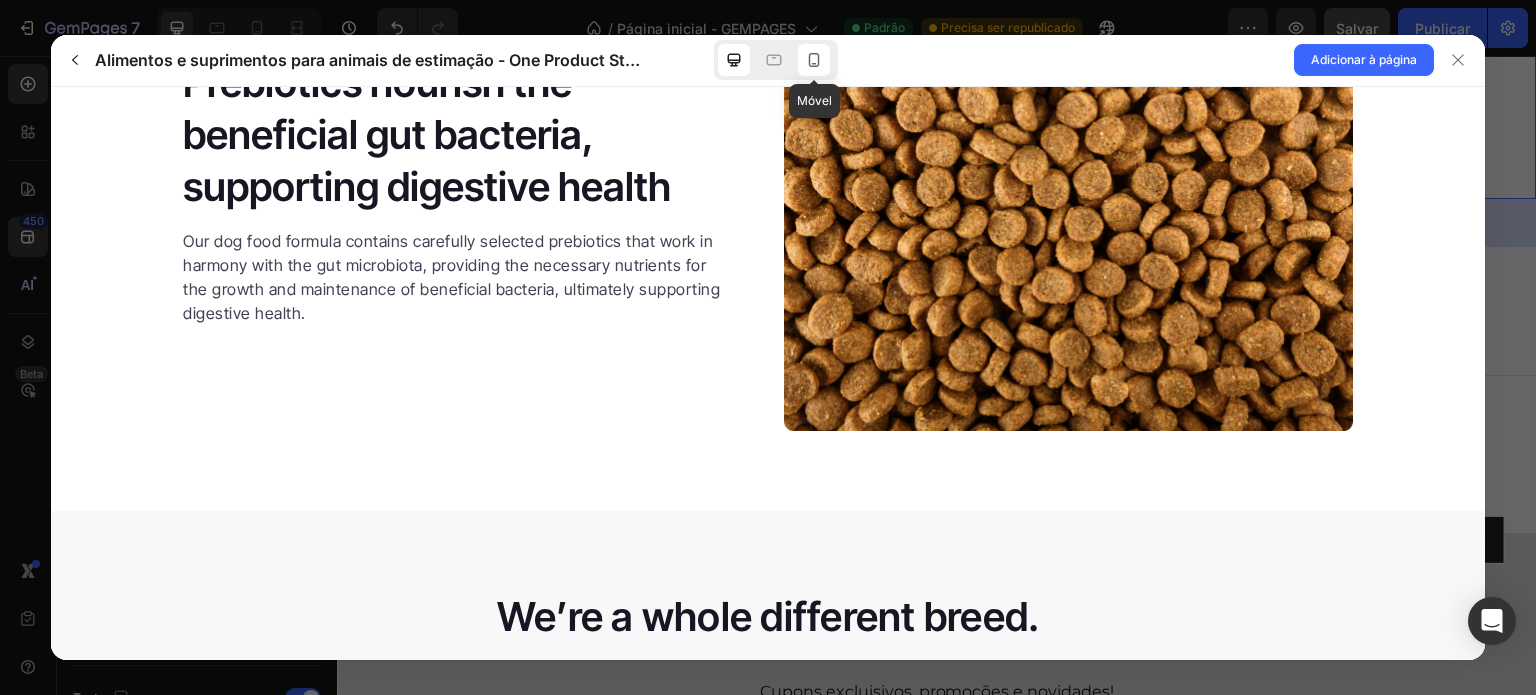click 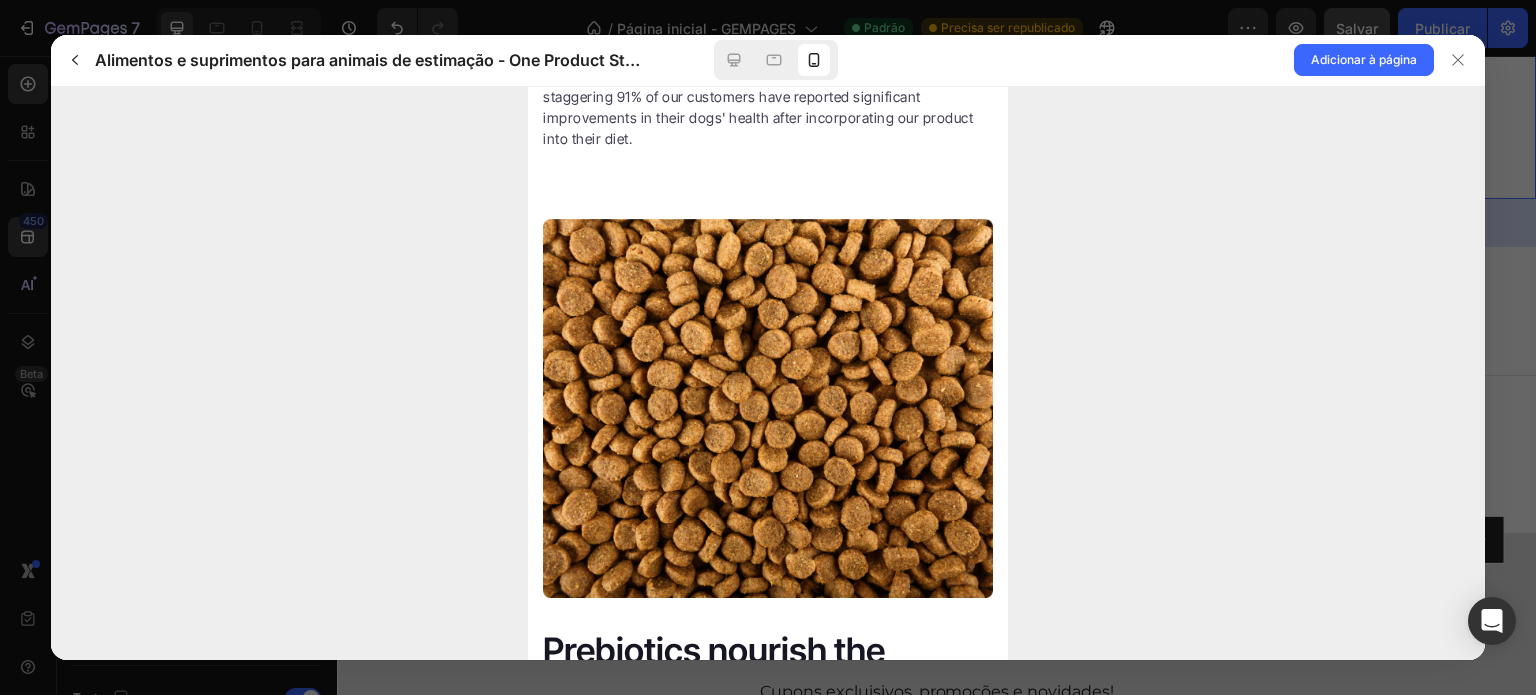 scroll, scrollTop: 4771, scrollLeft: 0, axis: vertical 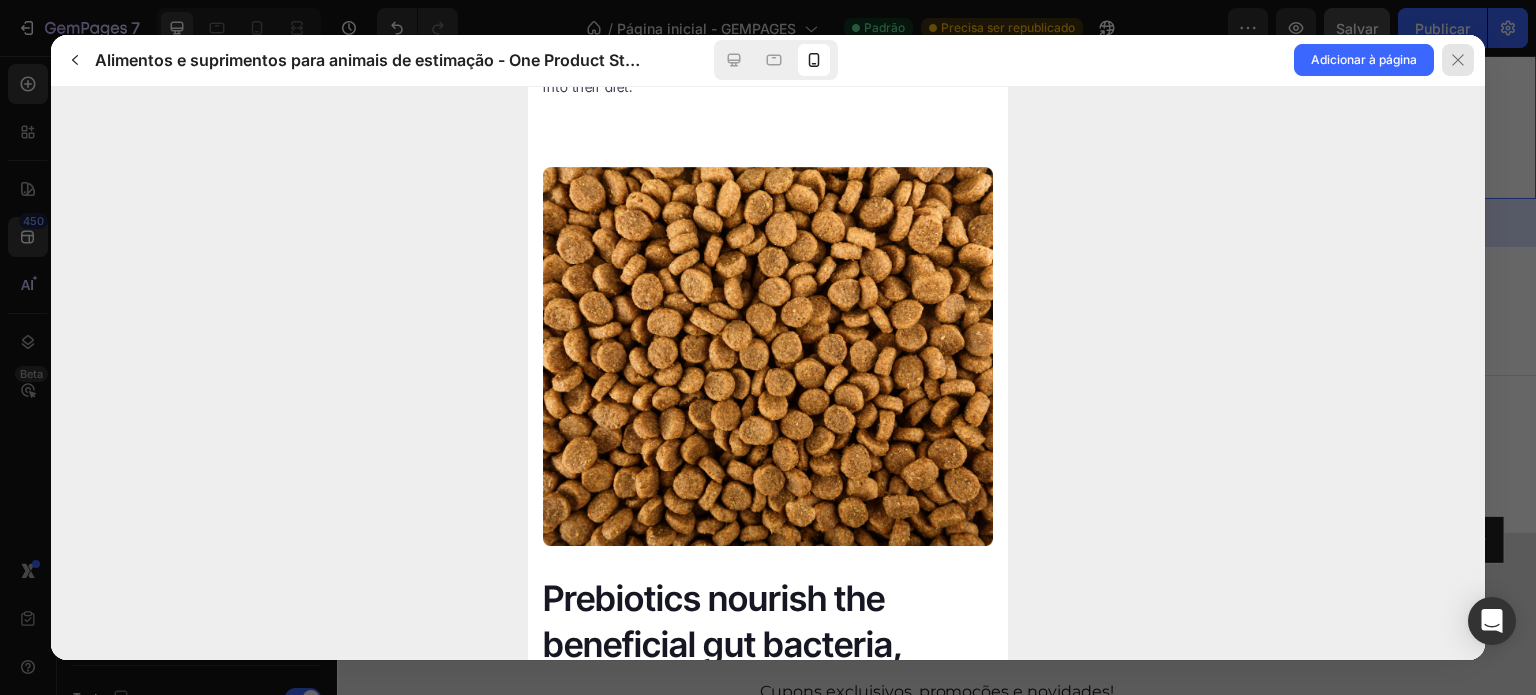 click 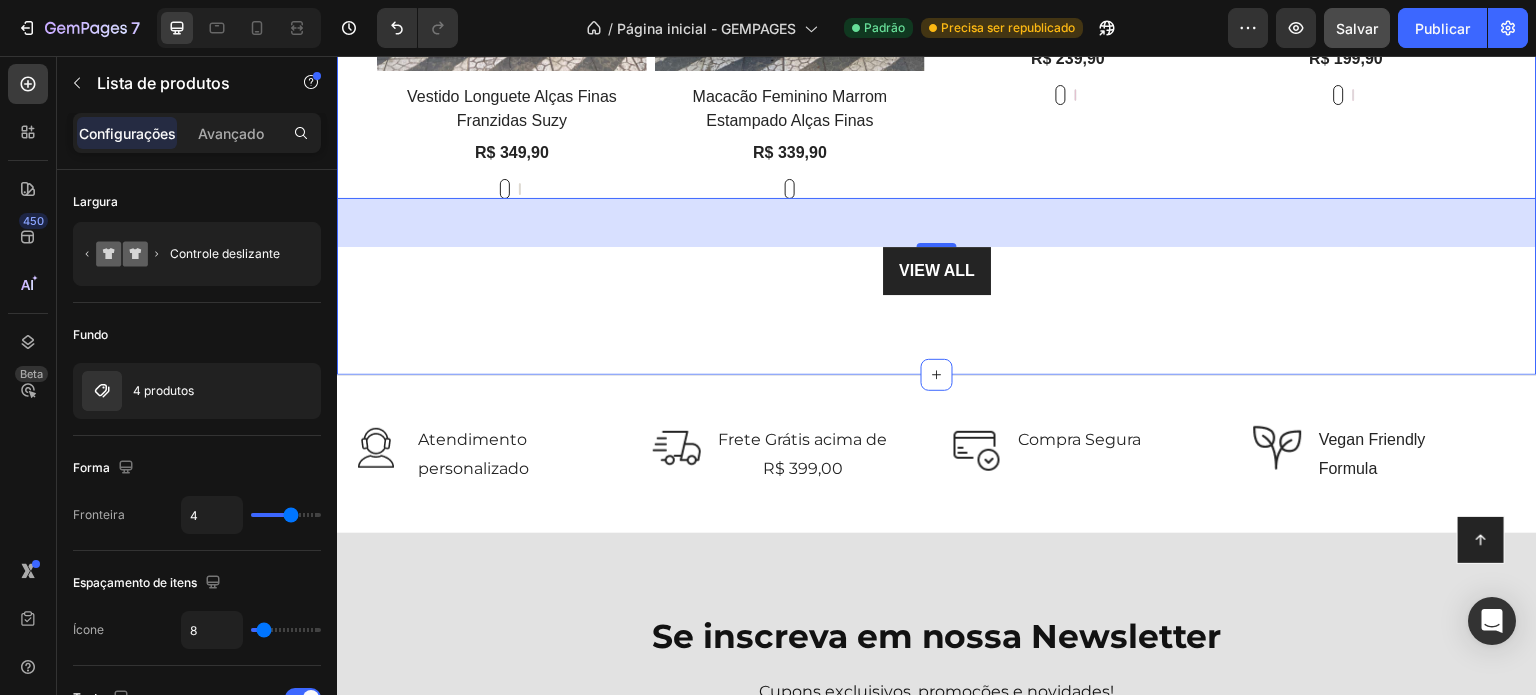 click on "Drop element here Row Novidades Heading Row Product Images Vestido Longuete Alças Finas Franzidas Suzy Product Title R$ 349,90 Product Price Product Price Rosa Rosa Marrom Claro Marrom Claro Product Variants & Swatches Row Product List   48 Product Images Macacão Feminino Marrom Estampado Alças Finas Product Title R$ 339,90 Product Price Product Price Marrom Marrom Product Variants & Swatches Row Product List   48 Catch your customer's attention with attracted media.       Add image   or   sync data
Product Images Camisa Feminina Viscolinho Candy Product Title R$ 239,90 Product Price Product Price Amarelo Amarelo Rosa Rosa Product Variants & Swatches Row Product List   48 Catch your customer's attention with attracted media.       Add image   or   sync data Row" at bounding box center [937, -113] 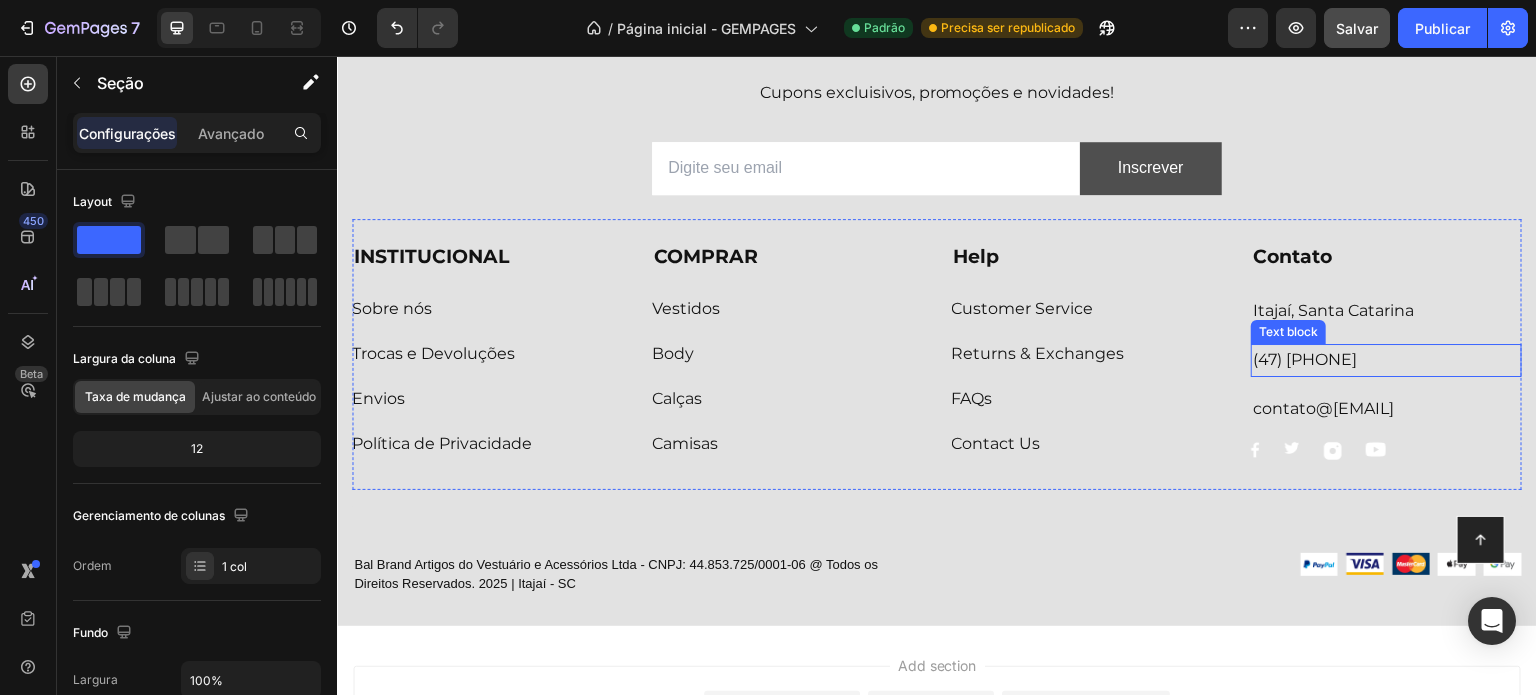 scroll, scrollTop: 3120, scrollLeft: 0, axis: vertical 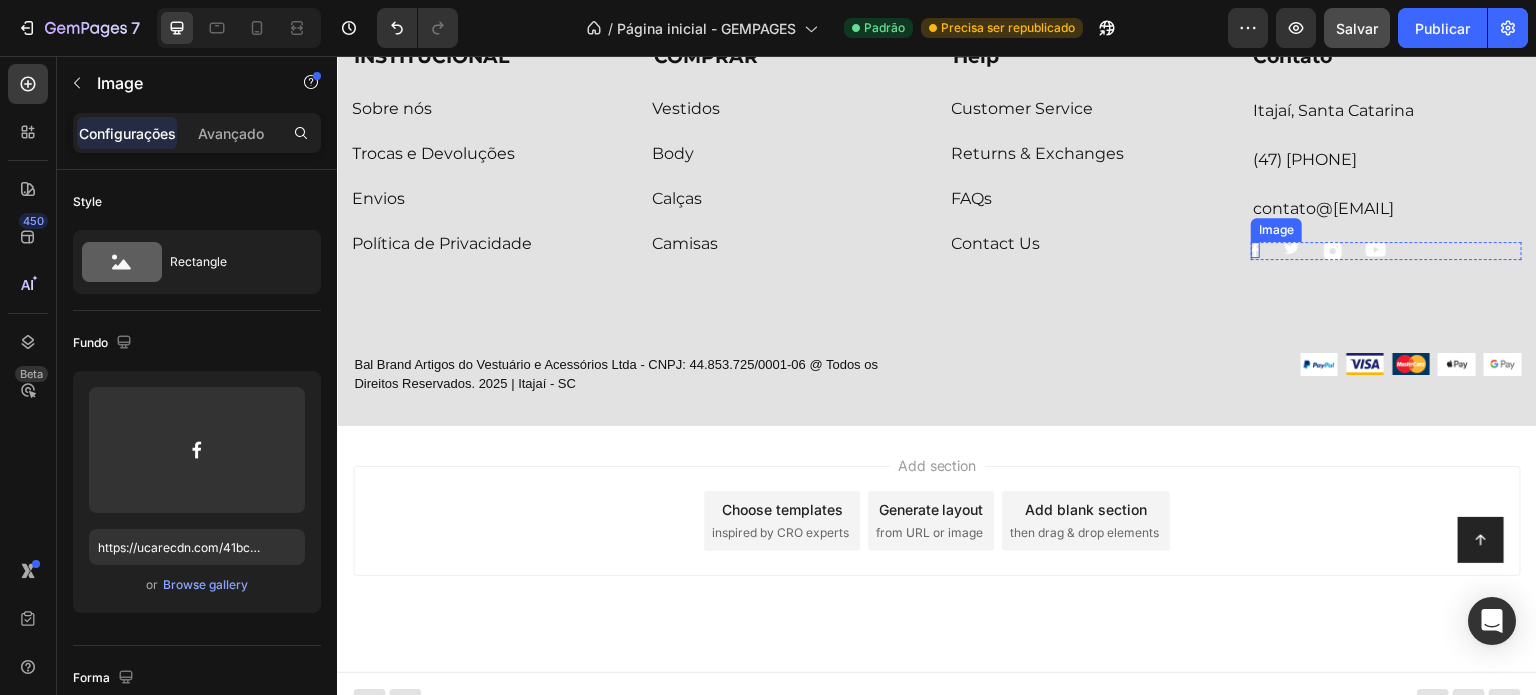 click at bounding box center [1255, 250] 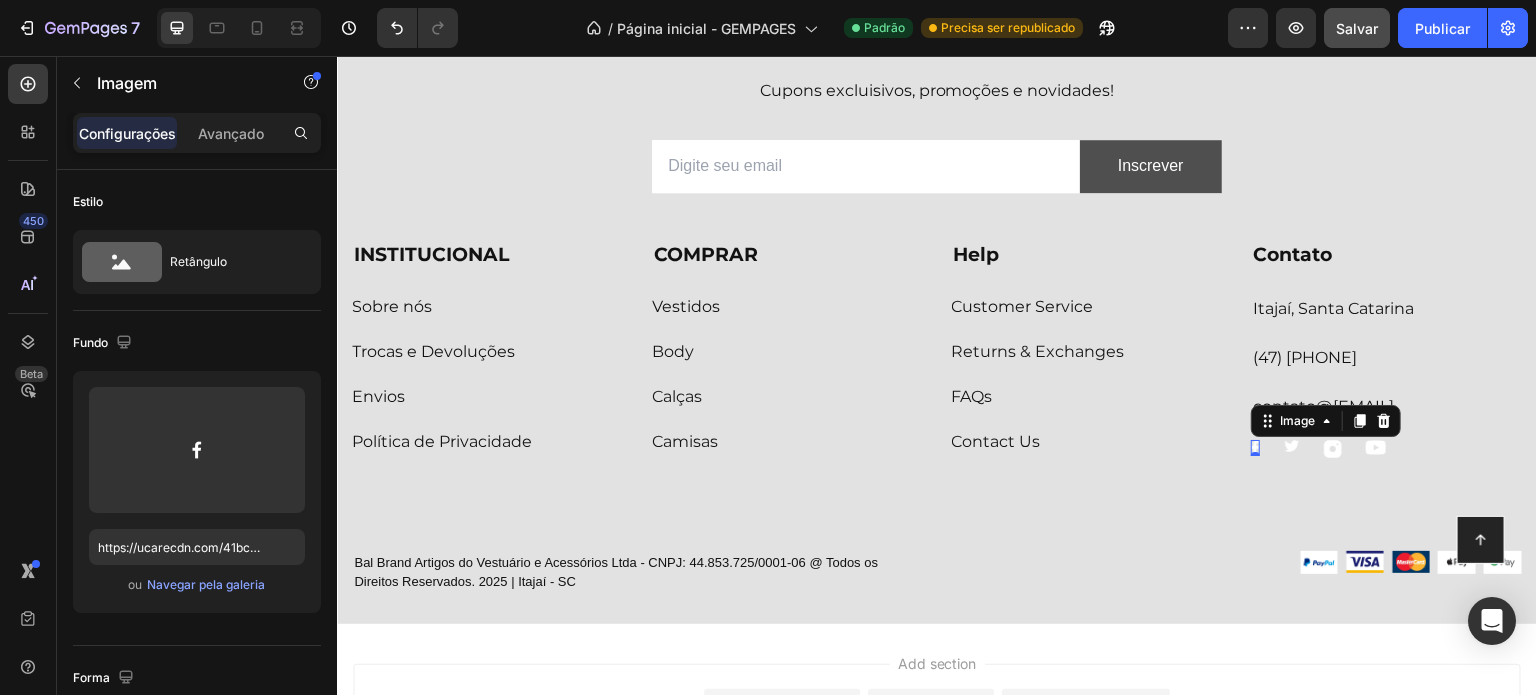 scroll, scrollTop: 2920, scrollLeft: 0, axis: vertical 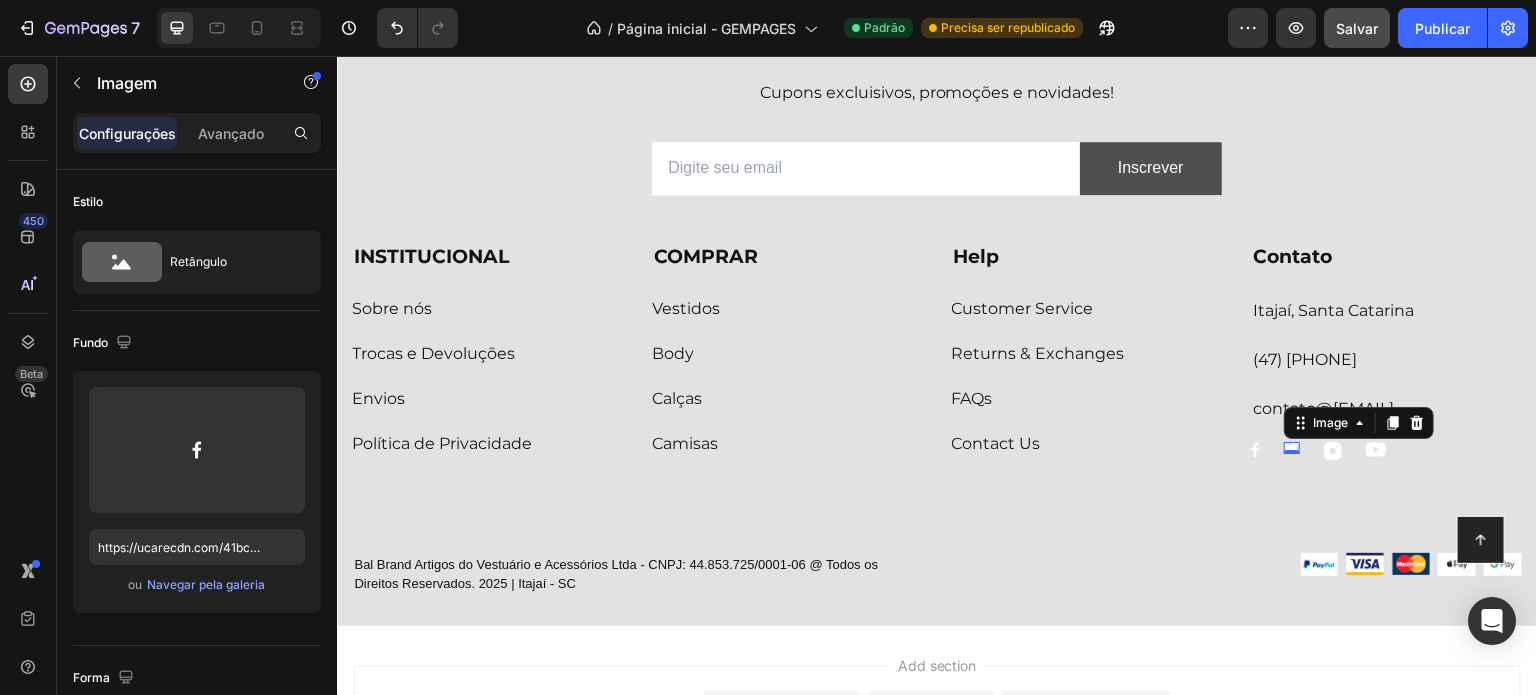click on "Image   0" at bounding box center (1292, 448) 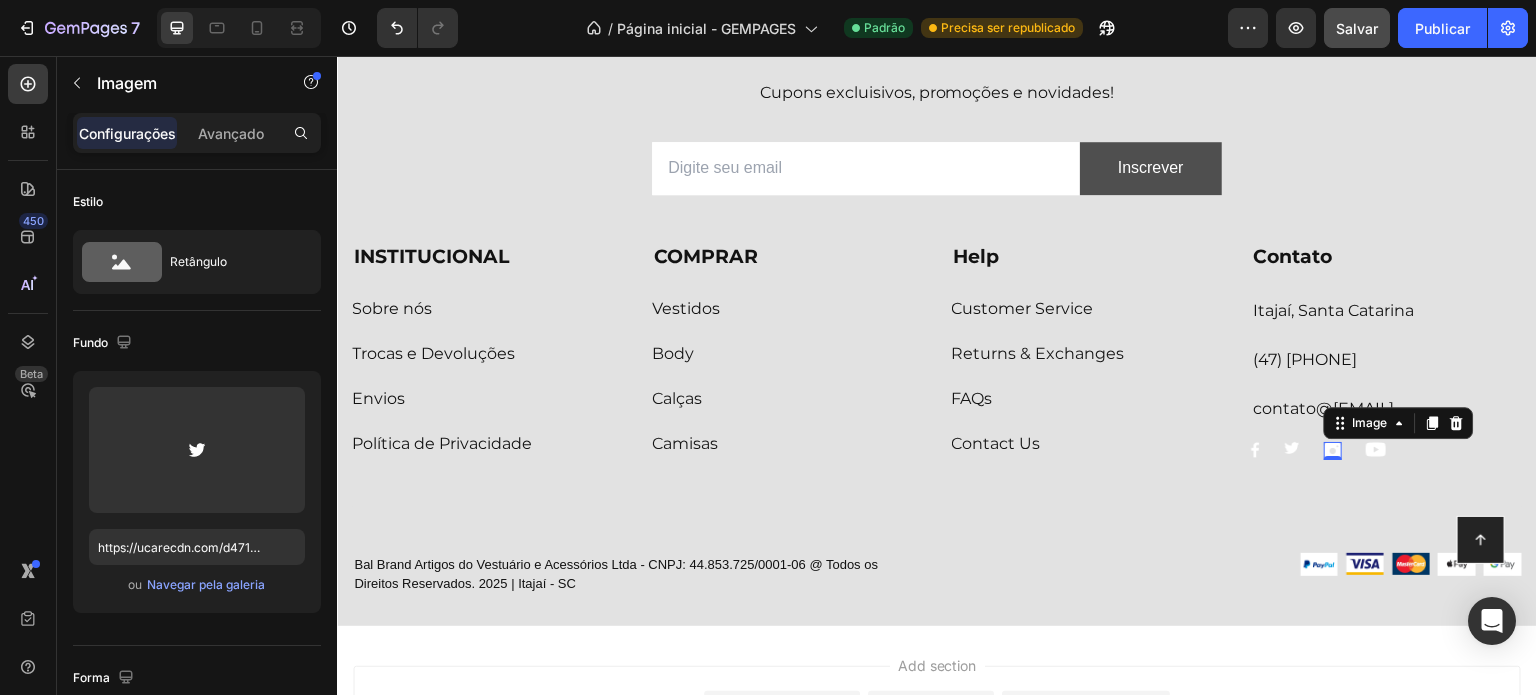 click on "Image   0" at bounding box center [1333, 451] 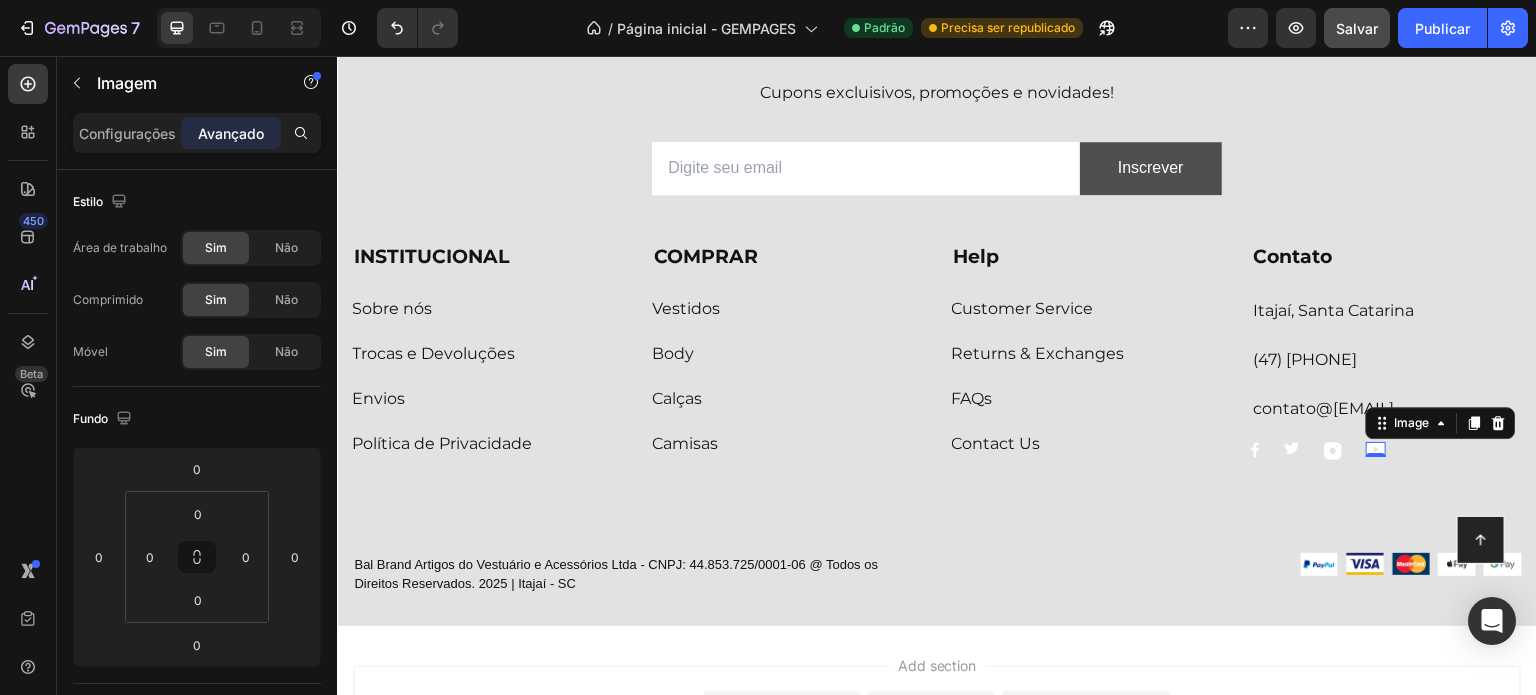 click on "Image   0" at bounding box center [1376, 449] 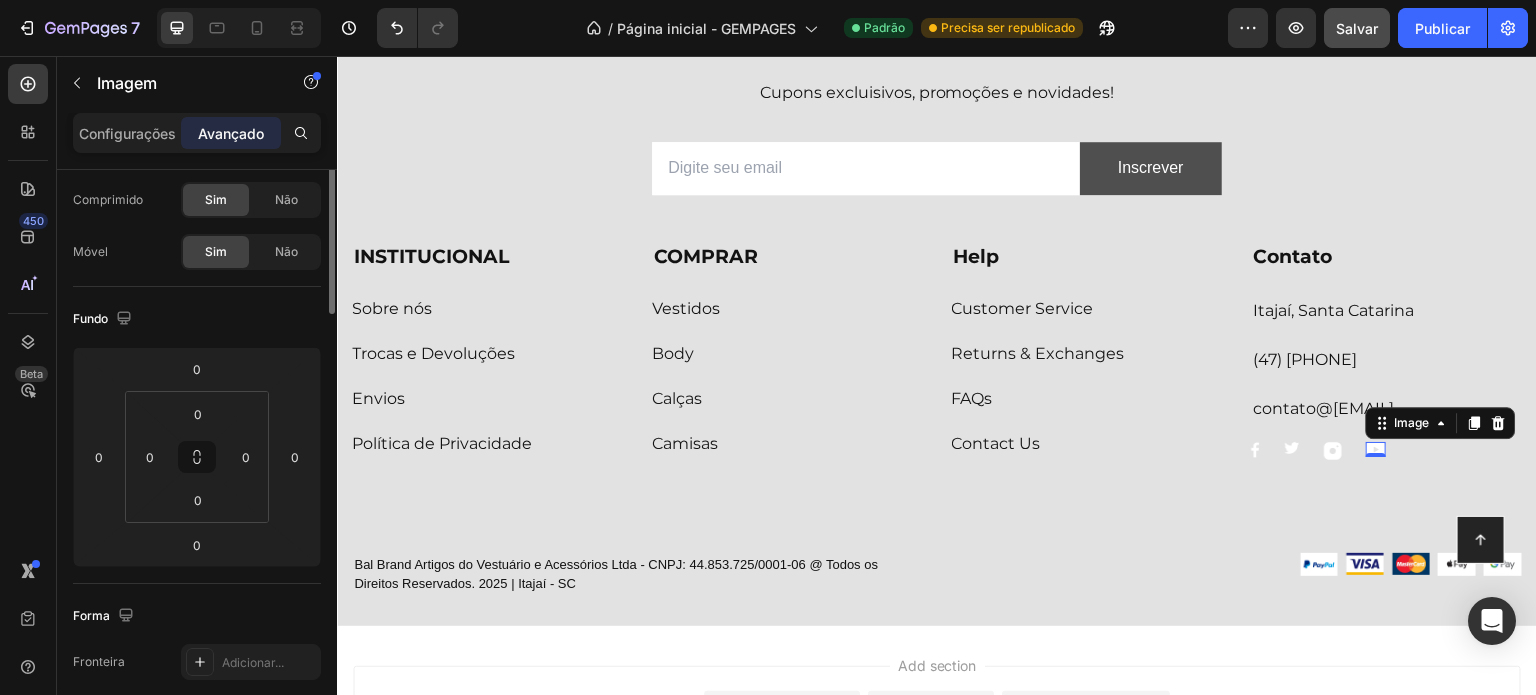 scroll, scrollTop: 0, scrollLeft: 0, axis: both 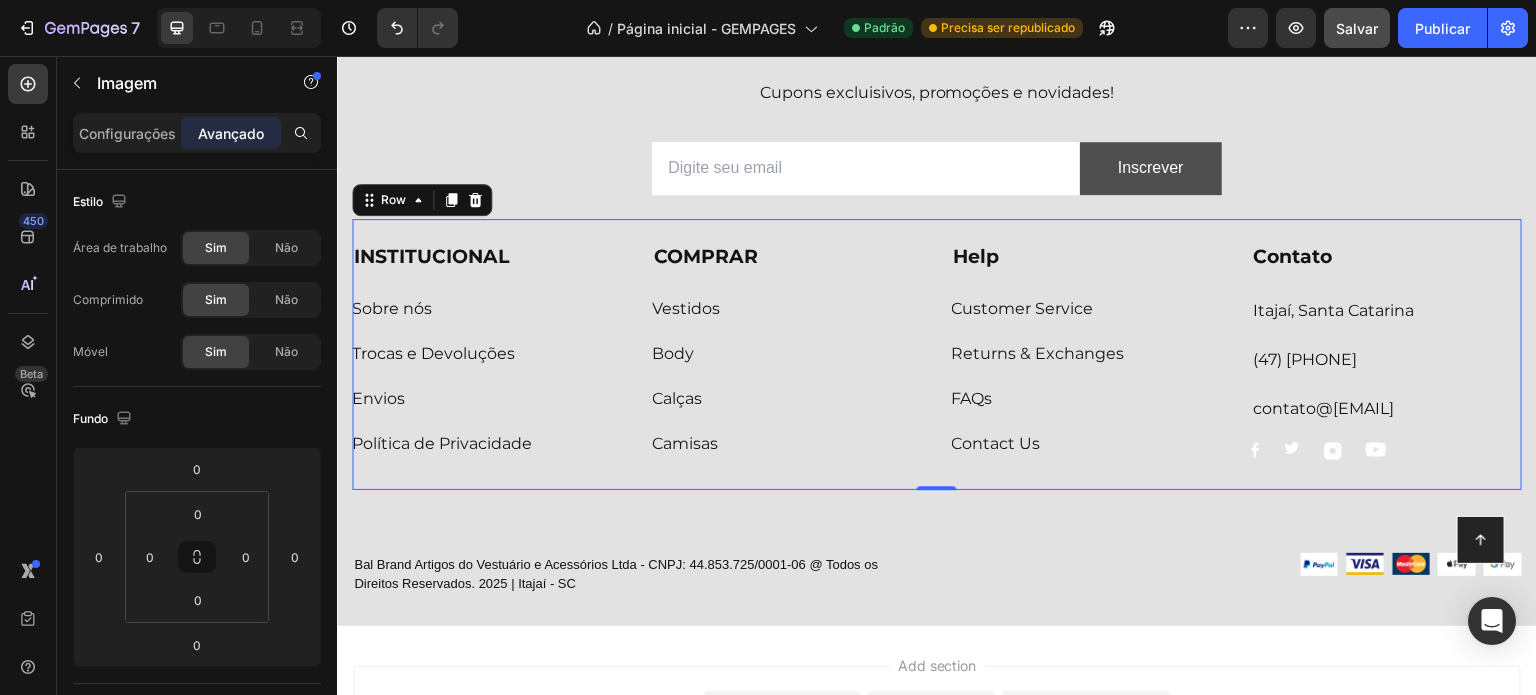 click on "INSTITUCIONAL Text block Sobre nós Button Trocas e Devoluções Button Envios Button Política de Privacidade Button COMPRAR Text block Vestidos Button Body Button Calças Button Camisas Button Help Text block Customer Service Button Returns & Exchanges Button FAQs Button Contact Us Button Contato Text block Itajaí, Santa Catarina Text block (47) 99963-5450 Text block contato@balbrand.com.br Text block Image Image Image Image Row Row   0" at bounding box center [937, 354] 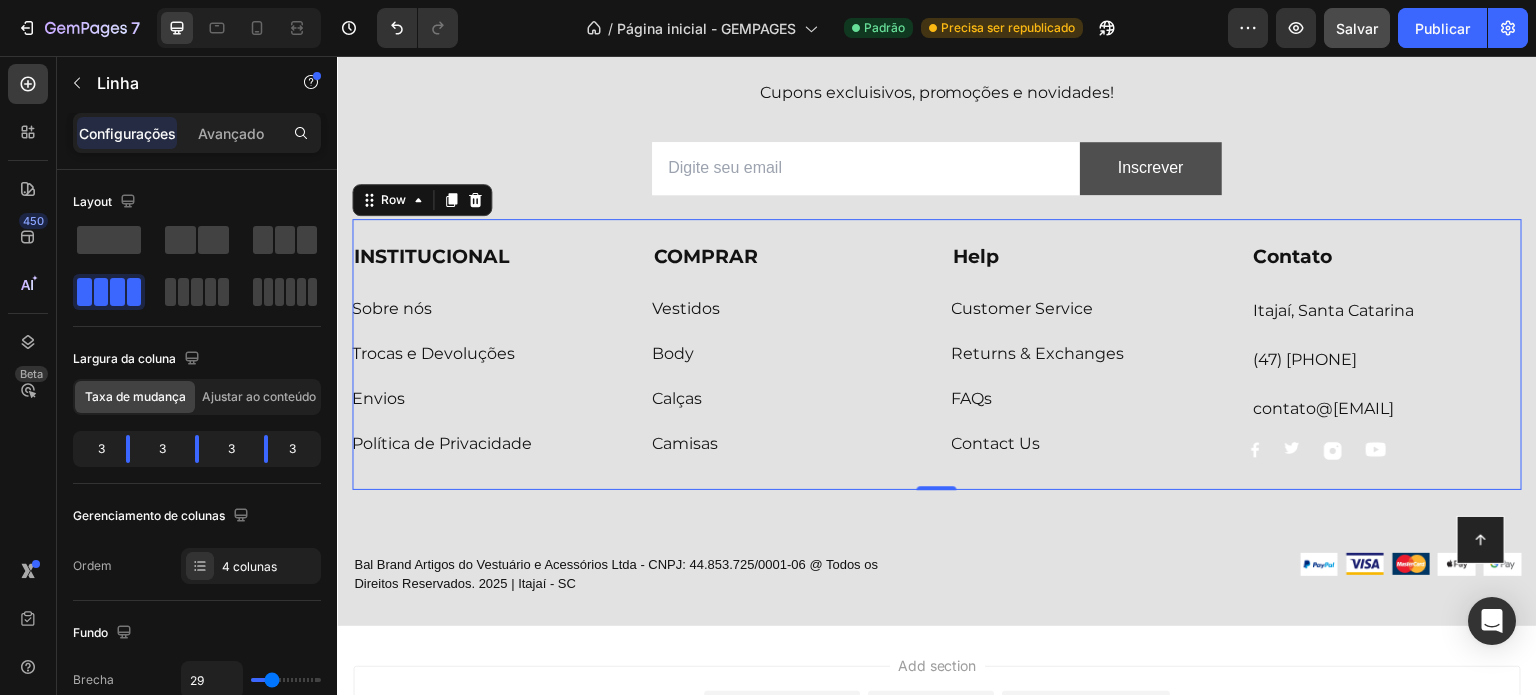 click on "INSTITUCIONAL Text block Sobre nós Button Trocas e Devoluções Button Envios Button Política de Privacidade Button COMPRAR Text block Vestidos Button Body Button Calças Button Camisas Button Help Text block Customer Service Button Returns & Exchanges Button FAQs Button Contact Us Button Contato Text block Itajaí, Santa Catarina Text block (47) 99963-5450 Text block contato@balbrand.com.br Text block Image Image Image Image Row Row   0" at bounding box center (937, 354) 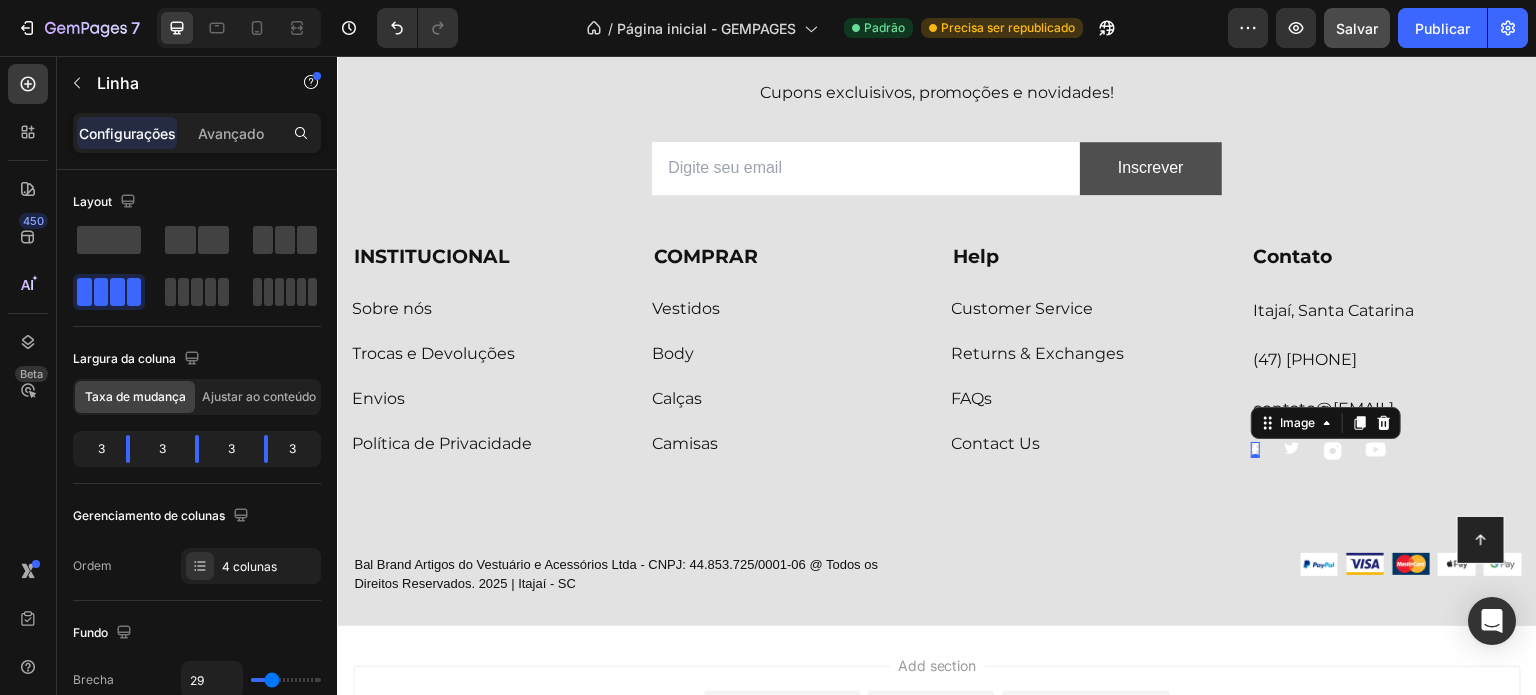 click on "Image   0" at bounding box center [1255, 450] 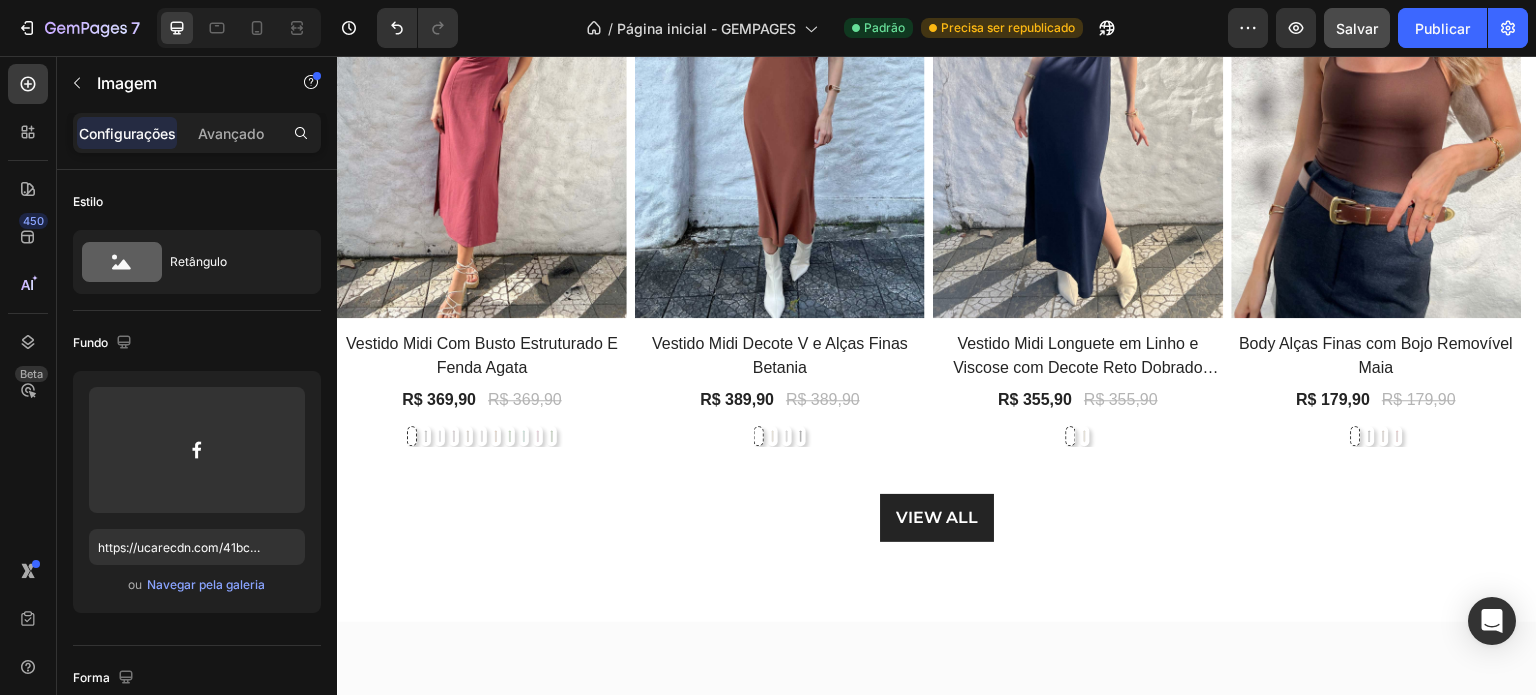 scroll, scrollTop: 390, scrollLeft: 0, axis: vertical 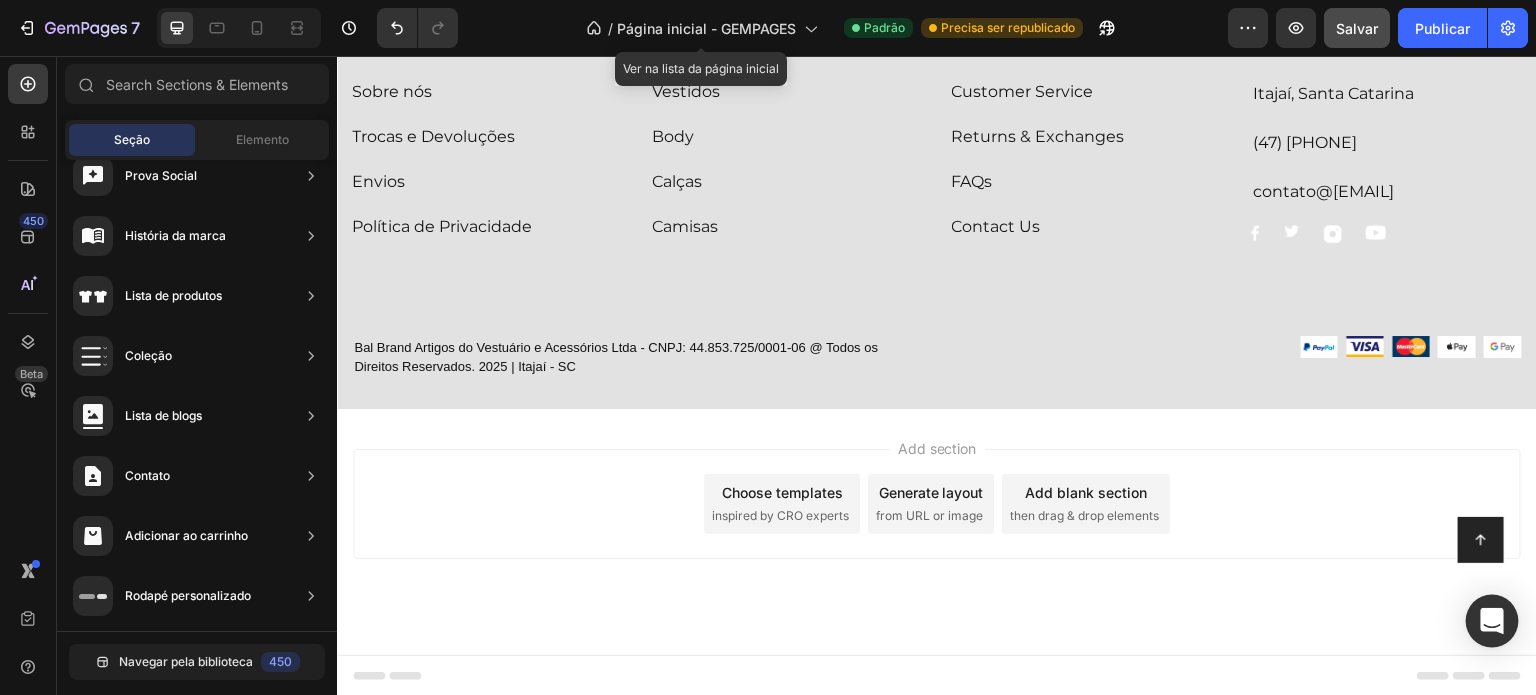 click 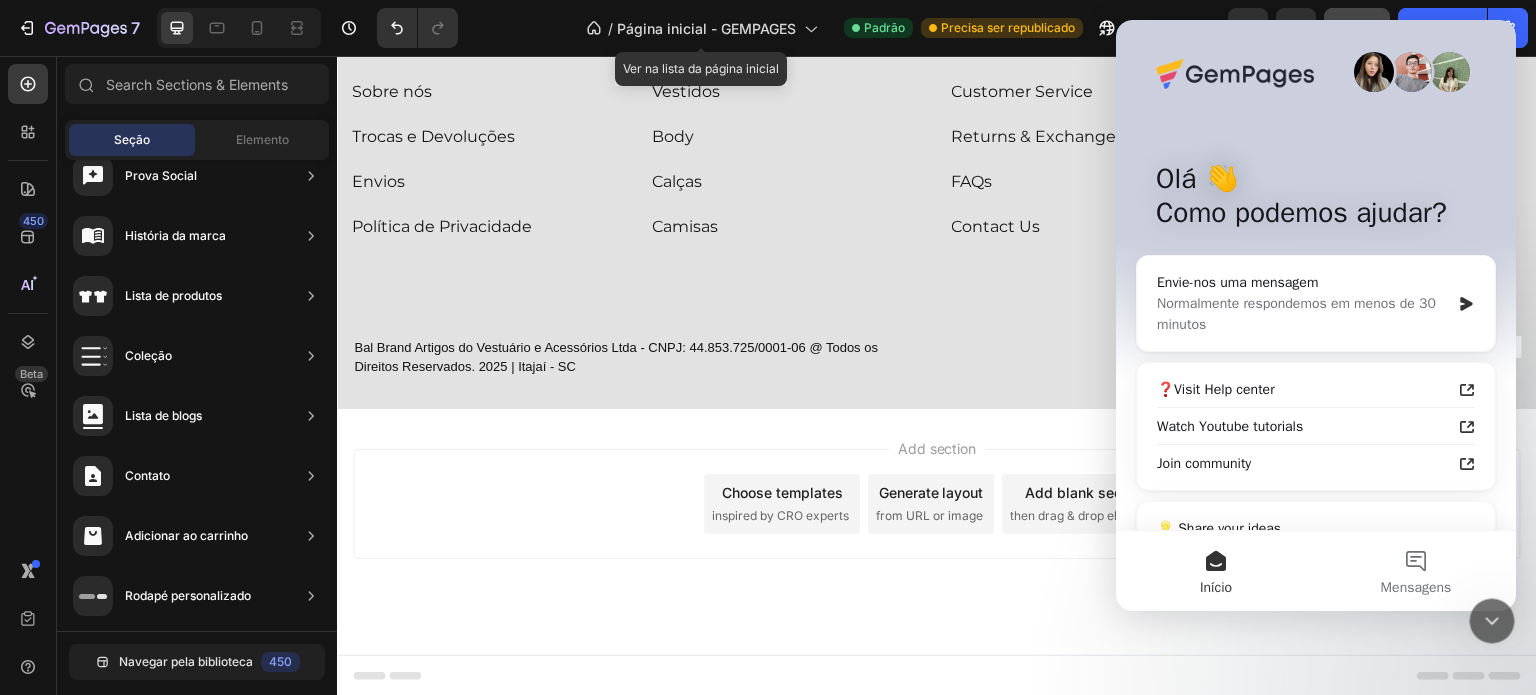 scroll, scrollTop: 0, scrollLeft: 0, axis: both 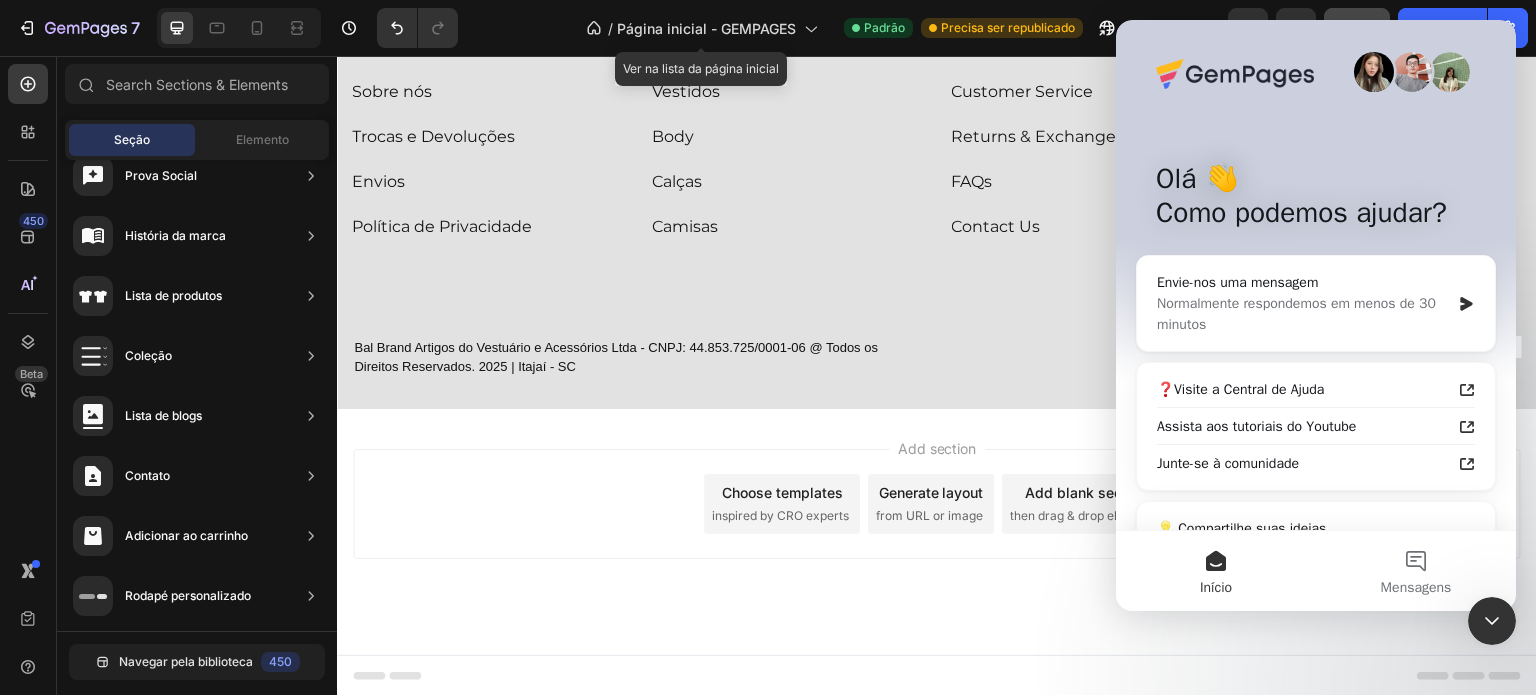 click on "Add section Choose templates inspired by CRO experts Generate layout from URL or image Add blank section then drag & drop elements" at bounding box center (937, 532) 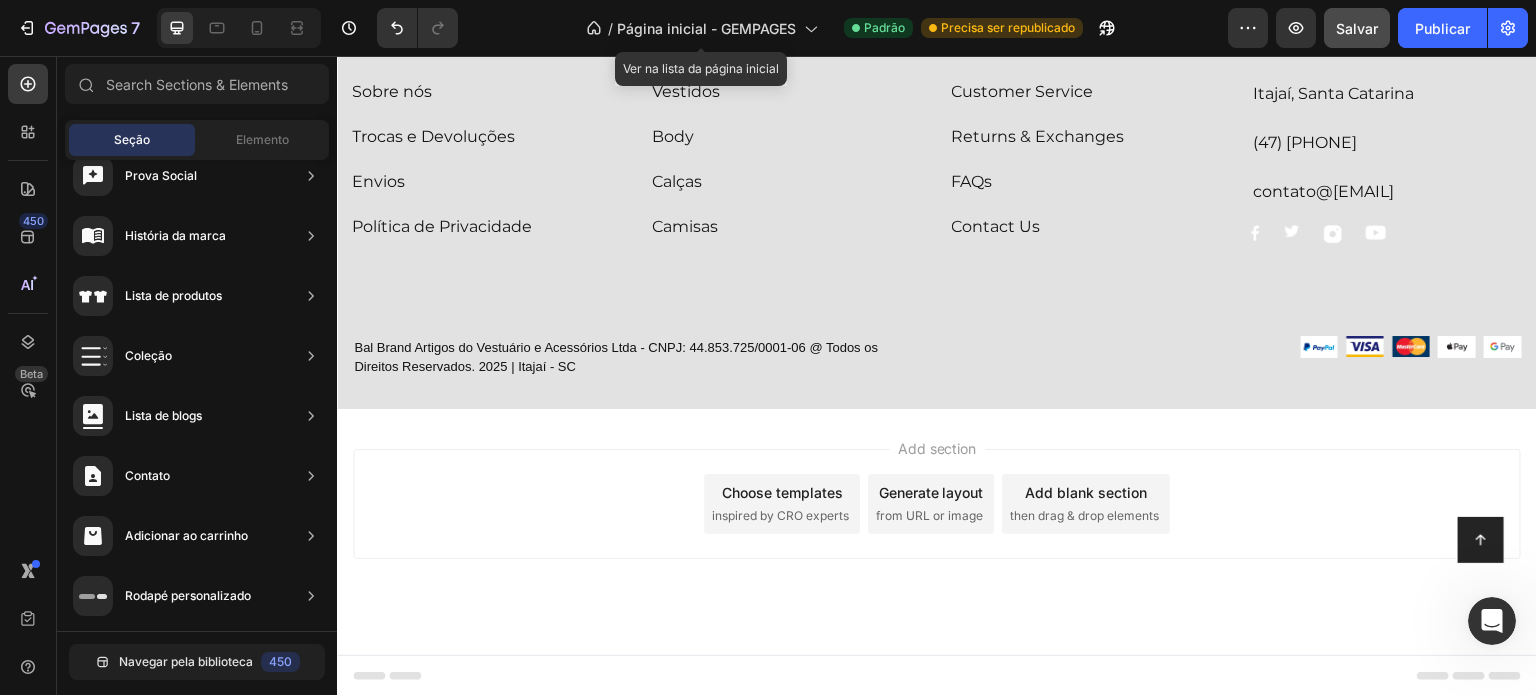 scroll, scrollTop: 0, scrollLeft: 0, axis: both 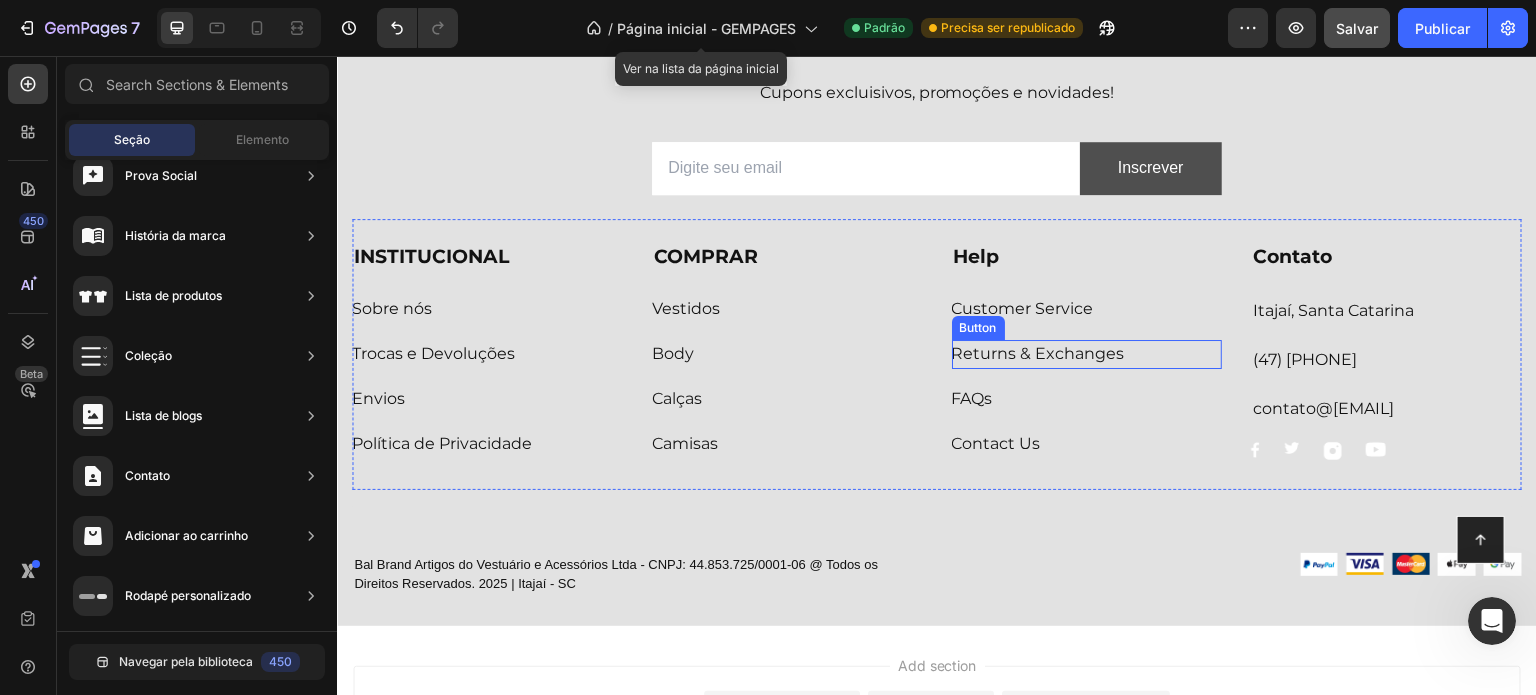 click on "FAQs Button" at bounding box center [1087, 399] 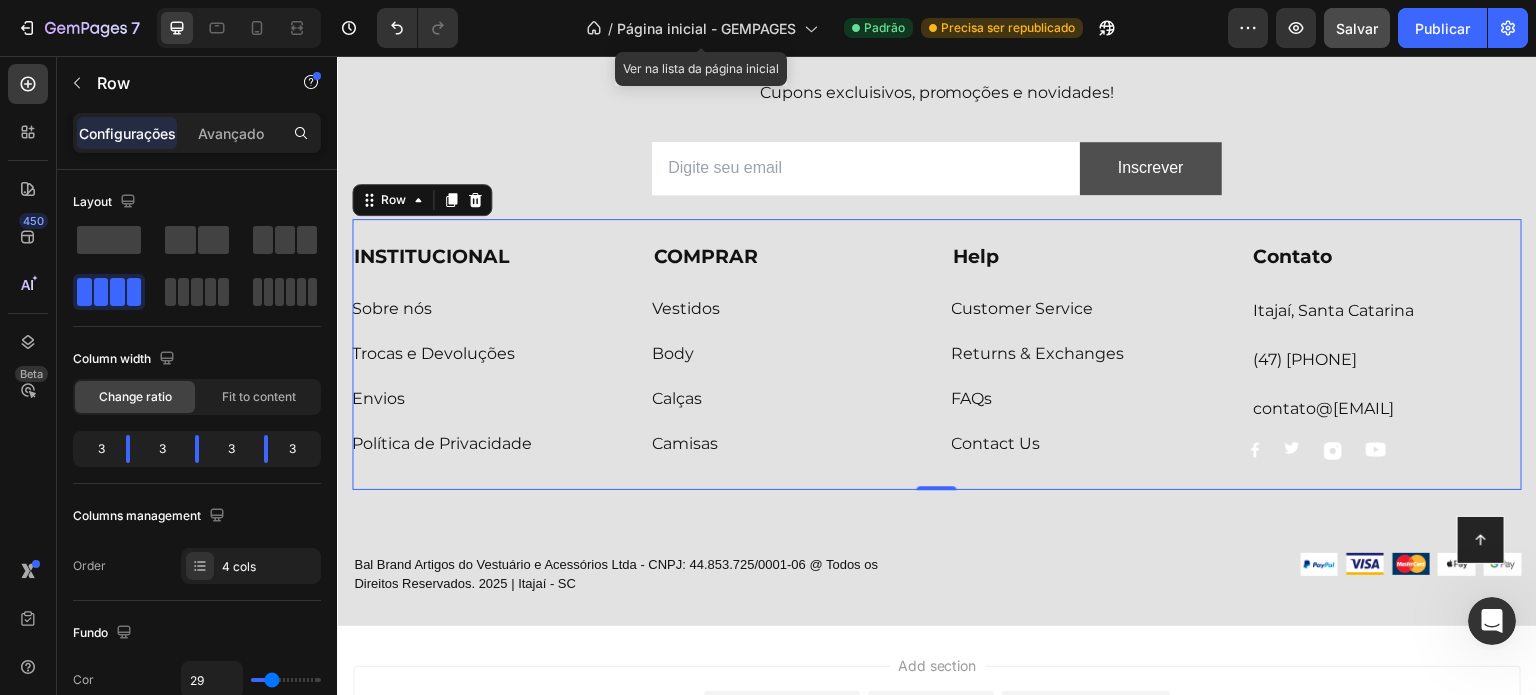 click on "INSTITUCIONAL Text block Sobre nós Button Trocas e Devoluções Button Envios Button Política de Privacidade Button COMPRAR Text block Vestidos Button Body Button Calças Button Camisas Button Help Text block Customer Service Button Returns & Exchanges Button FAQs Button Contact Us Button Contato Text block Itajaí, Santa Catarina Text block (47) 99963-5450 Text block contato@balbrand.com.br Text block Image Image Image Image Row Row   0" at bounding box center [937, 354] 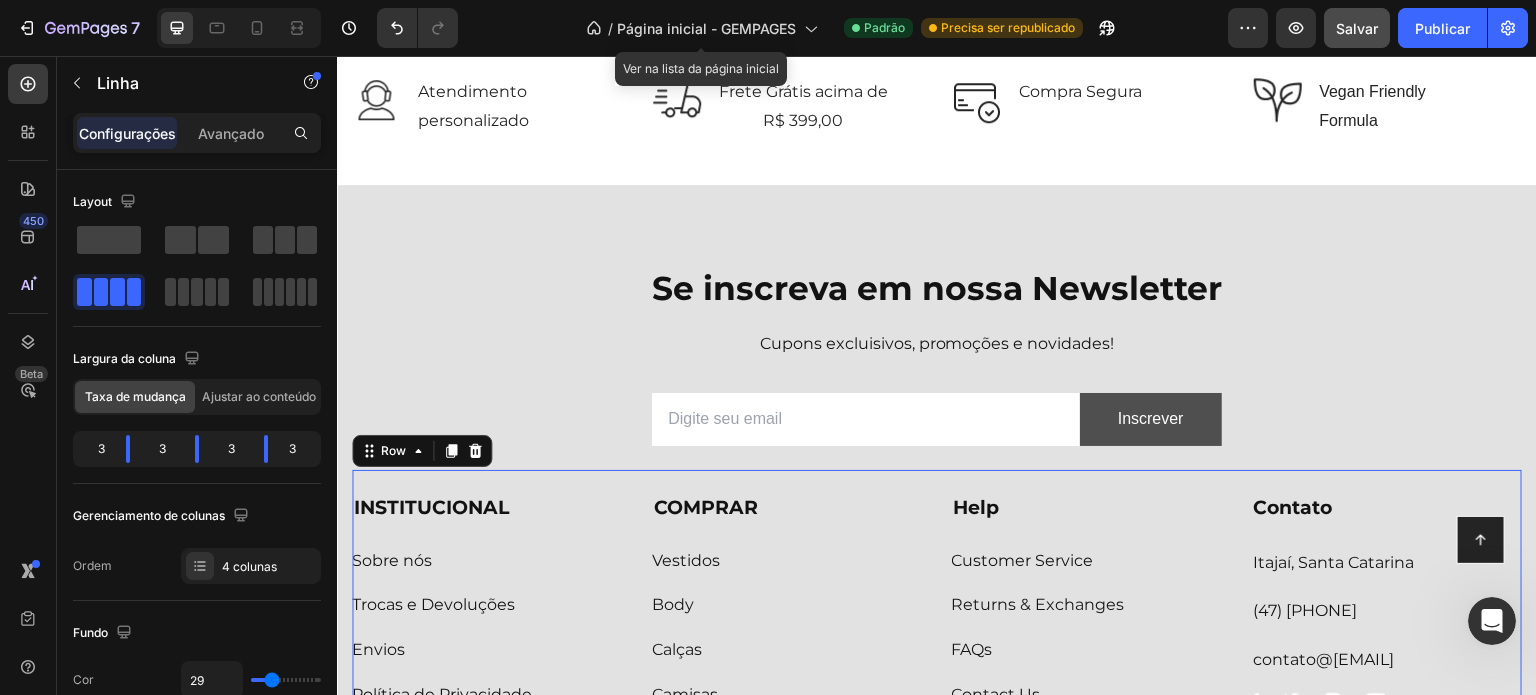 scroll, scrollTop: 2866, scrollLeft: 0, axis: vertical 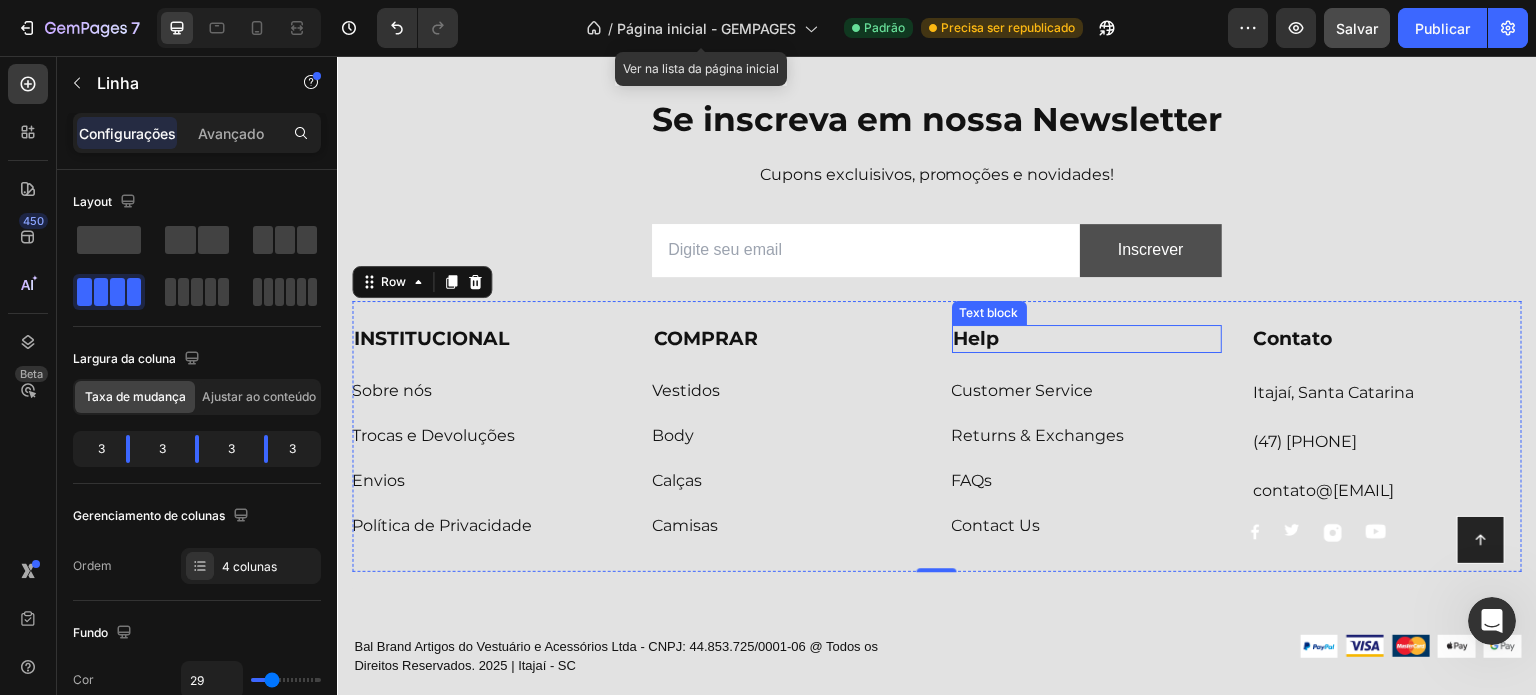click on "Help" at bounding box center [977, 338] 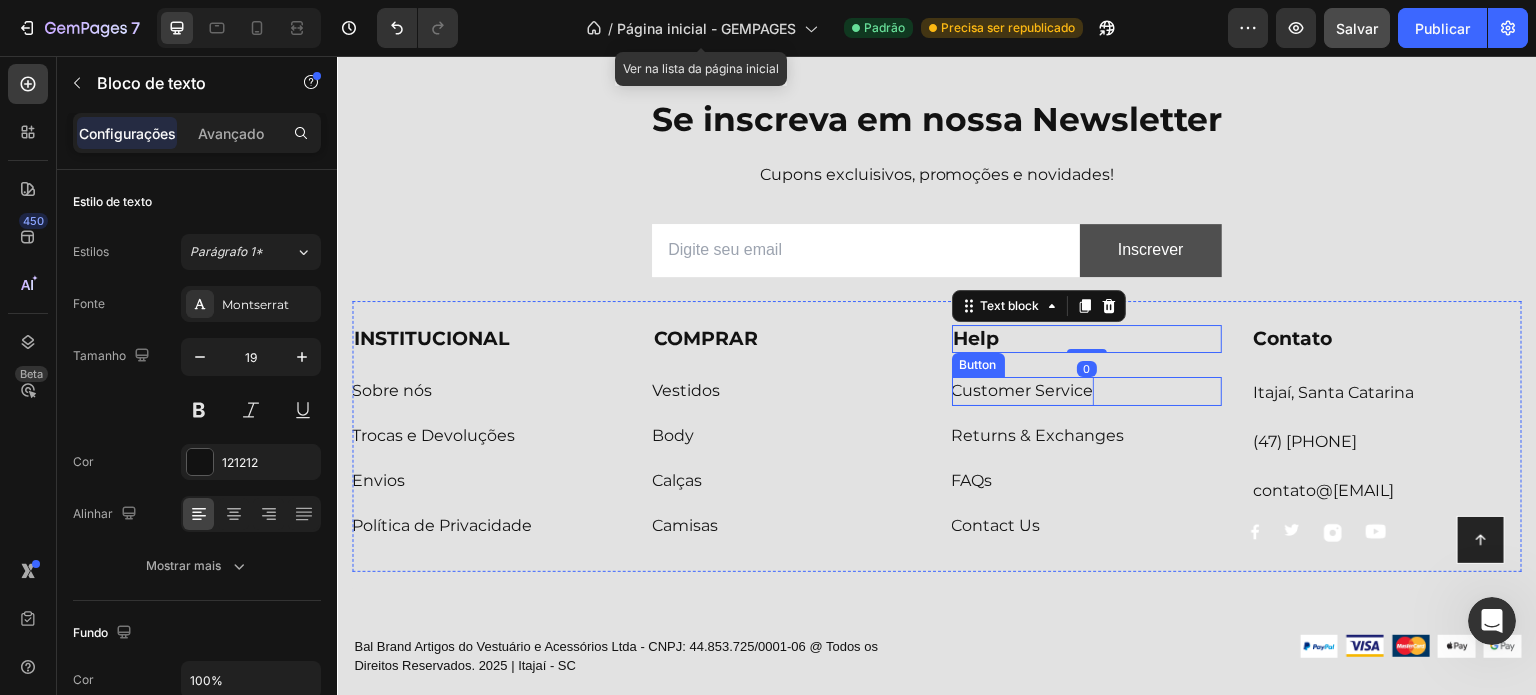 click on "Customer Service" at bounding box center [1023, 391] 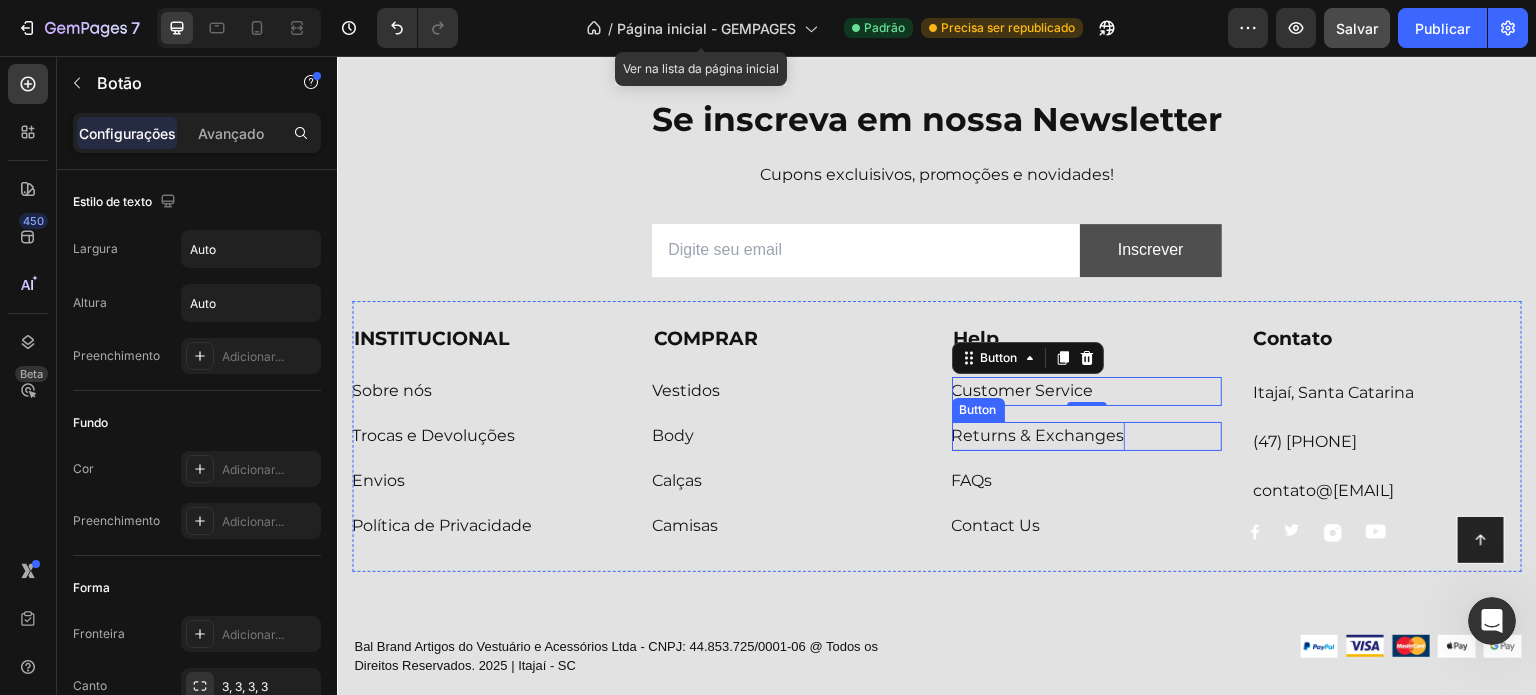 click on "Returns & Exchanges" at bounding box center (1038, 436) 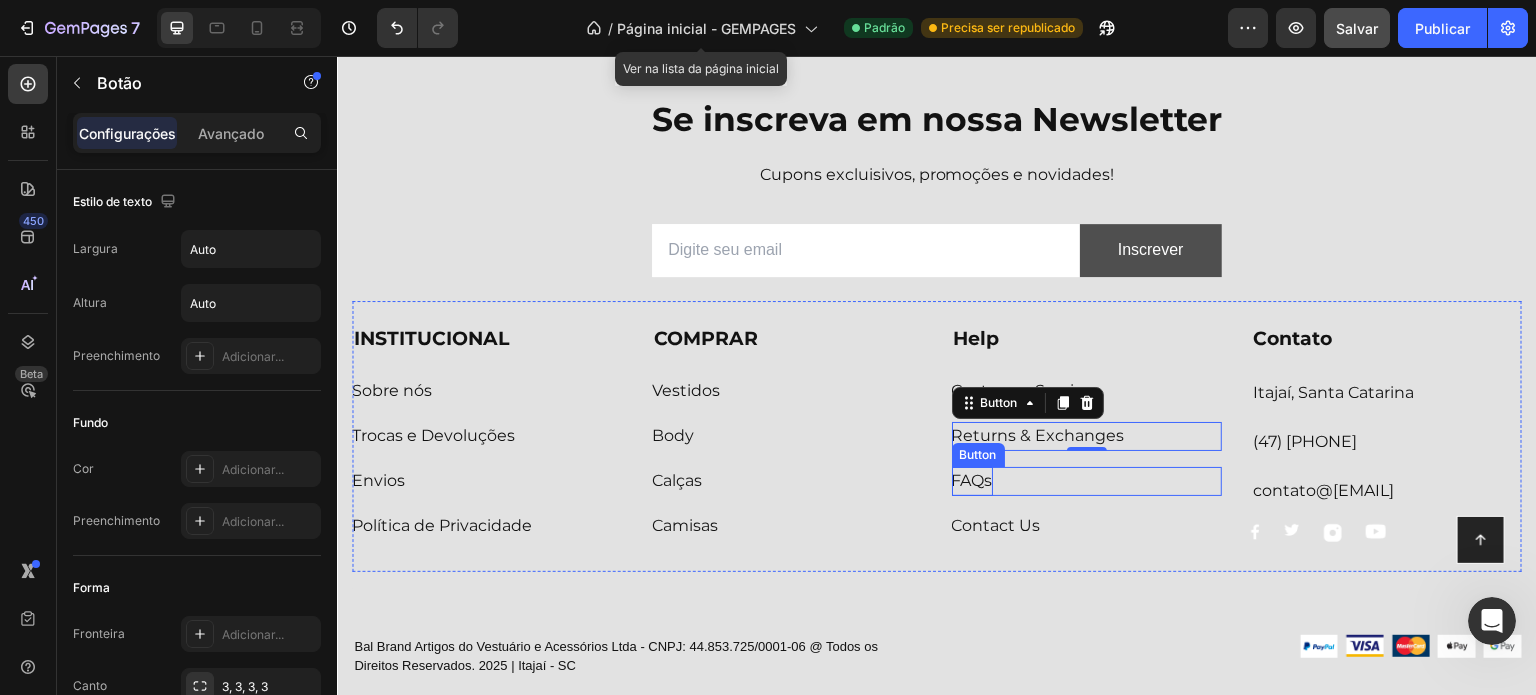 click on "FAQs" at bounding box center (972, 481) 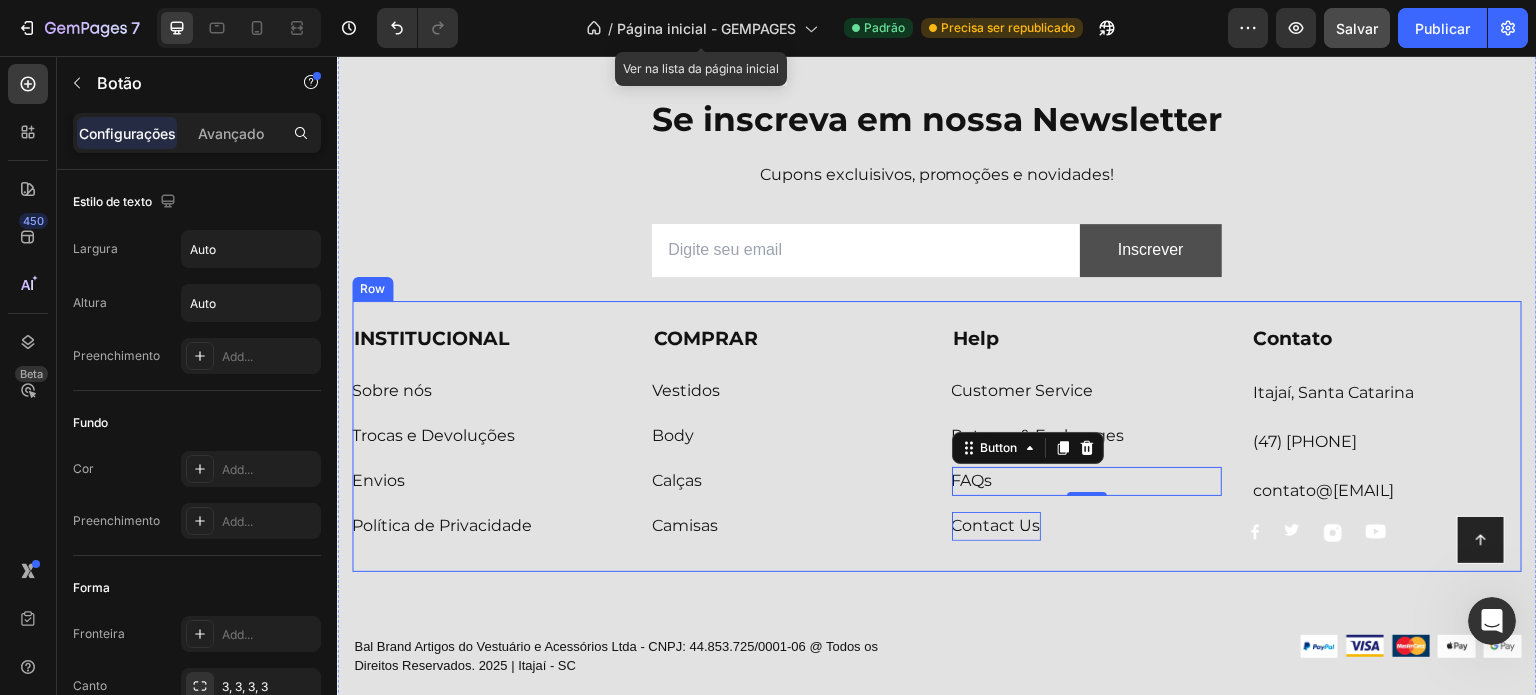 click on "Contact Us" at bounding box center [996, 526] 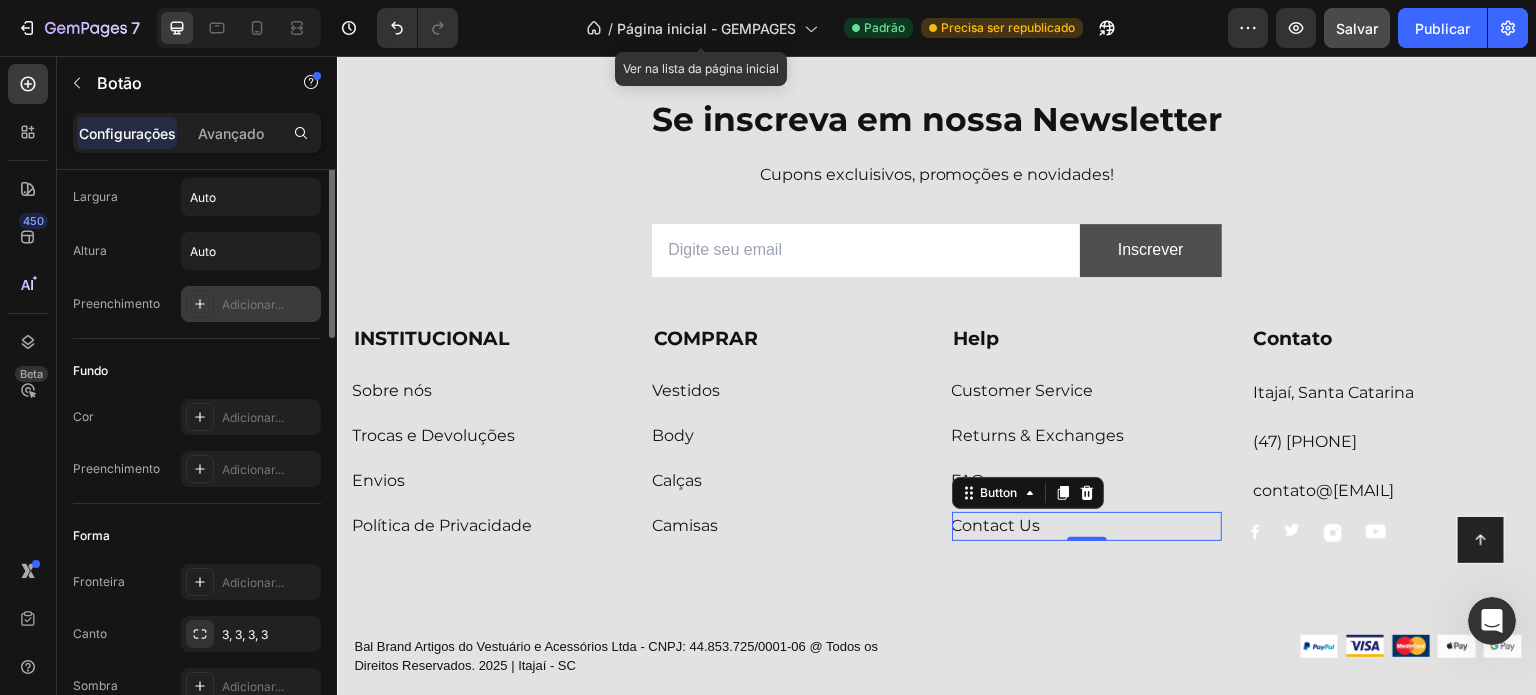 scroll, scrollTop: 0, scrollLeft: 0, axis: both 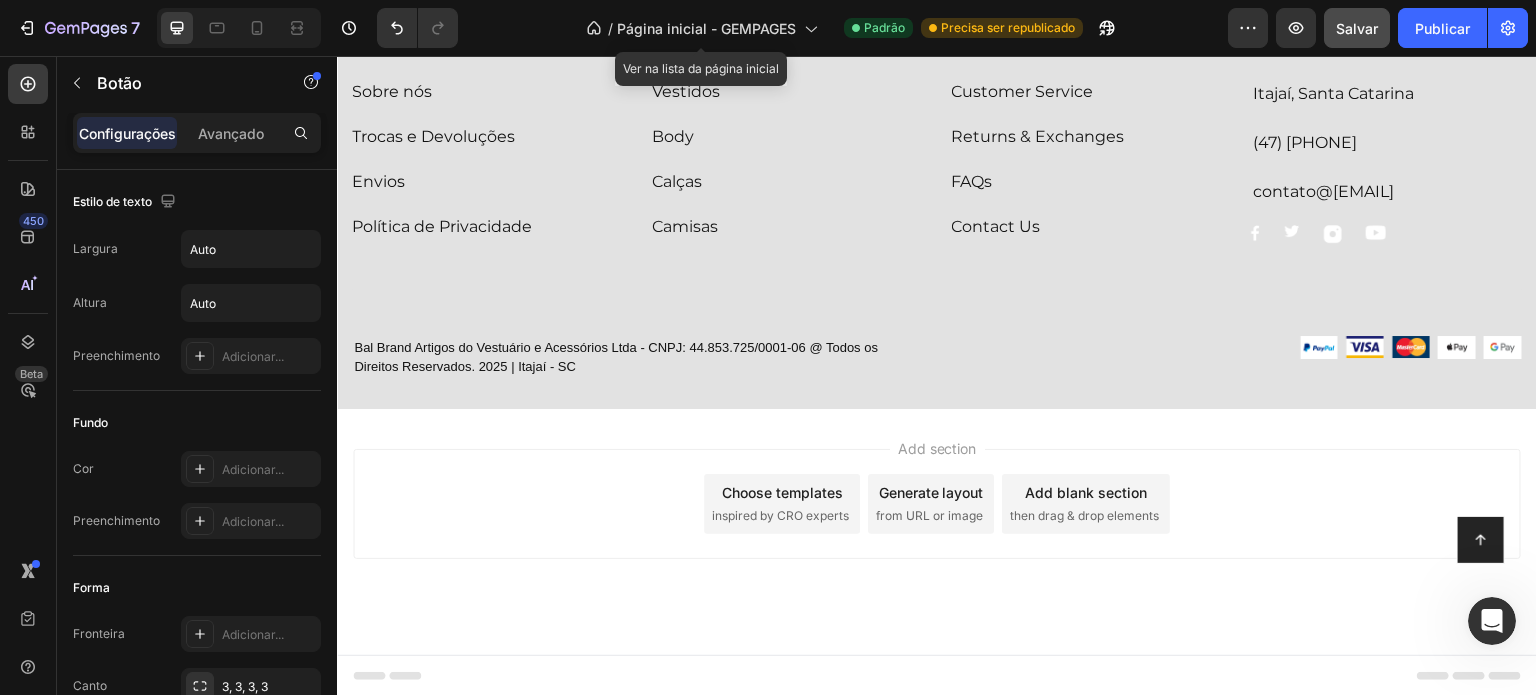 click on "from URL or image" at bounding box center [929, 516] 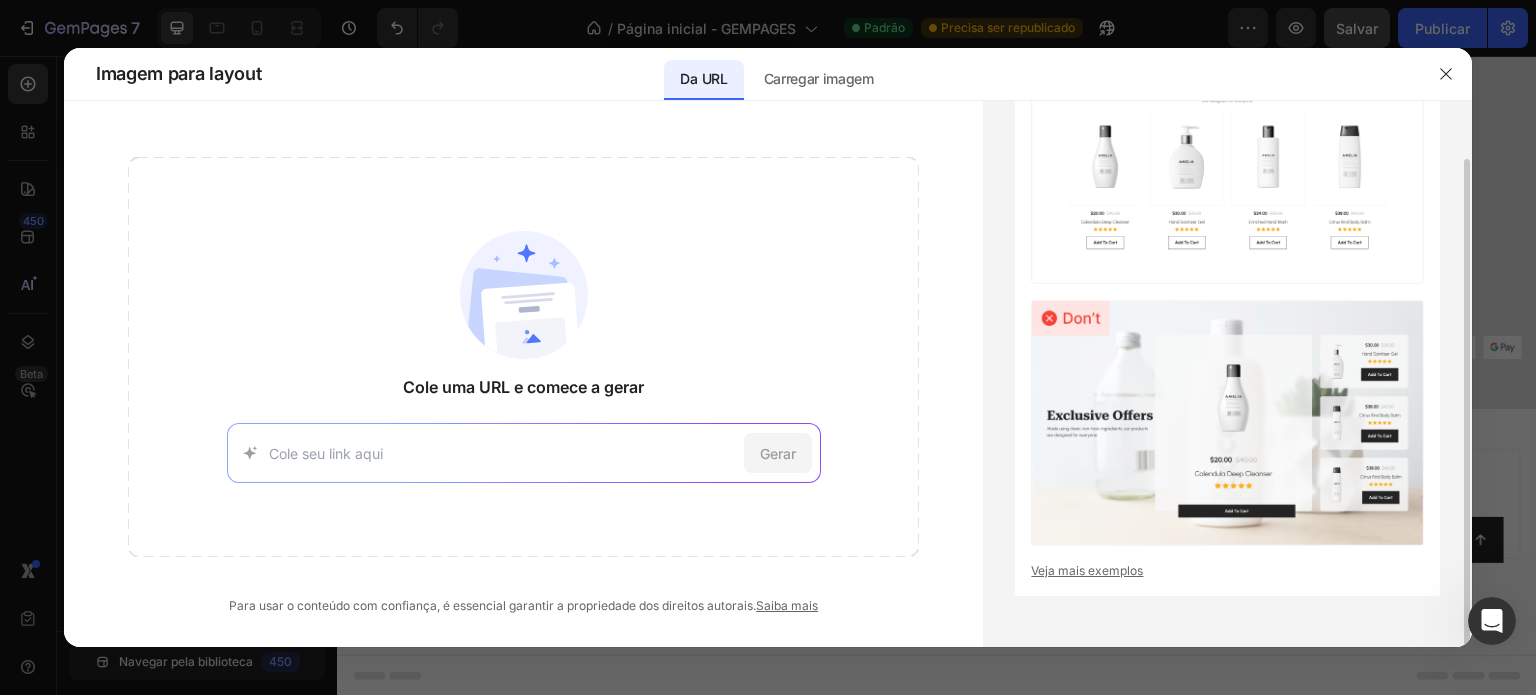 scroll, scrollTop: 0, scrollLeft: 0, axis: both 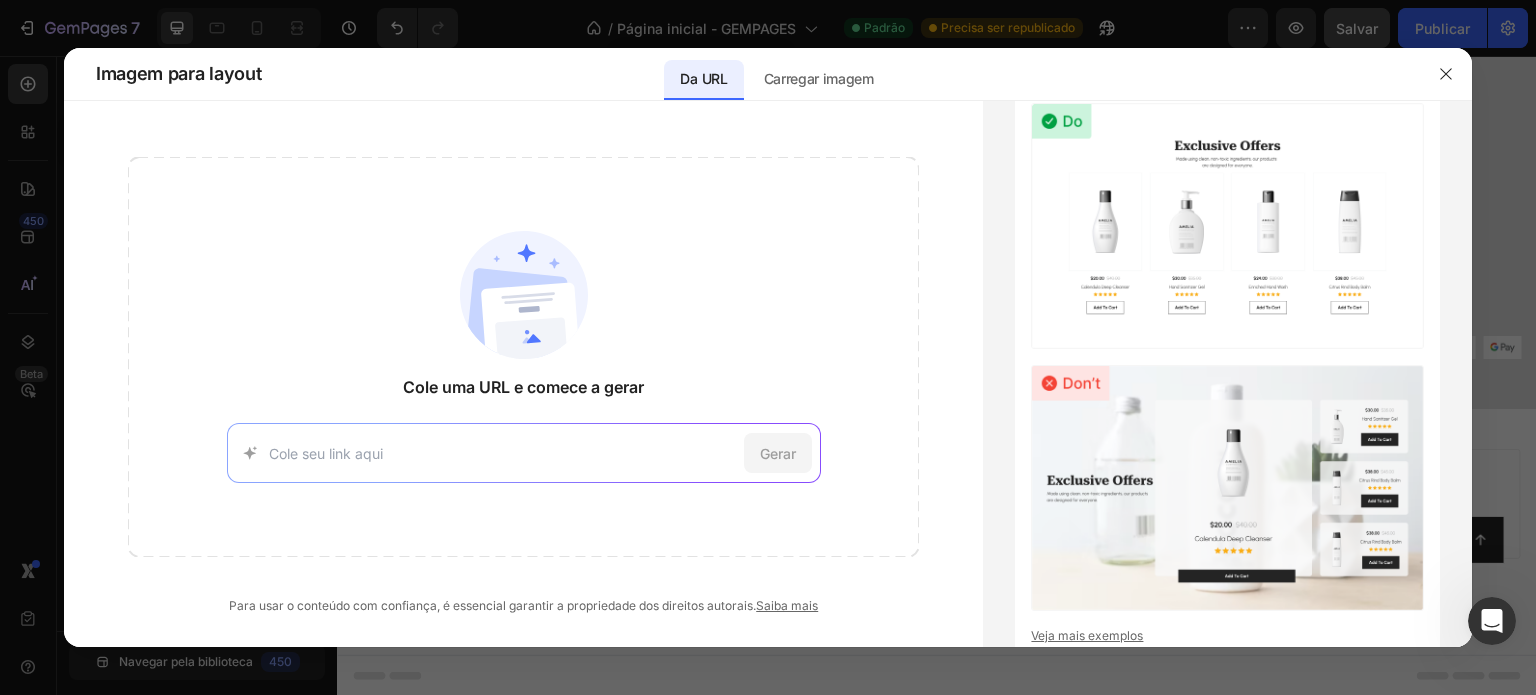click at bounding box center (502, 453) 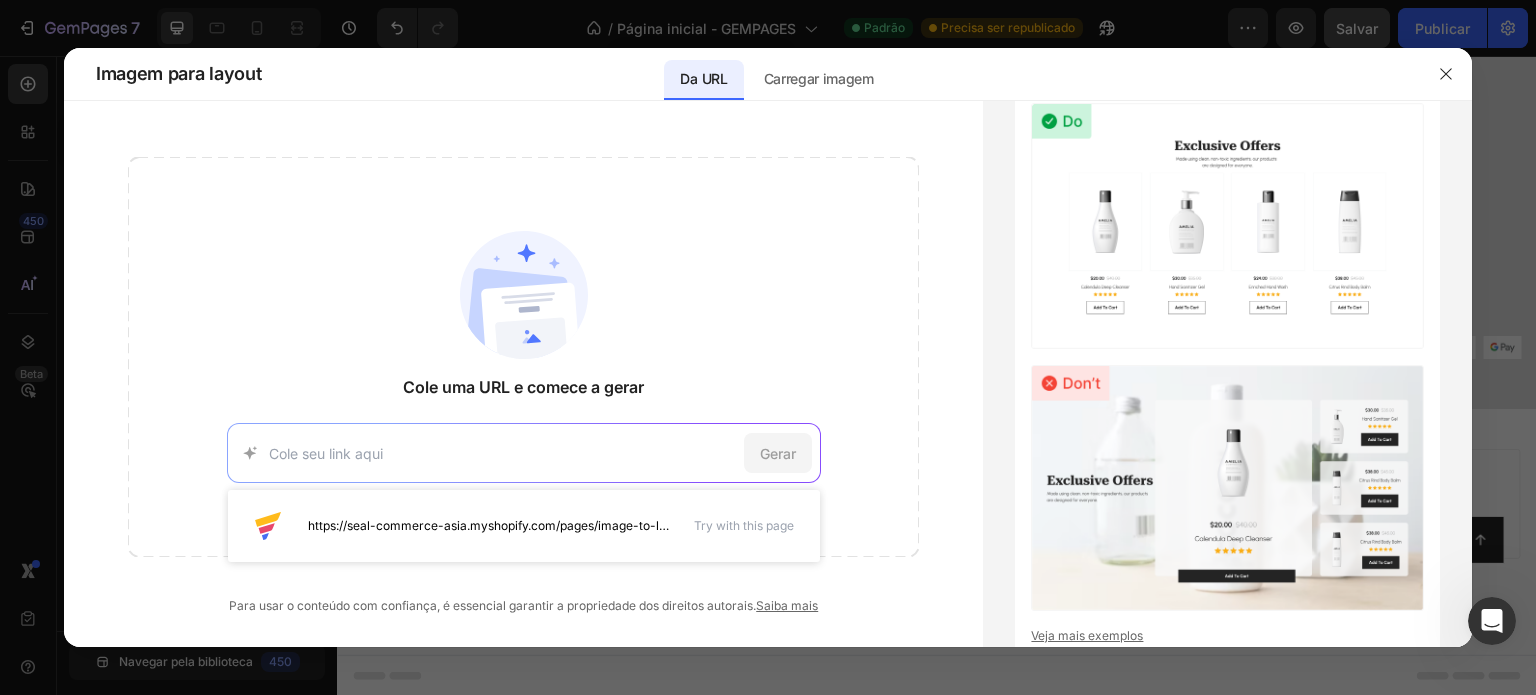 paste on "usekessler.com.br" 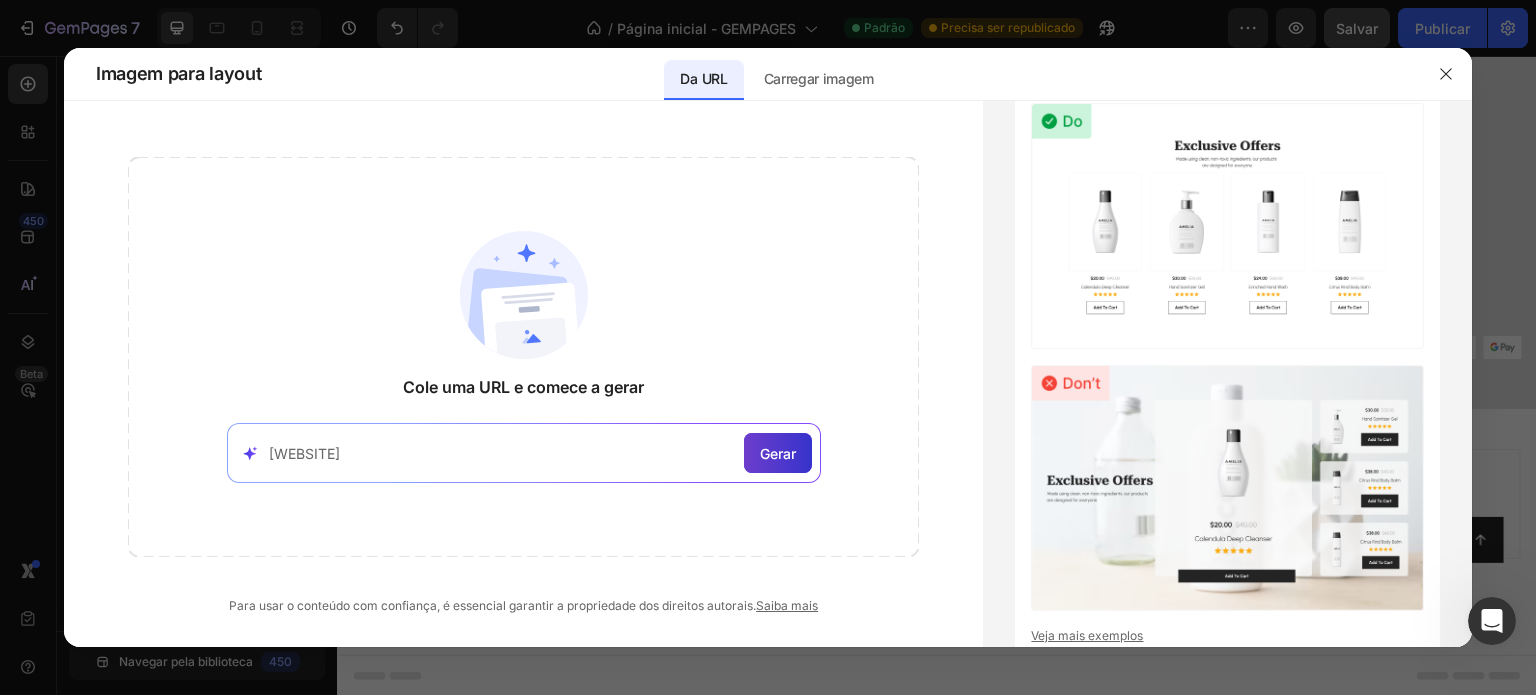 type on "usekessler.com.br" 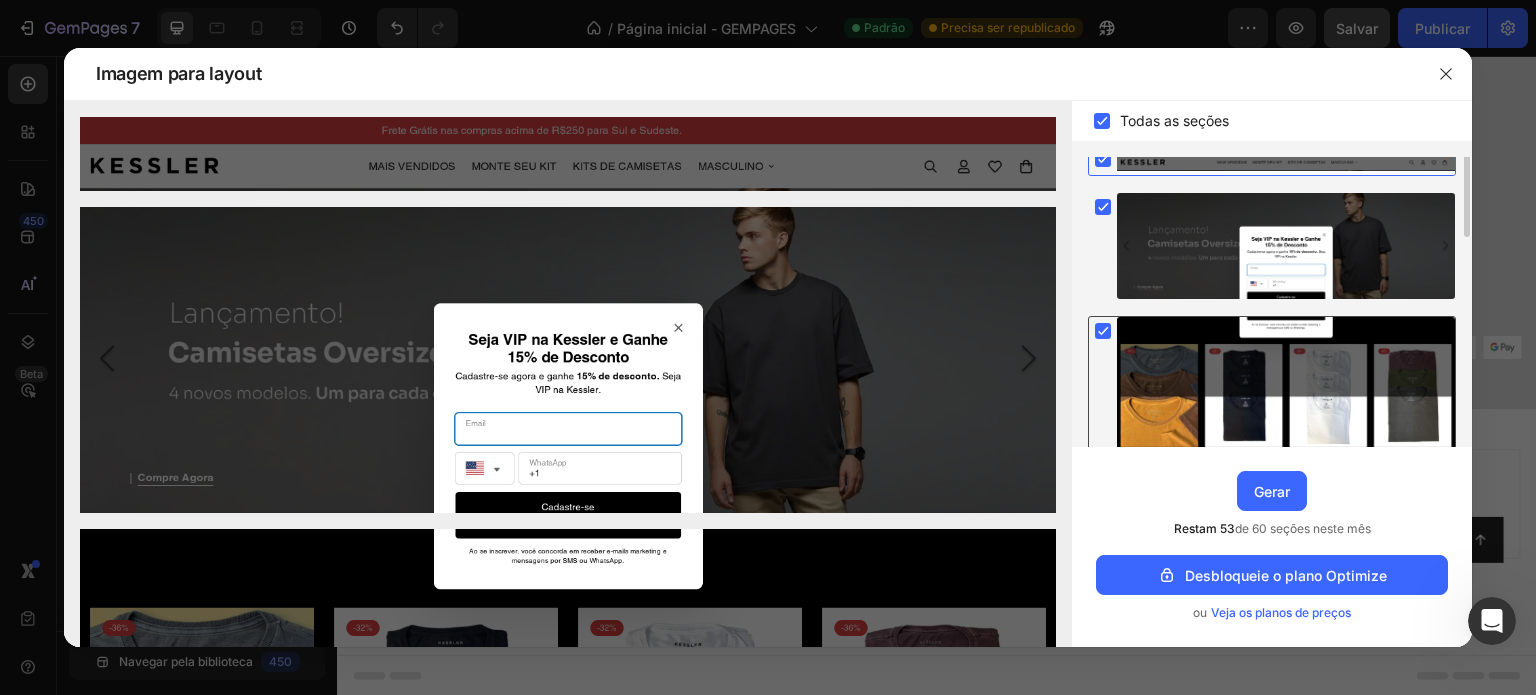 scroll, scrollTop: 0, scrollLeft: 0, axis: both 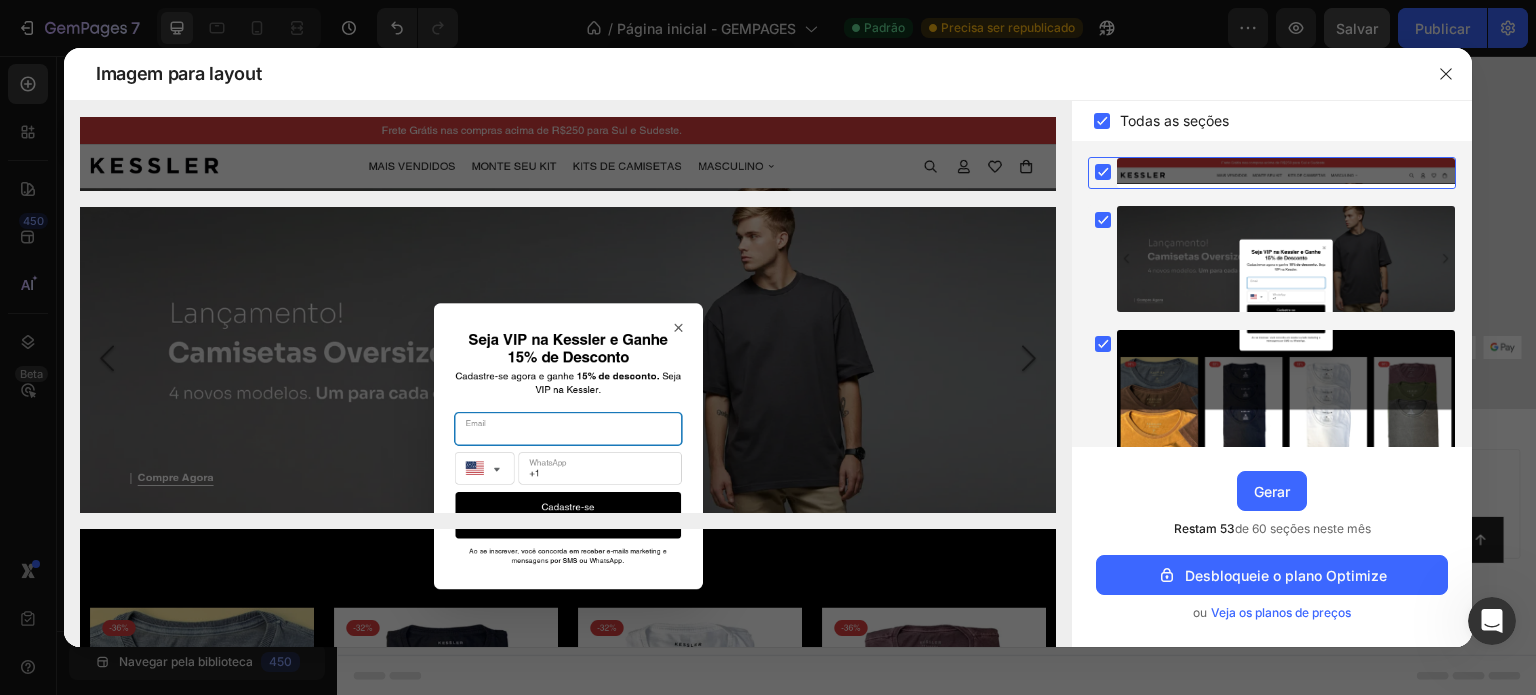 click 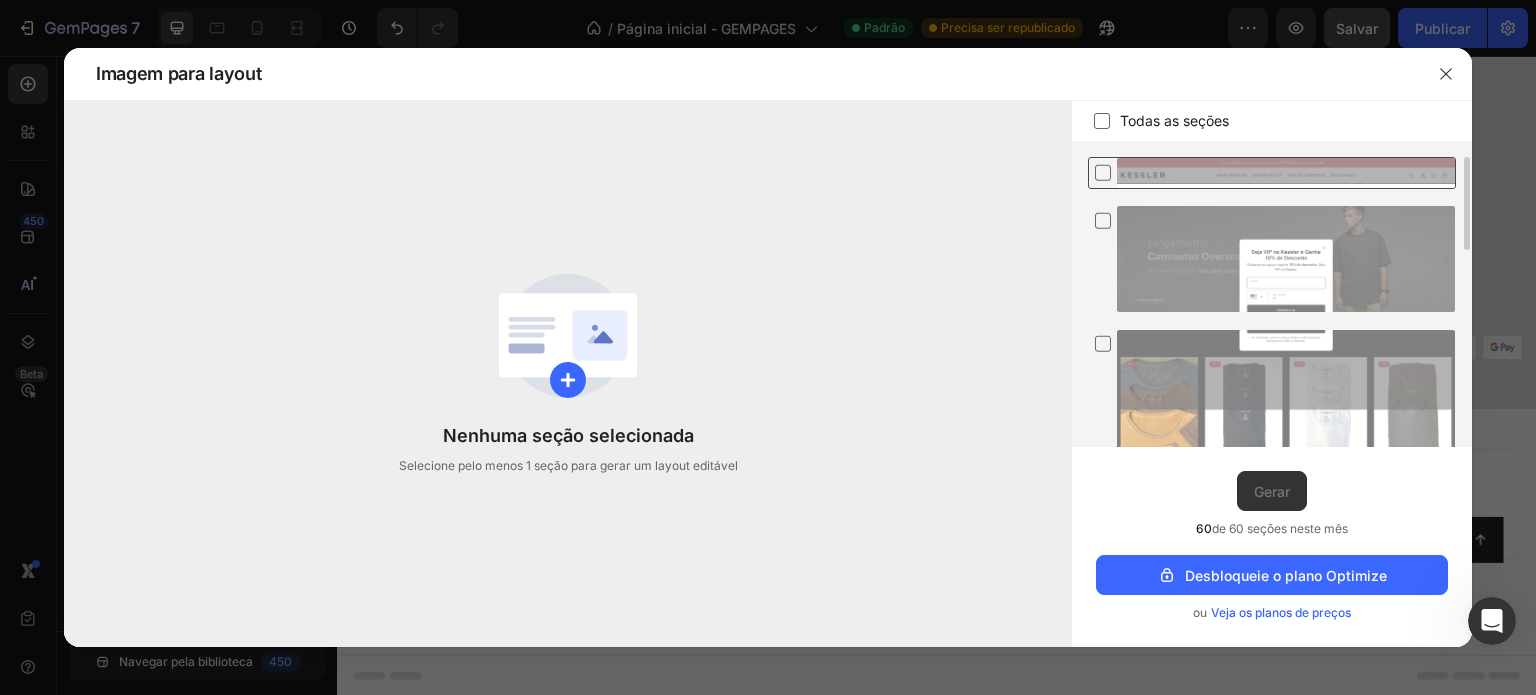 click 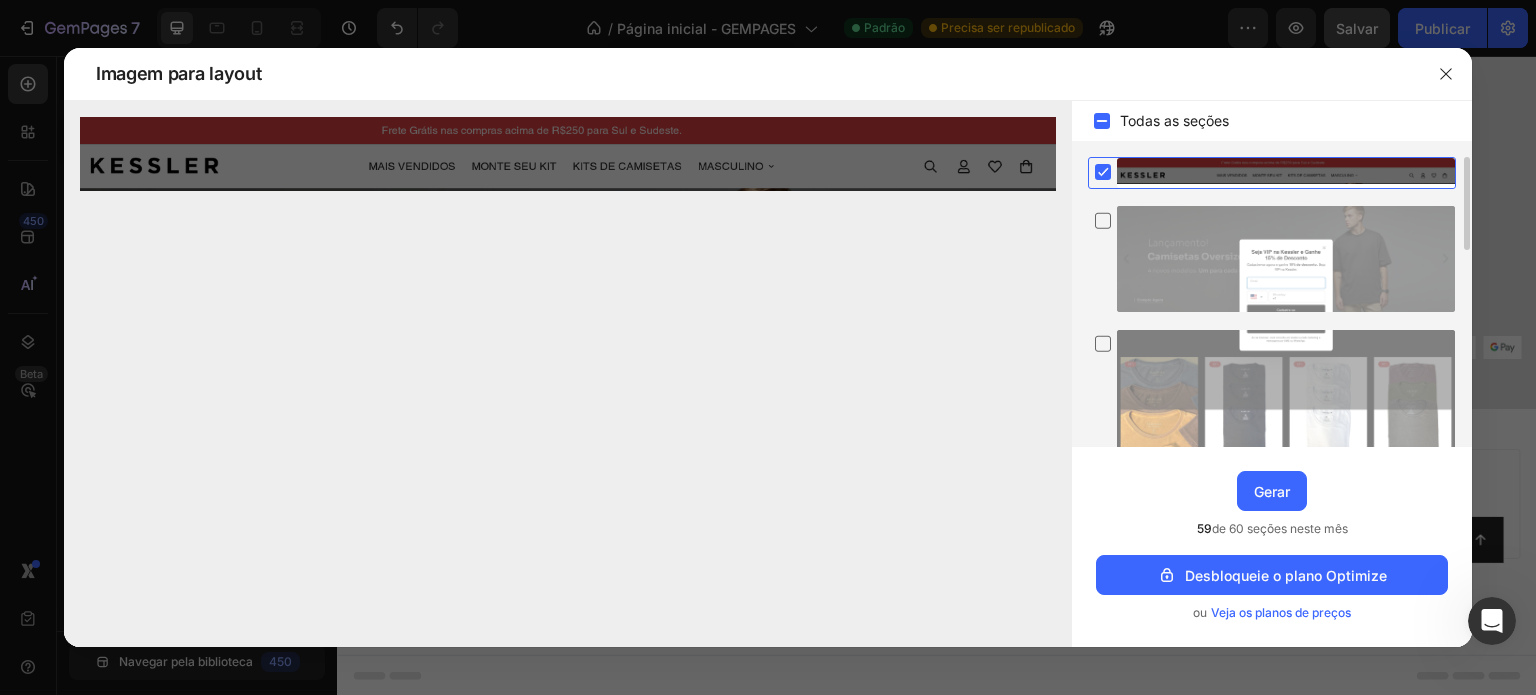 click 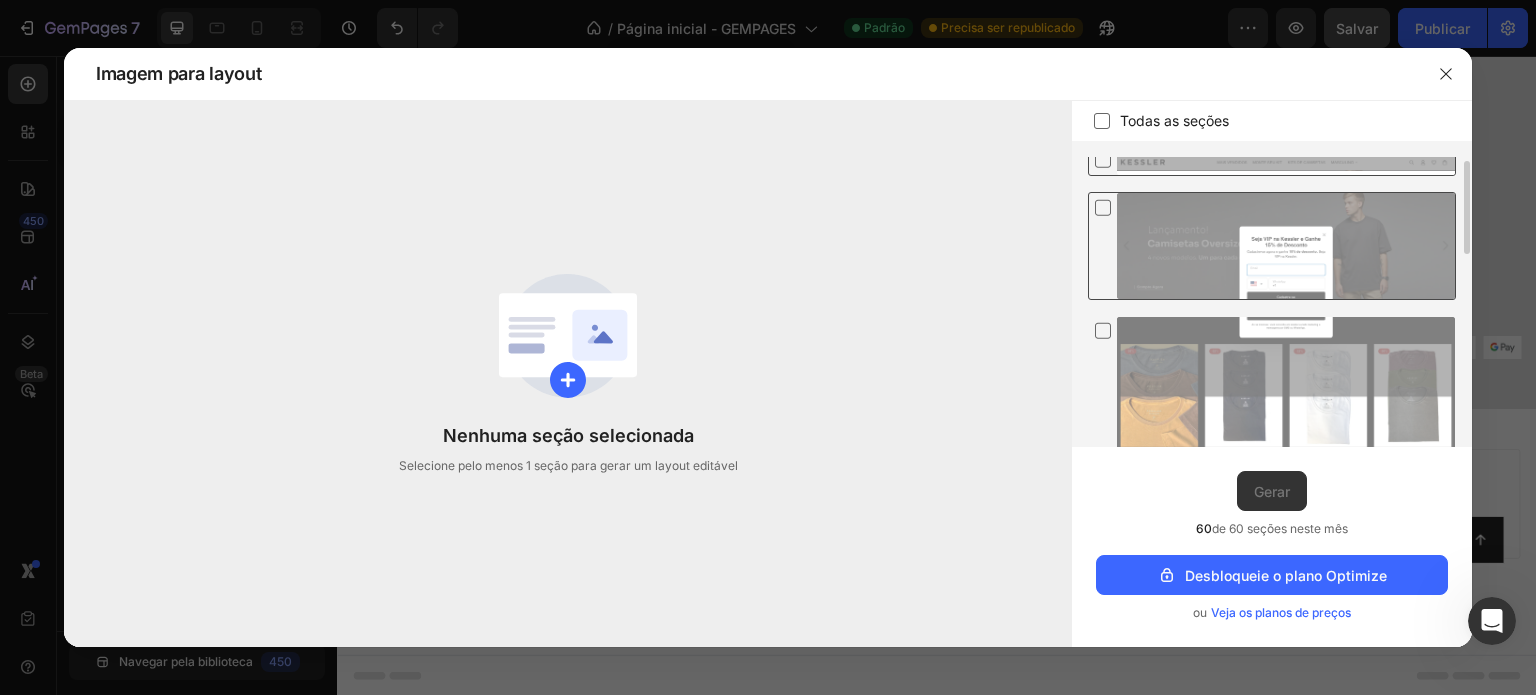 scroll, scrollTop: 0, scrollLeft: 0, axis: both 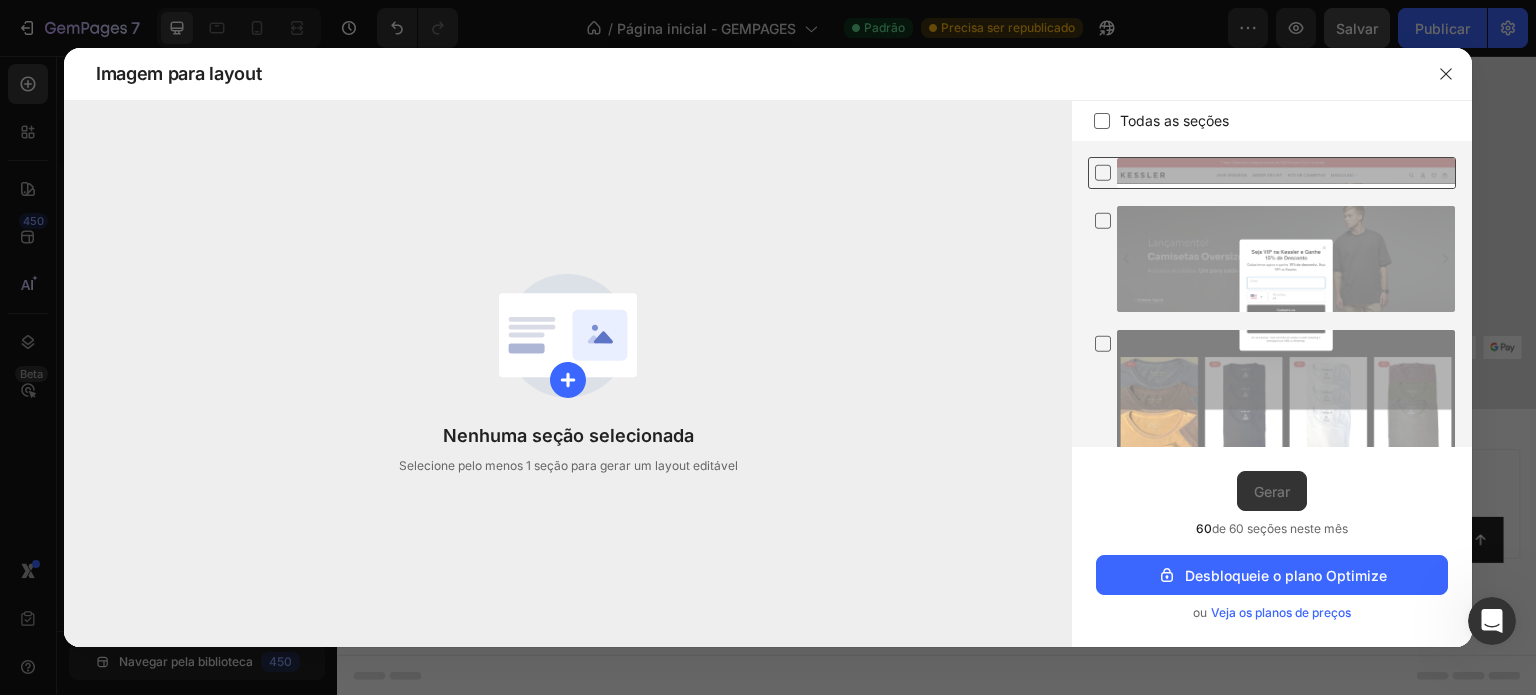 click 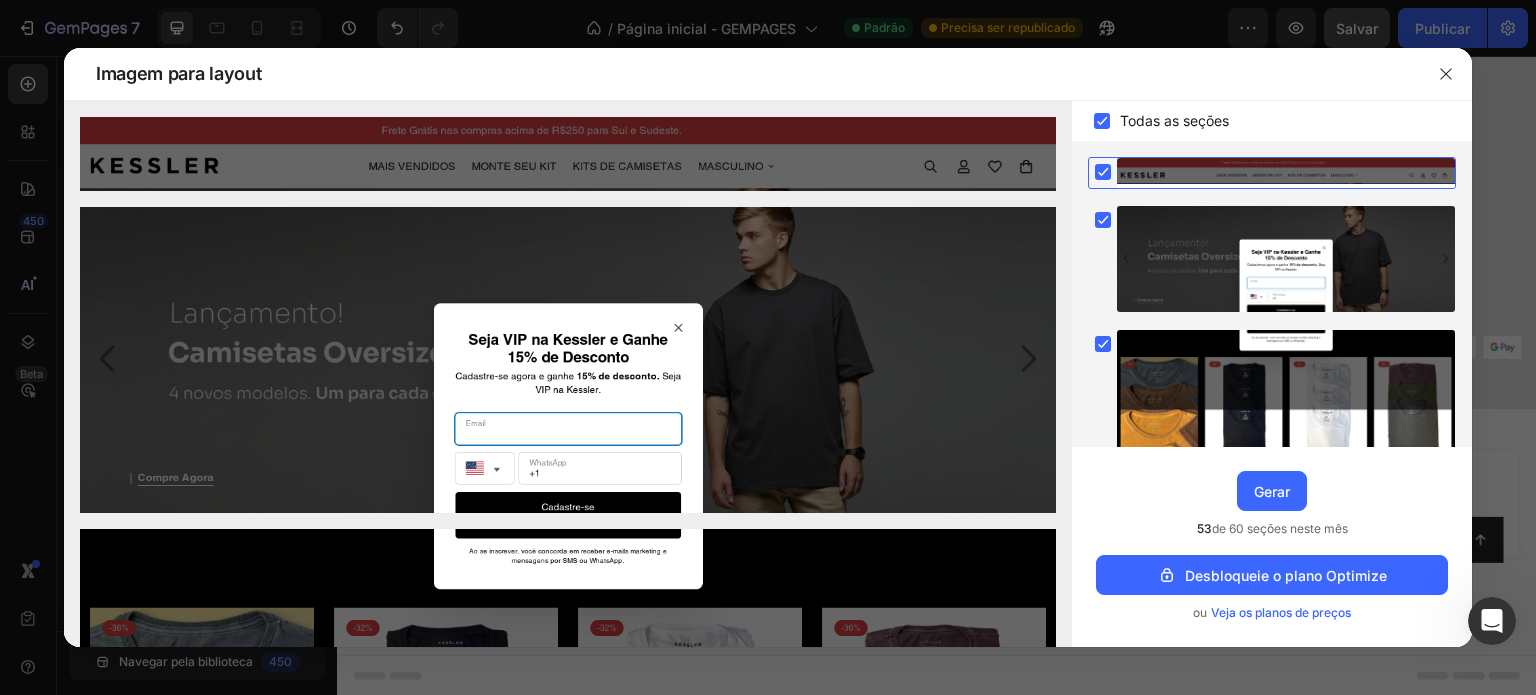 click 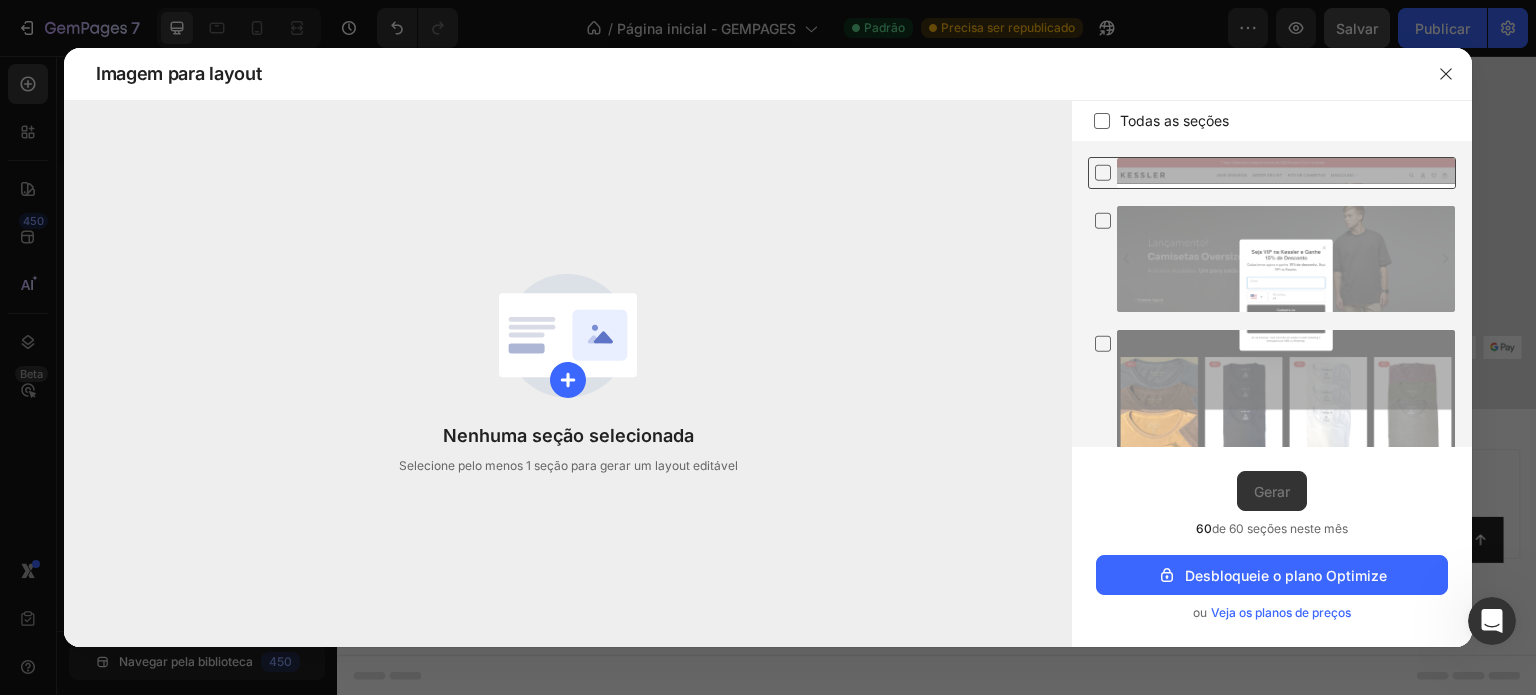 click 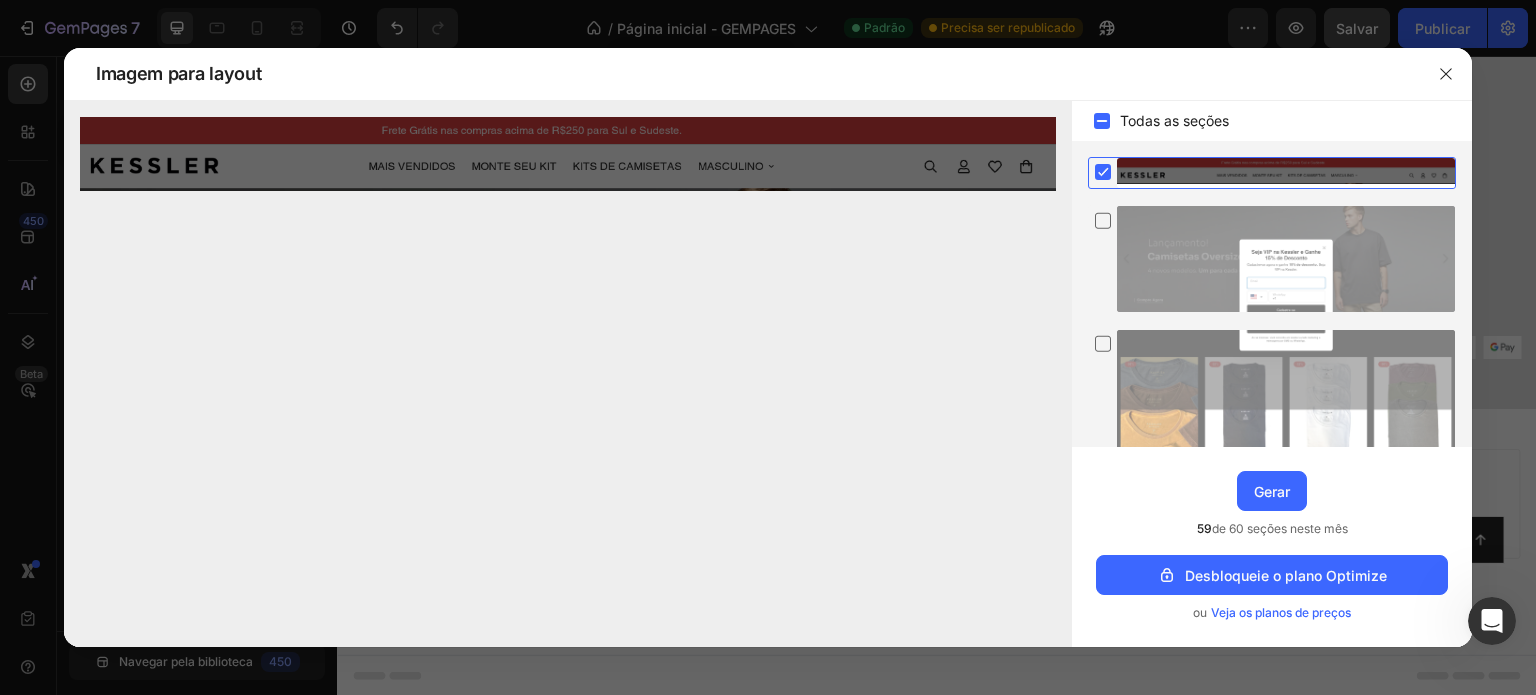 click 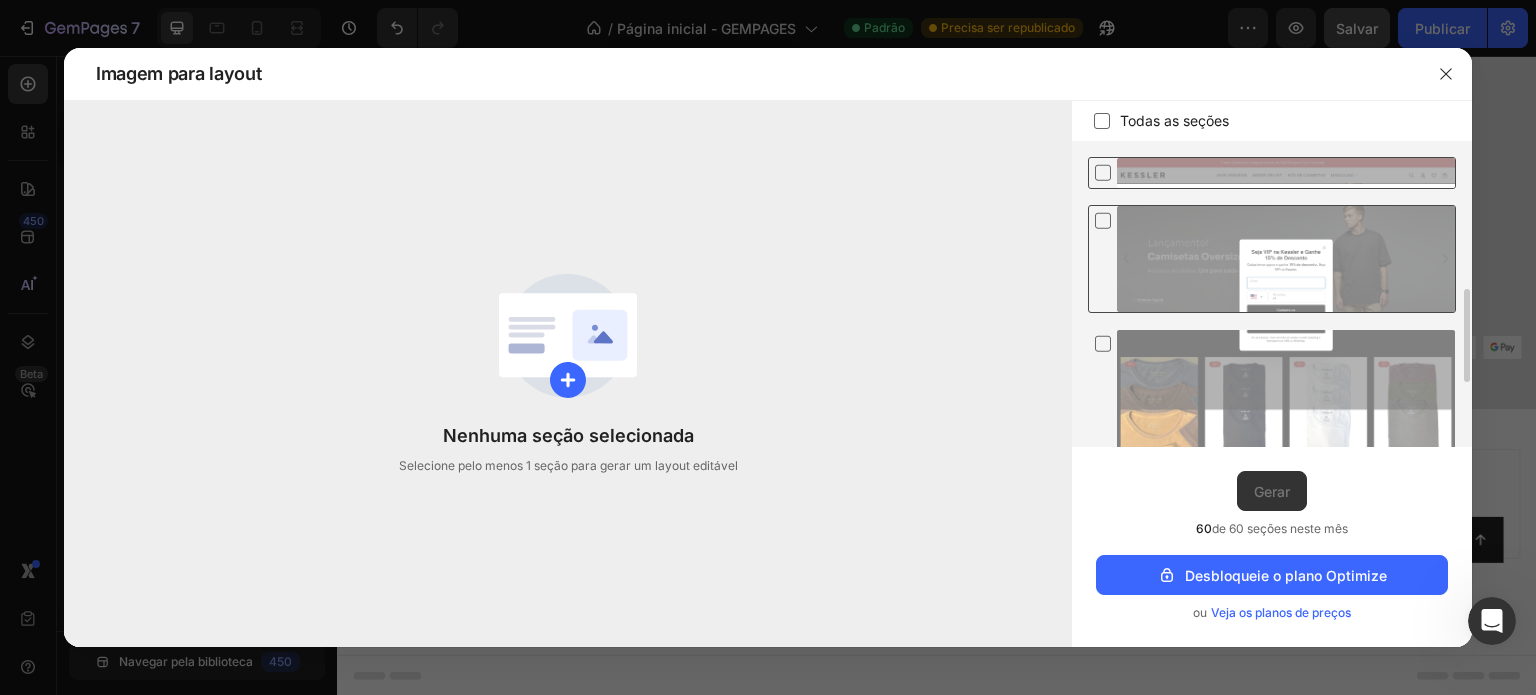 scroll, scrollTop: 300, scrollLeft: 0, axis: vertical 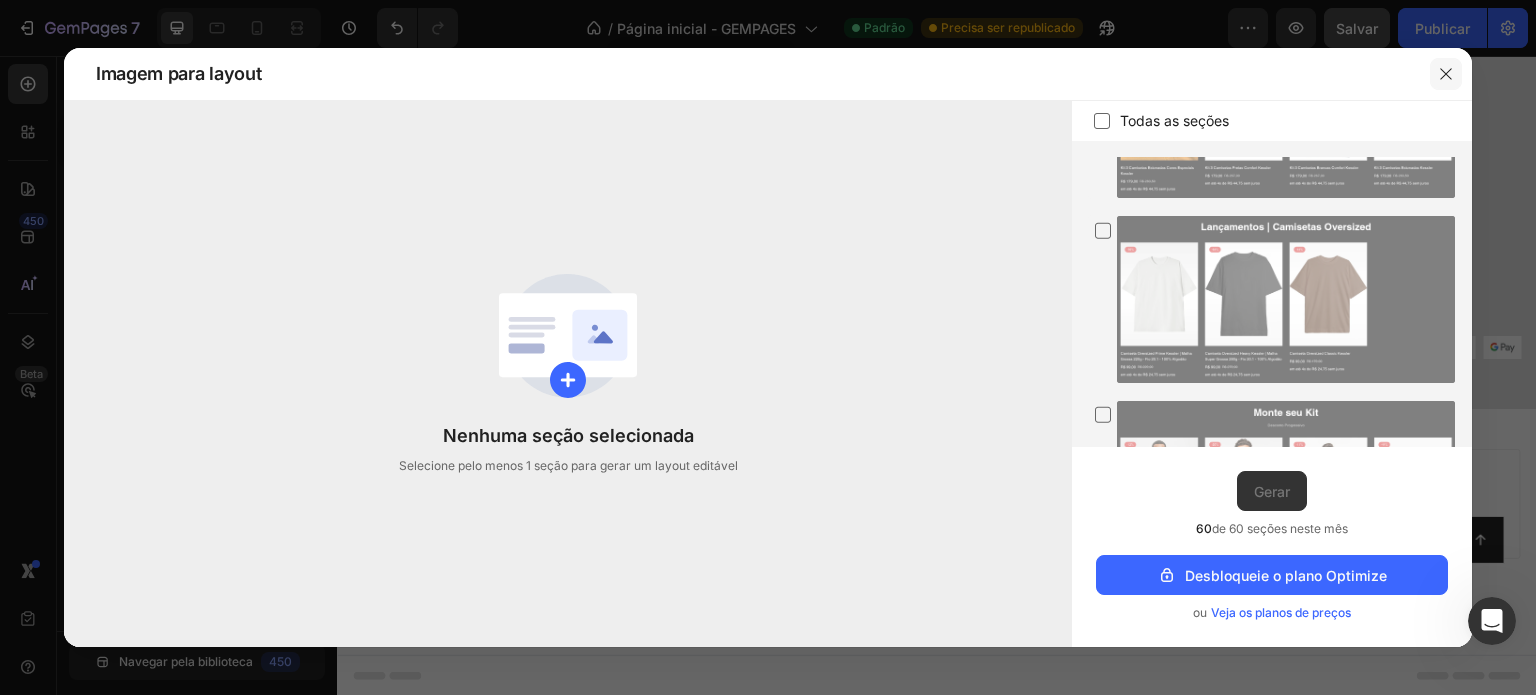 click 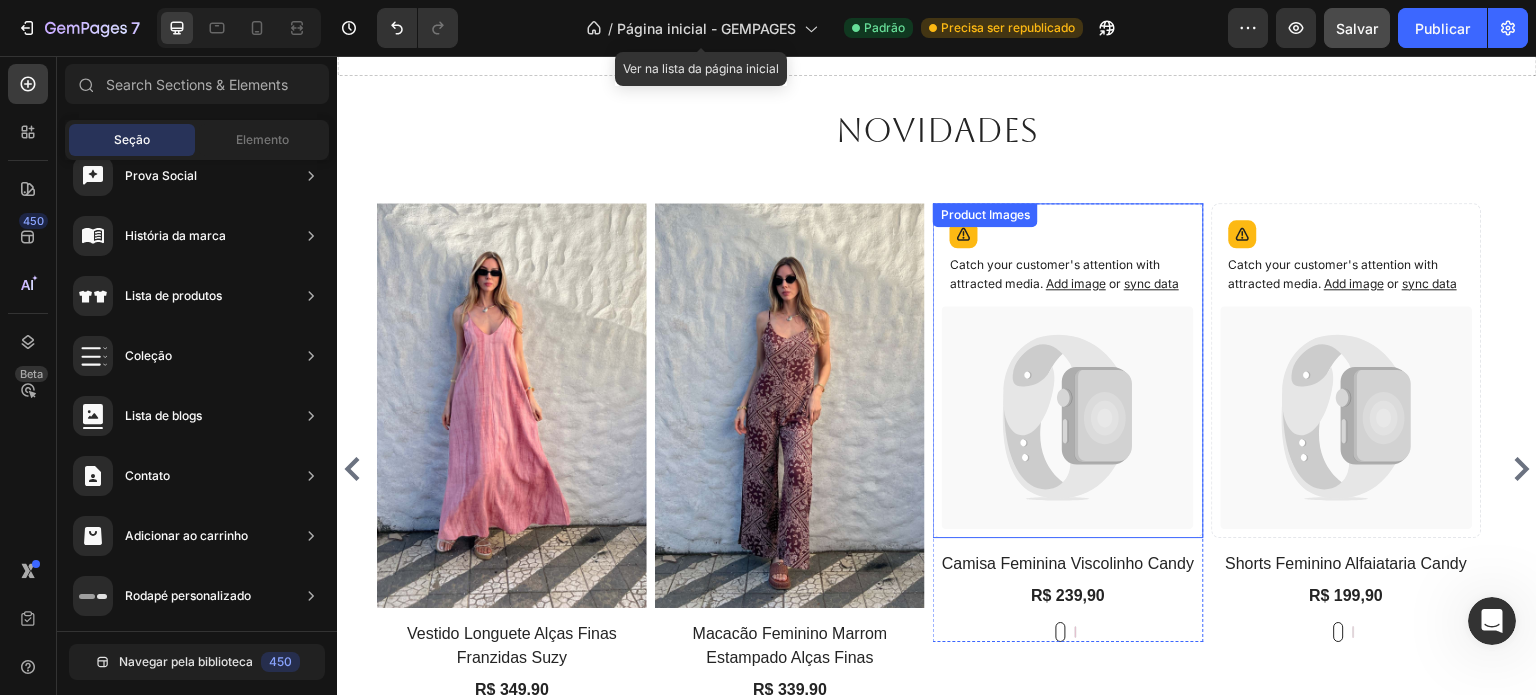 scroll, scrollTop: 1918, scrollLeft: 0, axis: vertical 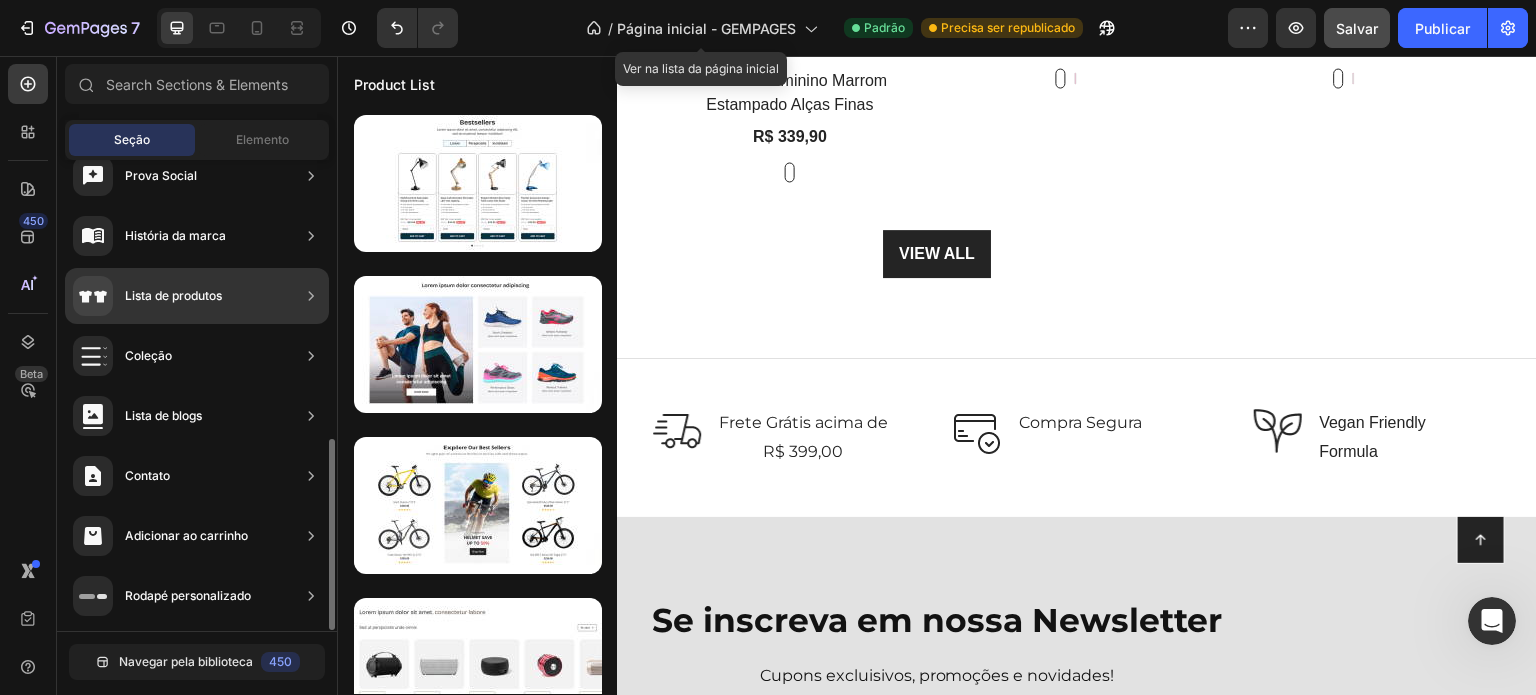 click on "Lista de produtos" at bounding box center (173, 295) 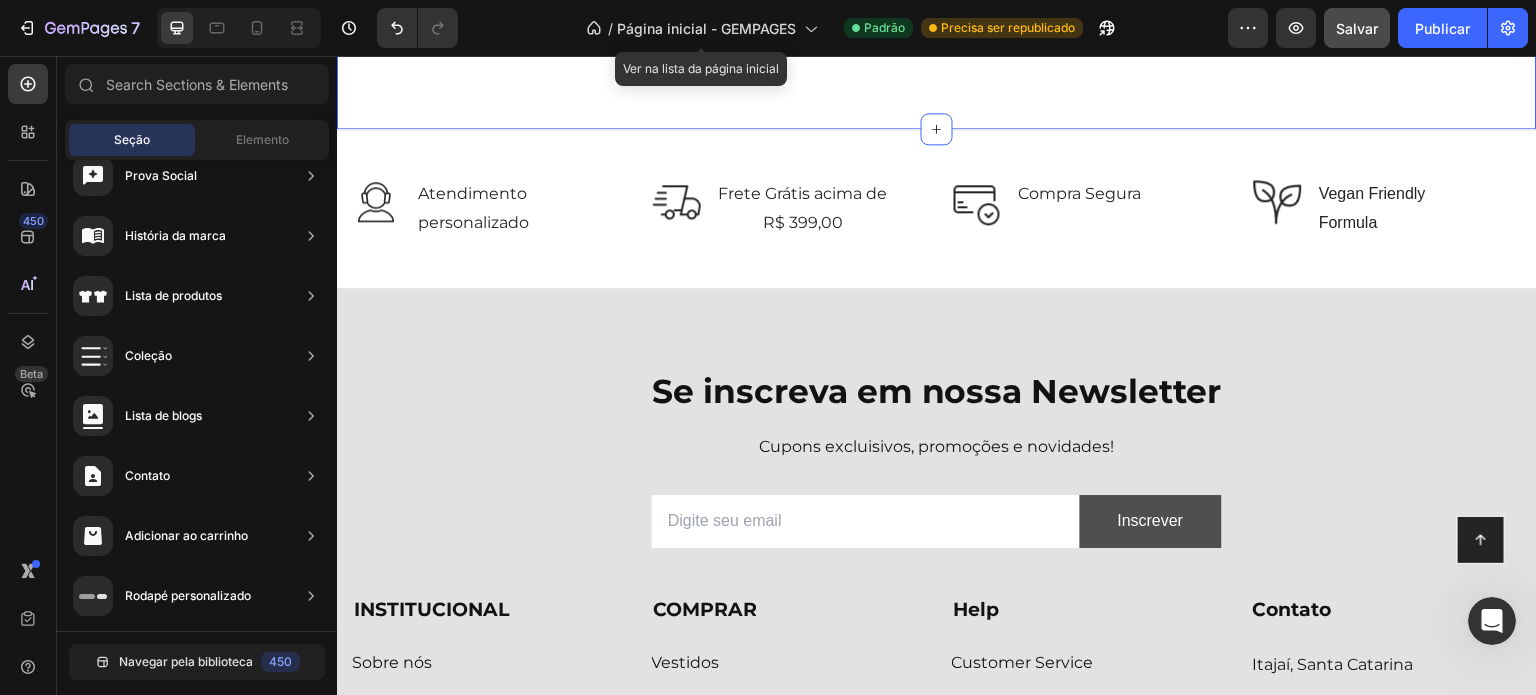 scroll, scrollTop: 2755, scrollLeft: 0, axis: vertical 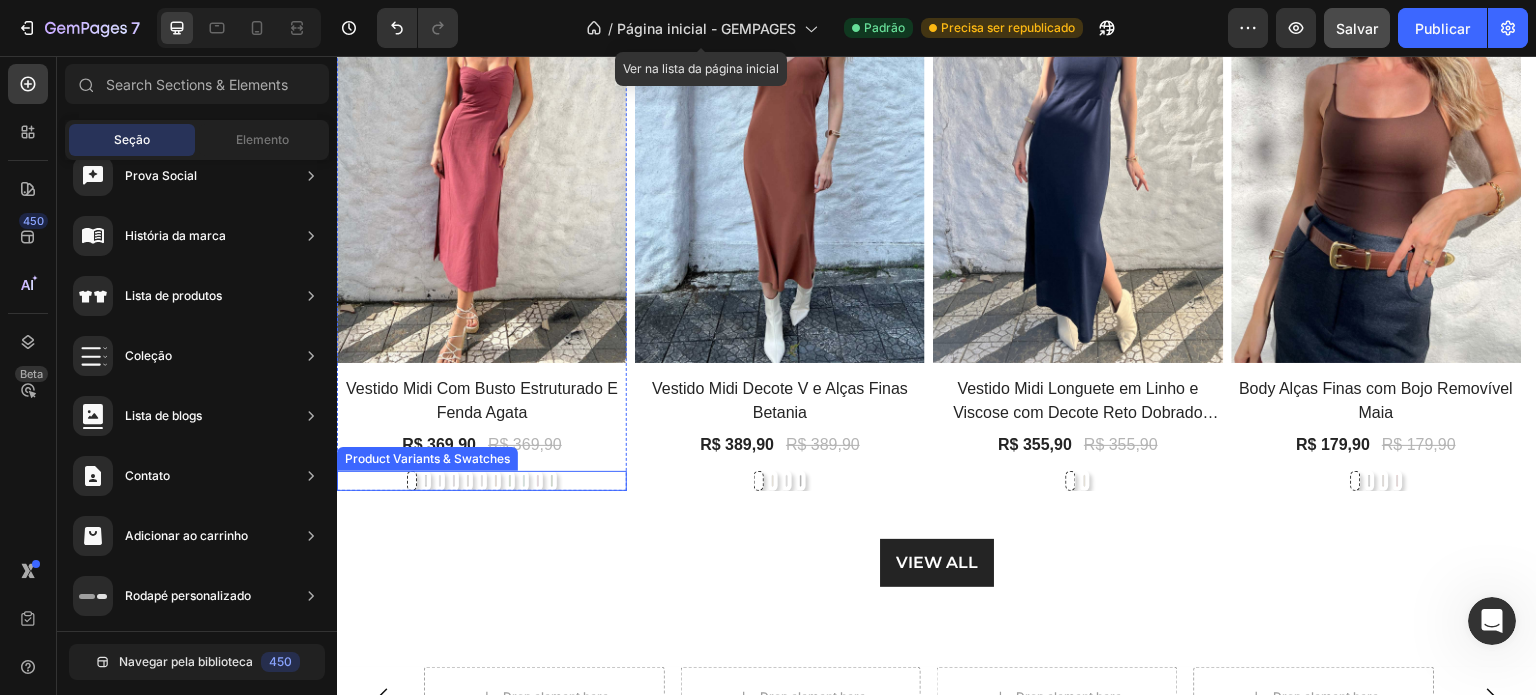 click at bounding box center [510, 481] 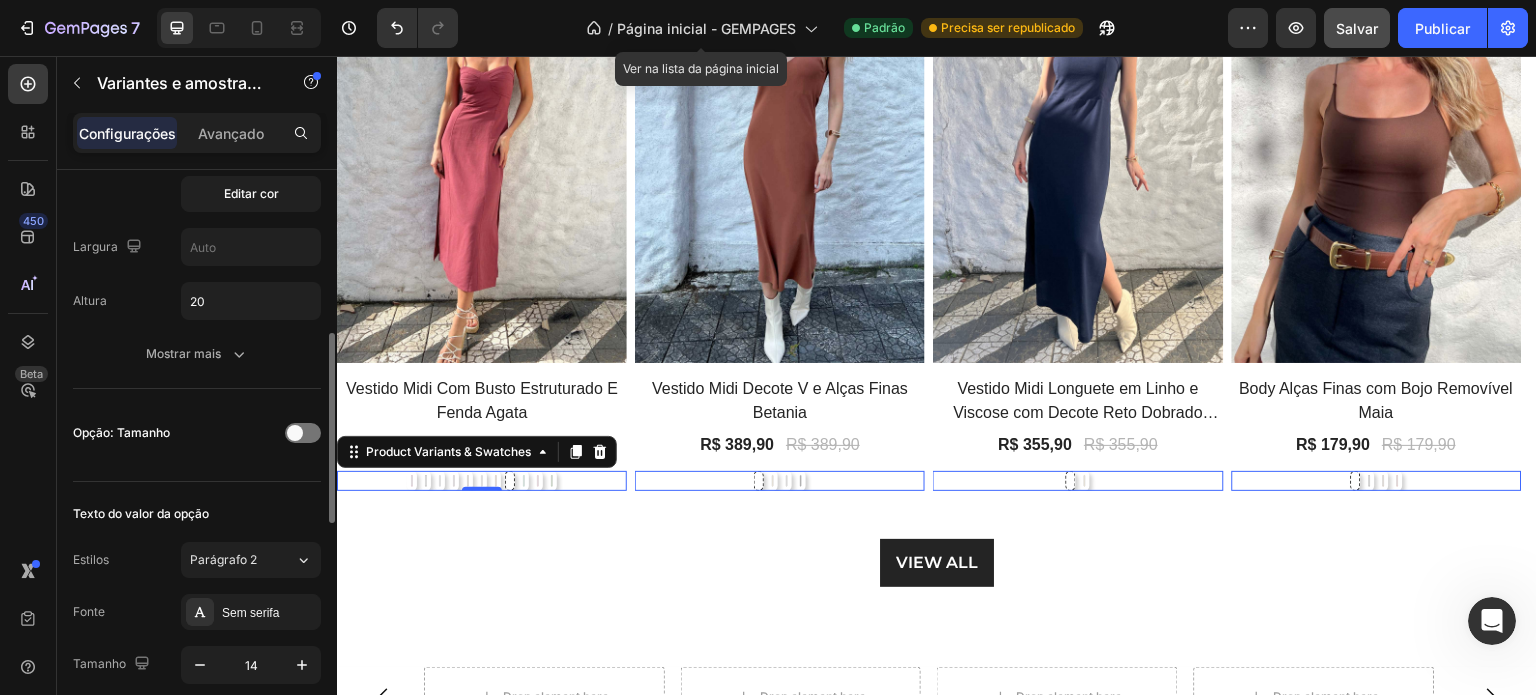 scroll, scrollTop: 1100, scrollLeft: 0, axis: vertical 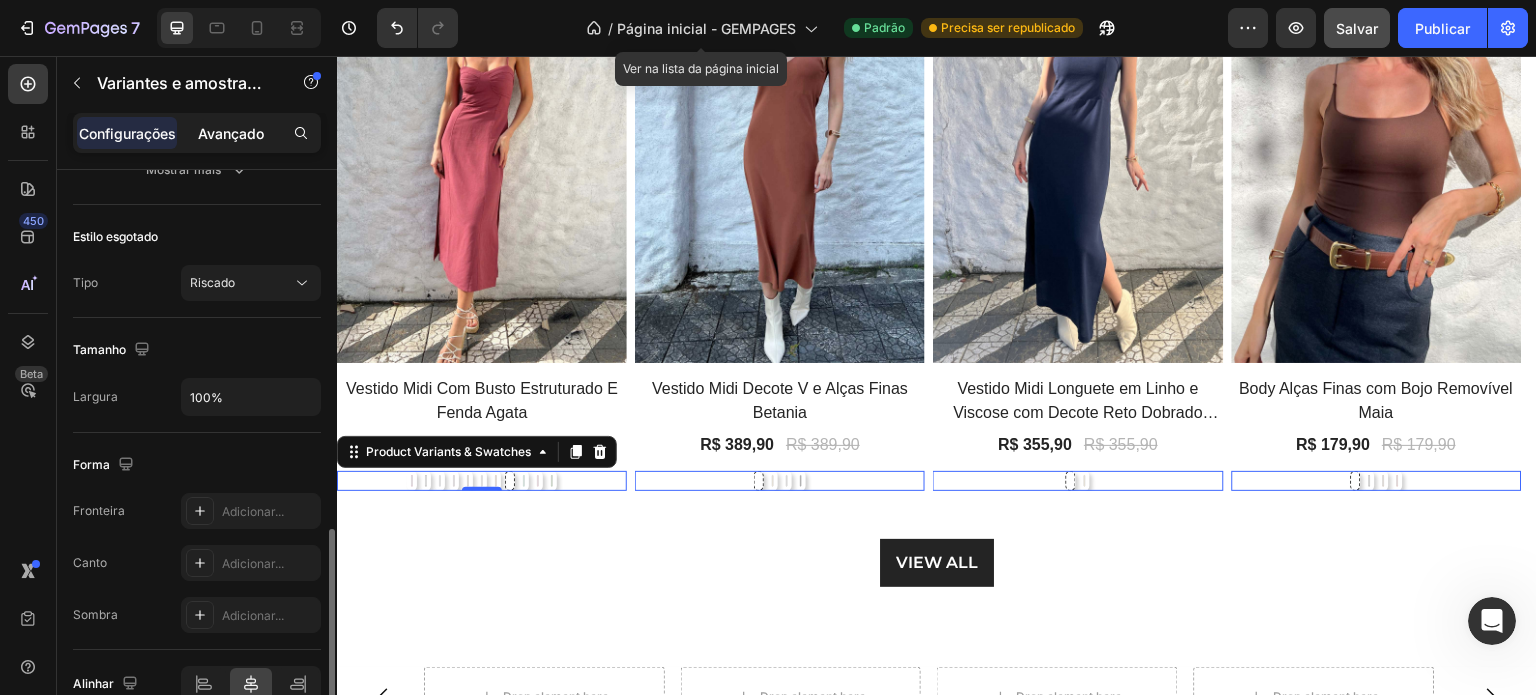 click on "Avançado" at bounding box center [231, 133] 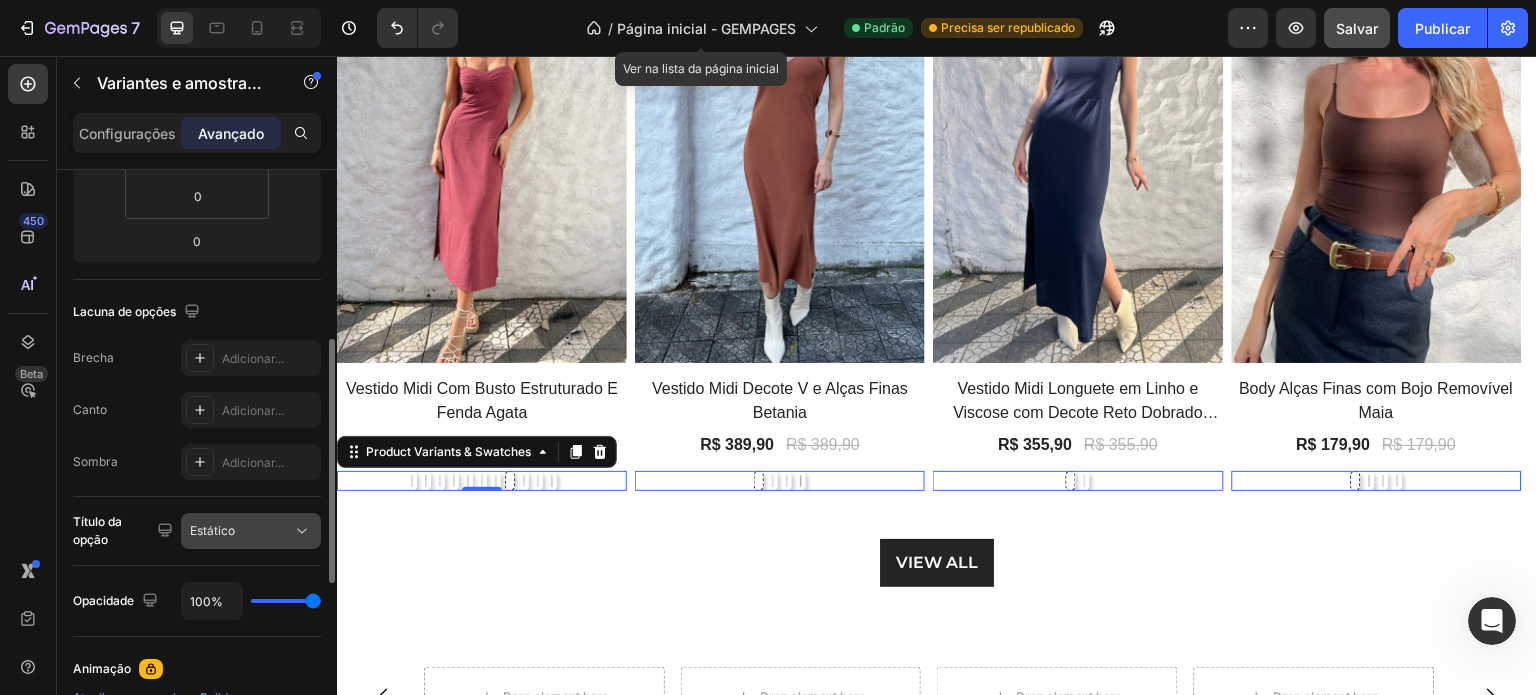 scroll, scrollTop: 604, scrollLeft: 0, axis: vertical 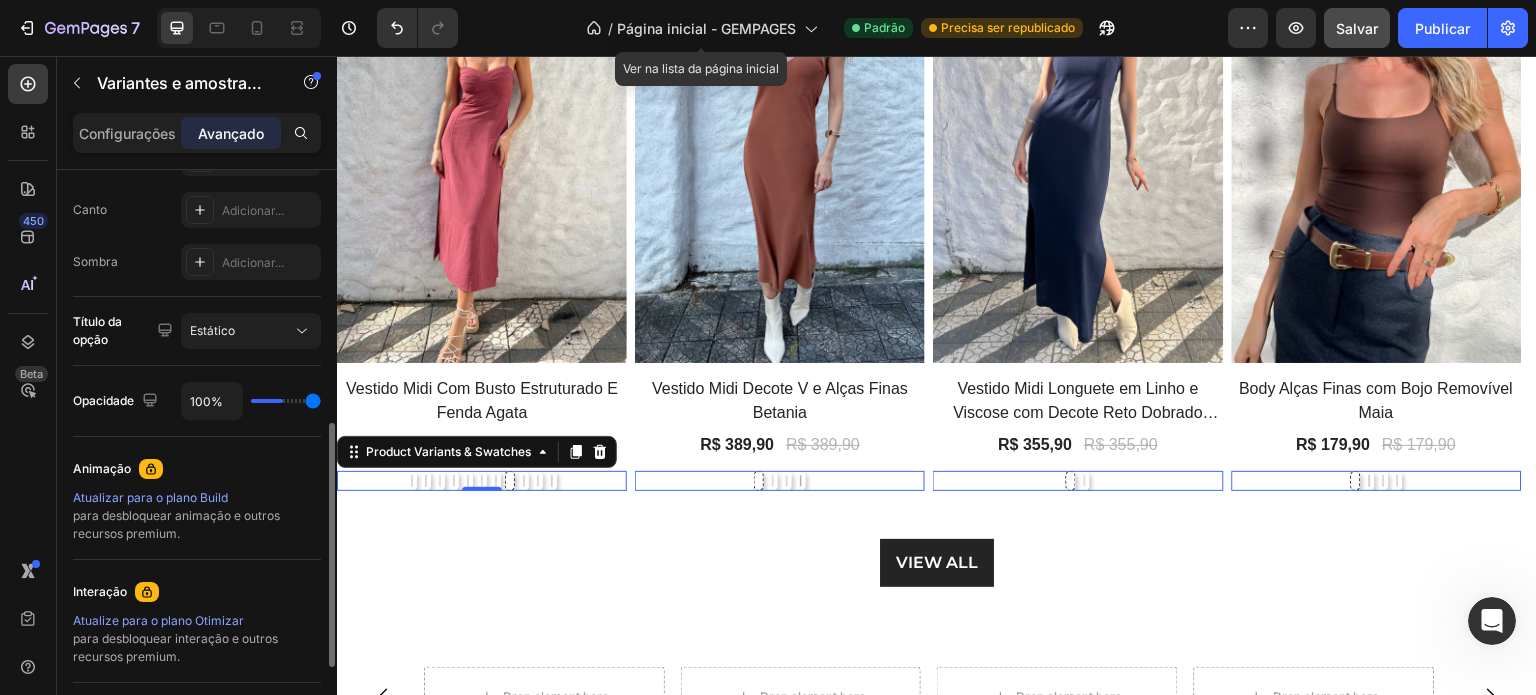 type on "33%" 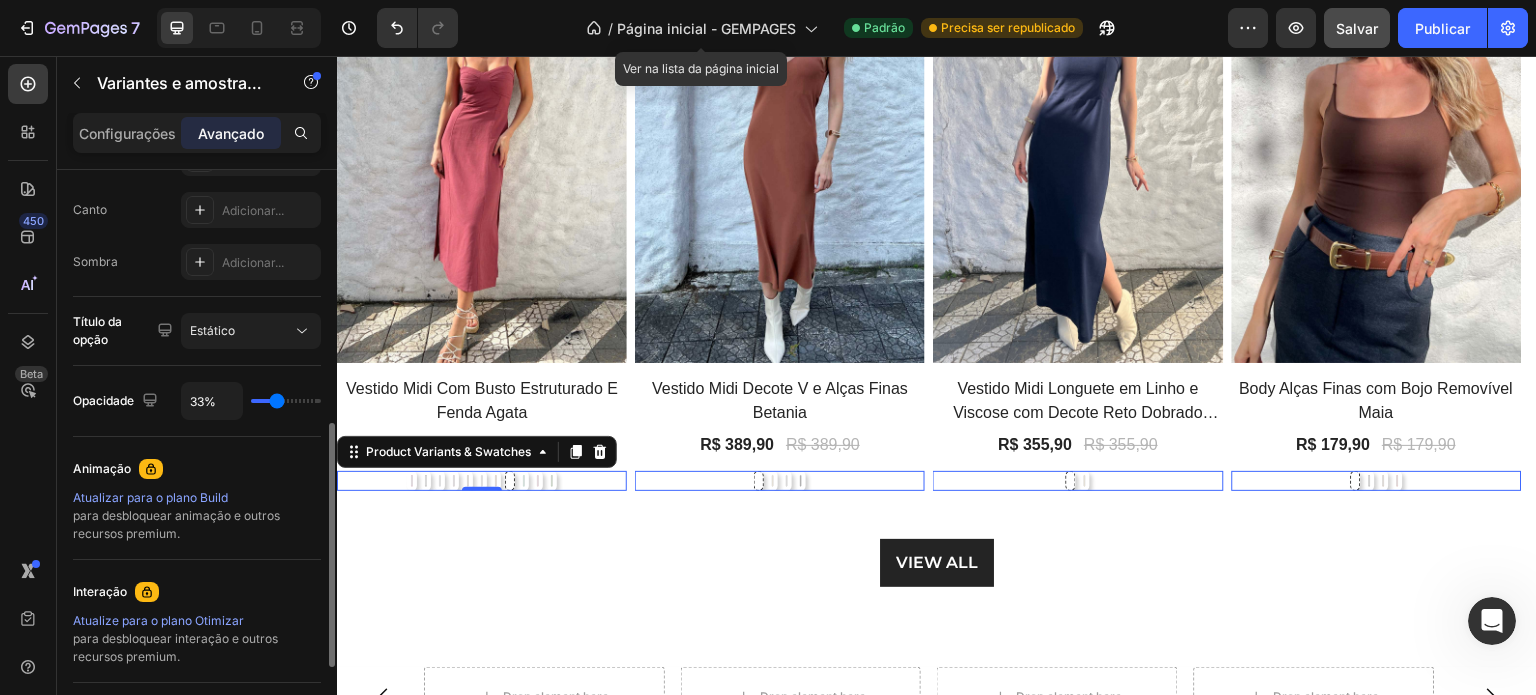 drag, startPoint x: 309, startPoint y: 399, endPoint x: 276, endPoint y: 399, distance: 33 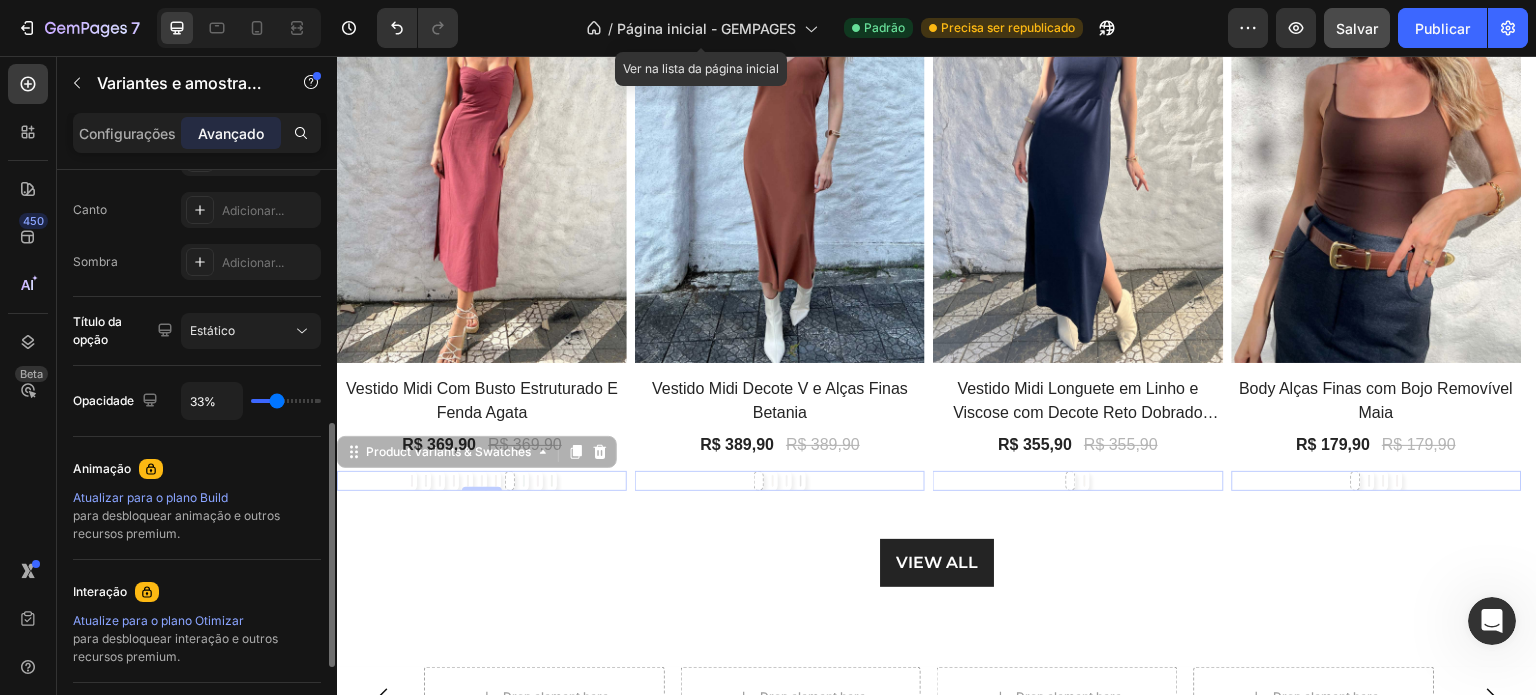 type on "100%" 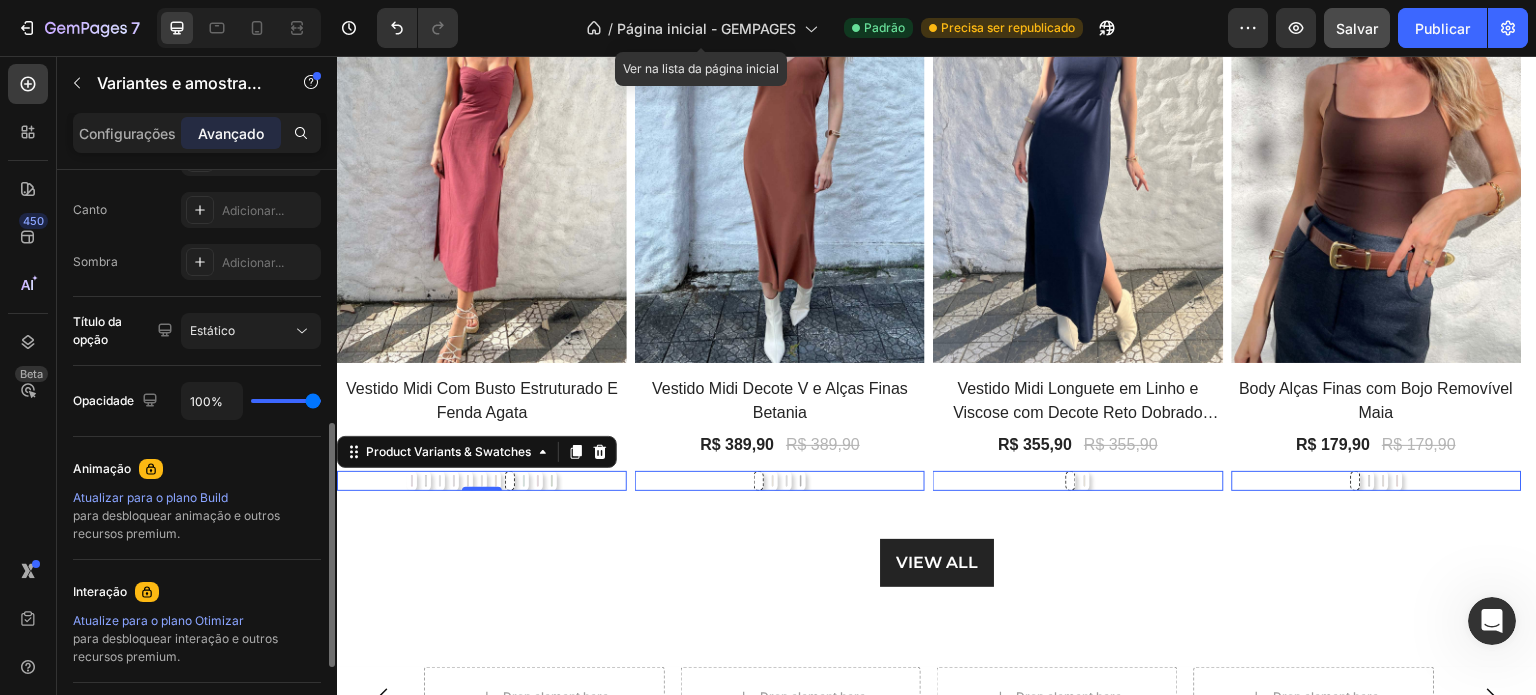 drag, startPoint x: 276, startPoint y: 399, endPoint x: 333, endPoint y: 403, distance: 57.14018 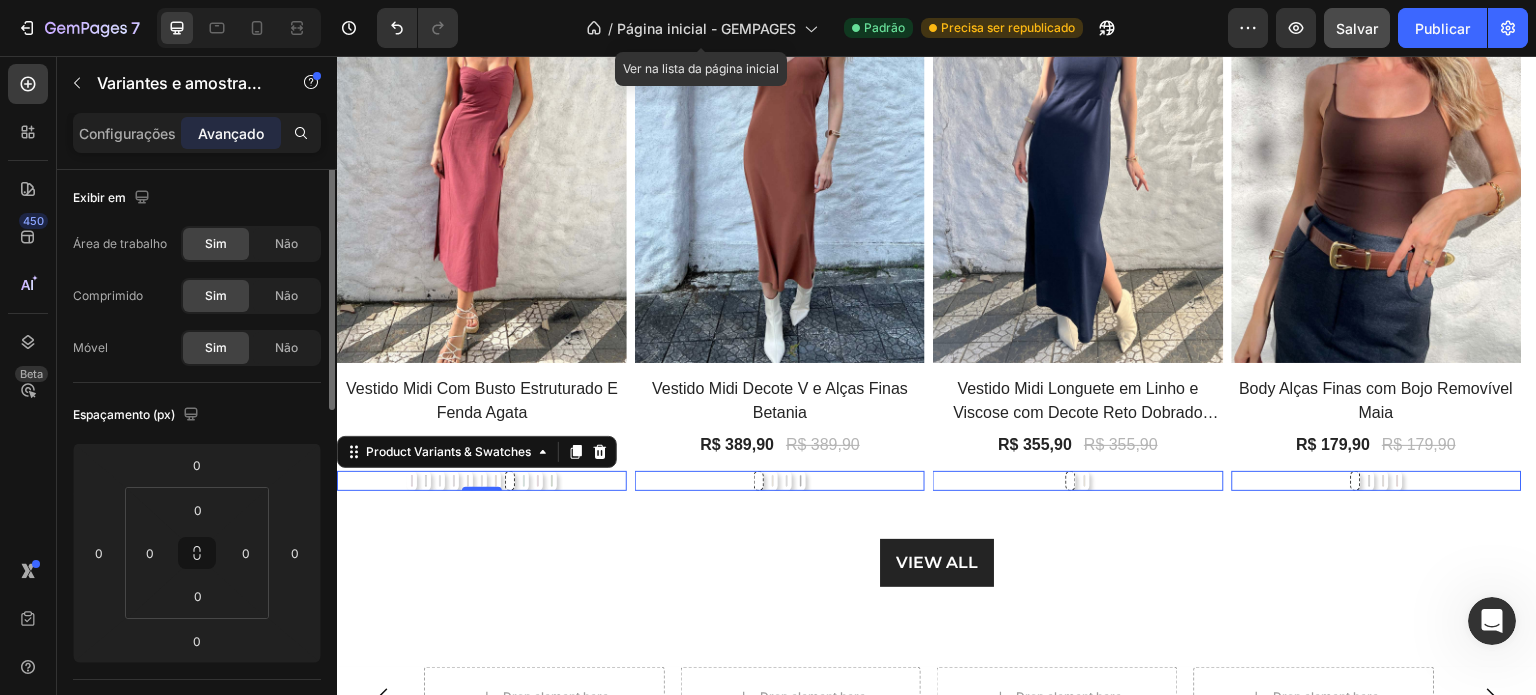 scroll, scrollTop: 0, scrollLeft: 0, axis: both 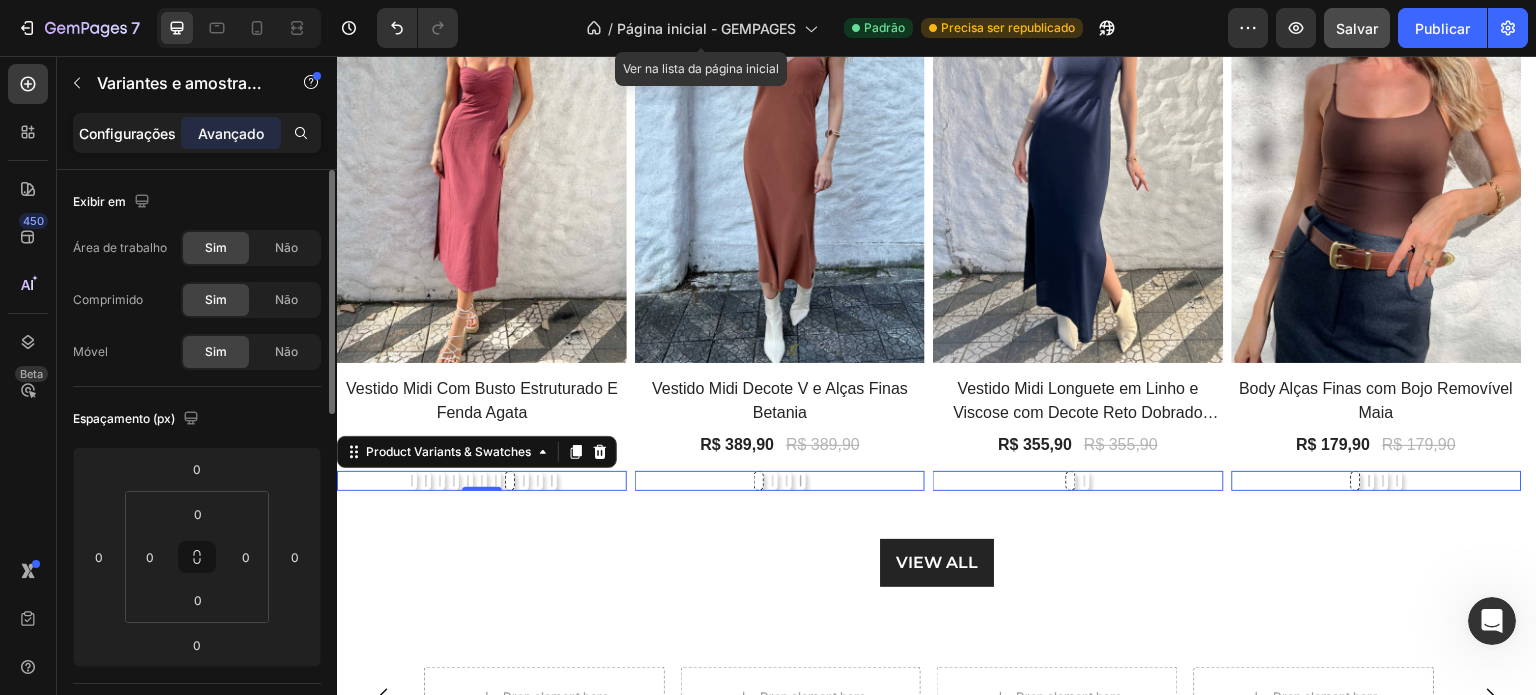 click on "Configurações" at bounding box center (127, 133) 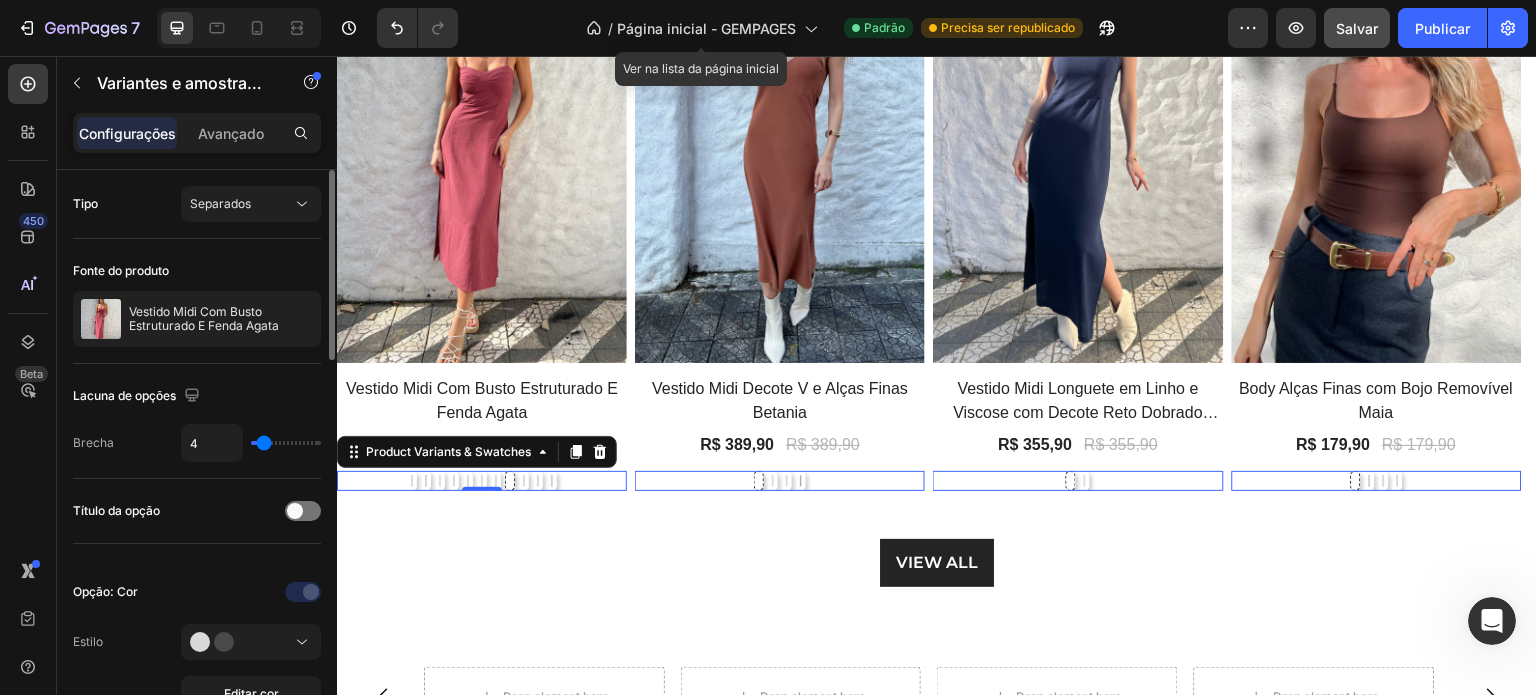 type on "21" 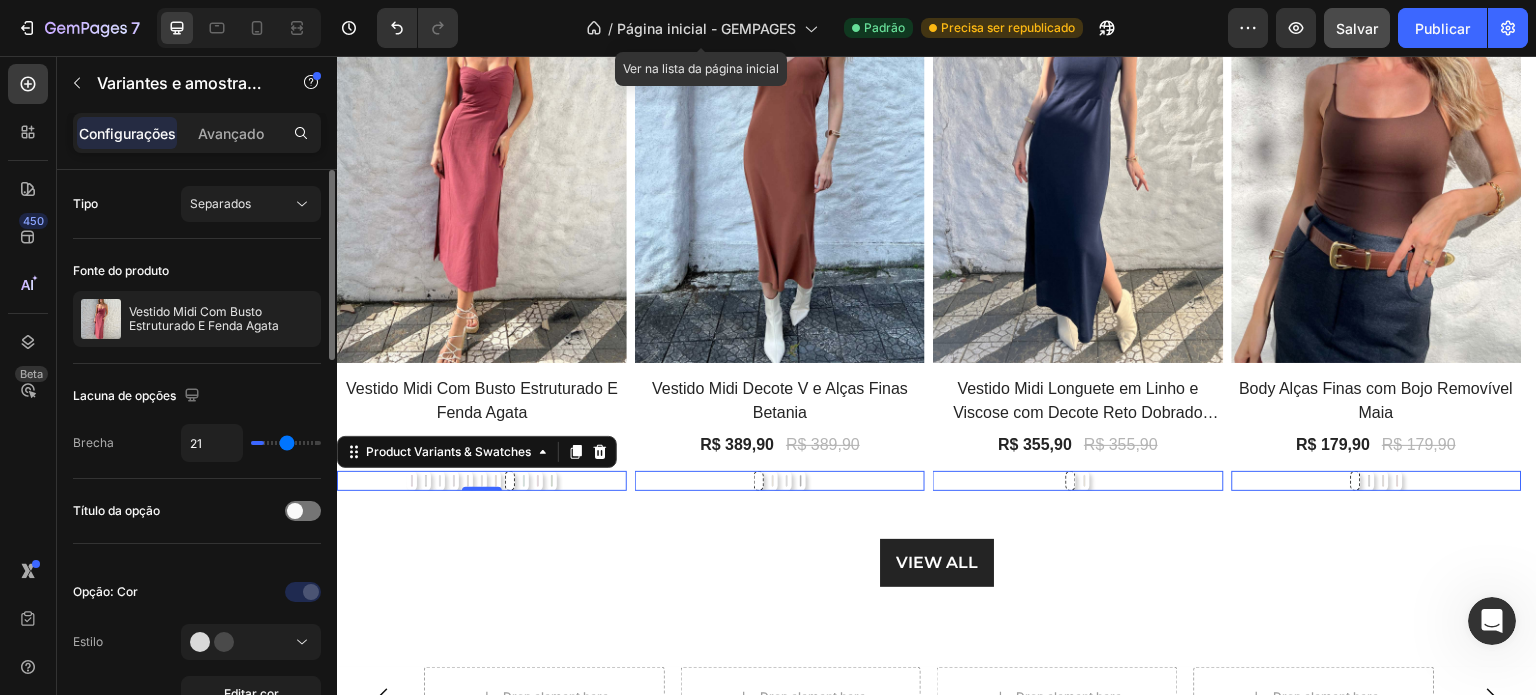 type on "24" 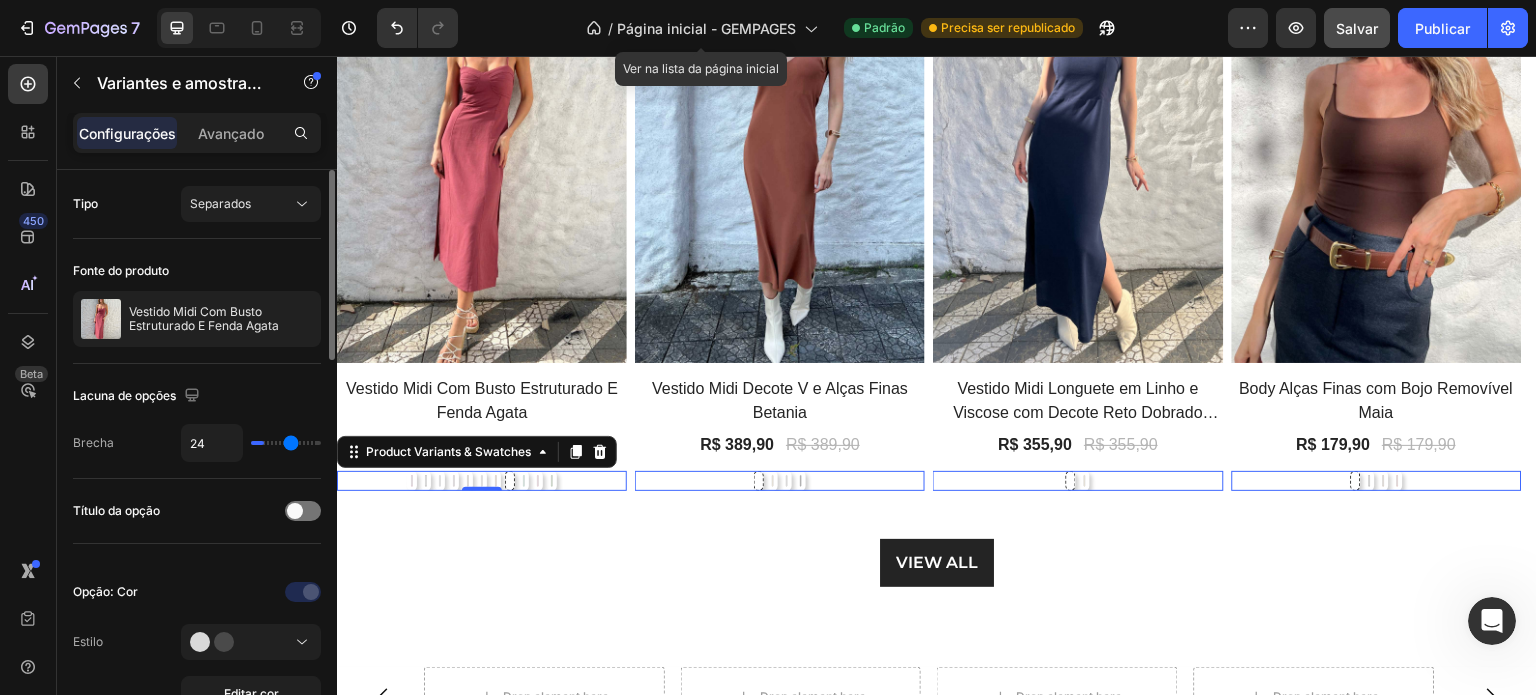 type on "26" 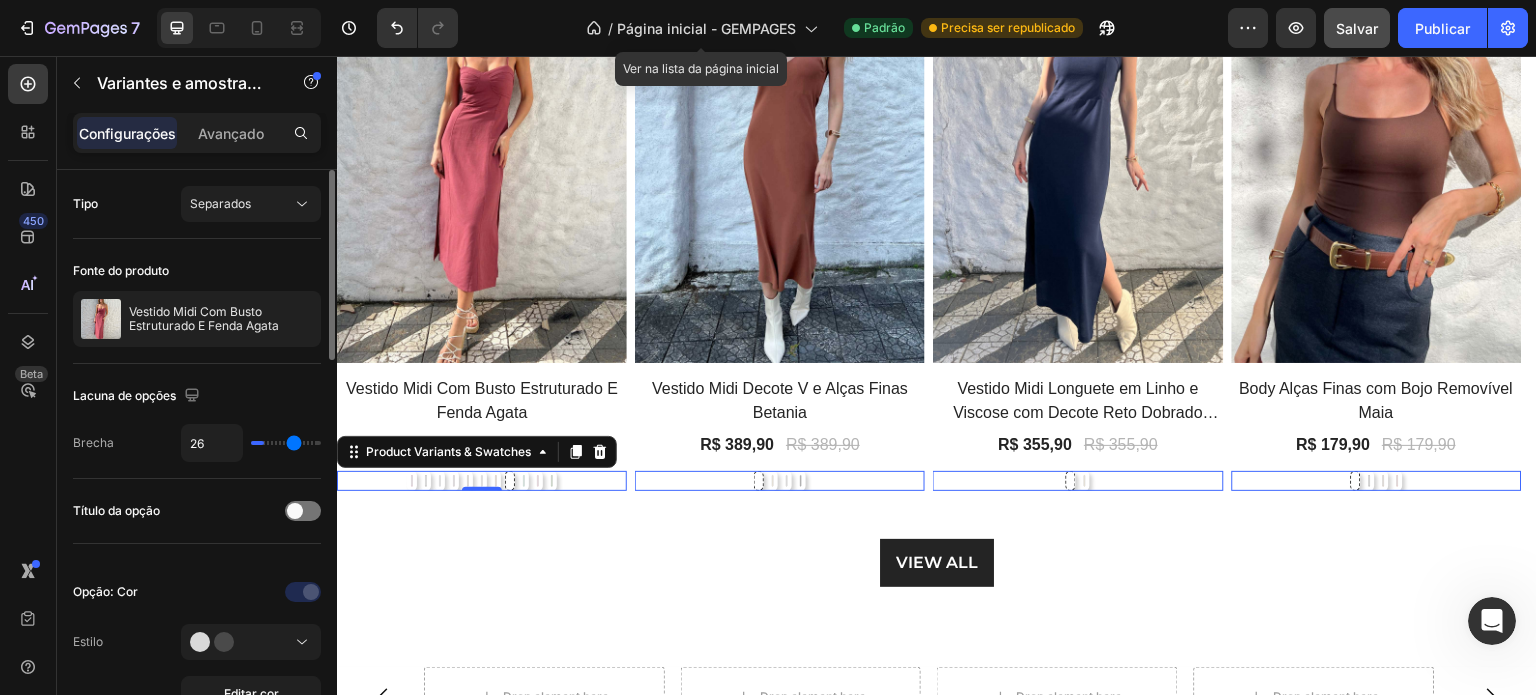 type on "27" 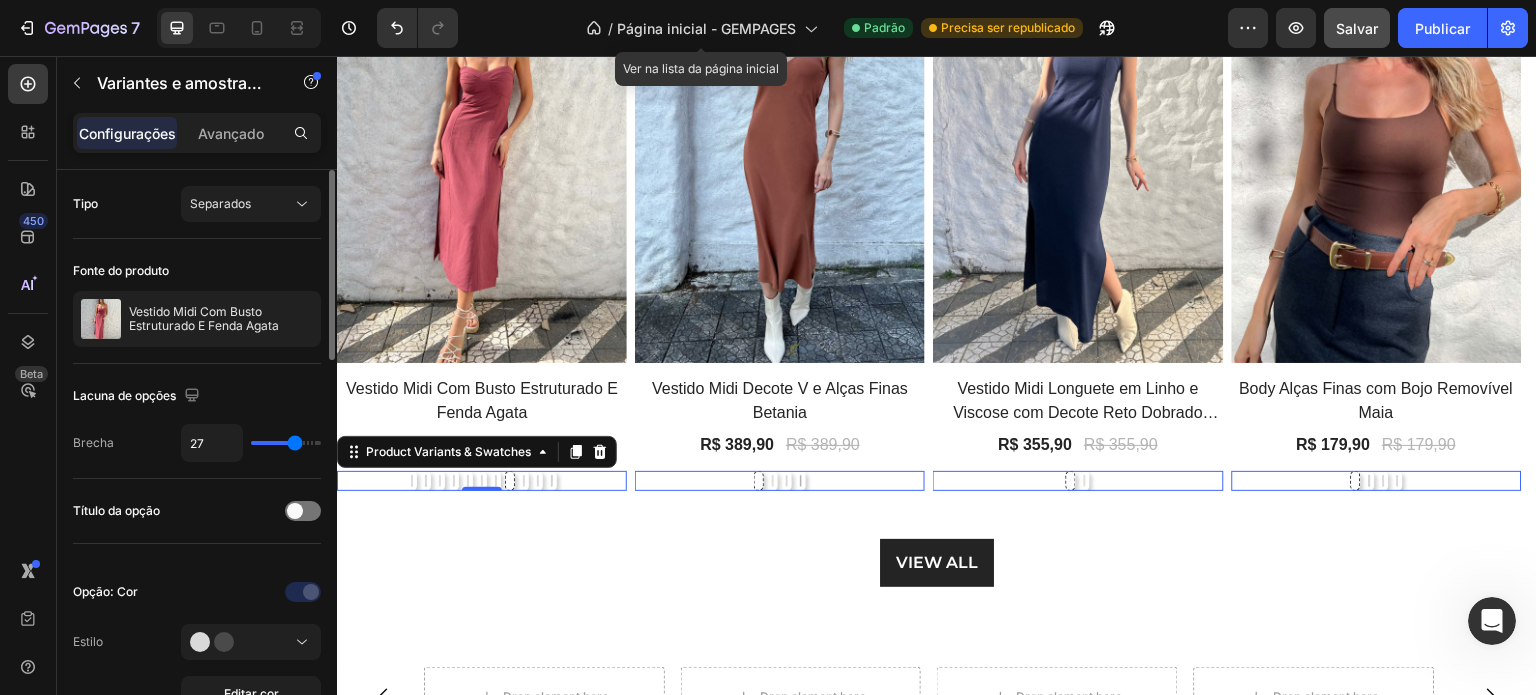 type on "28" 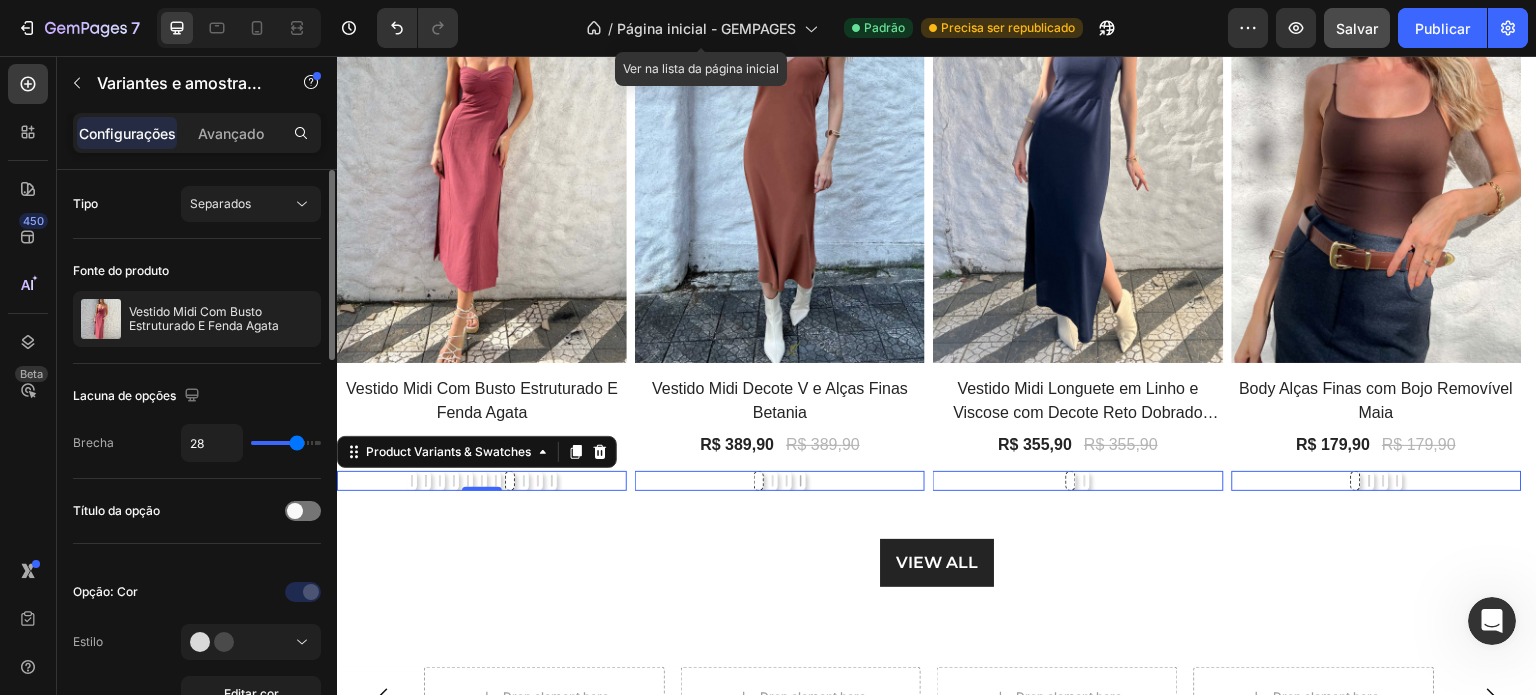 type on "29" 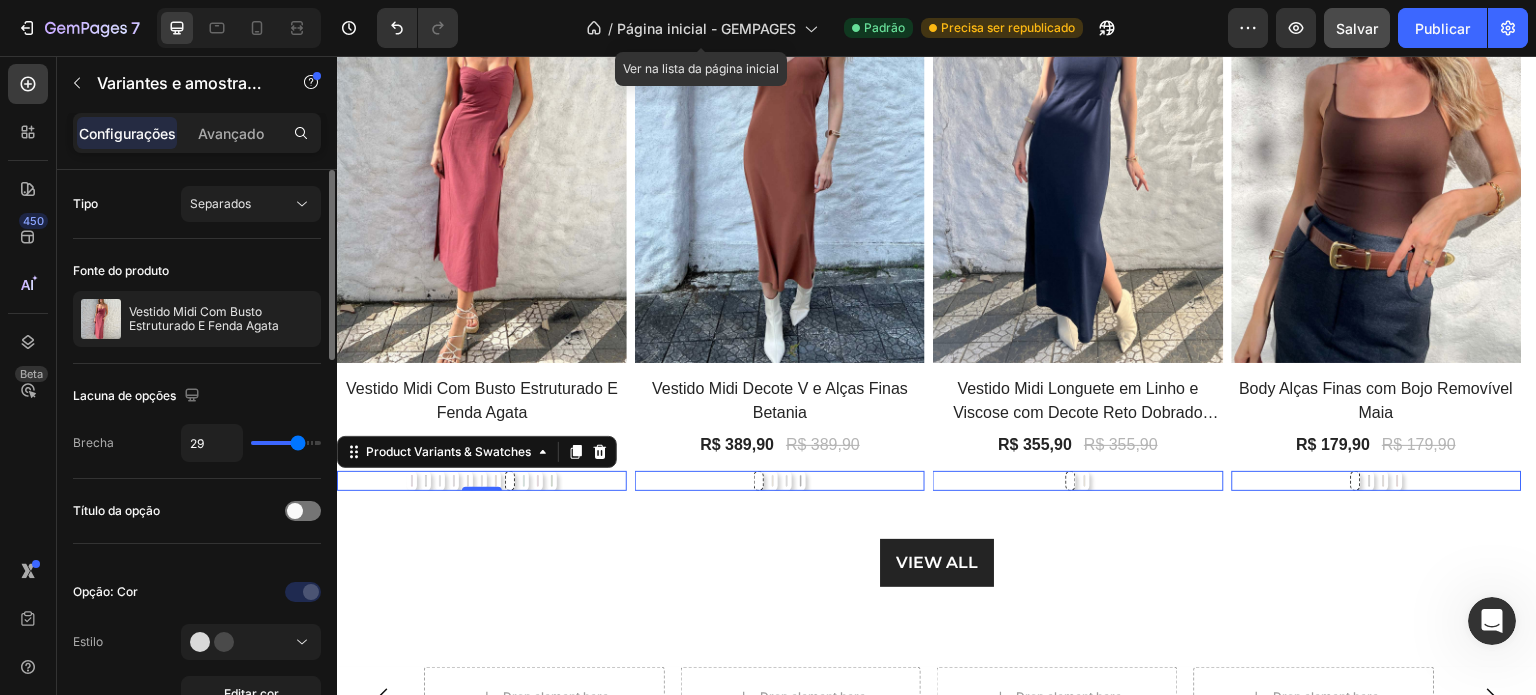 type on "30" 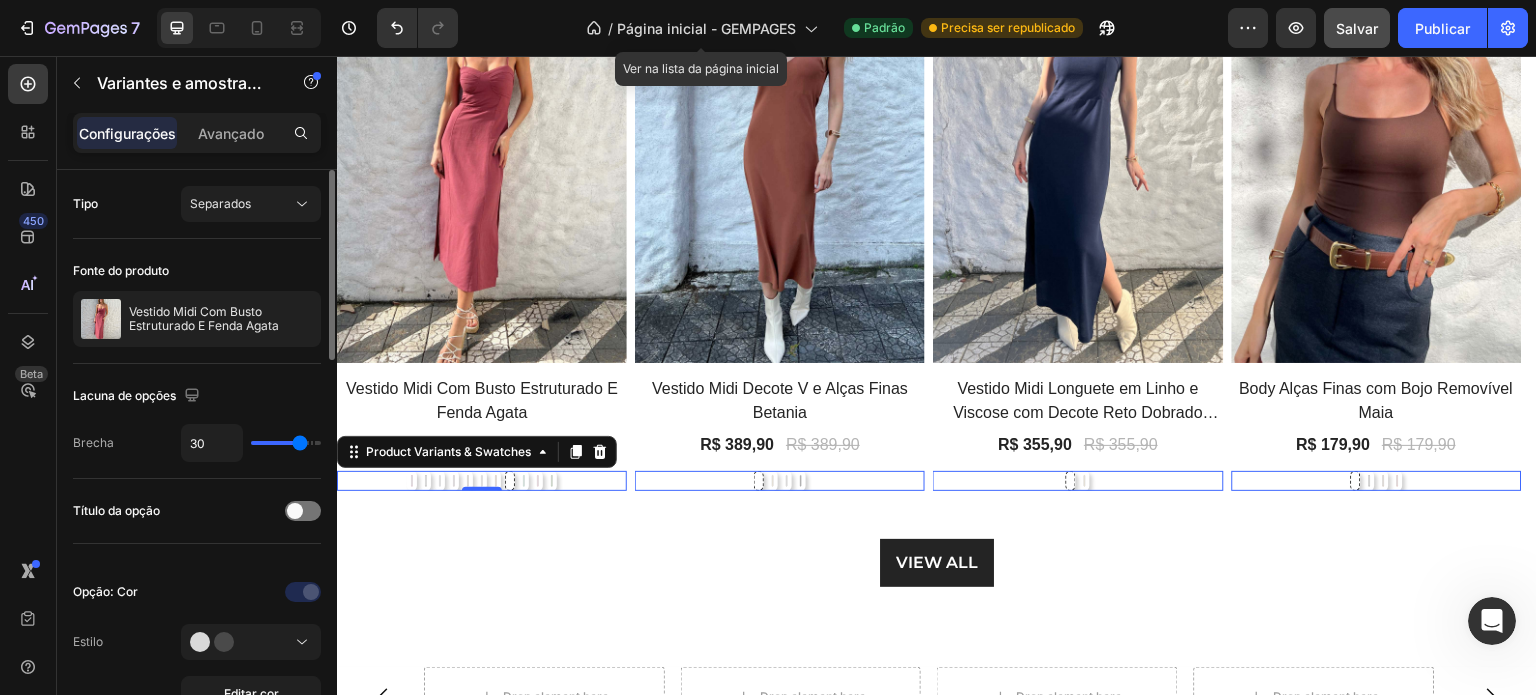 drag, startPoint x: 265, startPoint y: 447, endPoint x: 304, endPoint y: 448, distance: 39.012817 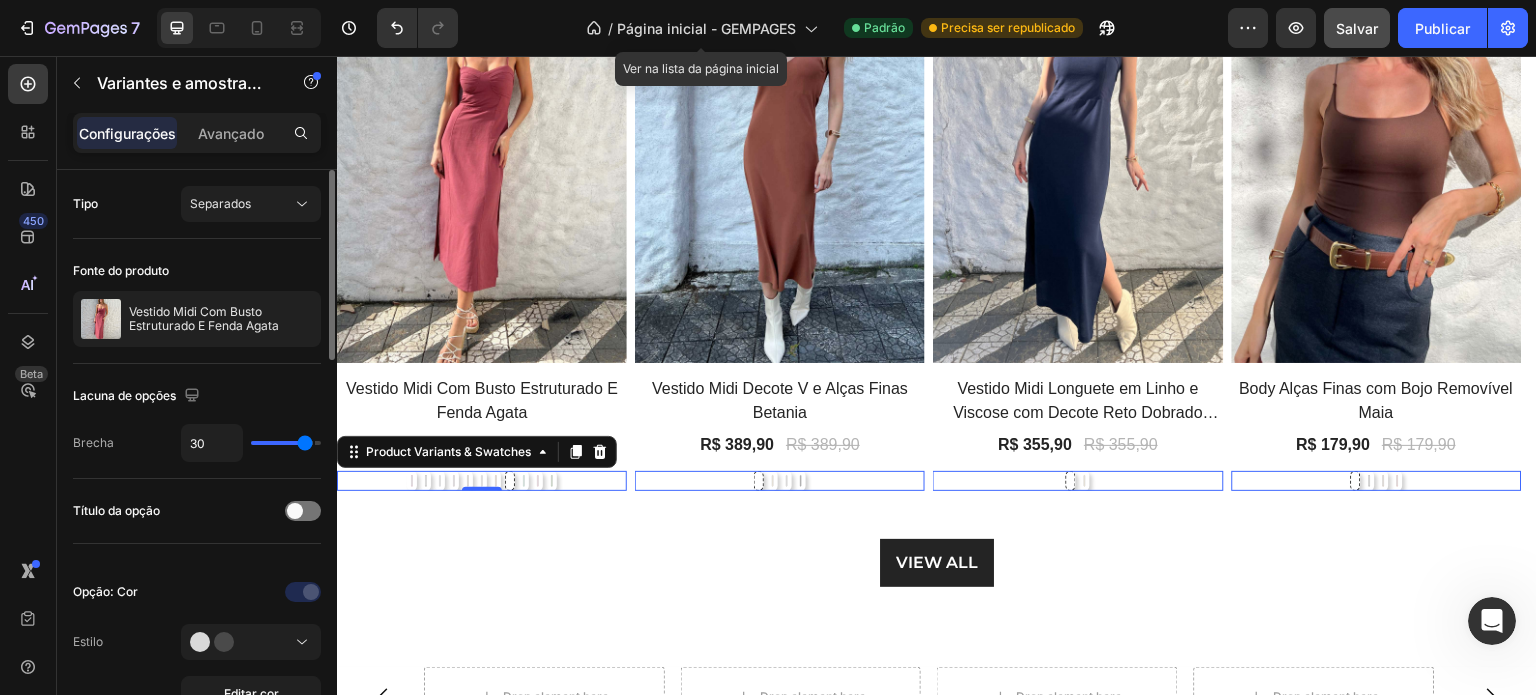 click at bounding box center [286, 443] 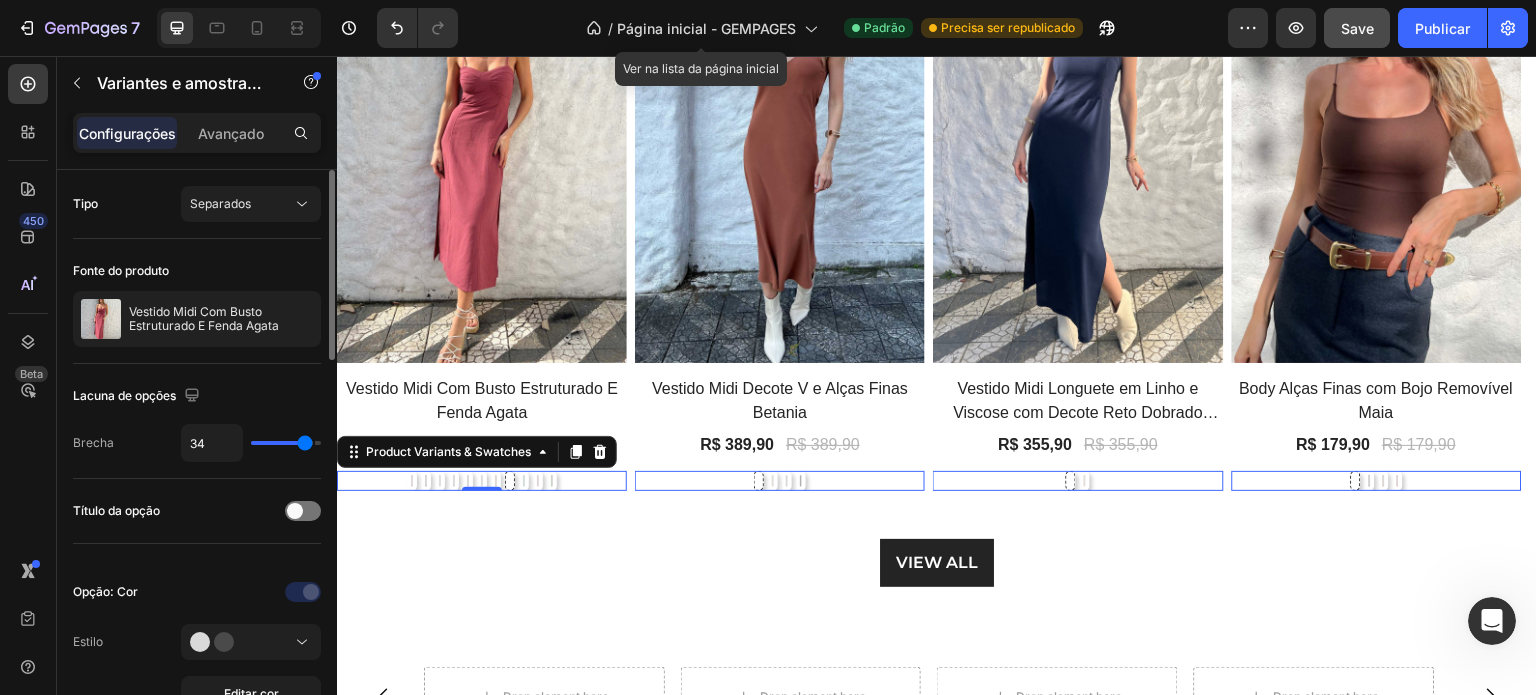 type on "17" 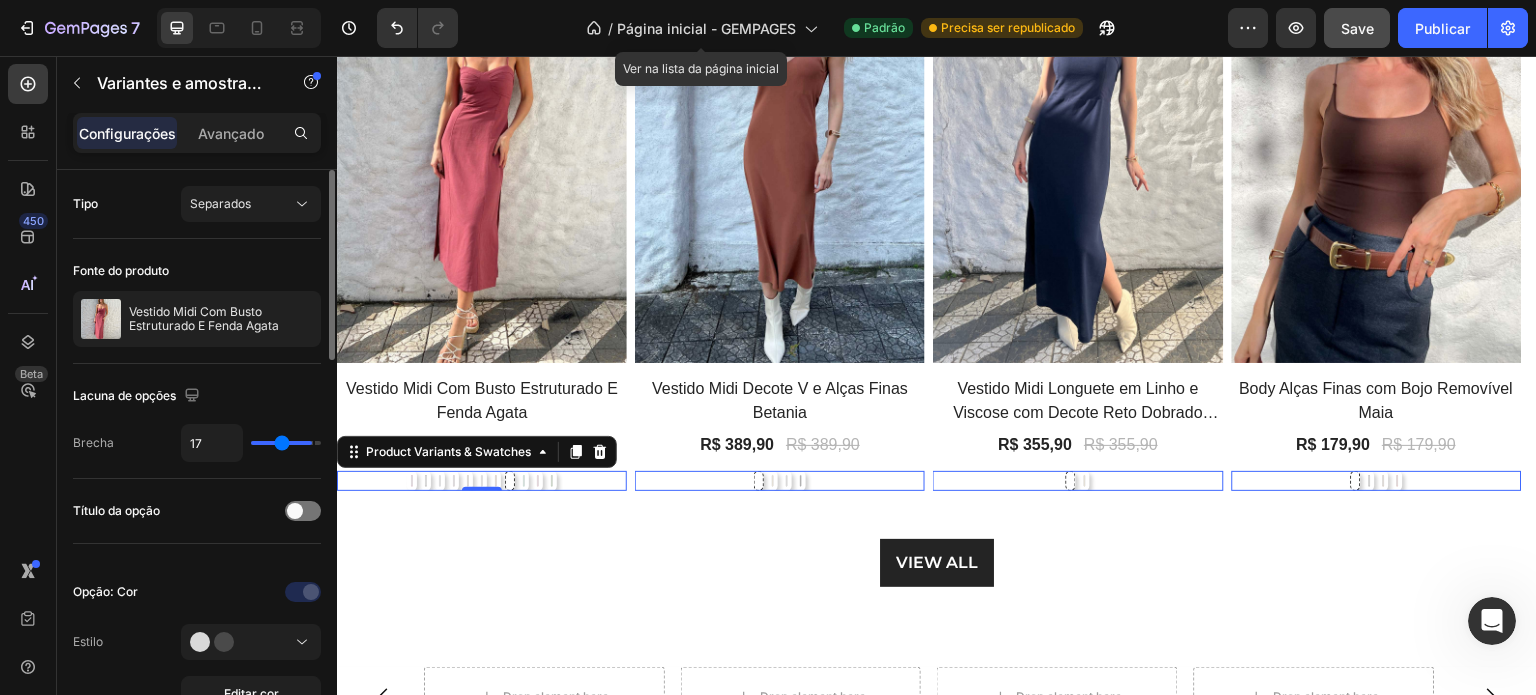 type on "16" 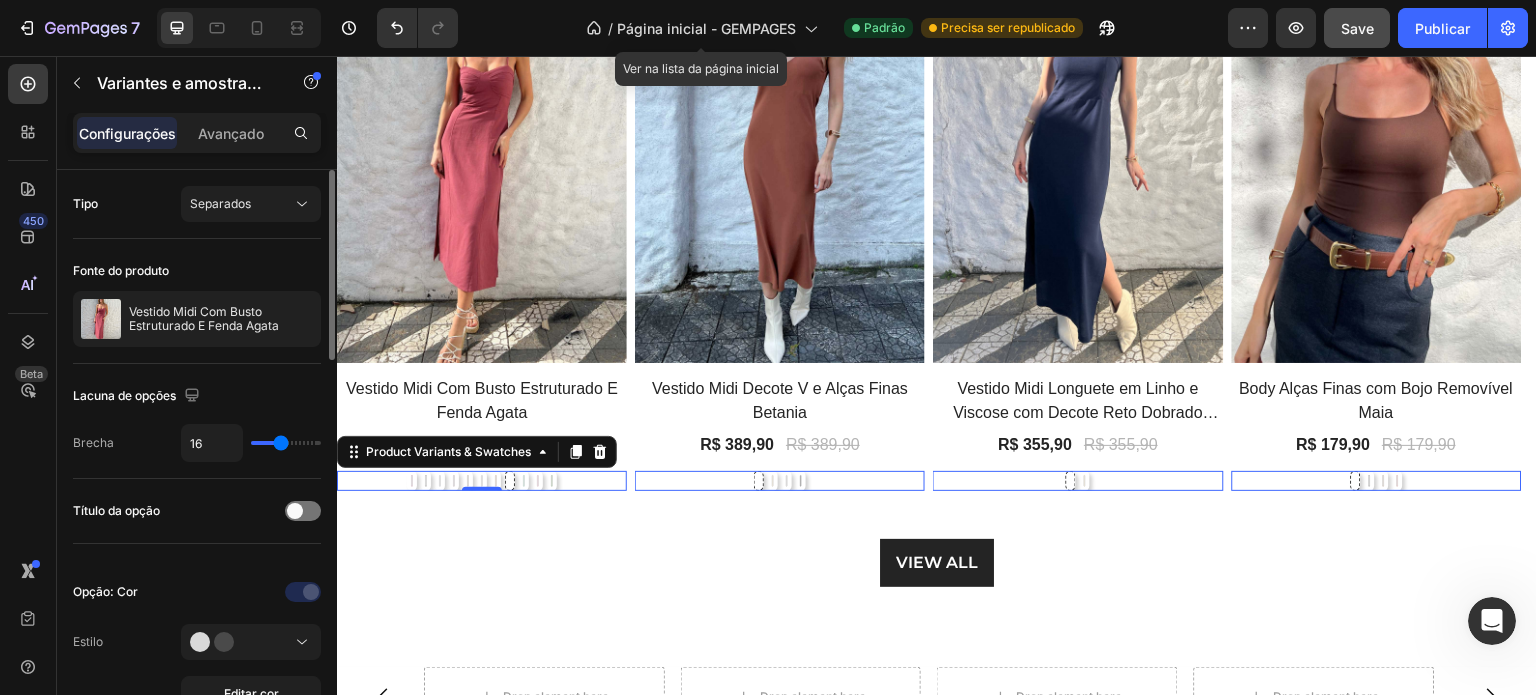 type on "13" 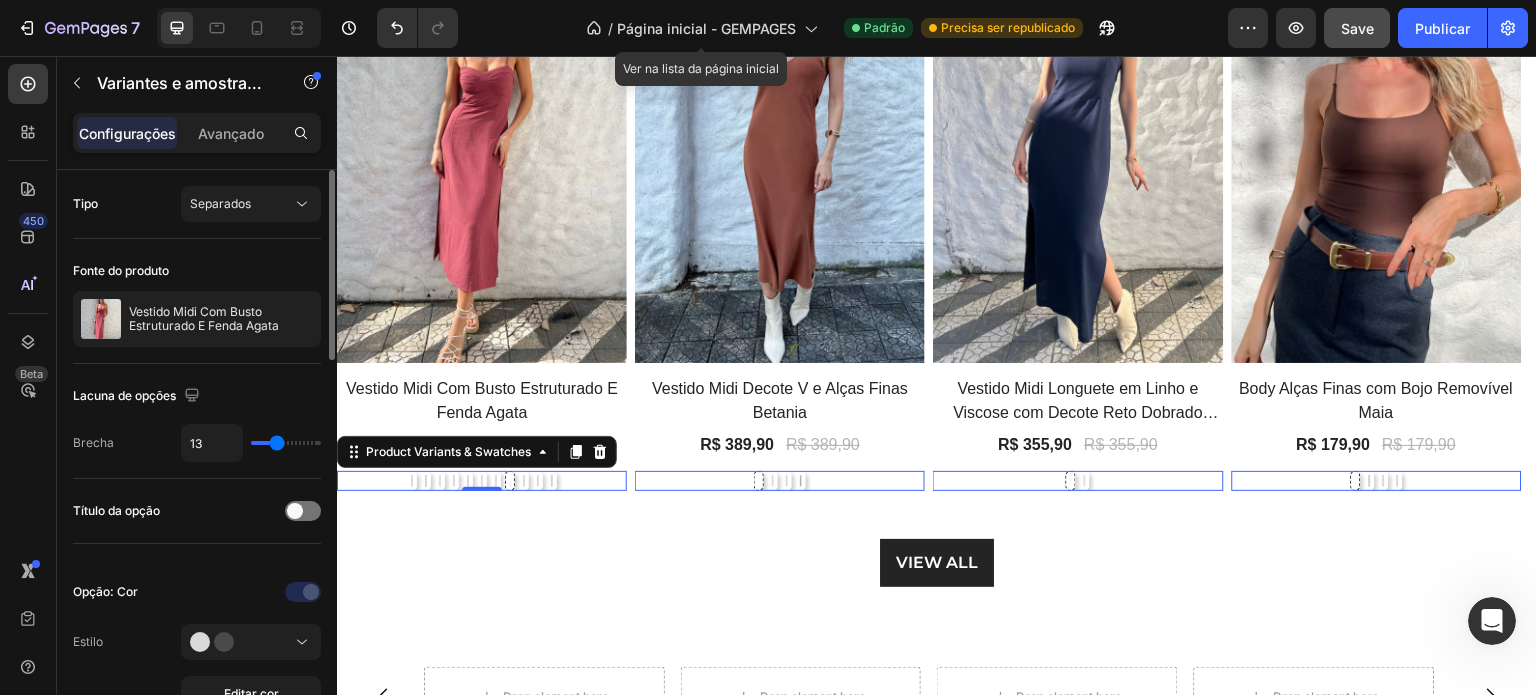 type on "11" 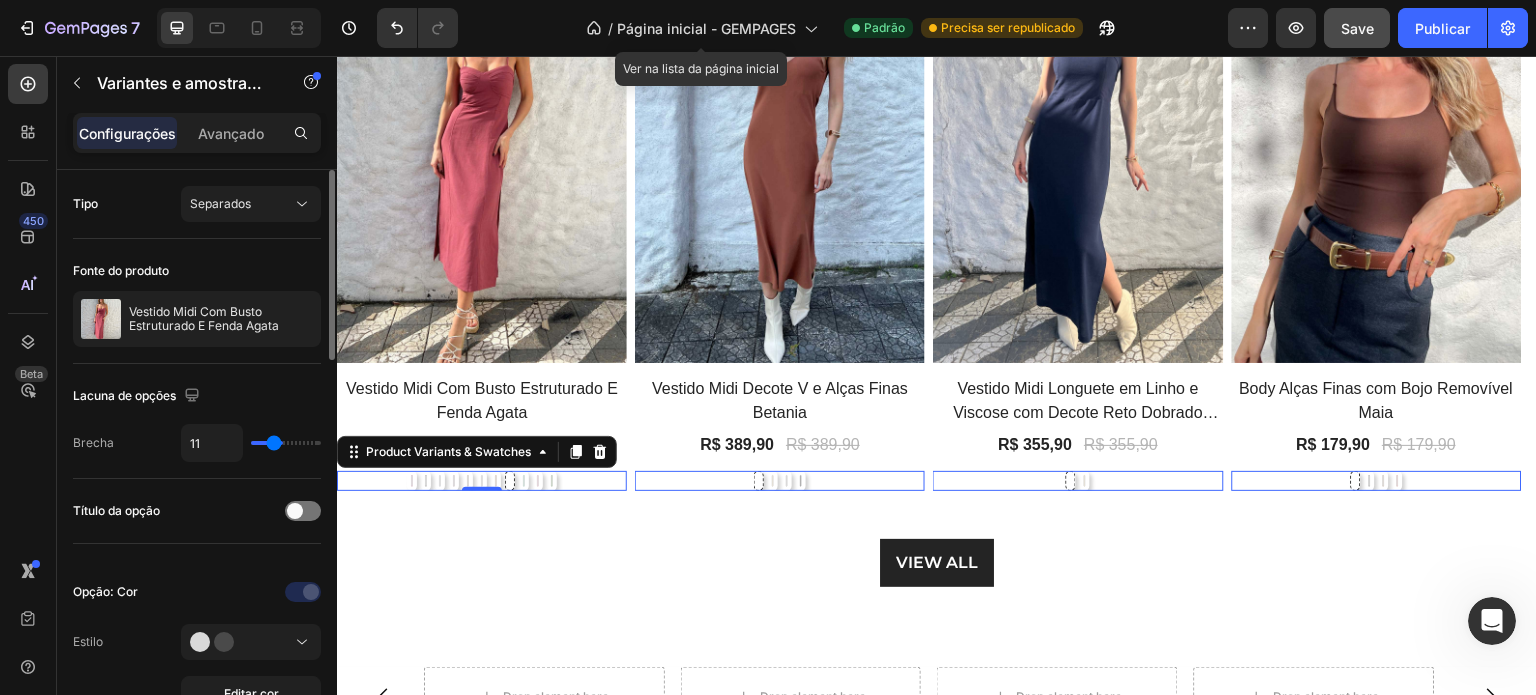 type on "9" 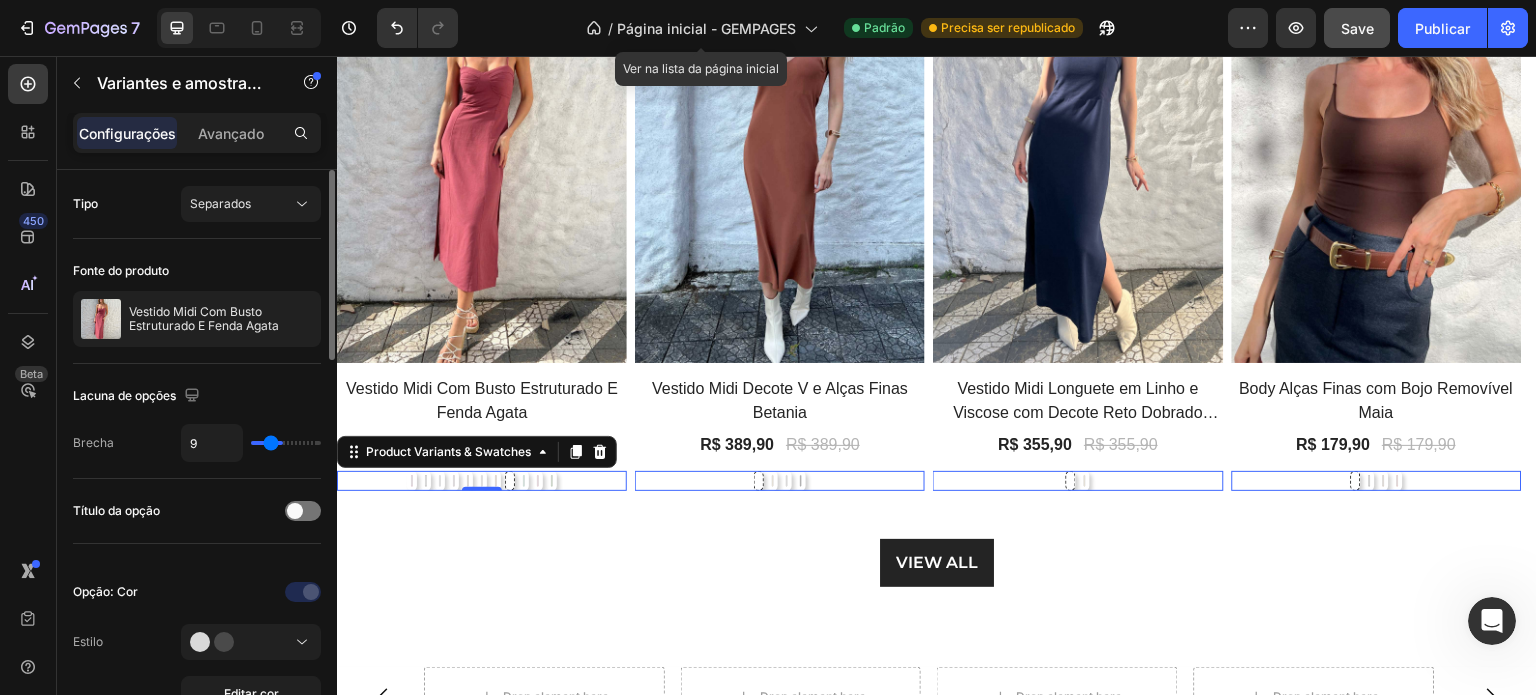 type on "8" 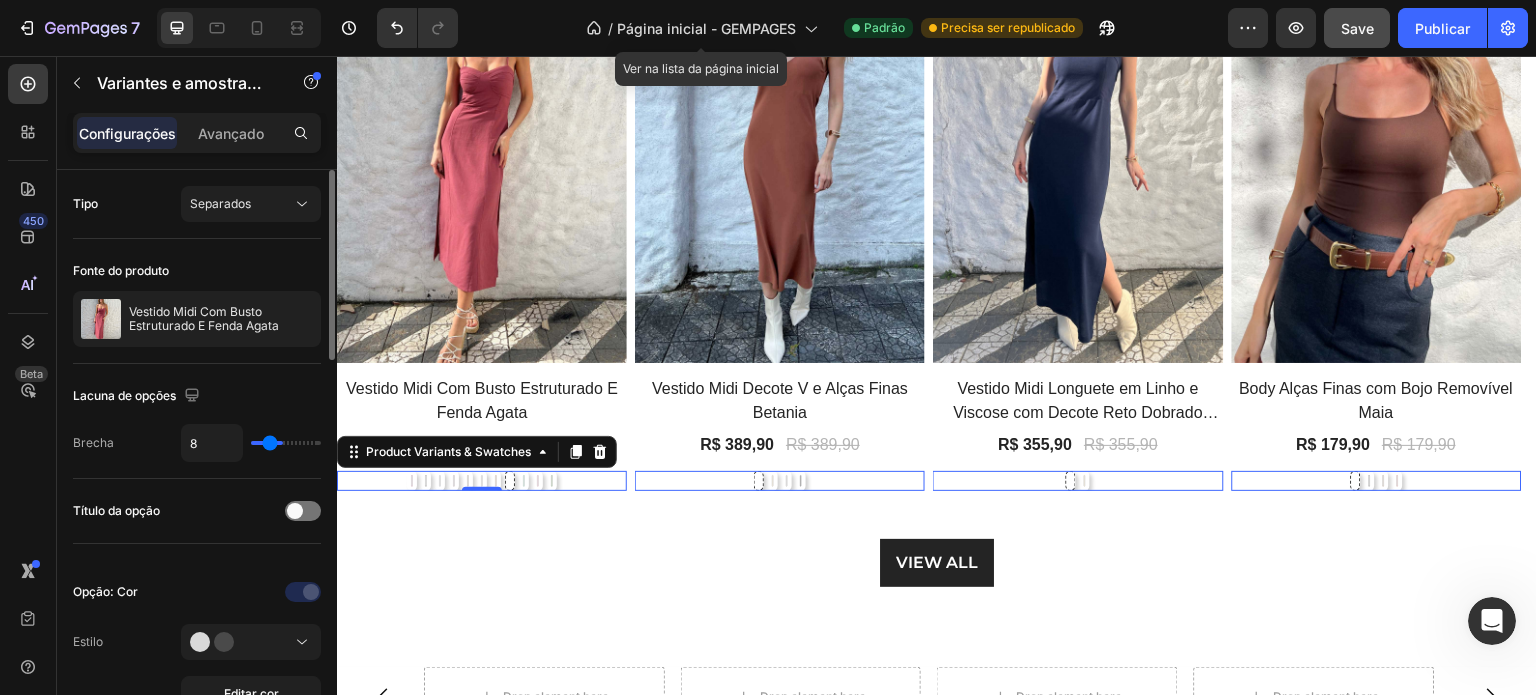 type on "5" 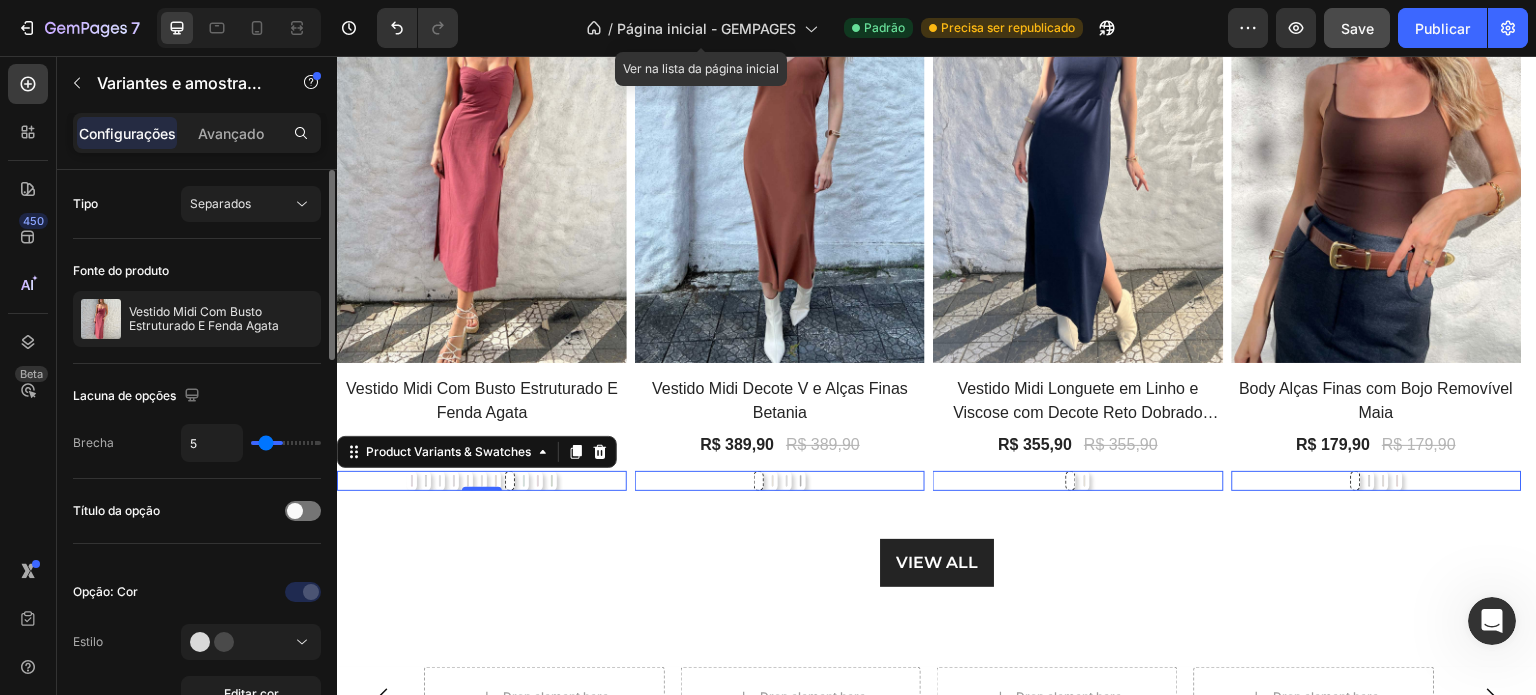 type on "1" 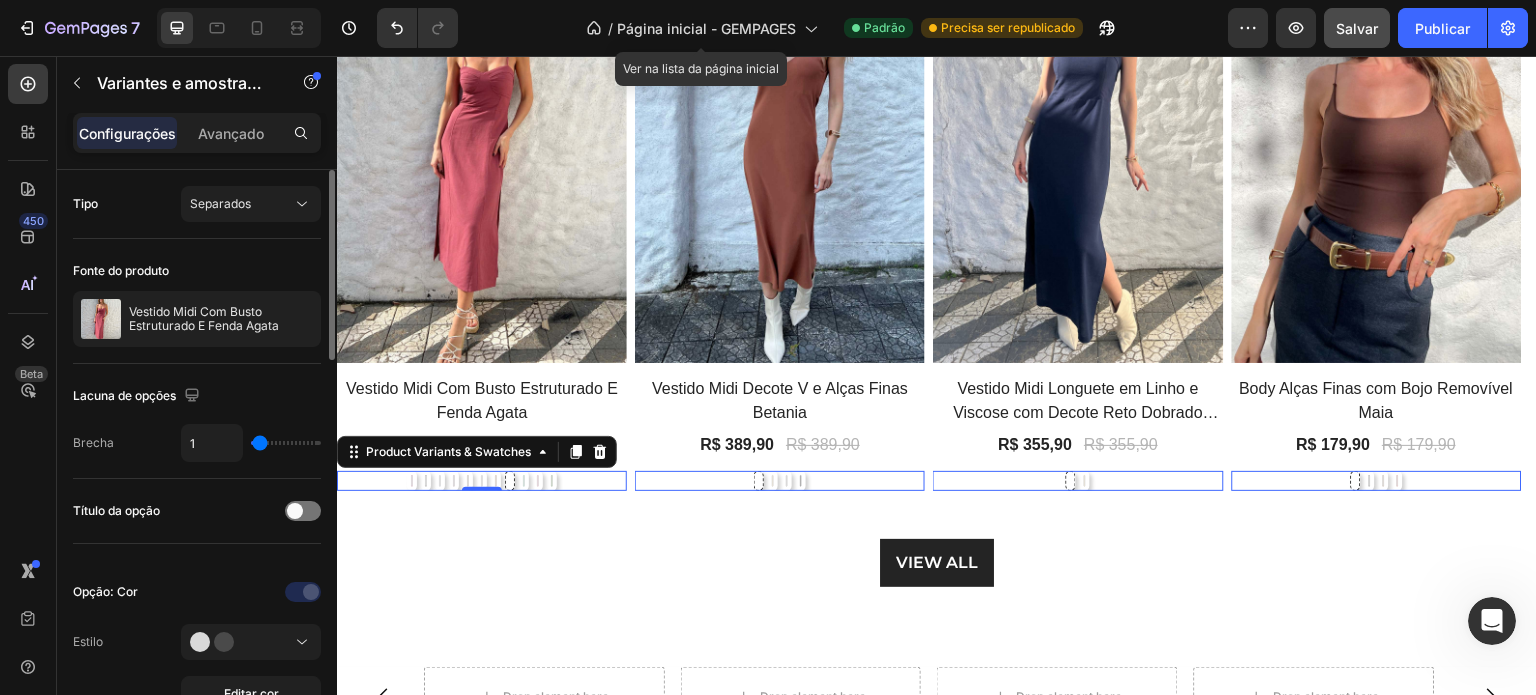 type on "0" 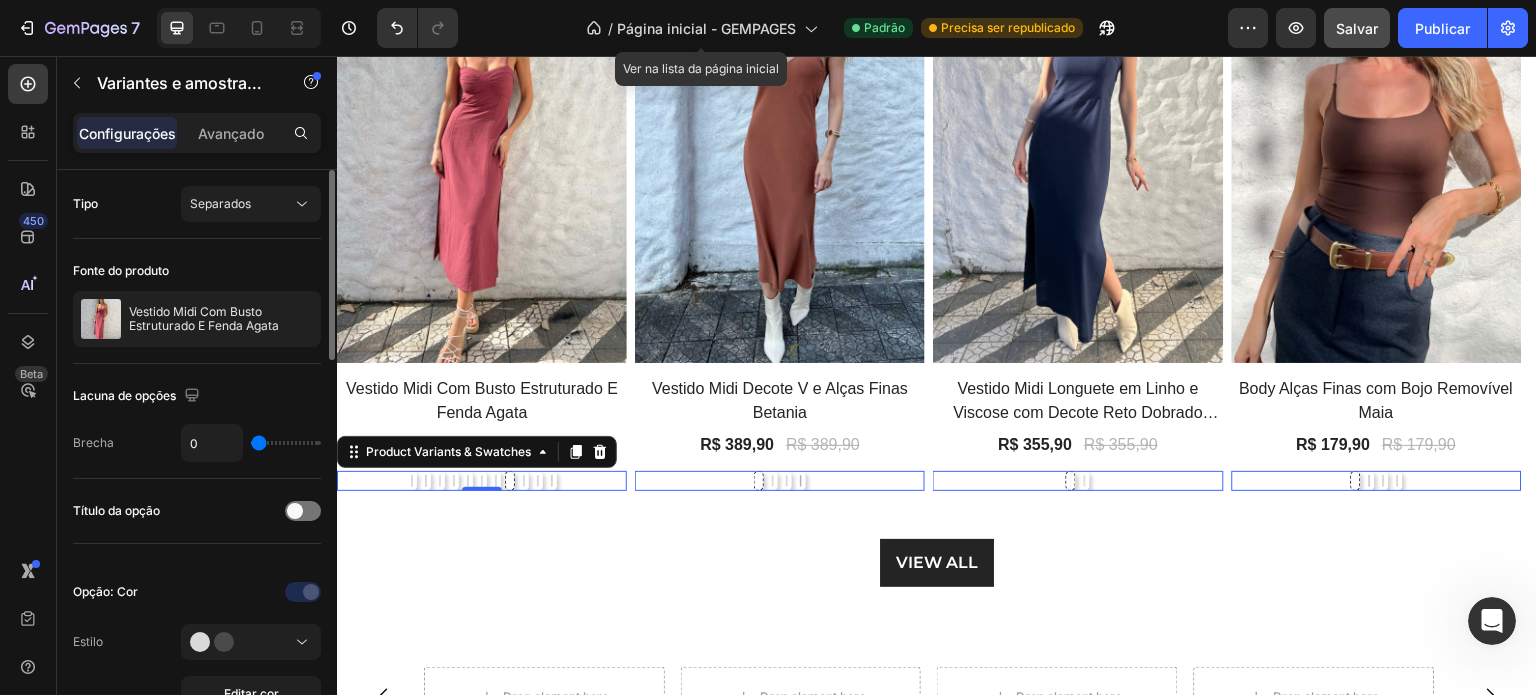 type on "13" 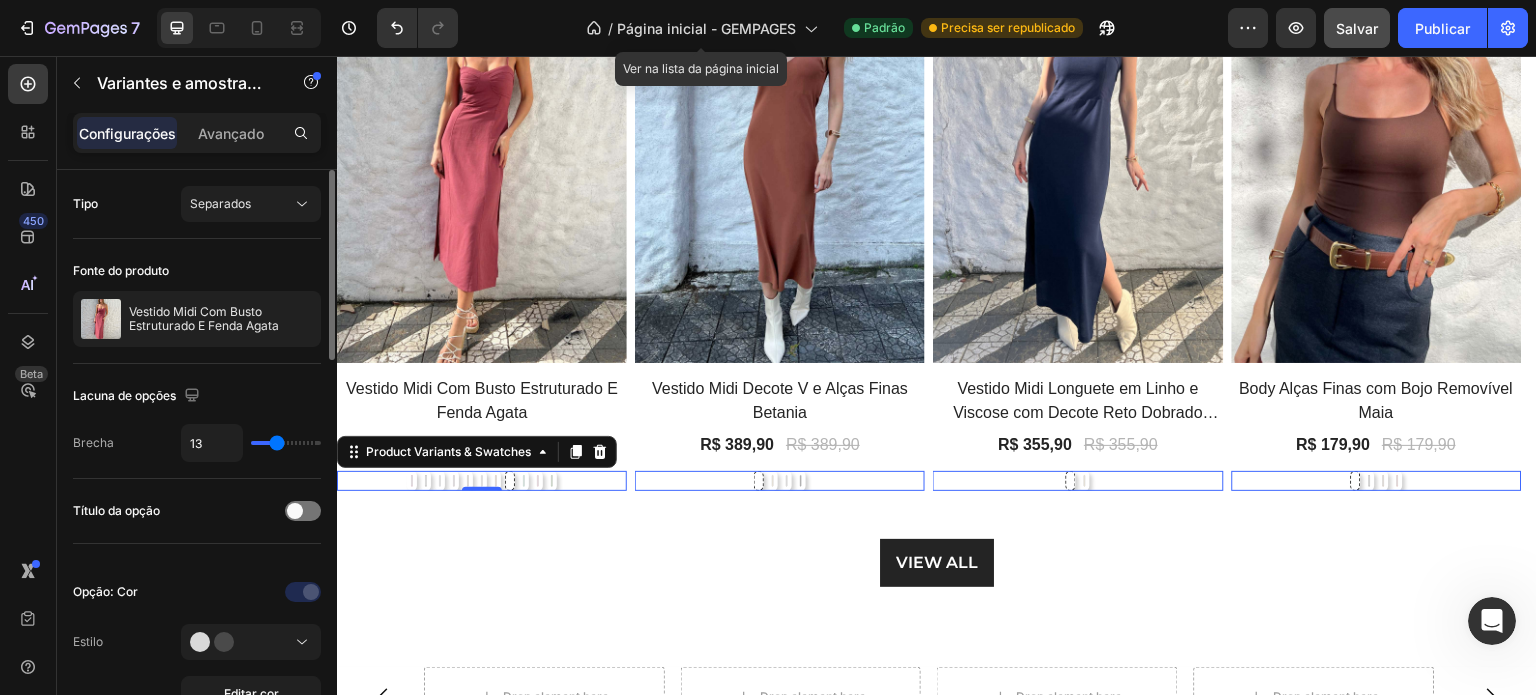 drag, startPoint x: 304, startPoint y: 448, endPoint x: 276, endPoint y: 443, distance: 28.442924 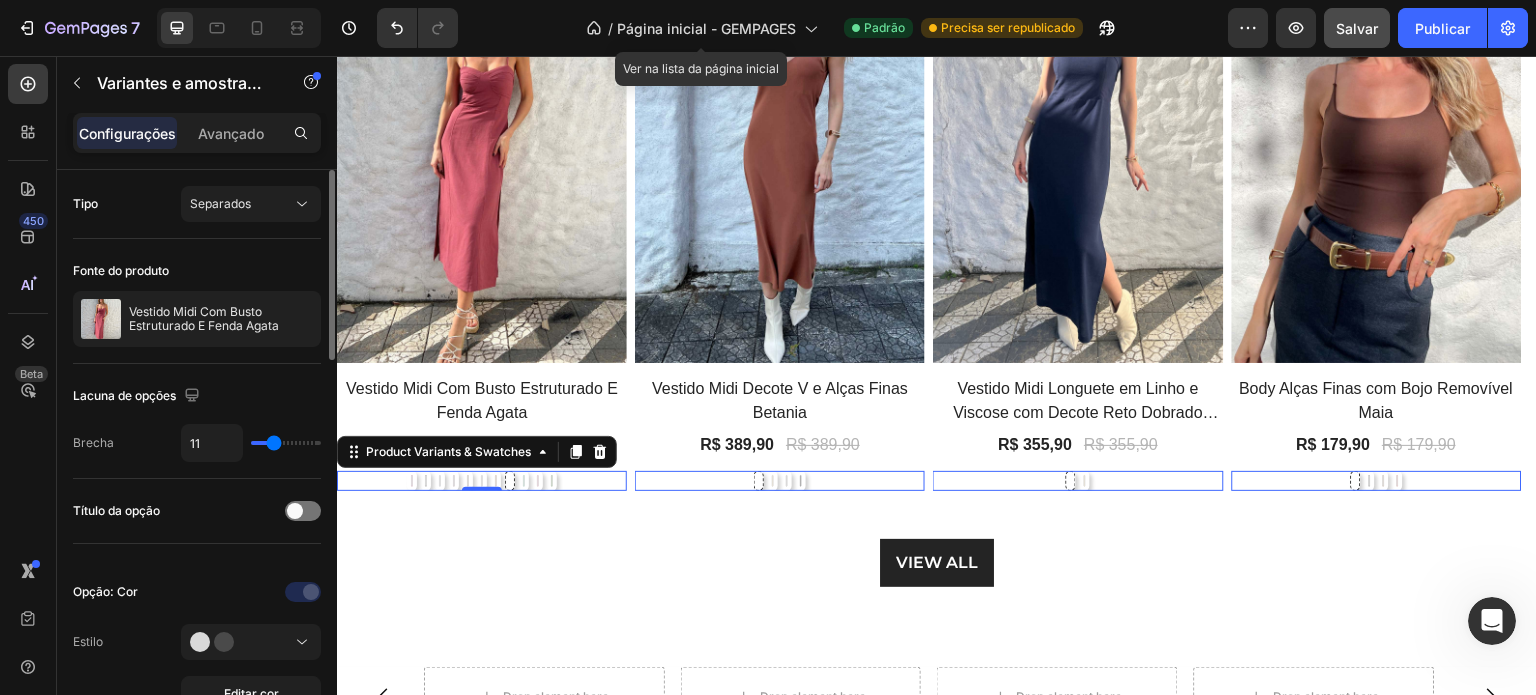 type on "5" 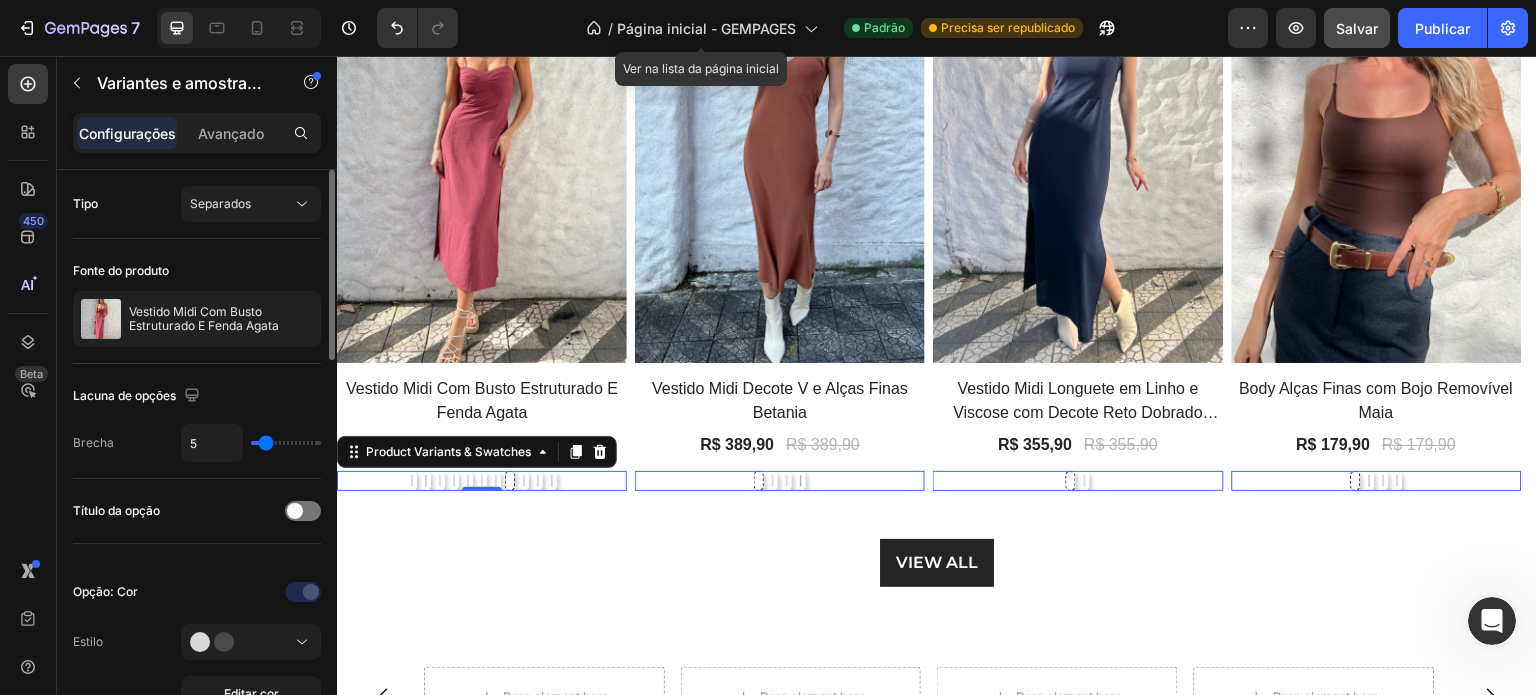 type on "4" 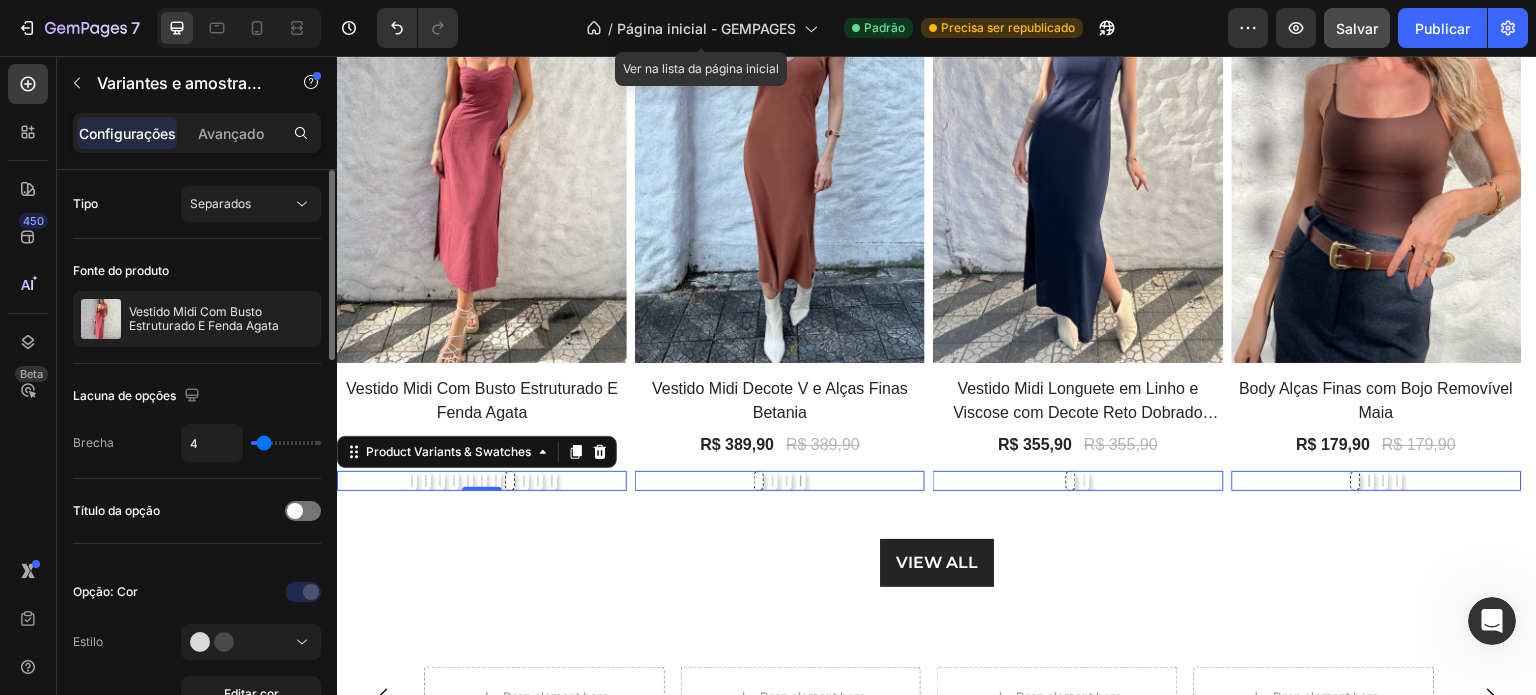 type on "3" 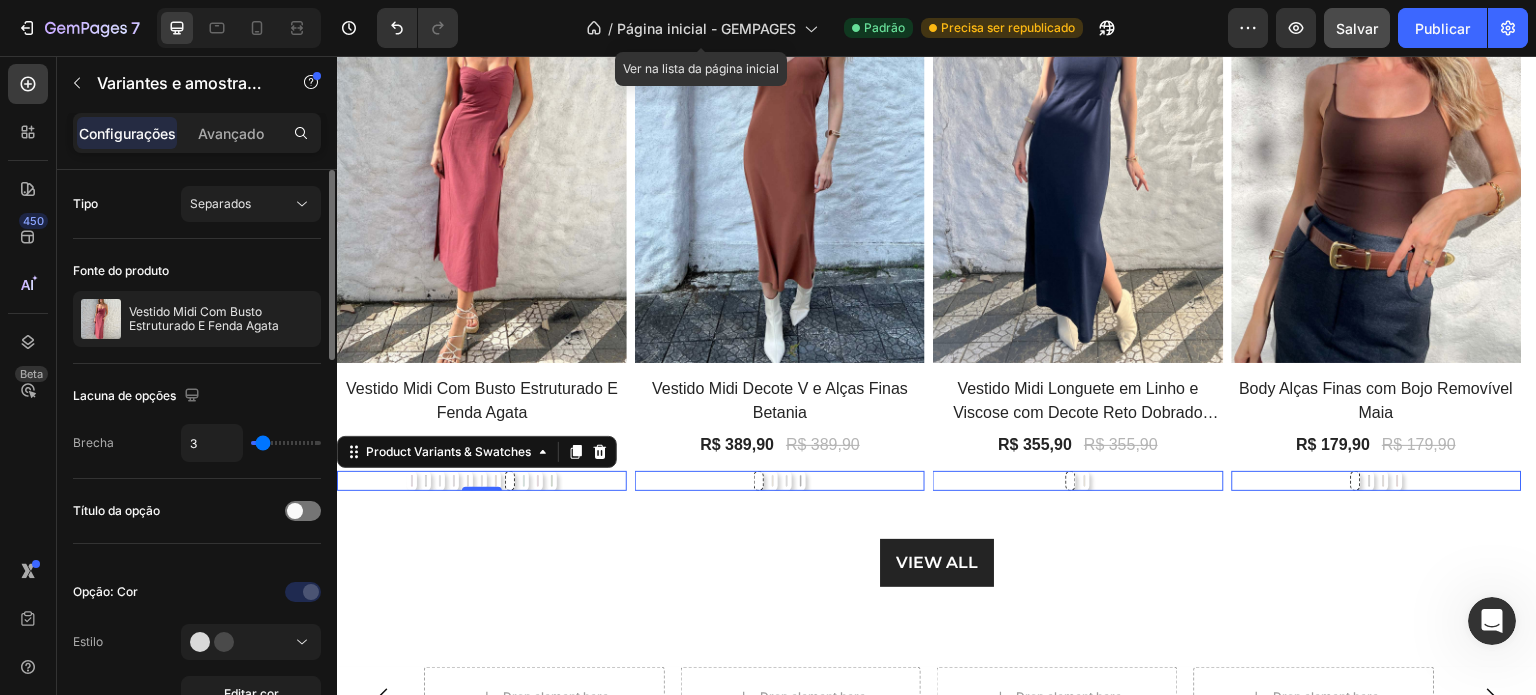 drag, startPoint x: 276, startPoint y: 443, endPoint x: 263, endPoint y: 443, distance: 13 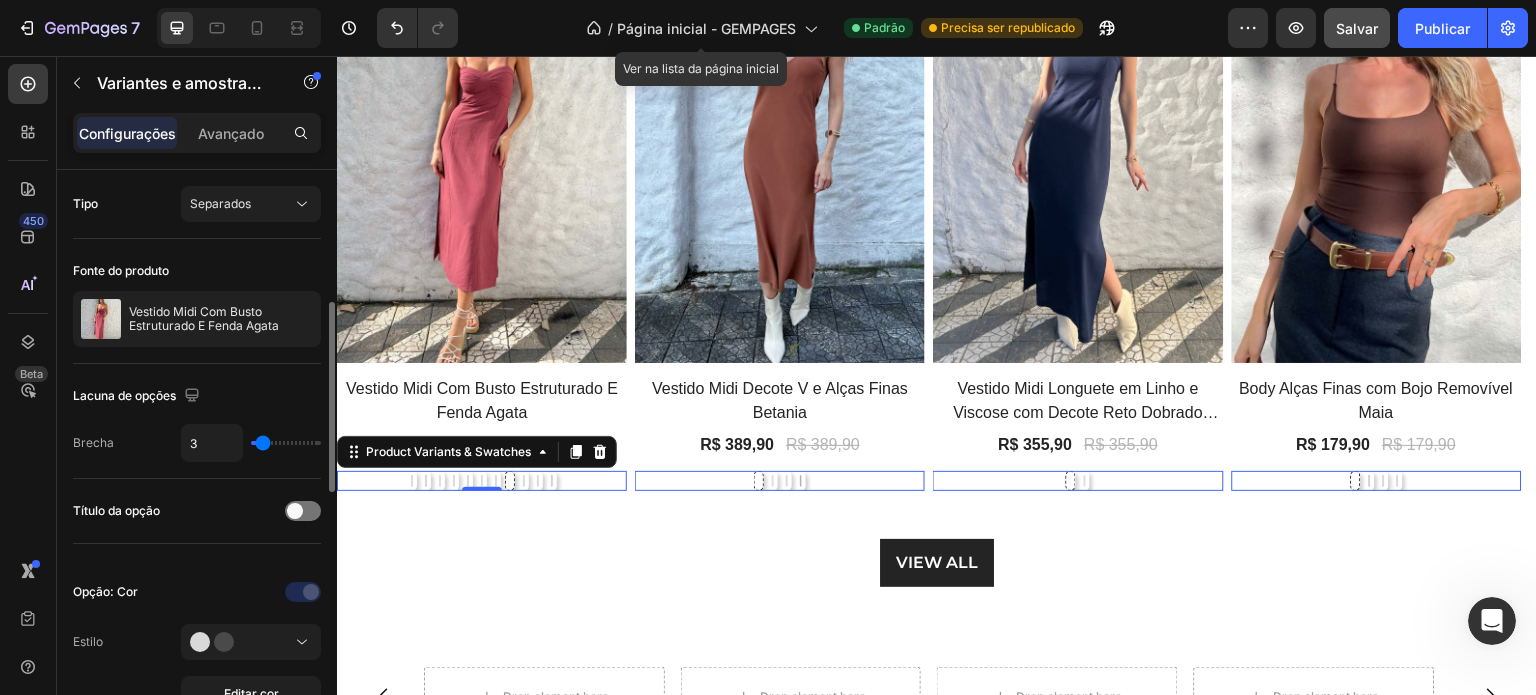 scroll, scrollTop: 200, scrollLeft: 0, axis: vertical 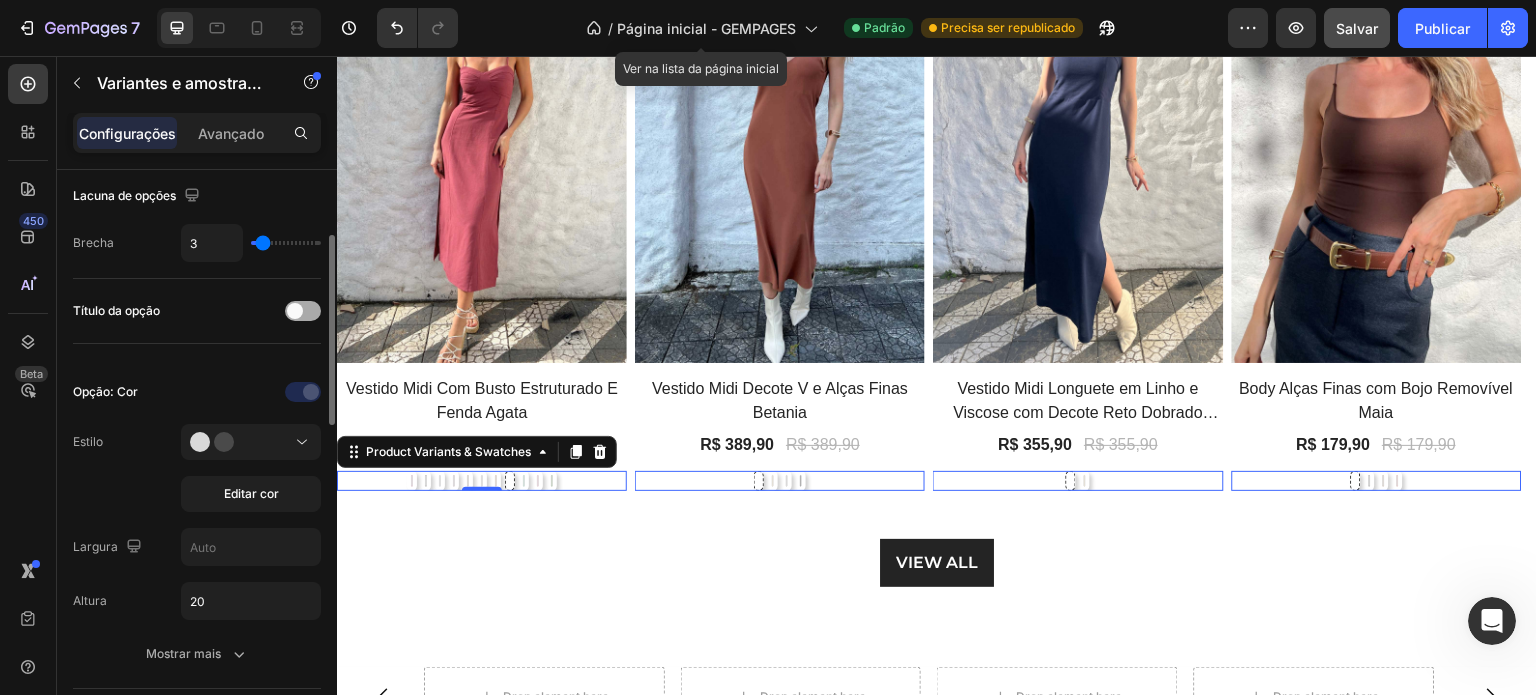 click at bounding box center (295, 311) 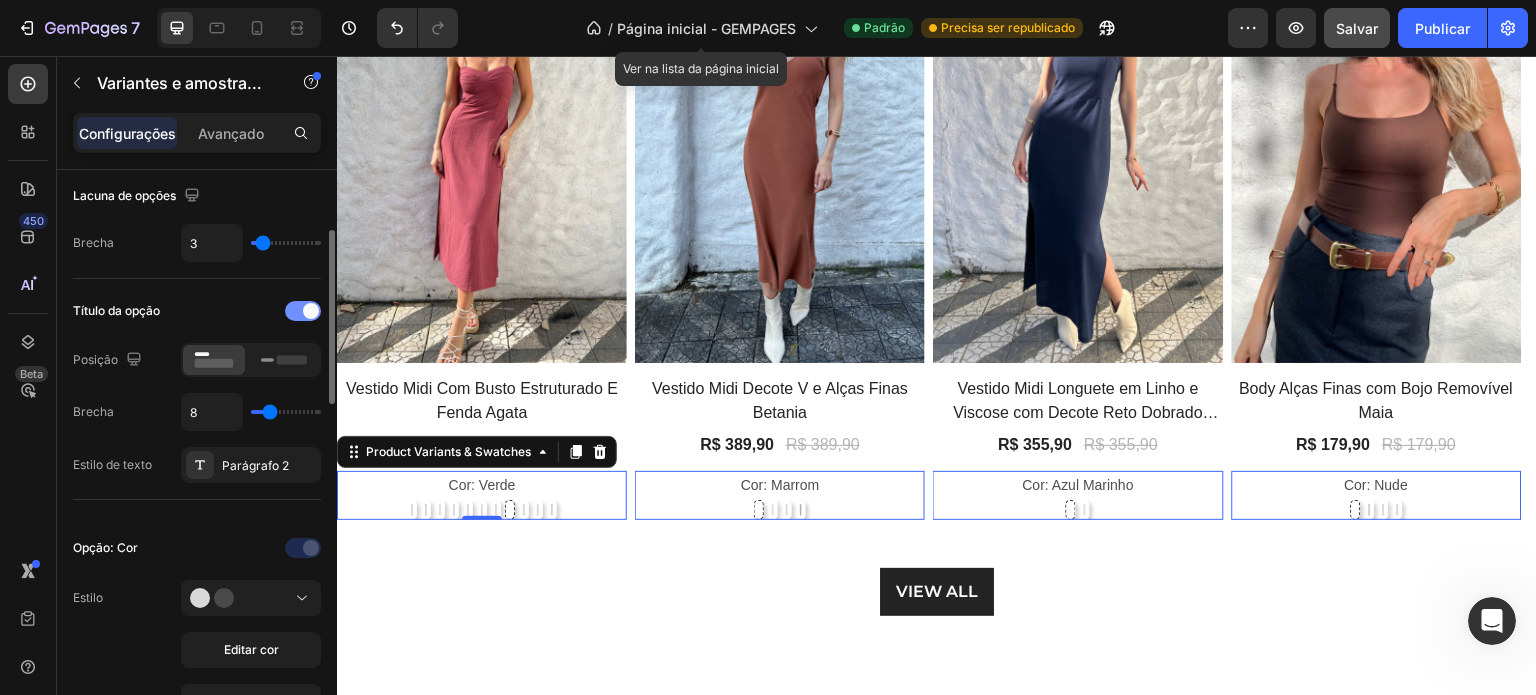 click at bounding box center [303, 311] 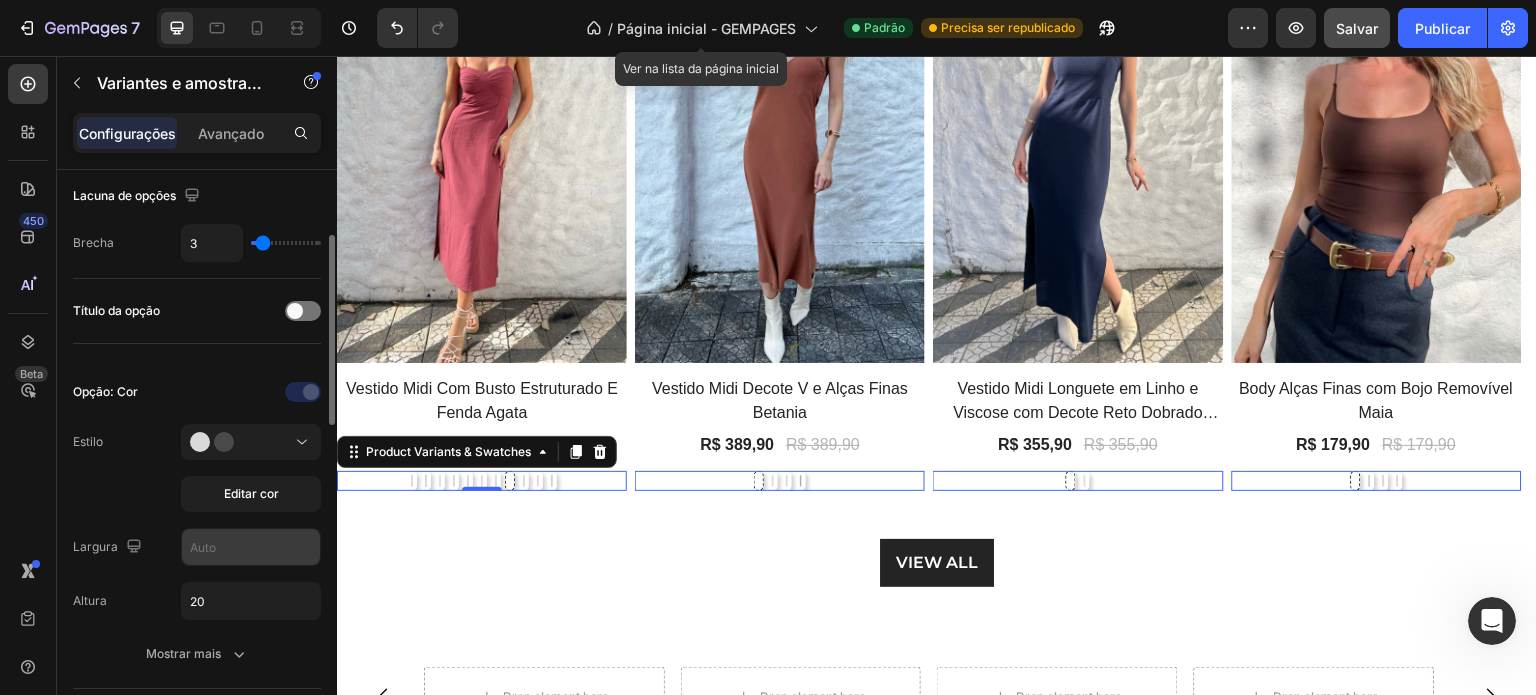 scroll, scrollTop: 300, scrollLeft: 0, axis: vertical 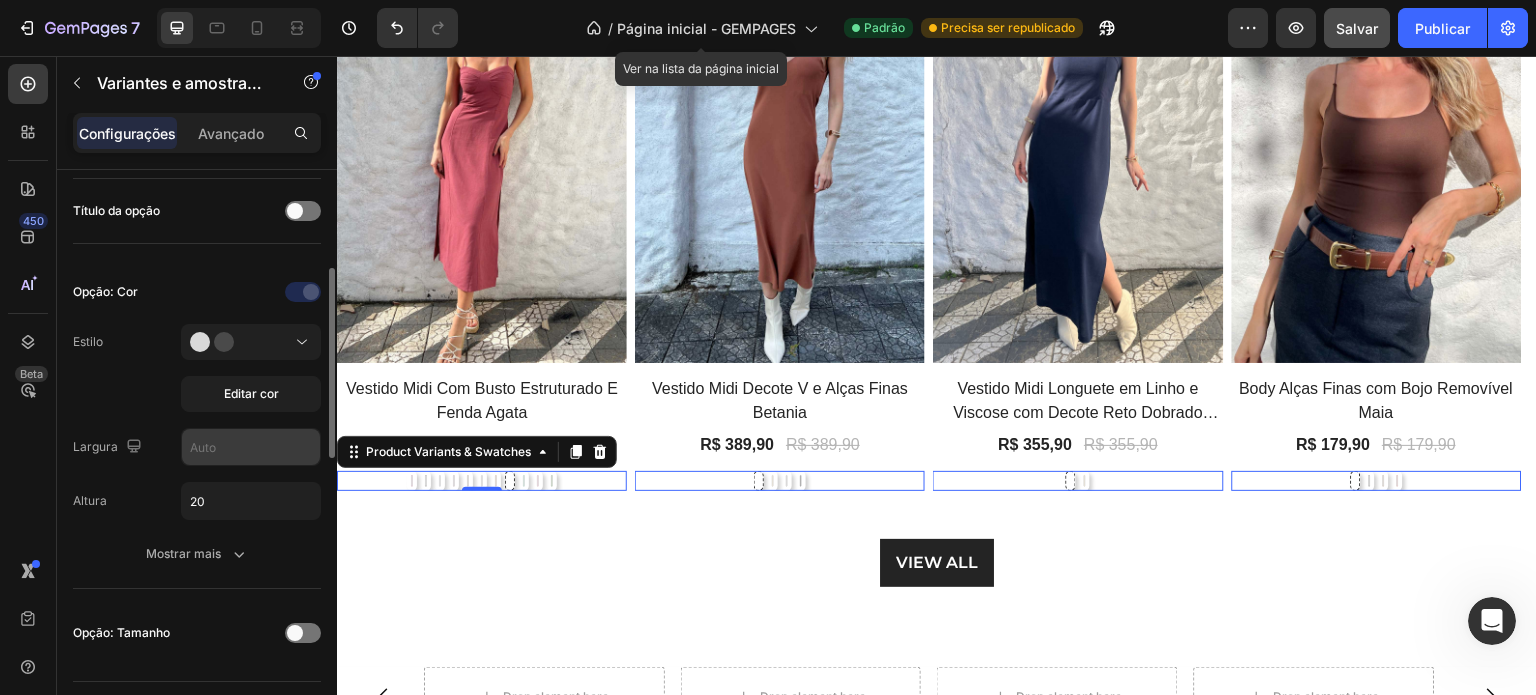 click at bounding box center [251, 447] 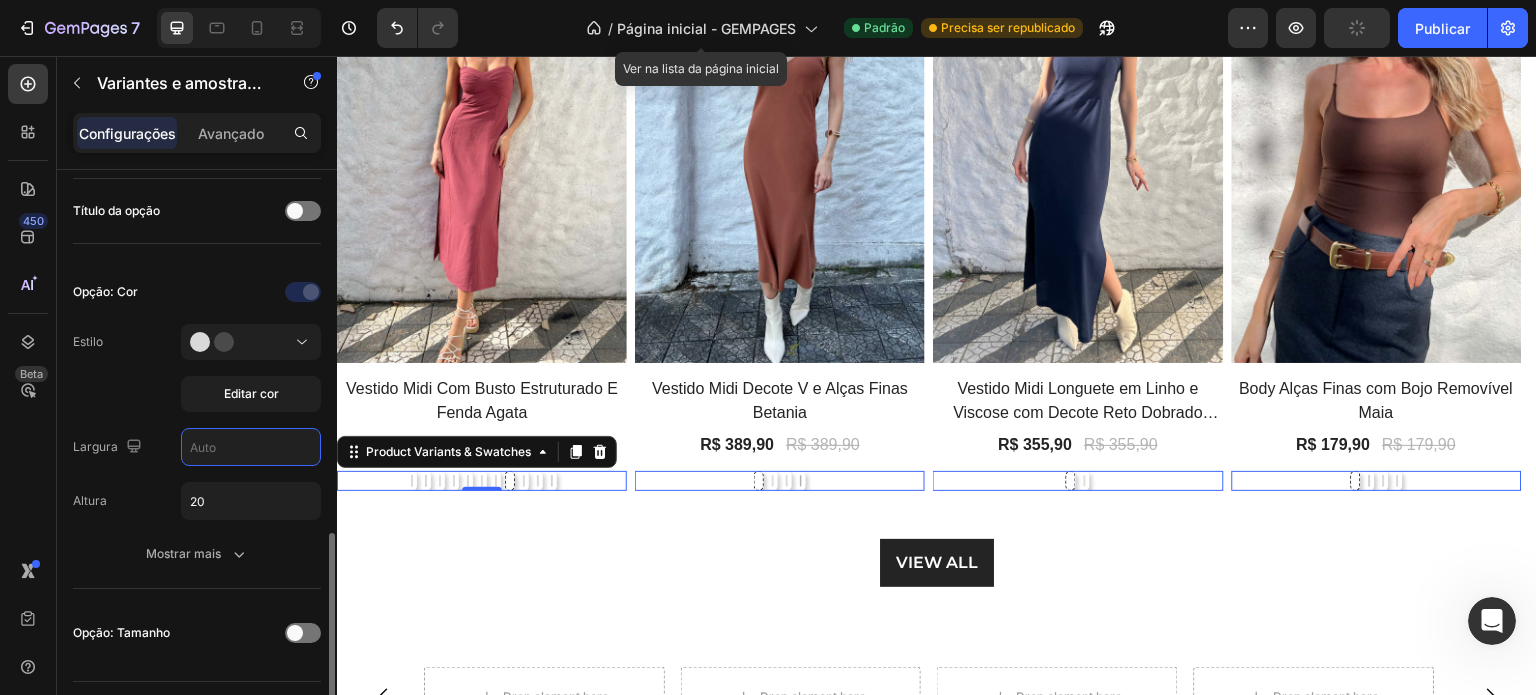 scroll, scrollTop: 500, scrollLeft: 0, axis: vertical 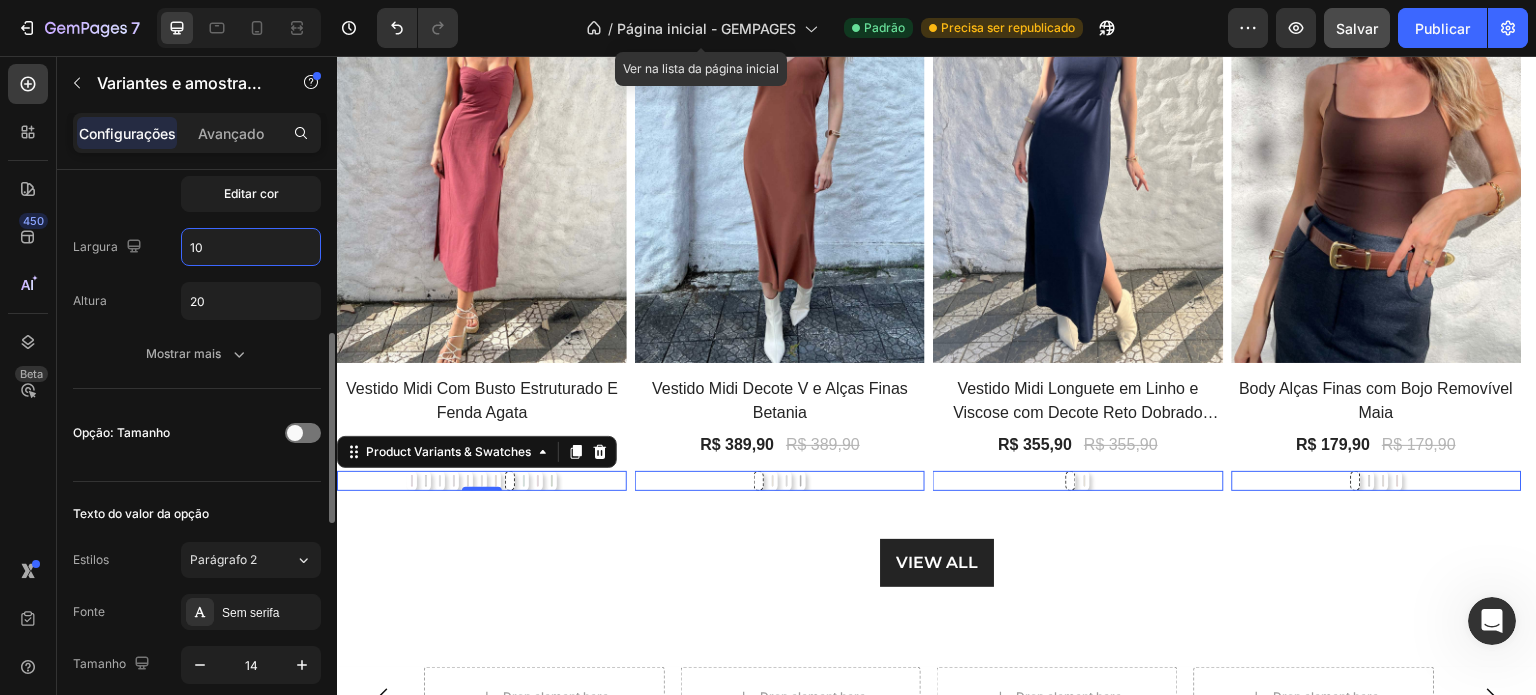 type on "1" 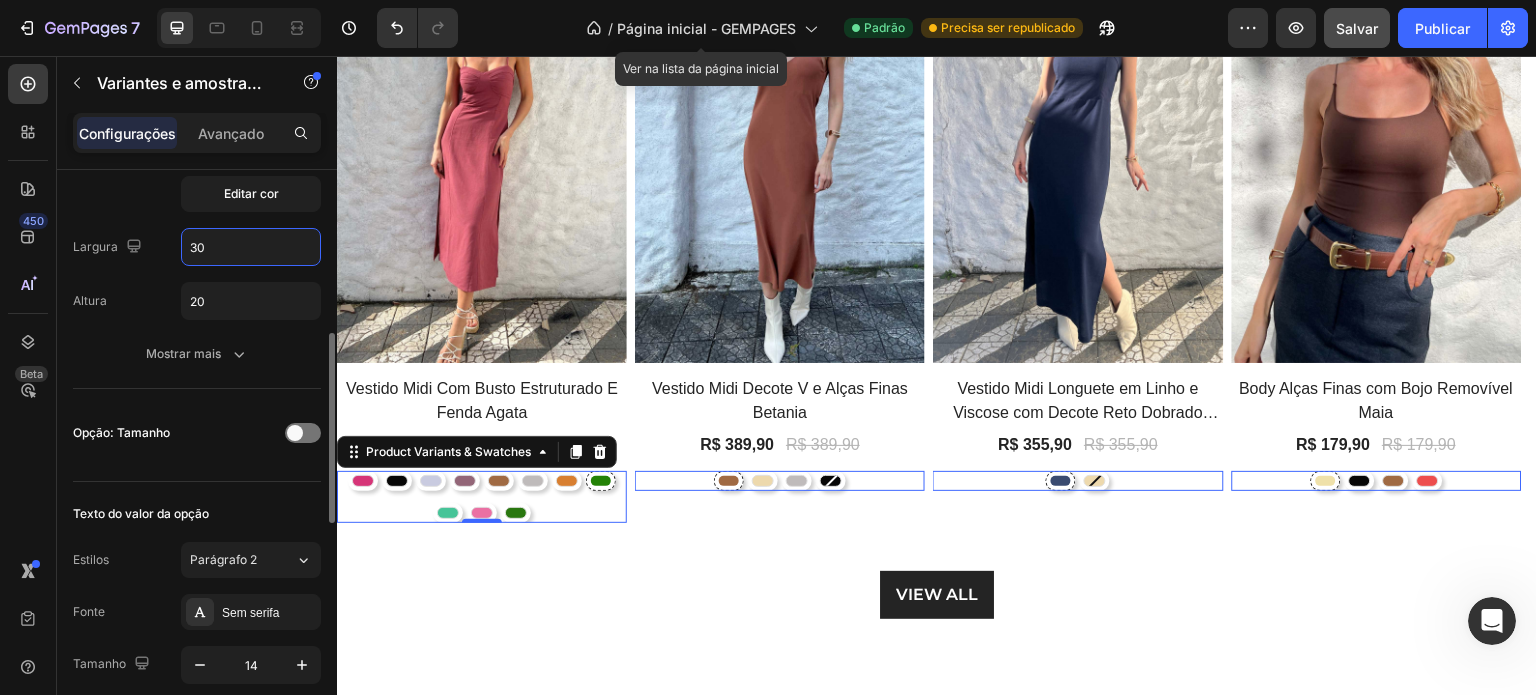type on "3" 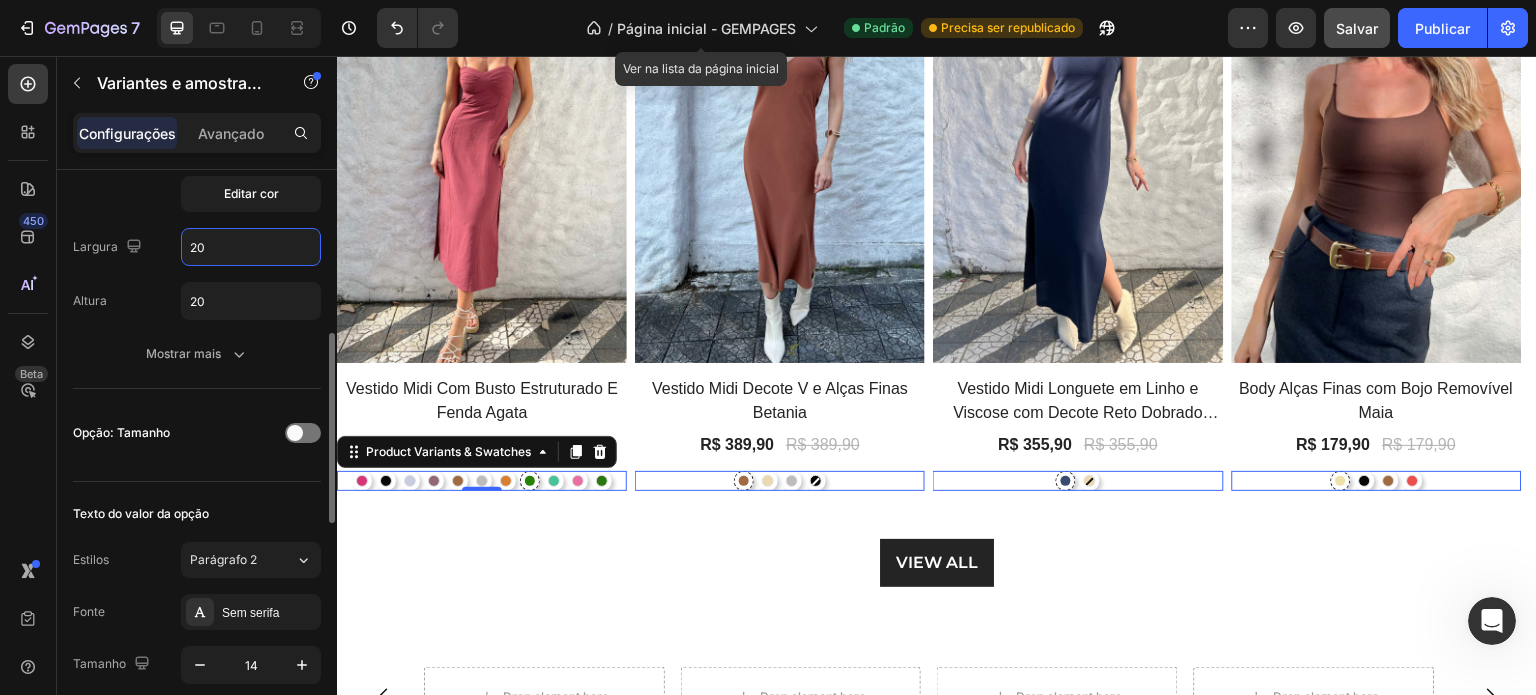 type on "2" 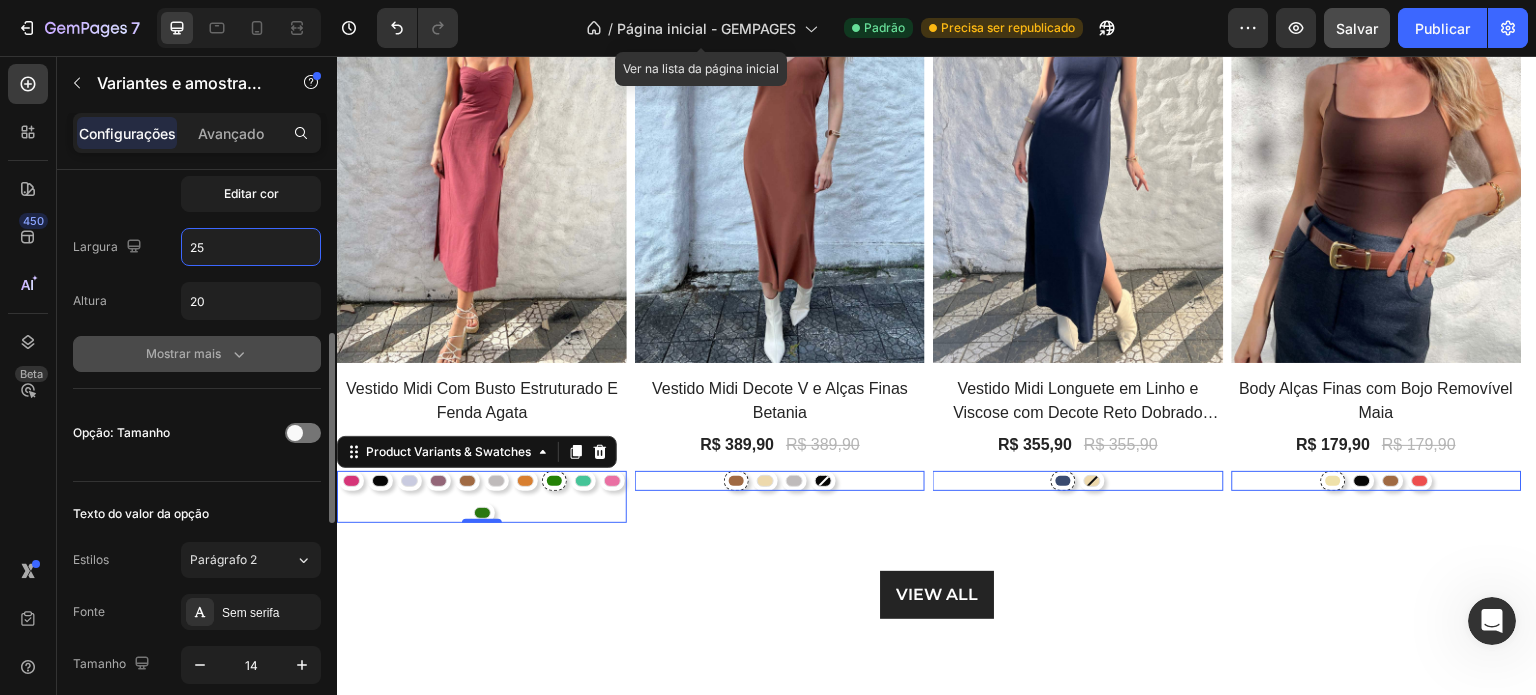 type on "25" 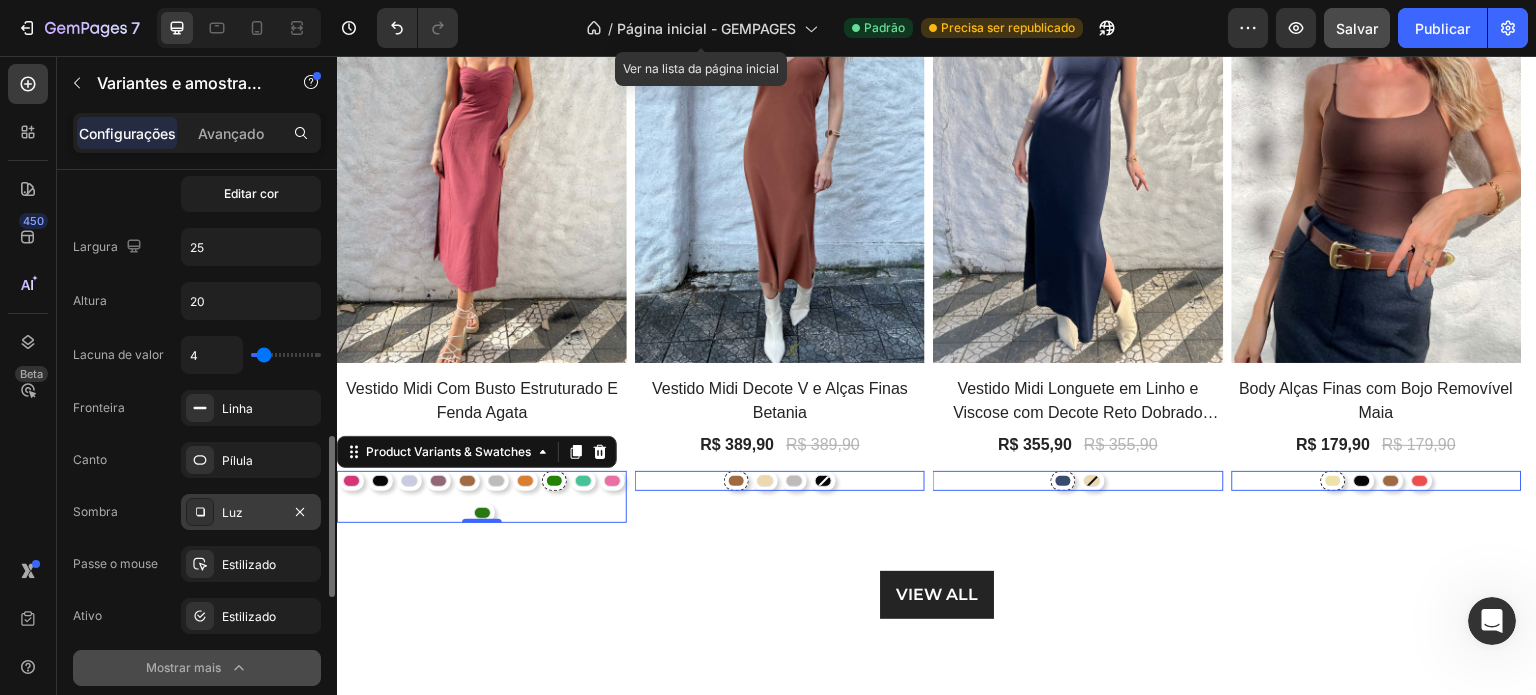 scroll, scrollTop: 600, scrollLeft: 0, axis: vertical 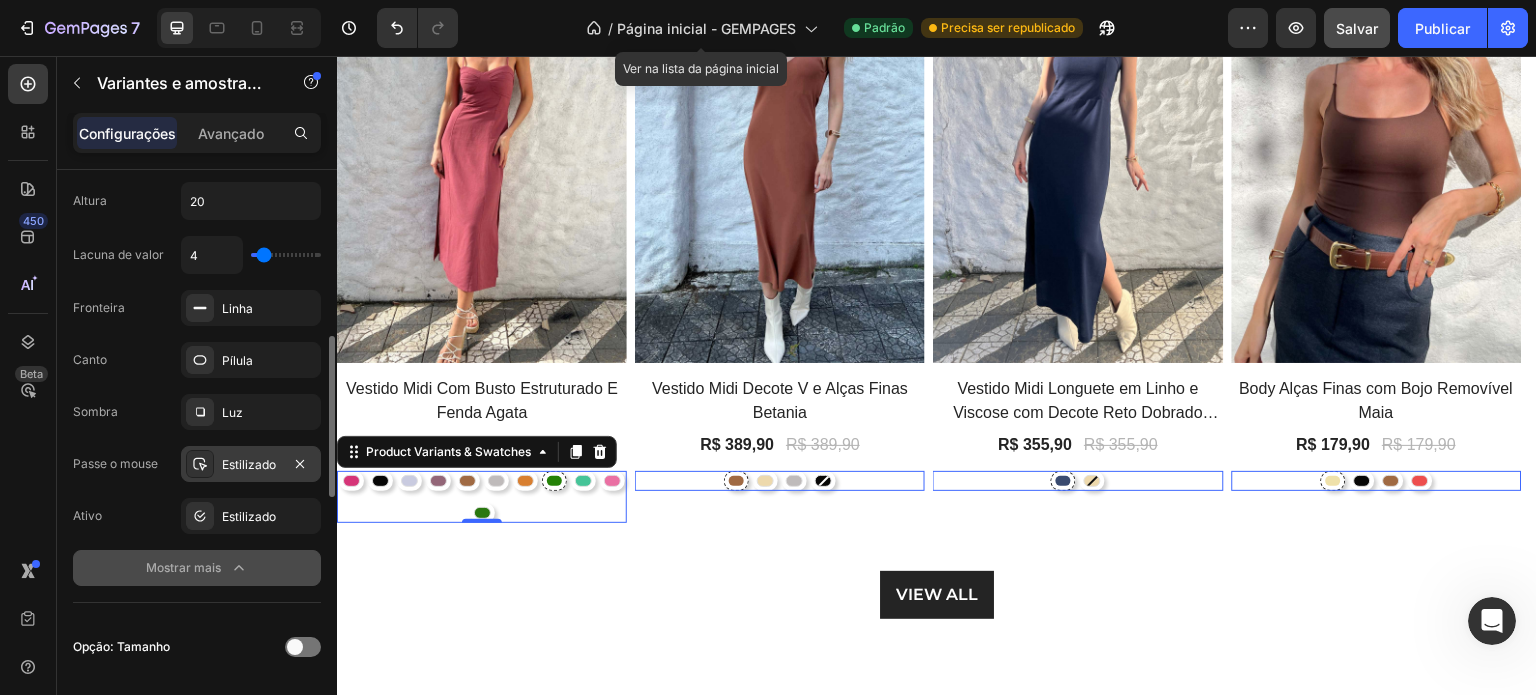 click on "Estilizado" at bounding box center [249, 464] 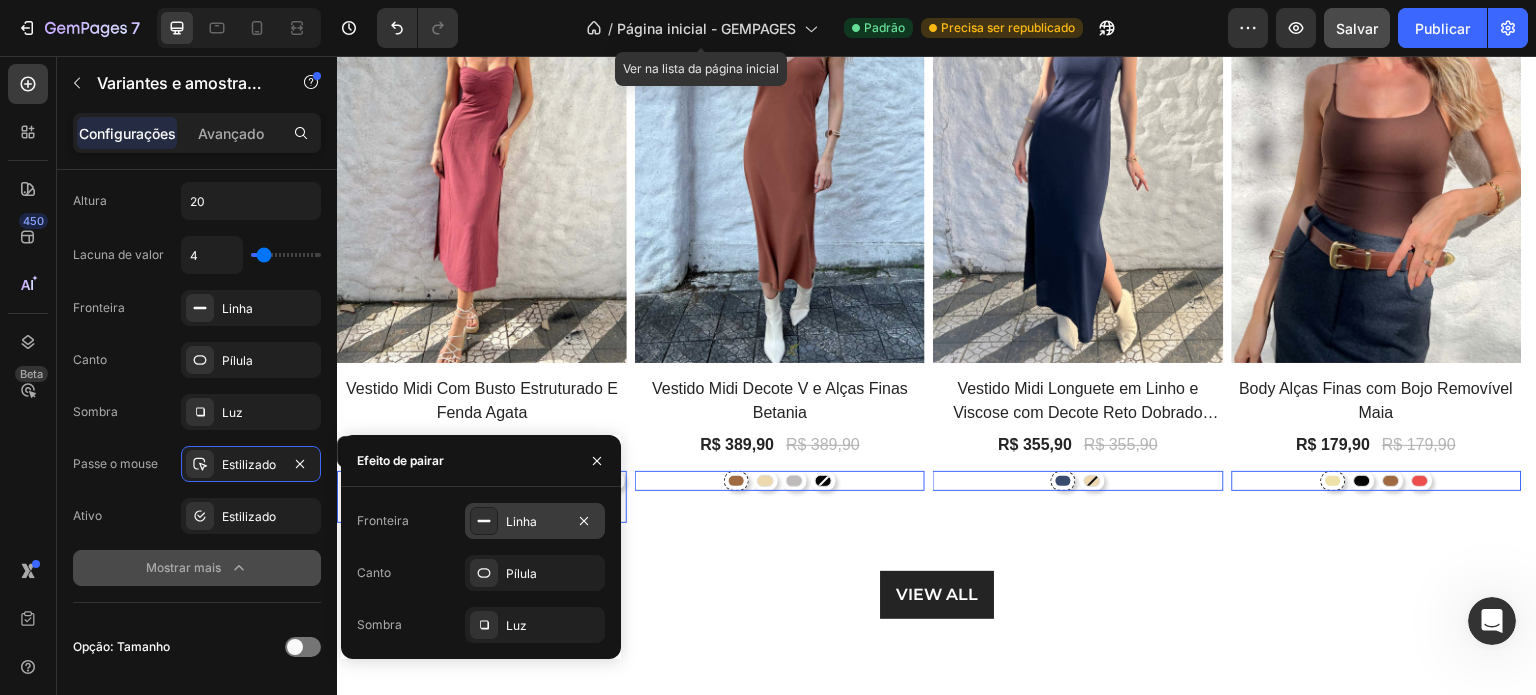 click on "Linha" at bounding box center (521, 521) 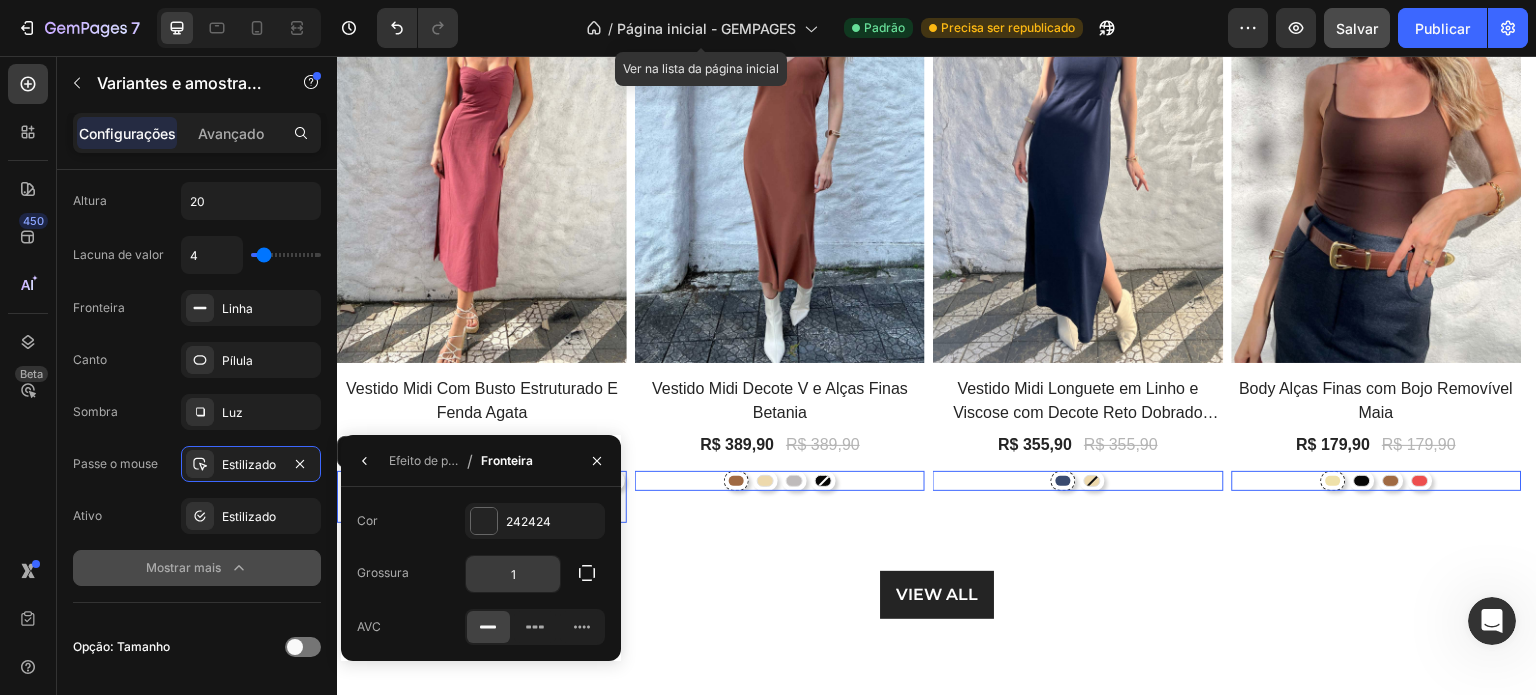click on "1" at bounding box center [513, 574] 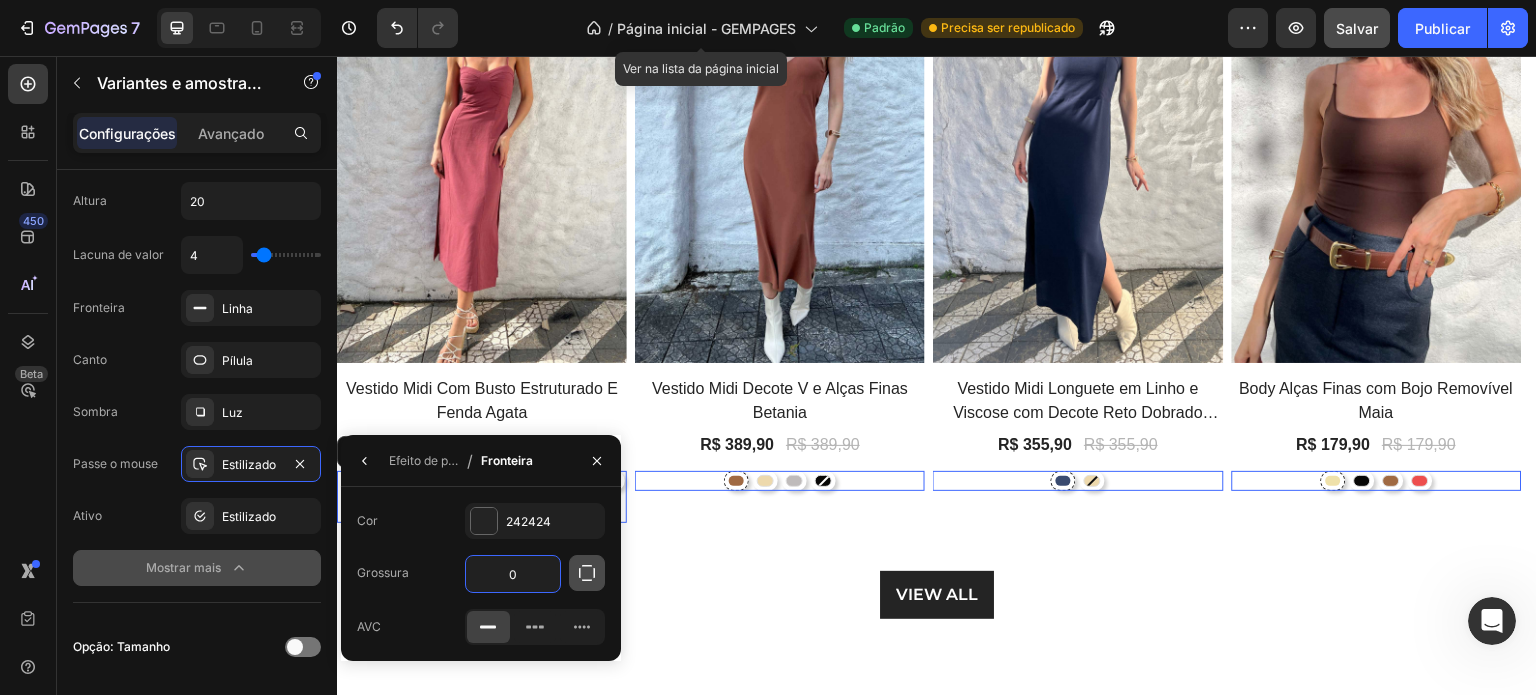 type on "0" 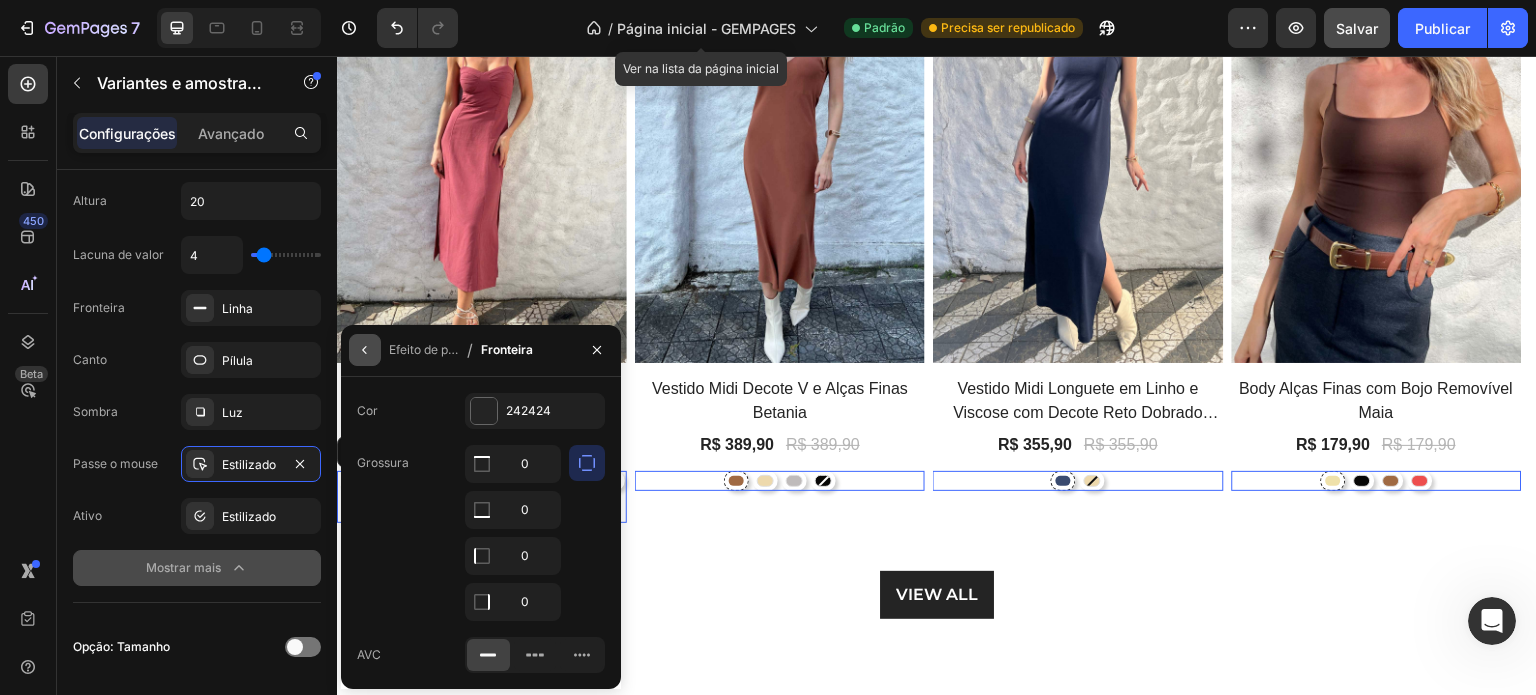 click 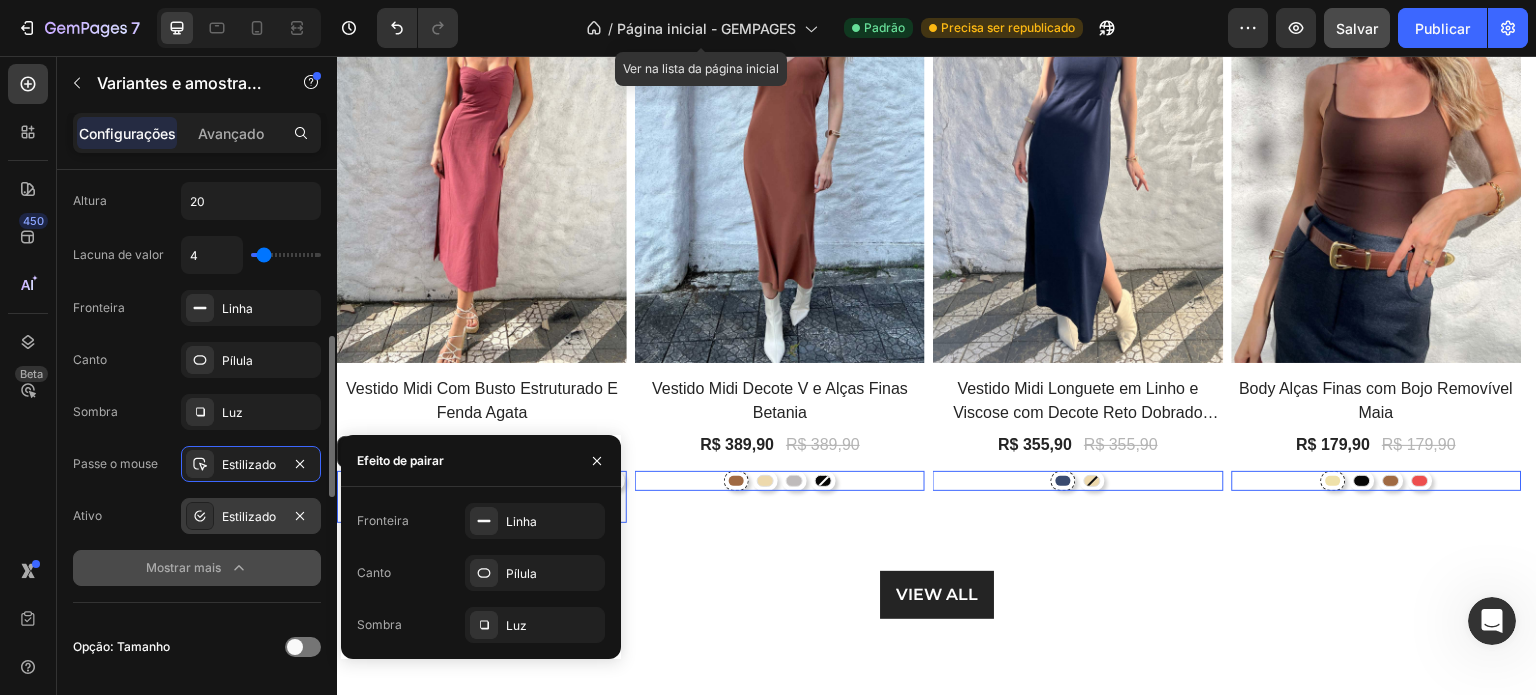 click on "Estilizado" at bounding box center [249, 516] 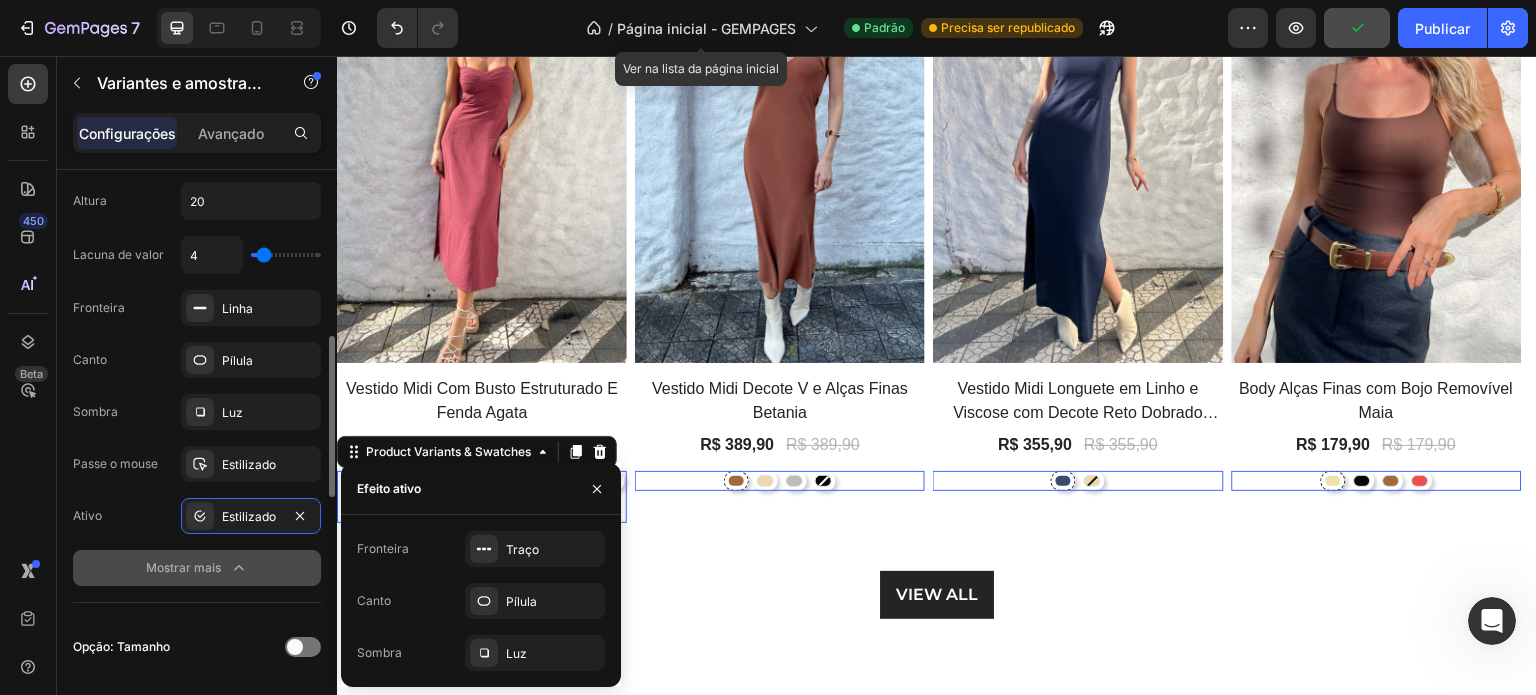 type on "3" 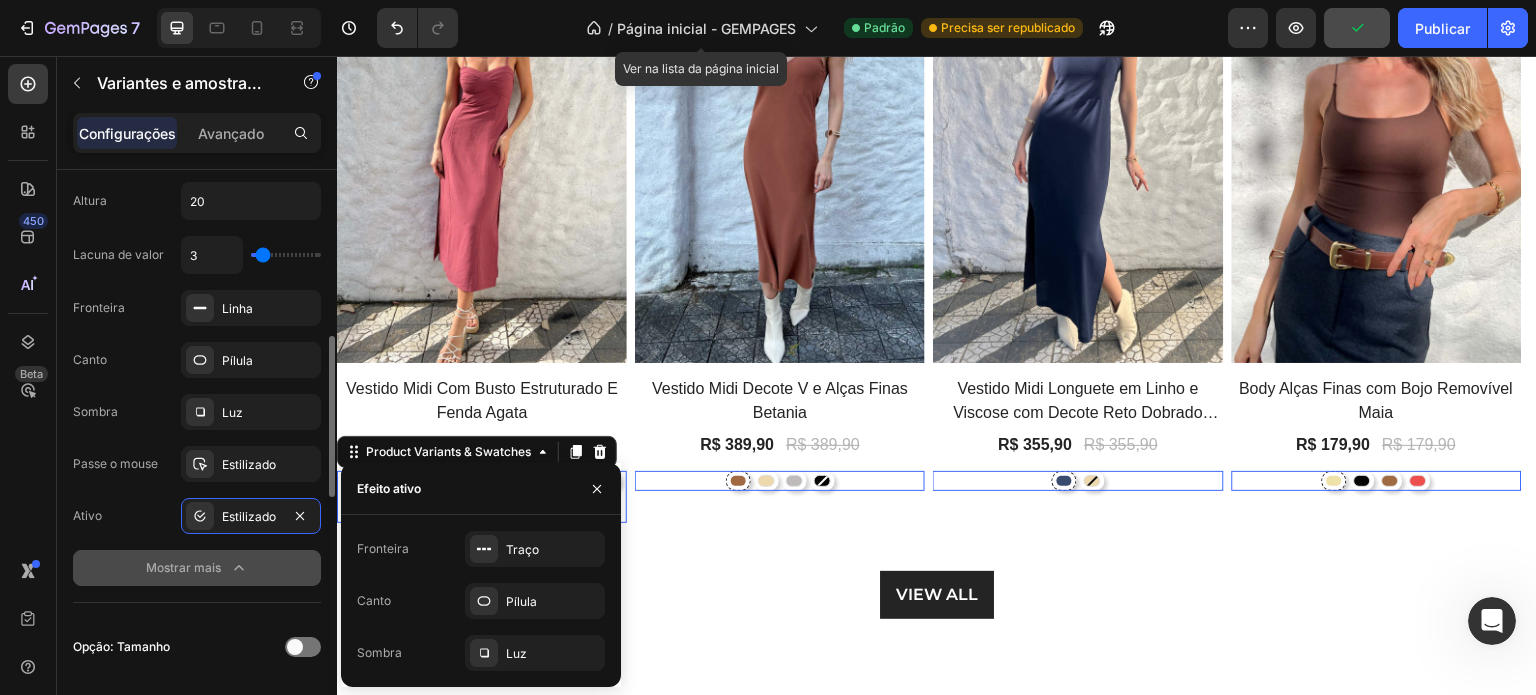 type on "0" 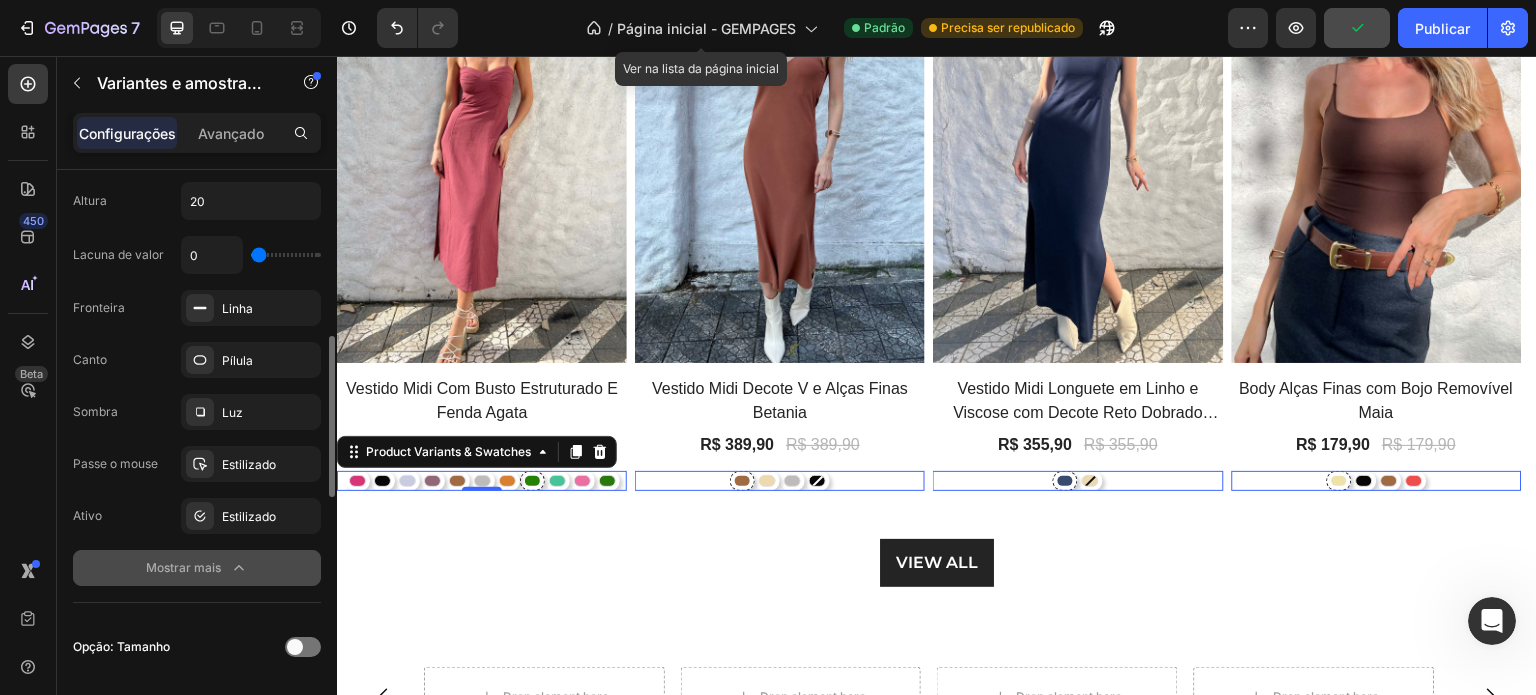 type on "27" 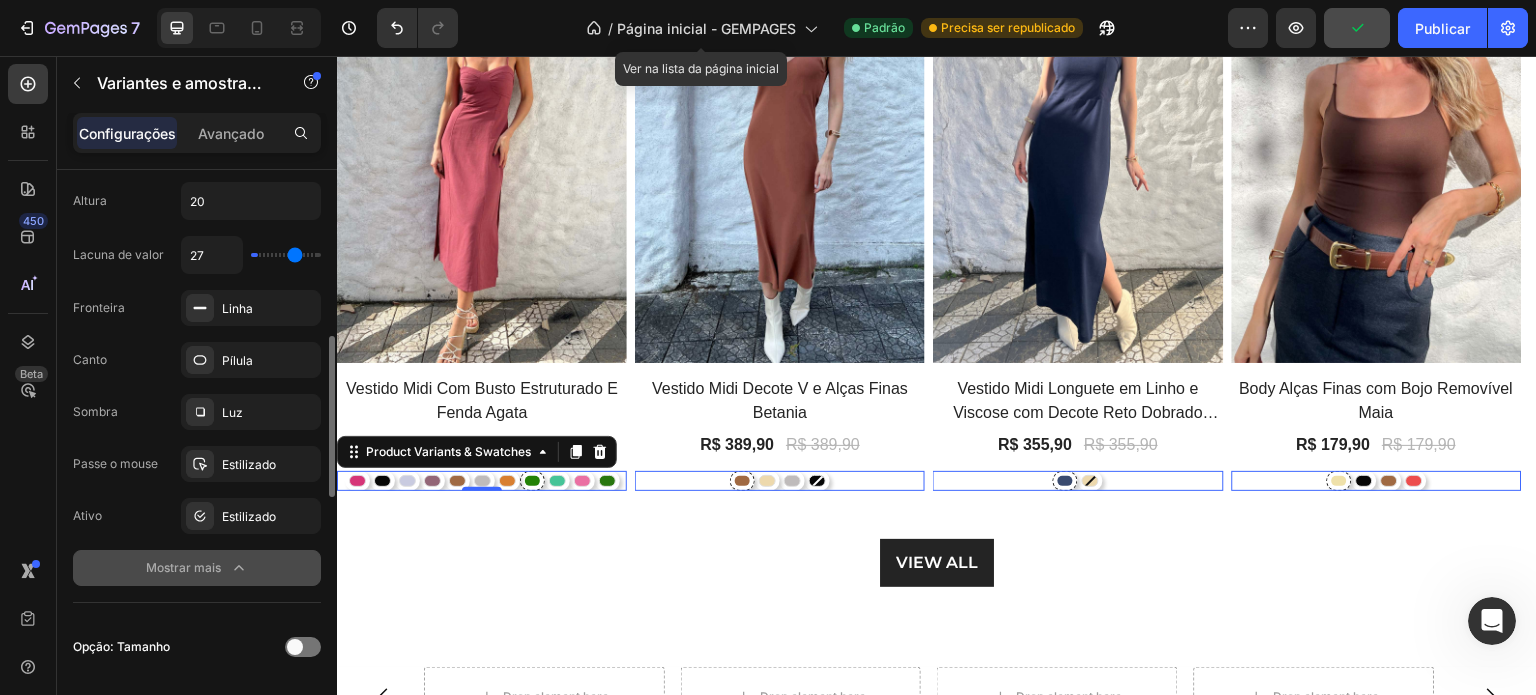 type on "34" 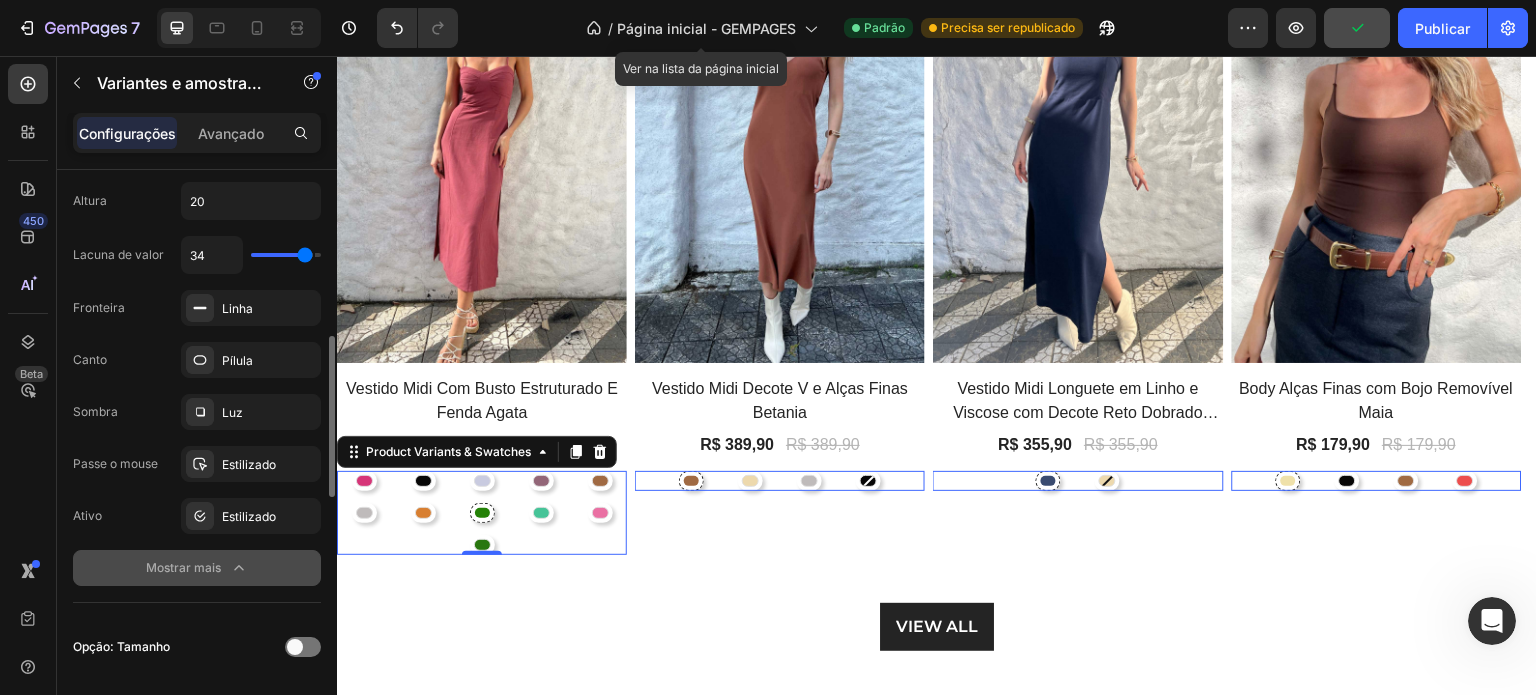 type on "37" 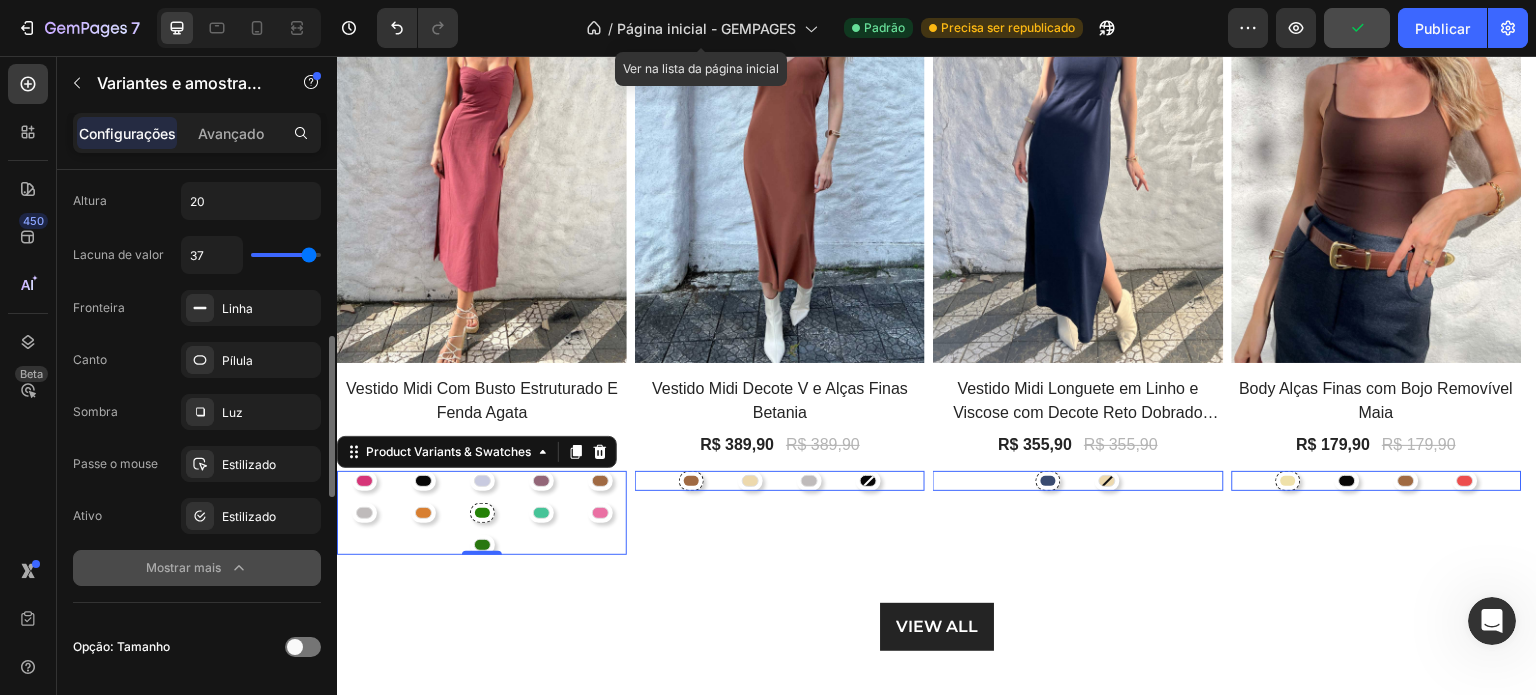 type on "38" 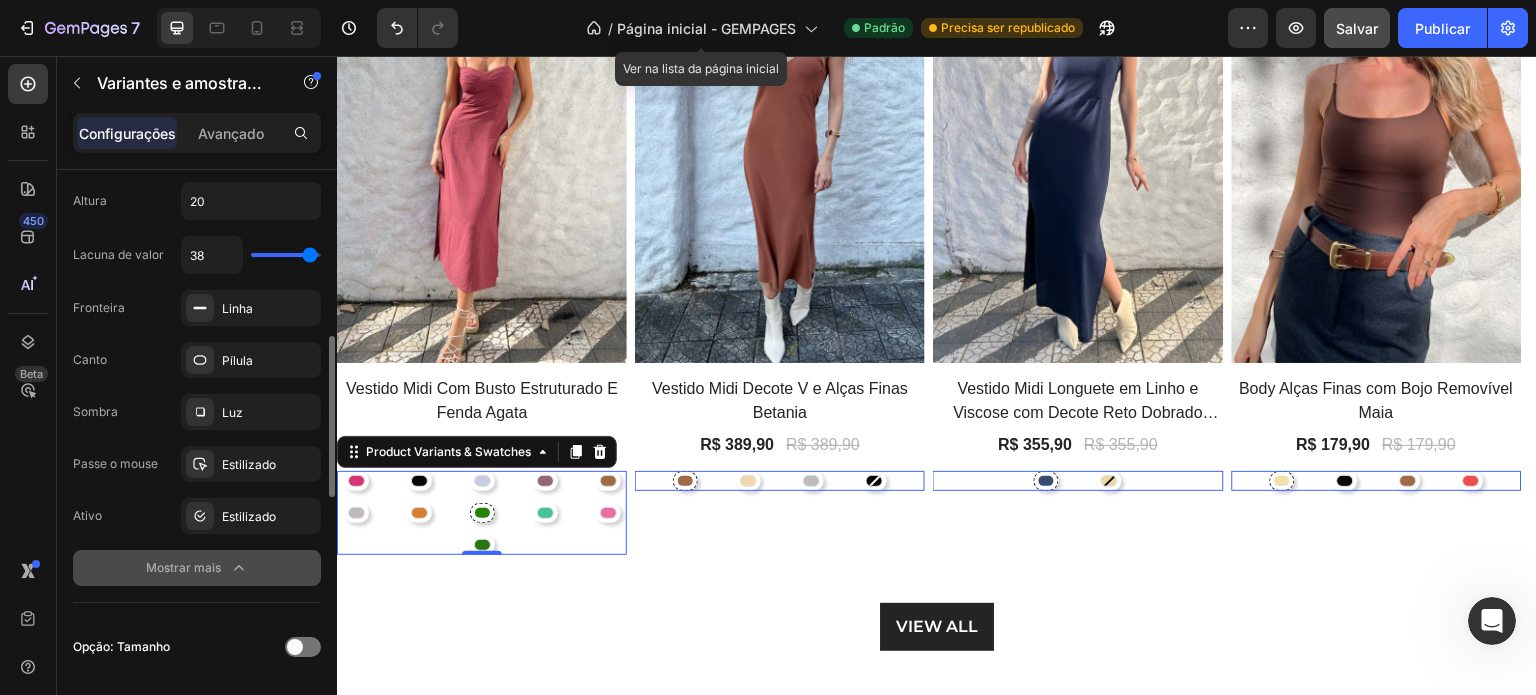 type on "37" 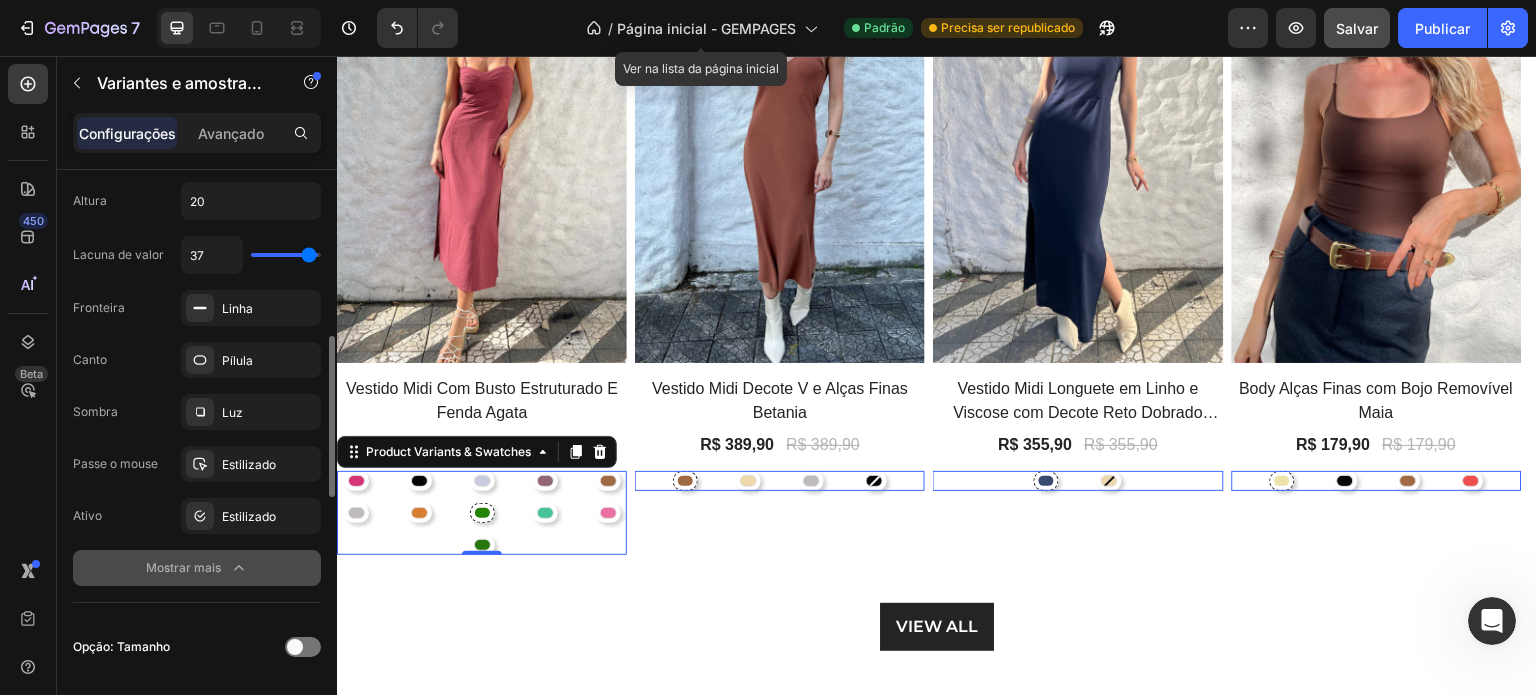type on "14" 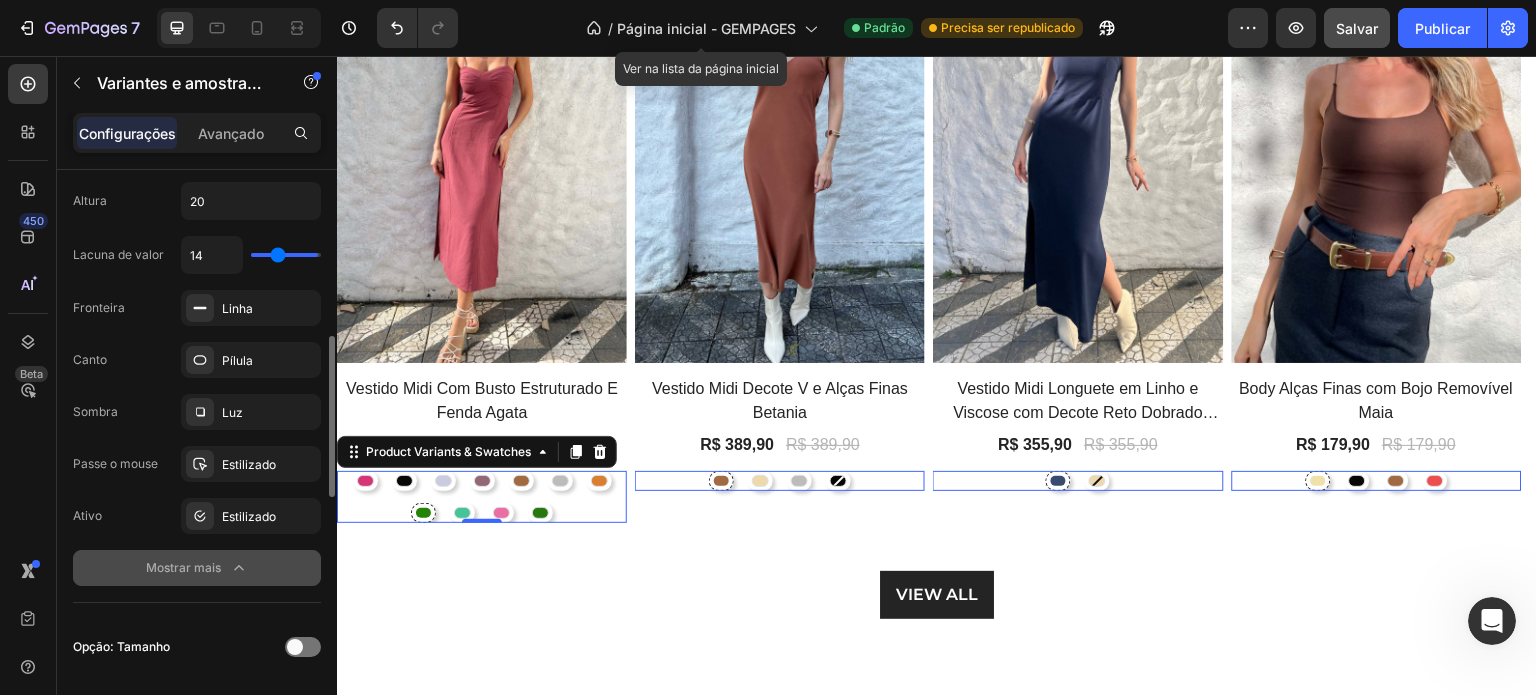 type on "12" 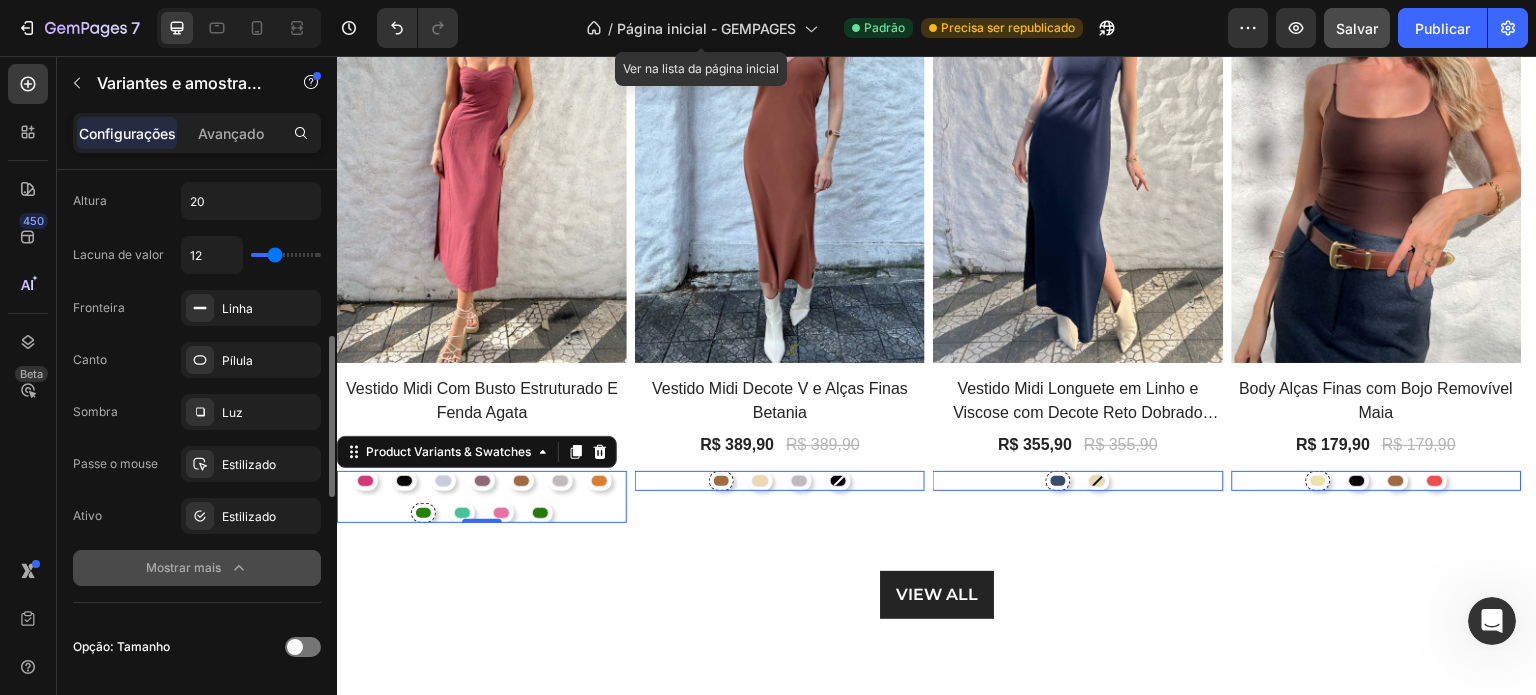 type on "11" 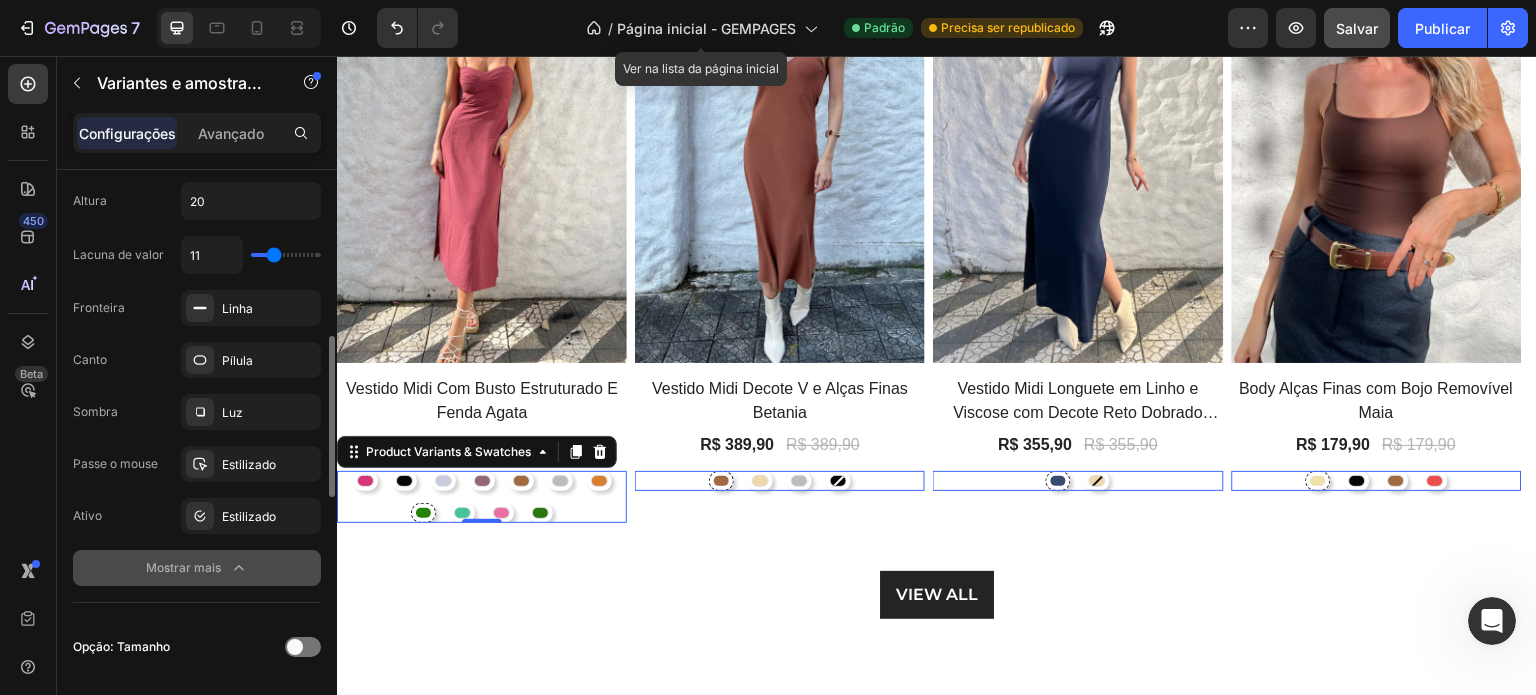 type on "10" 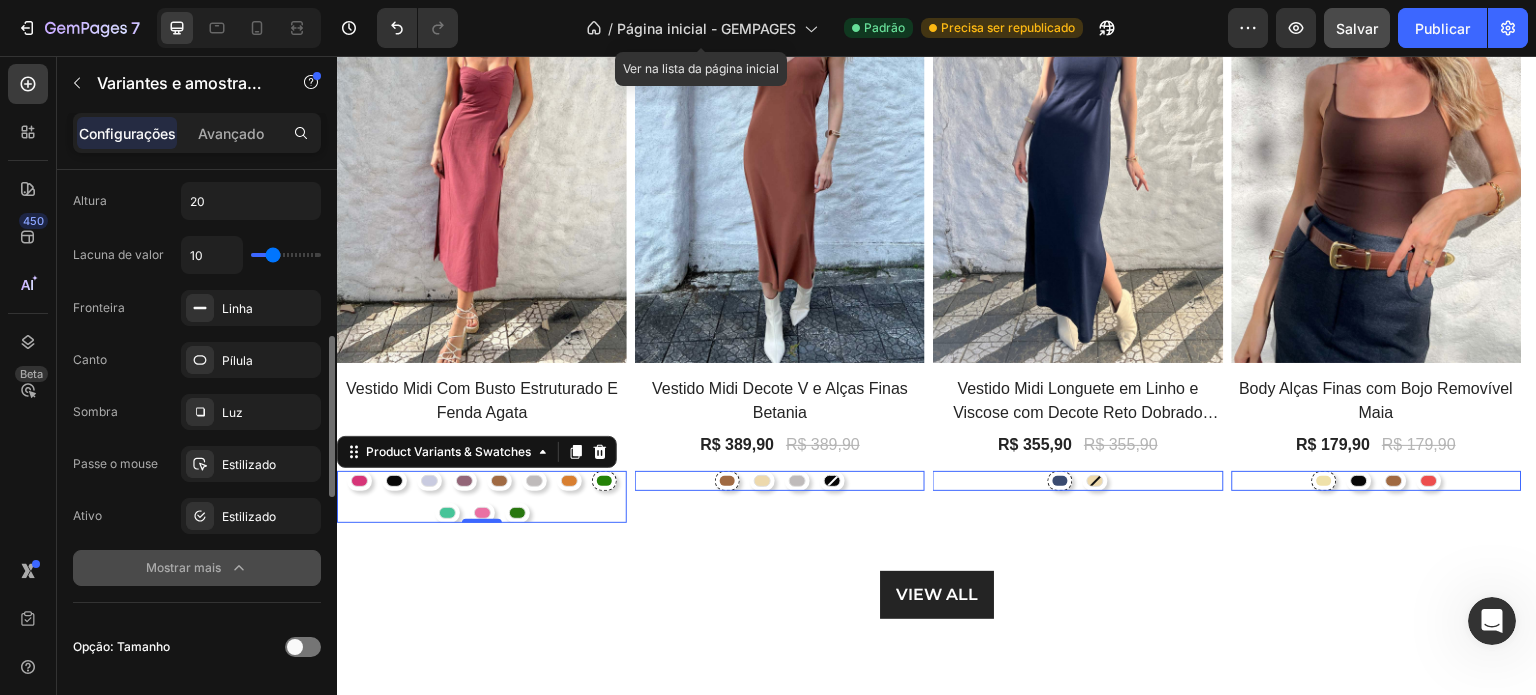 type on "9" 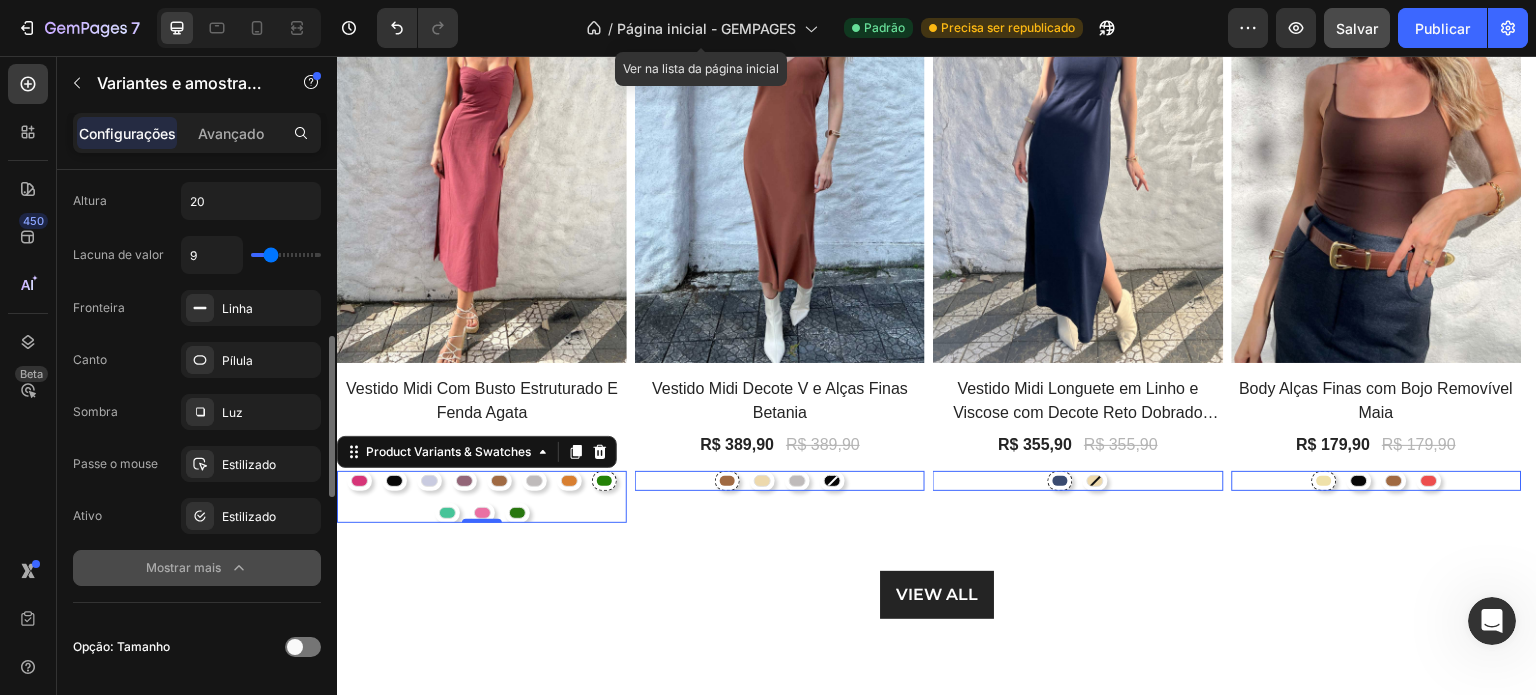 type on "8" 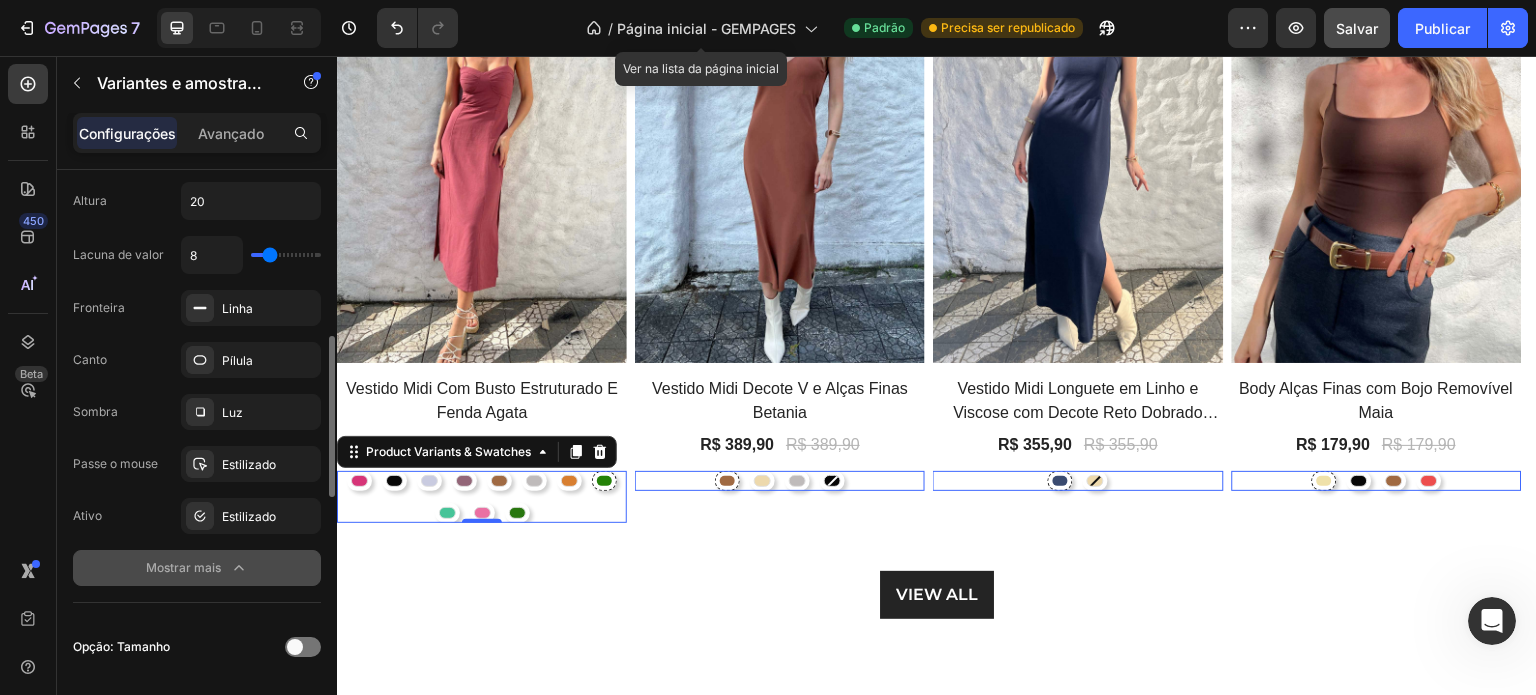 type on "7" 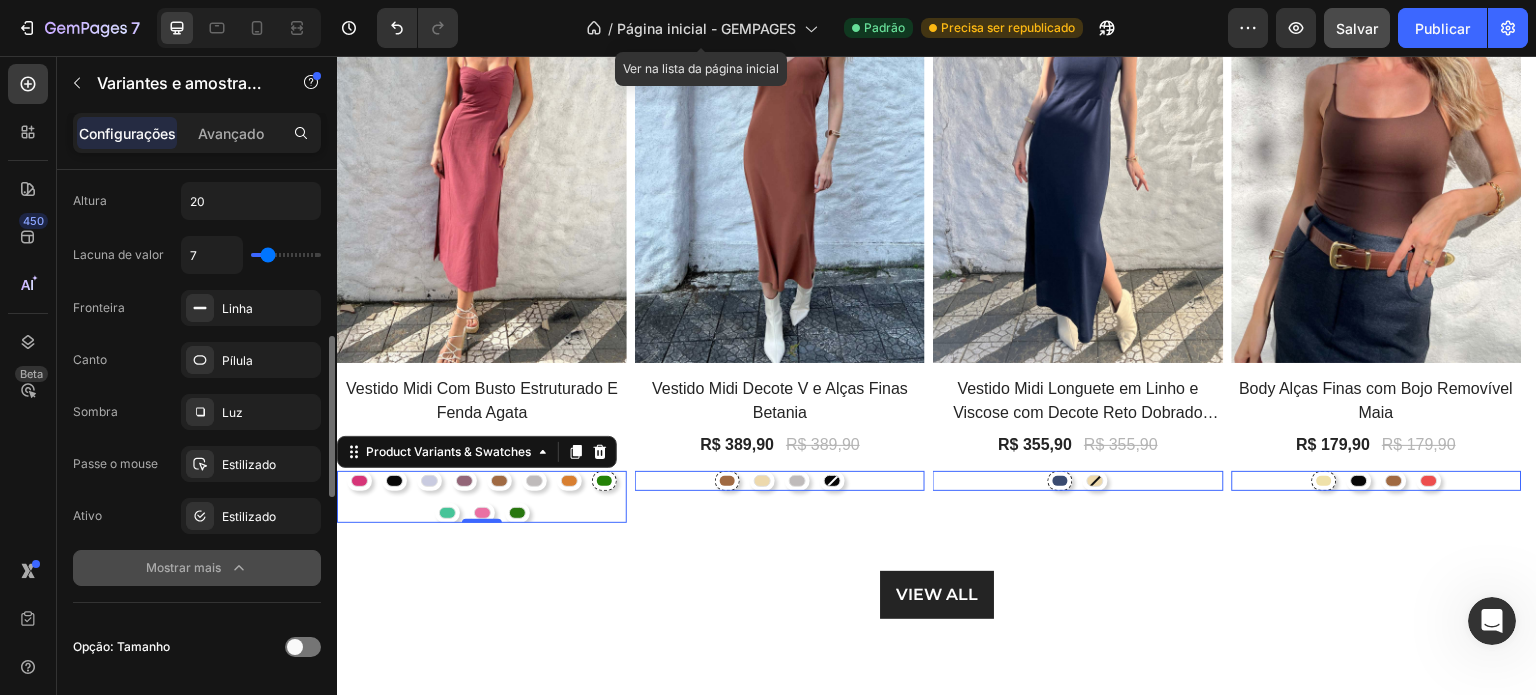 type on "5" 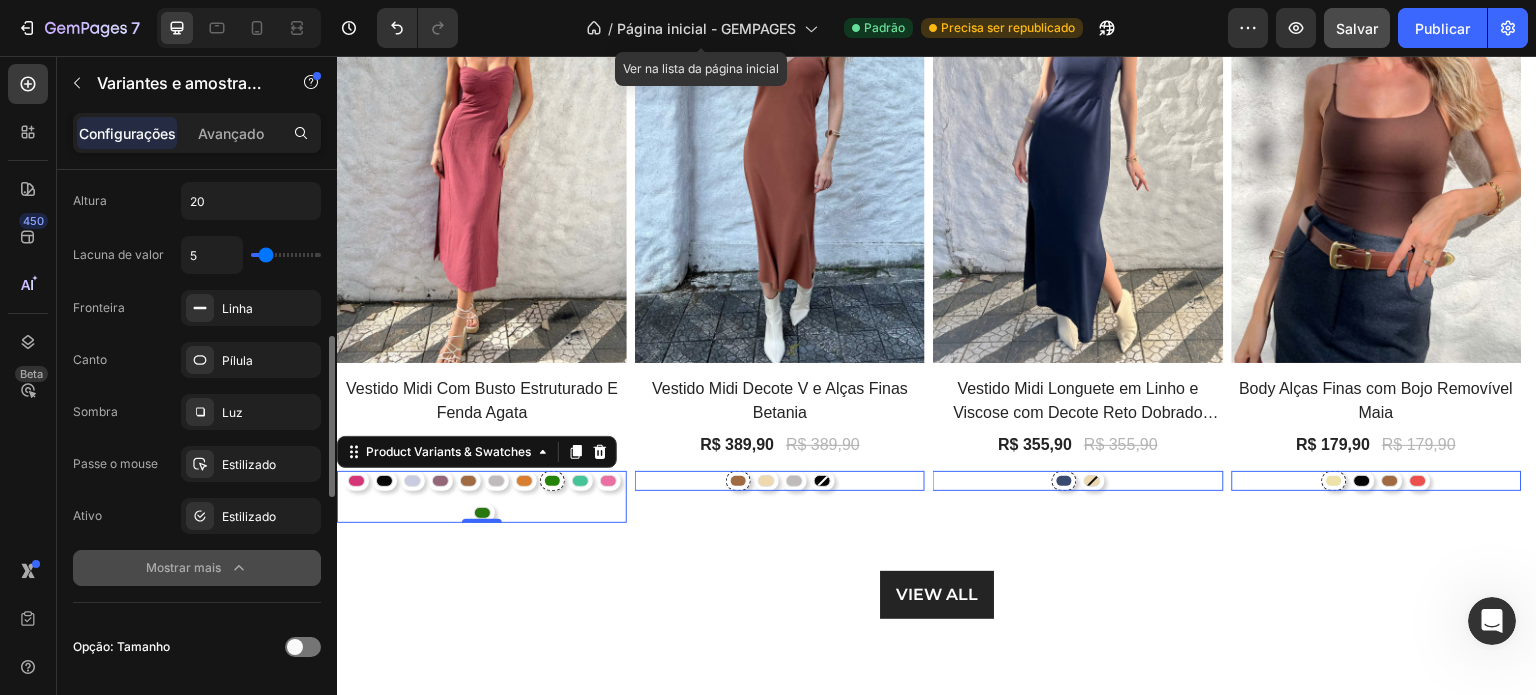 type on "3" 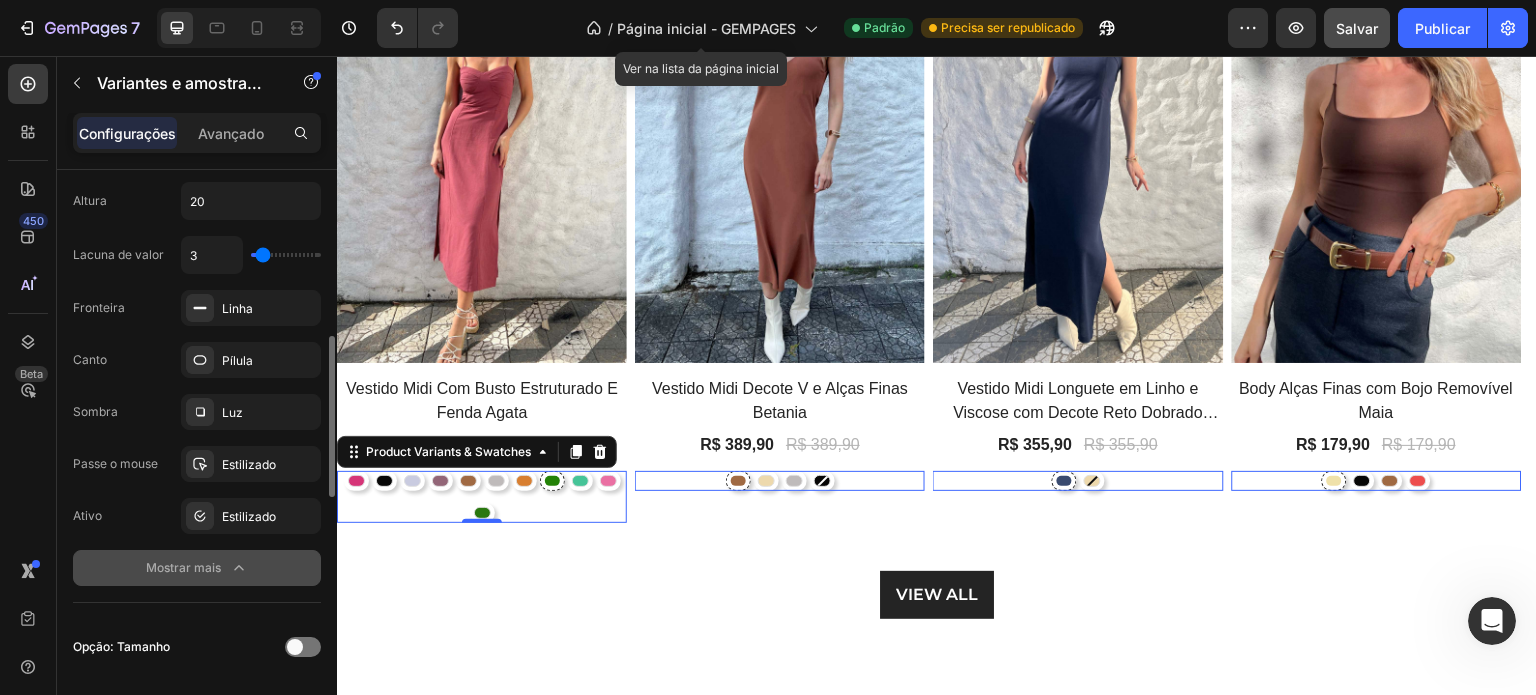 type on "2" 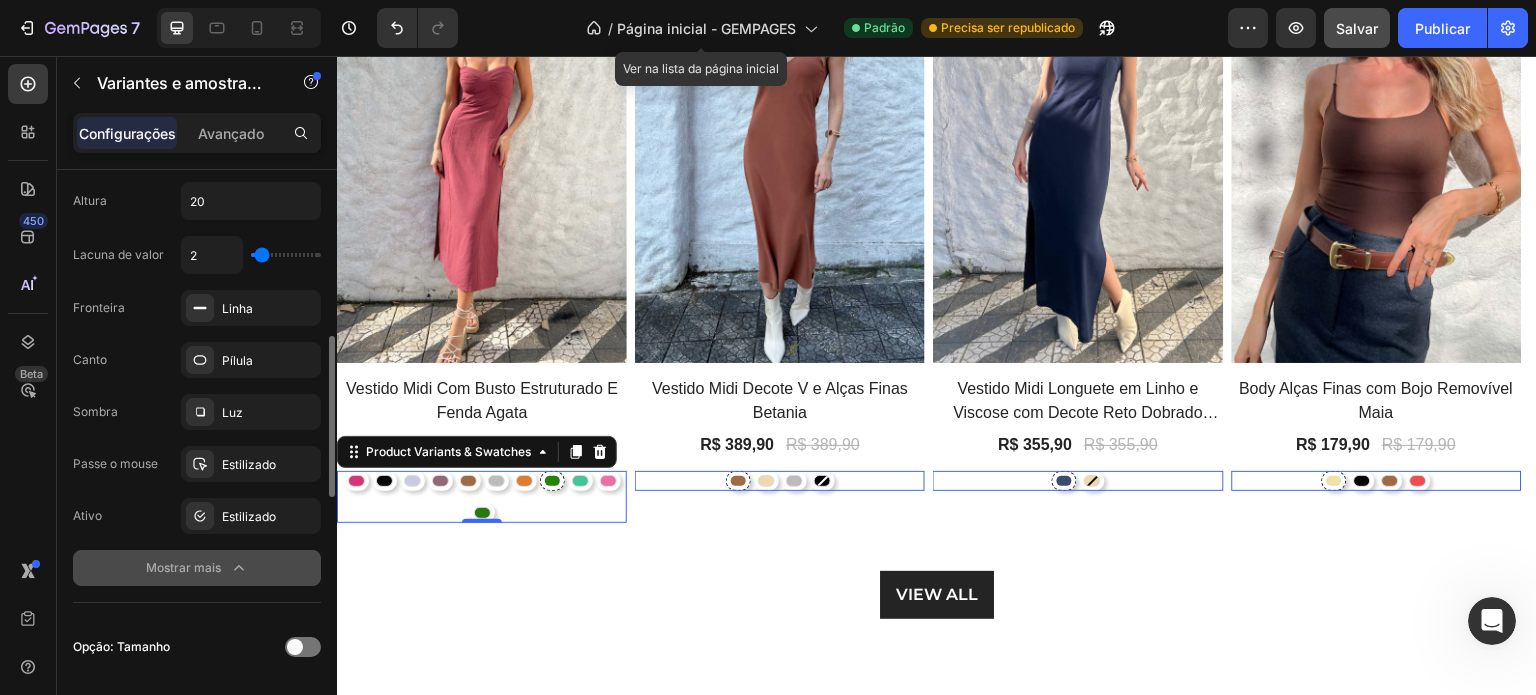 type on "1" 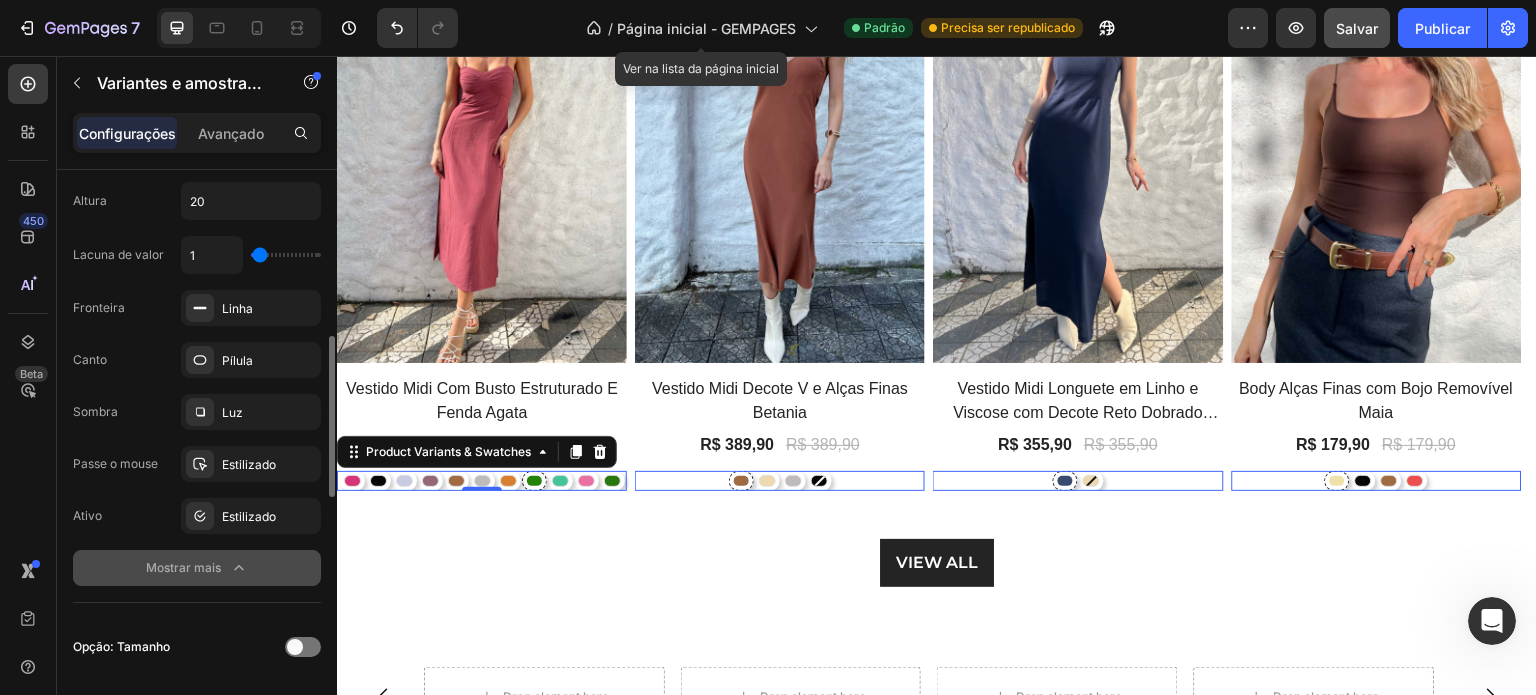 type on "0" 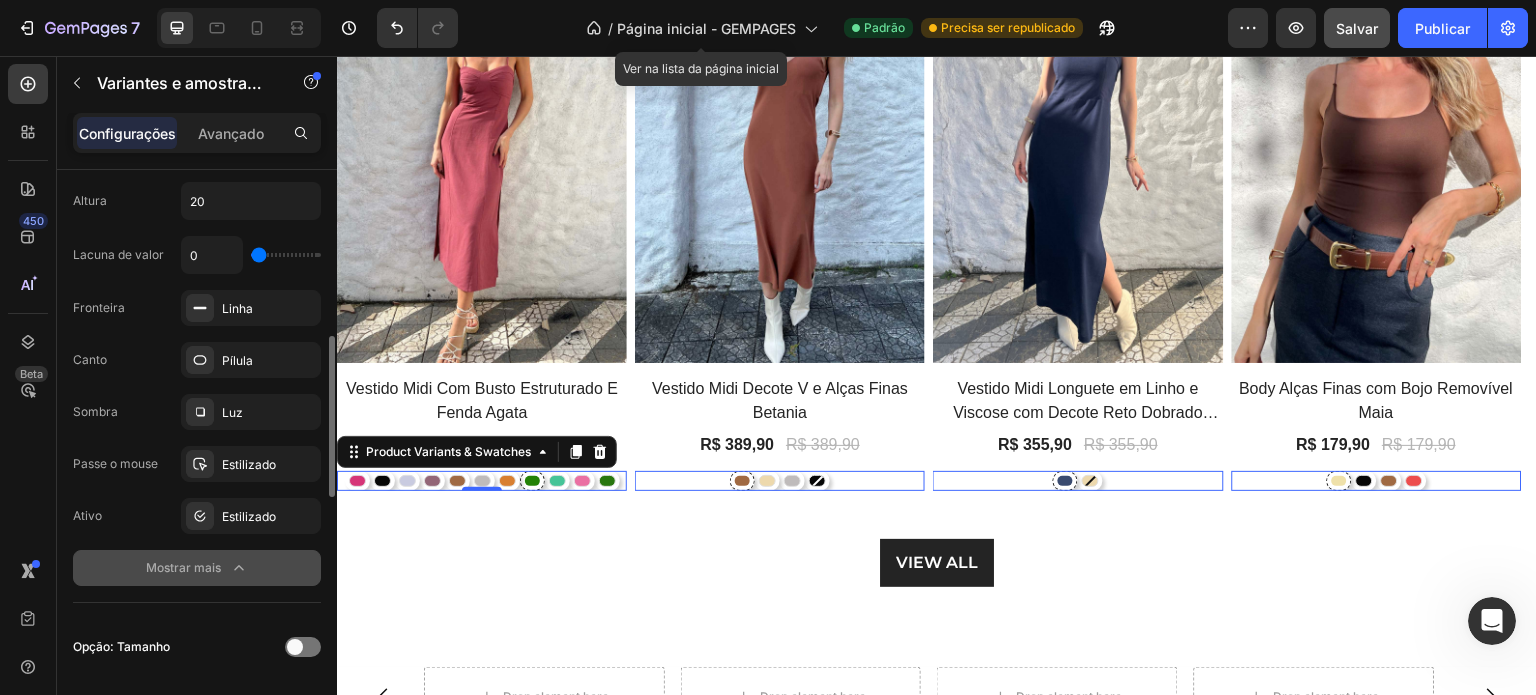 type on "1" 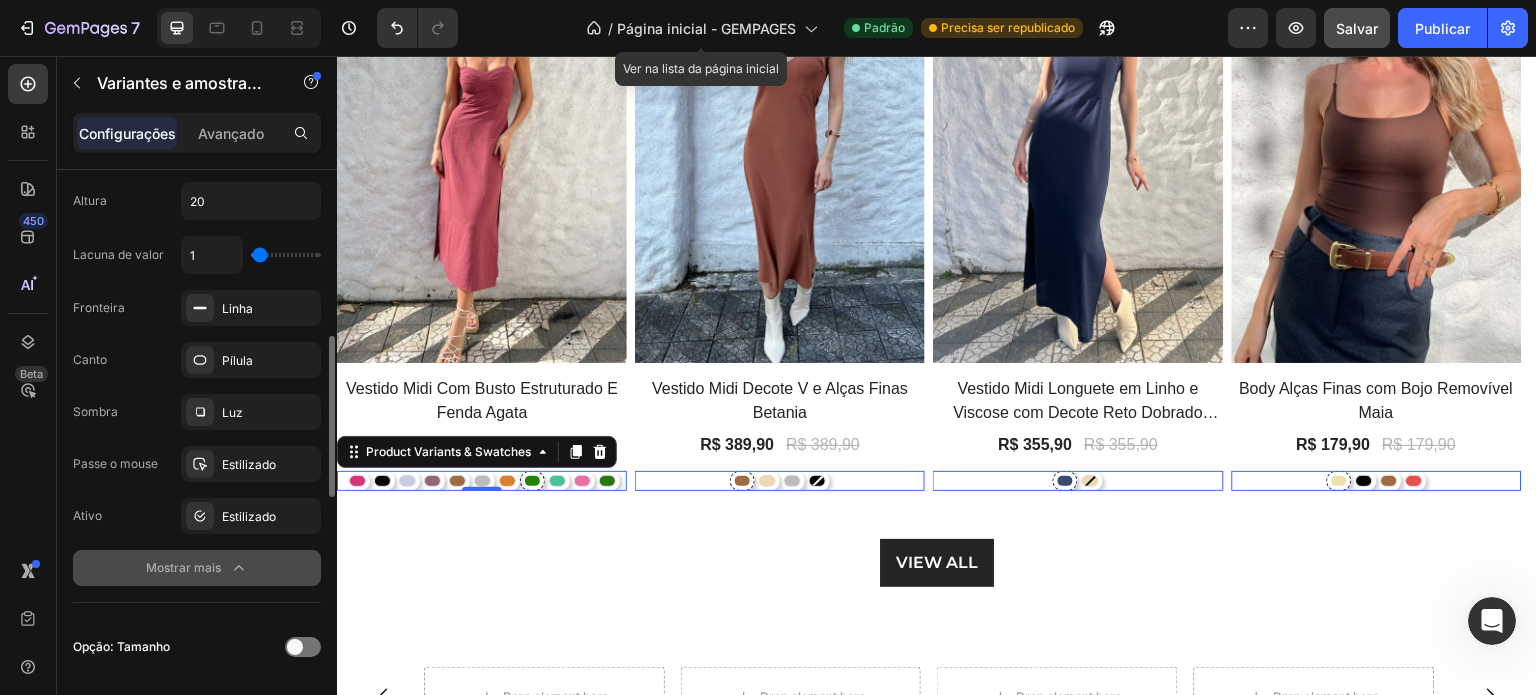 type on "2" 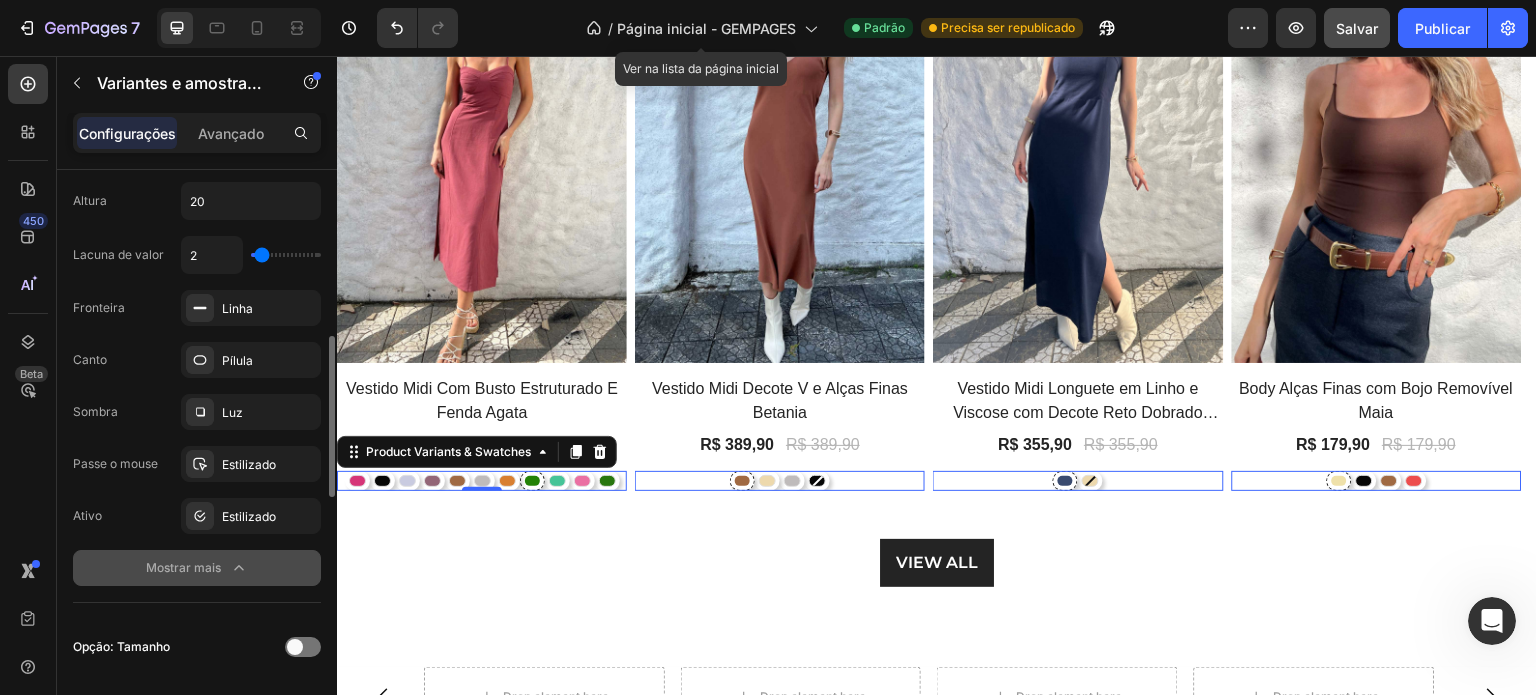 type on "3" 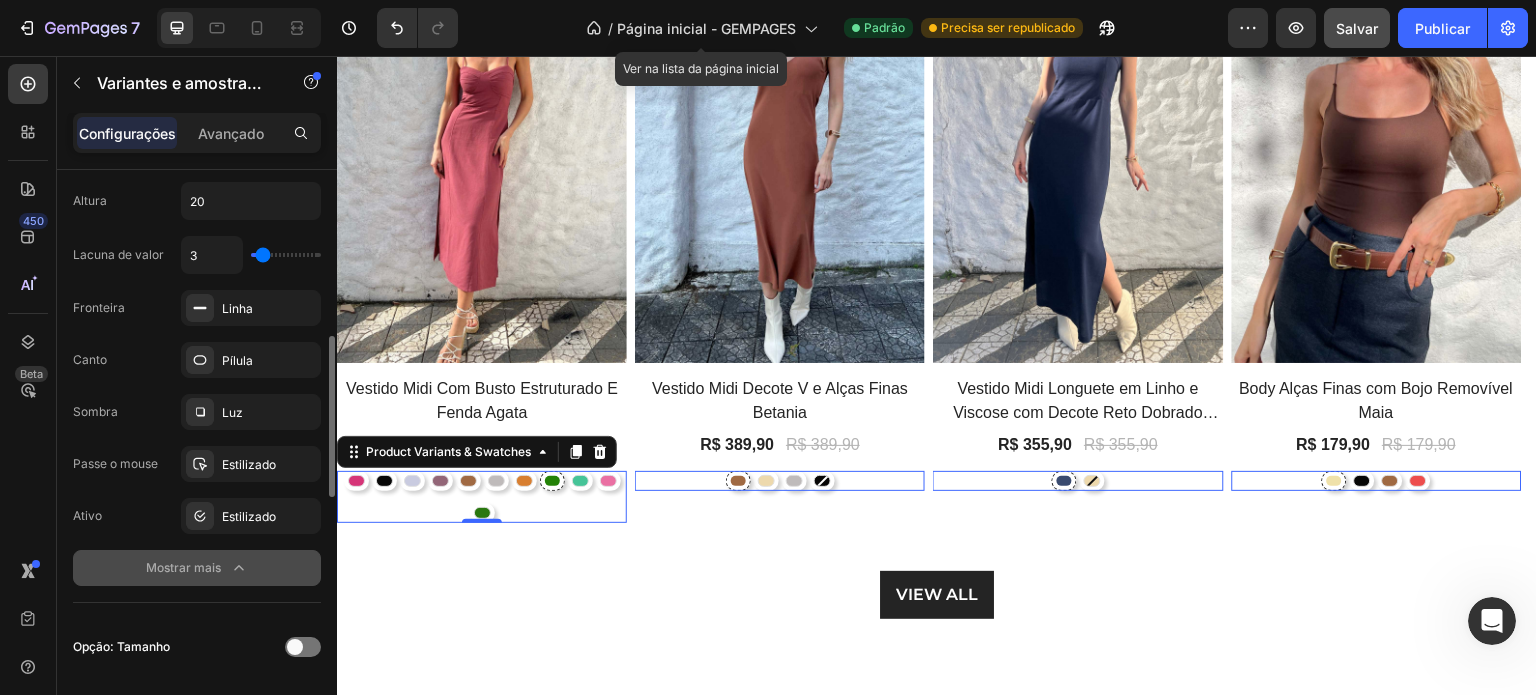 type on "2" 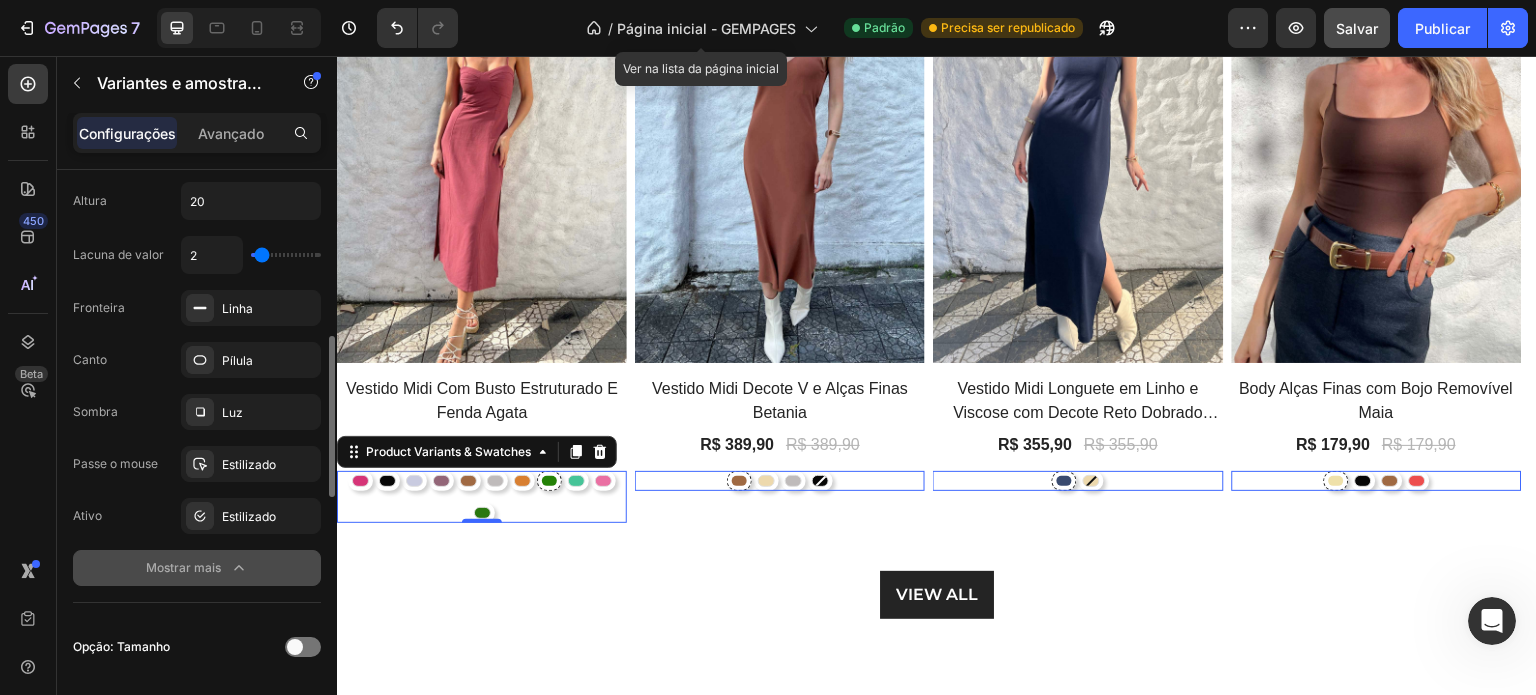 type on "1" 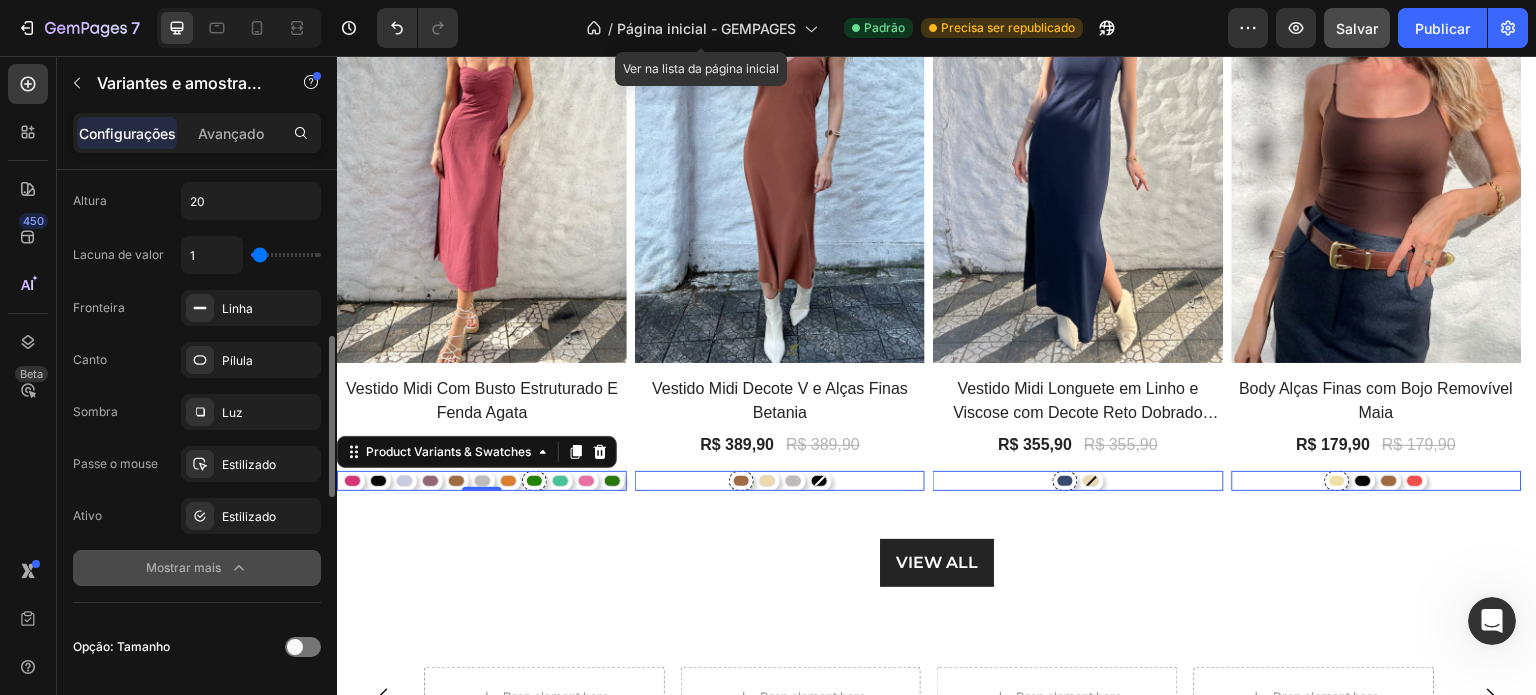 type on "1" 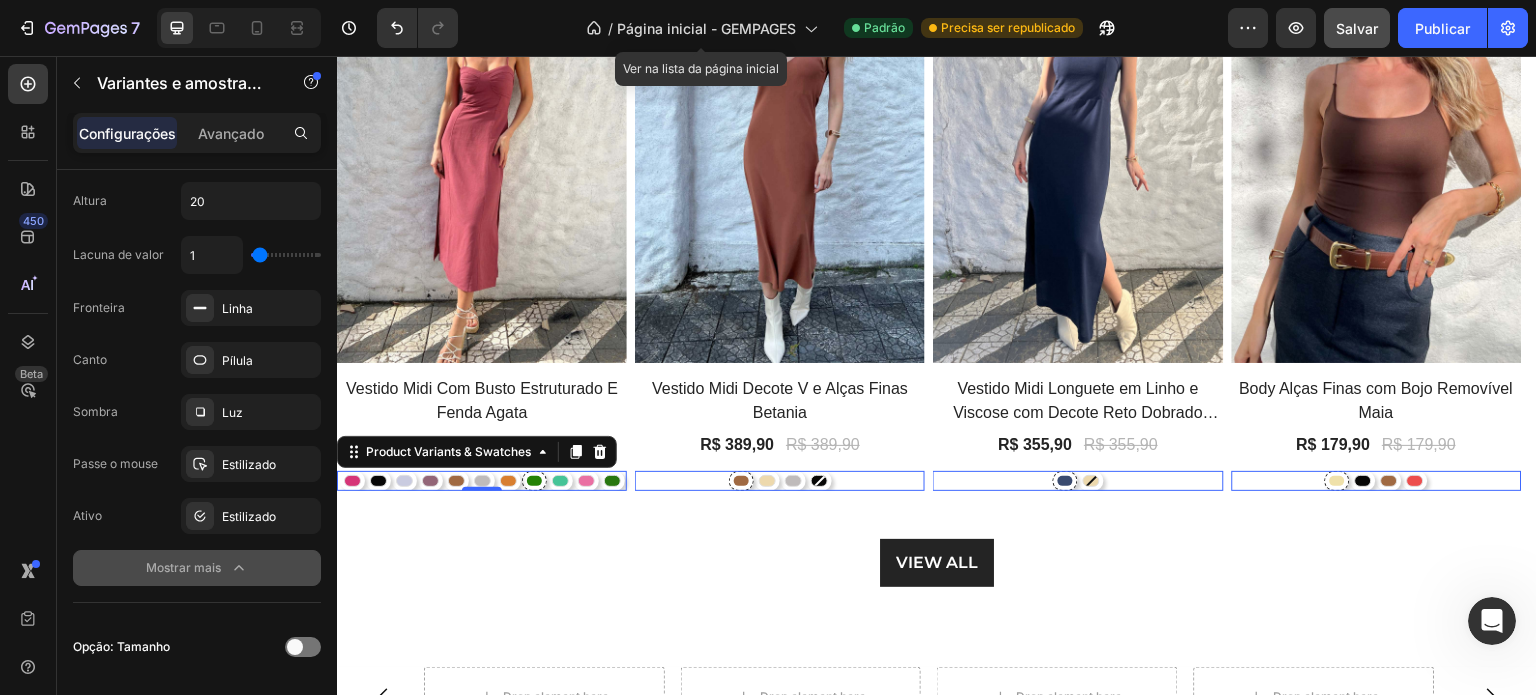 click at bounding box center [430, 481] 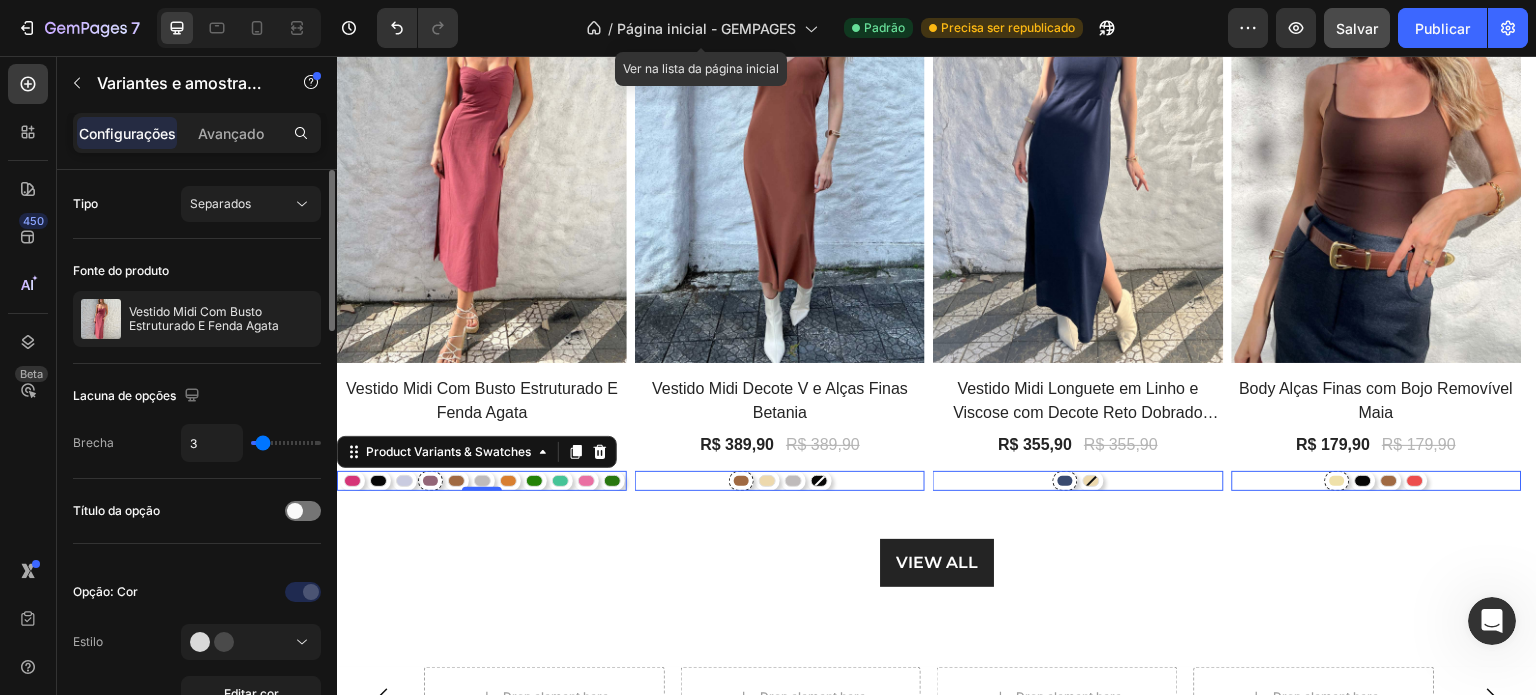 scroll, scrollTop: 100, scrollLeft: 0, axis: vertical 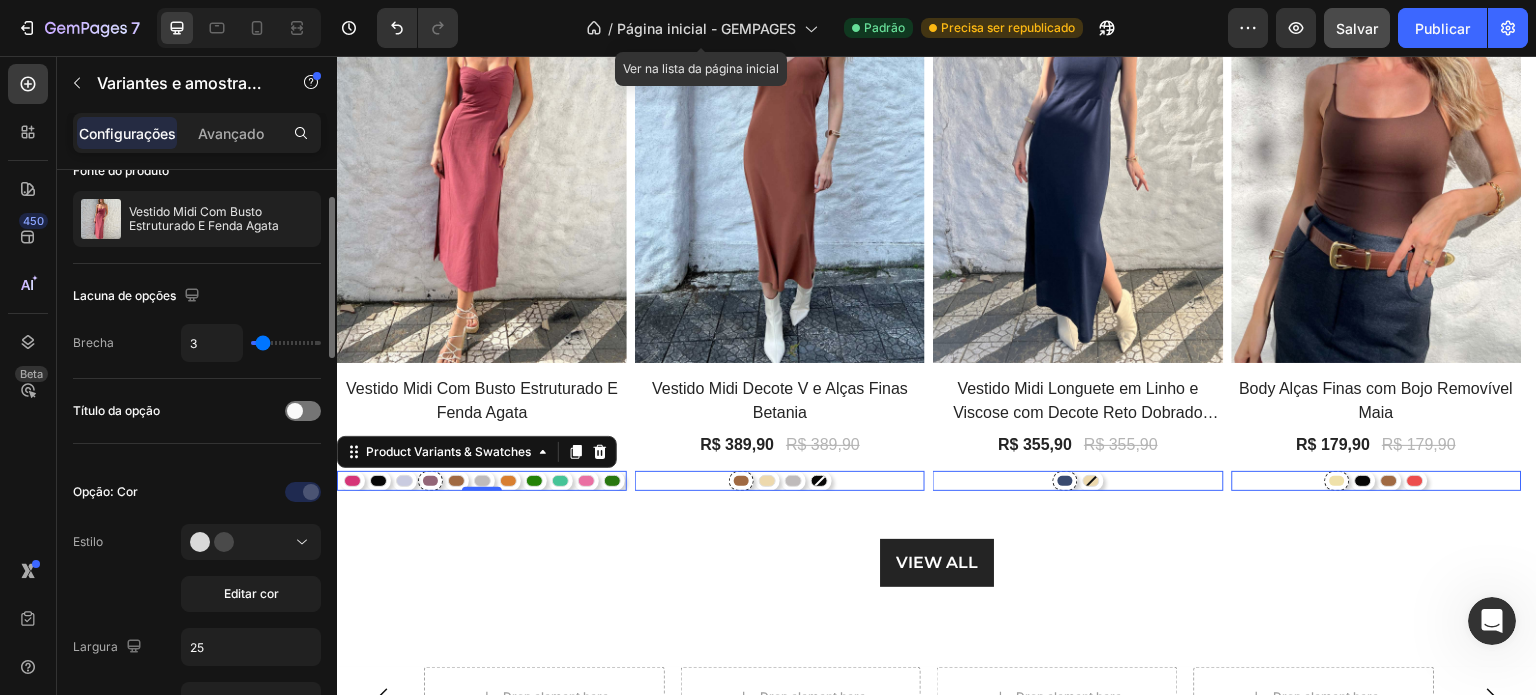 type on "16" 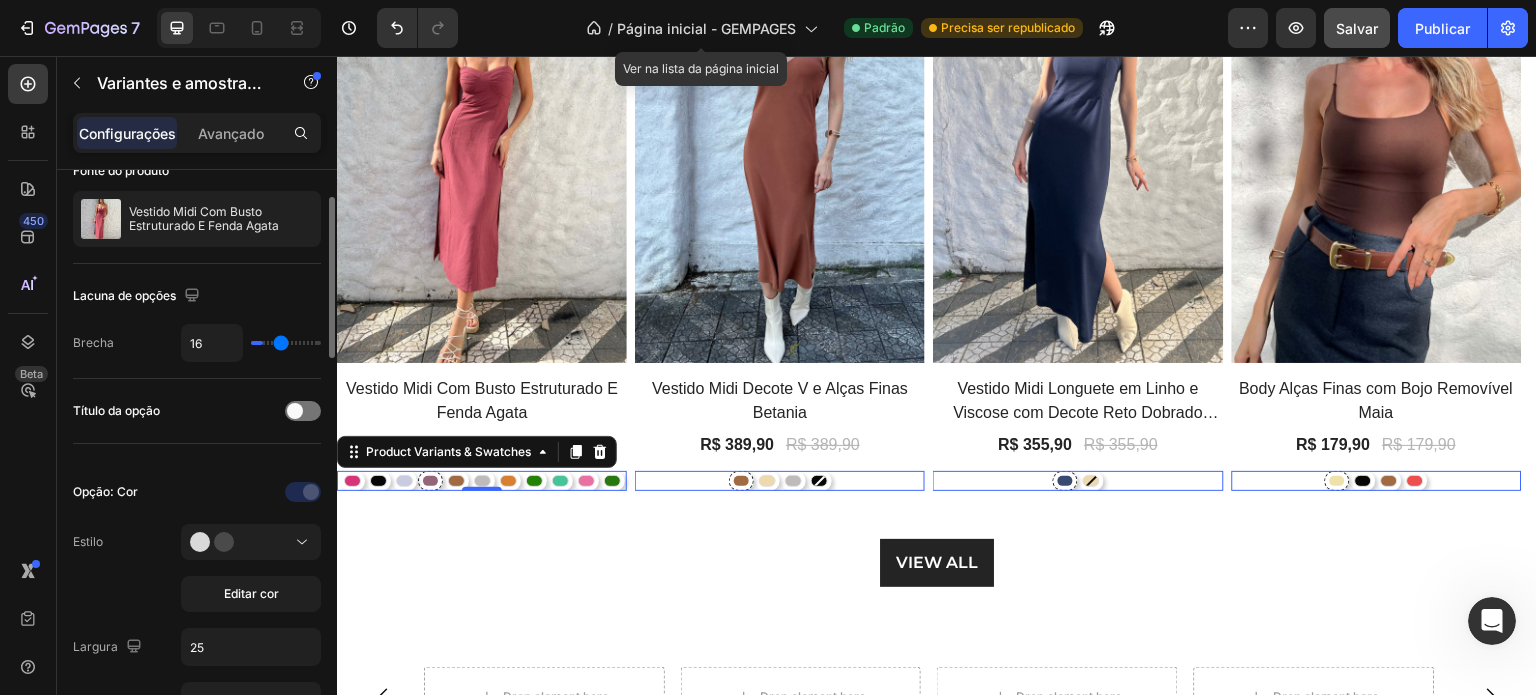 type on "17" 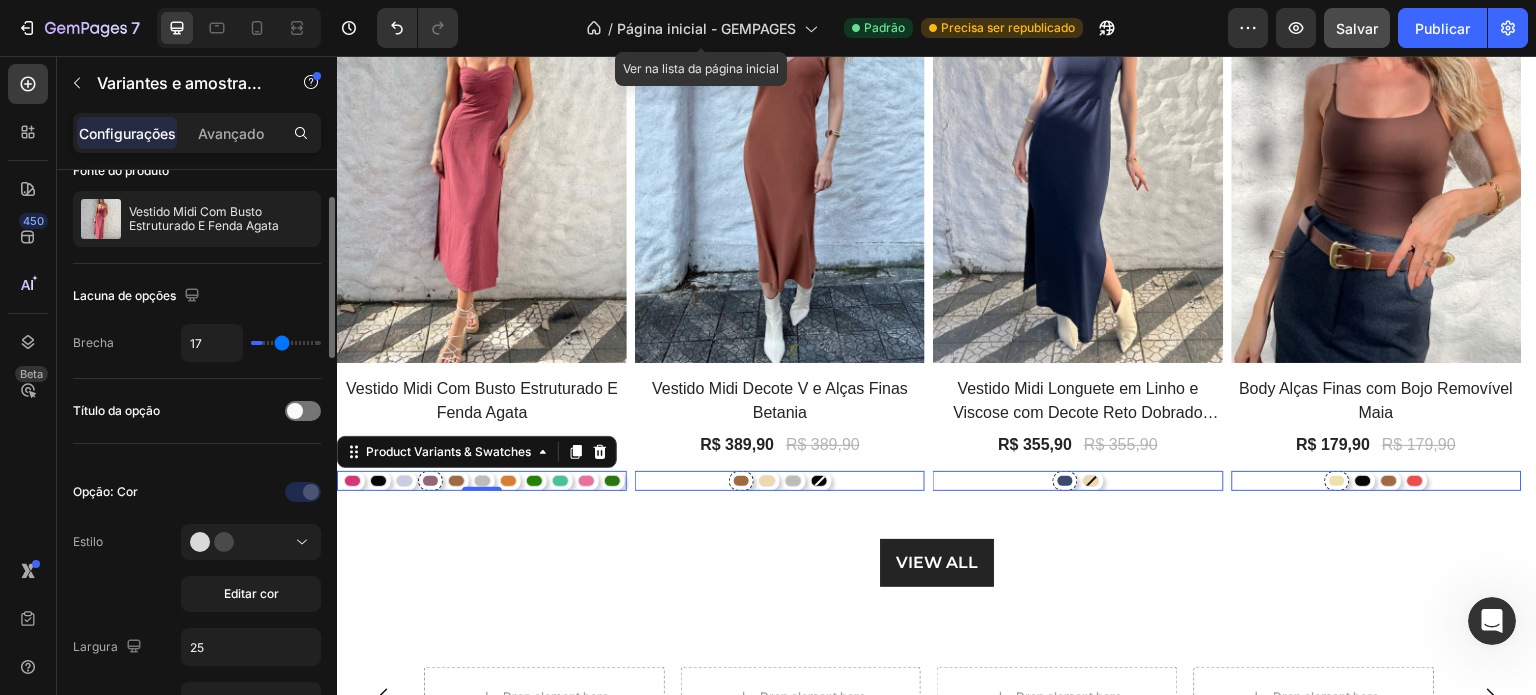 type on "18" 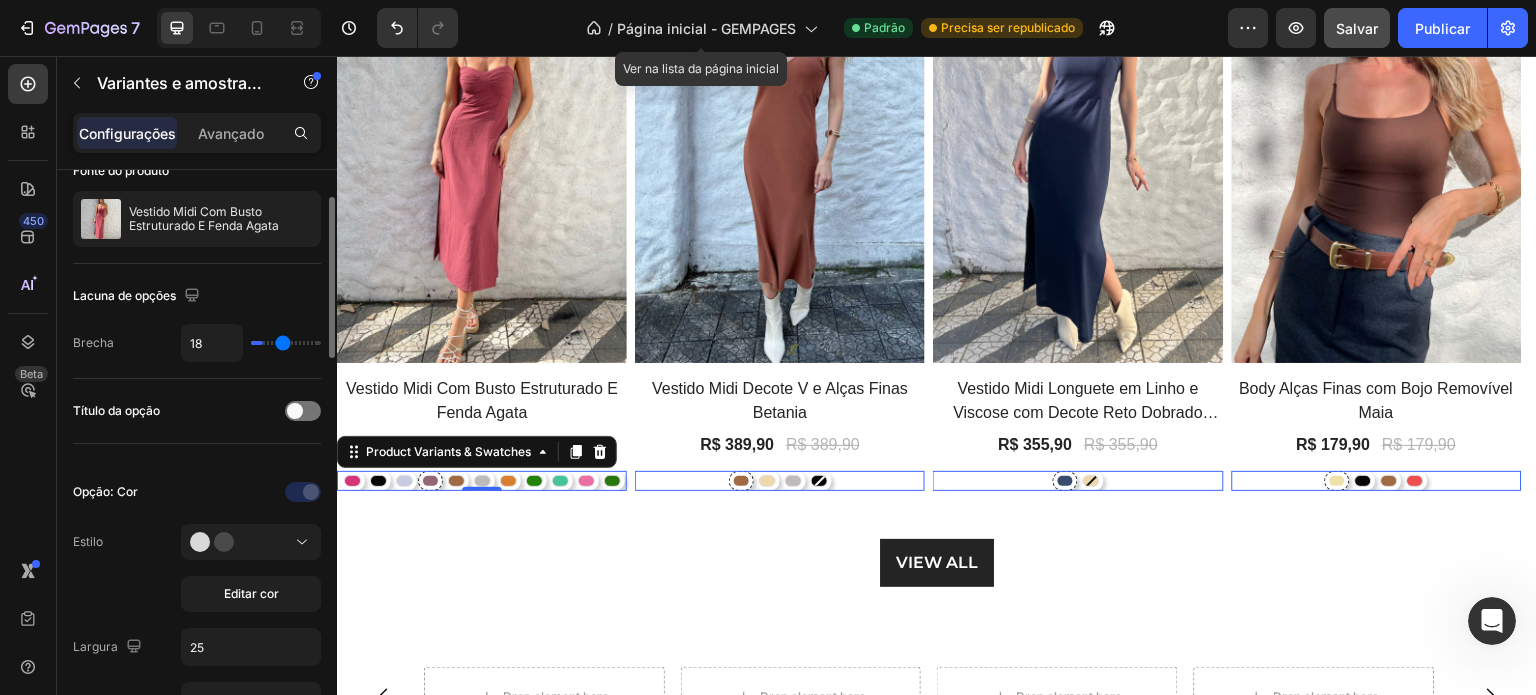 type on "19" 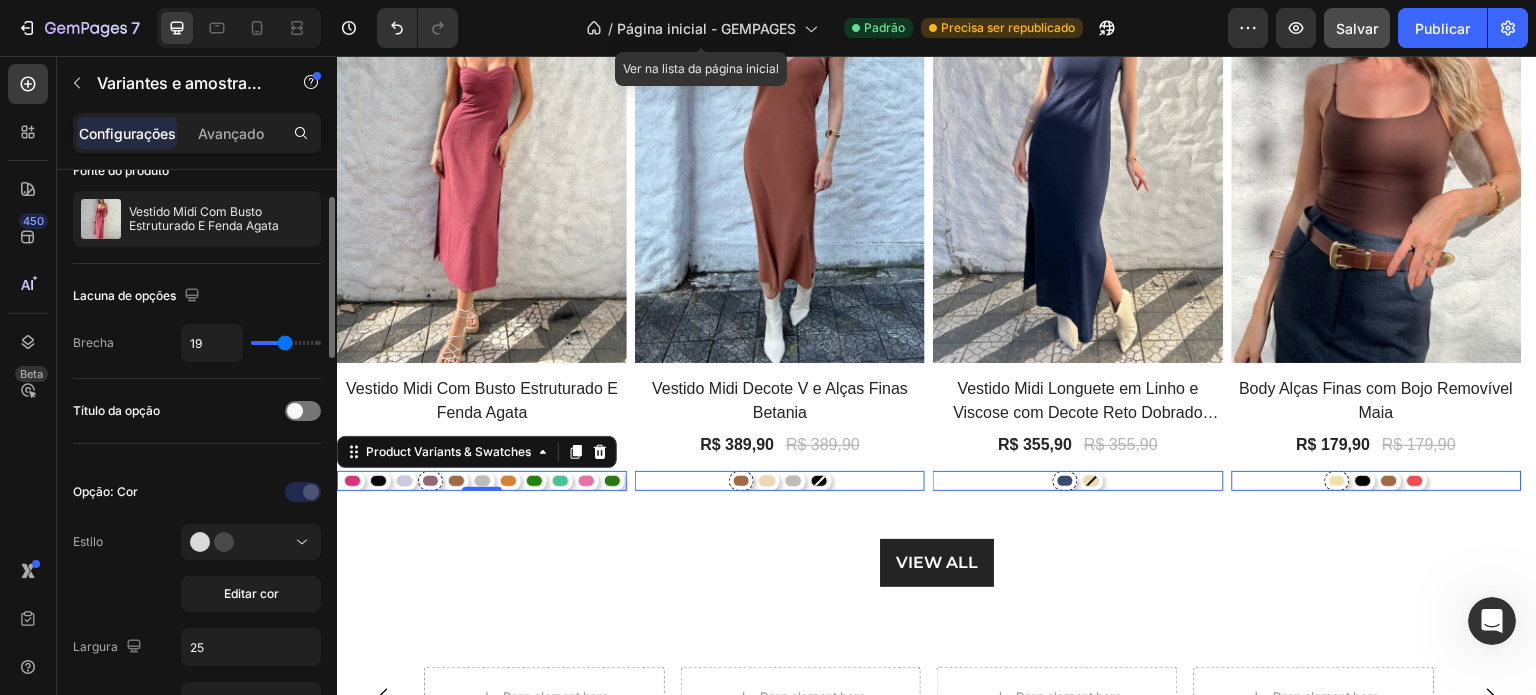type on "21" 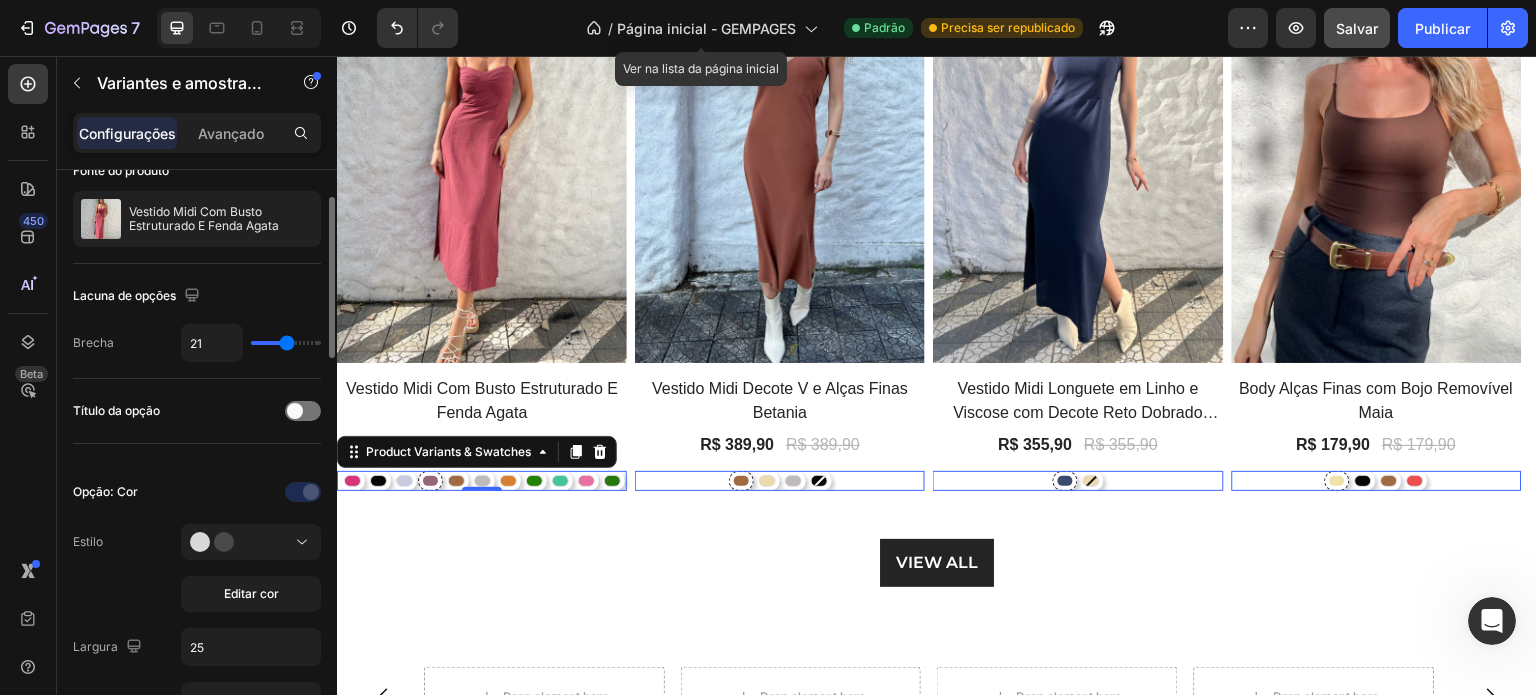 type on "22" 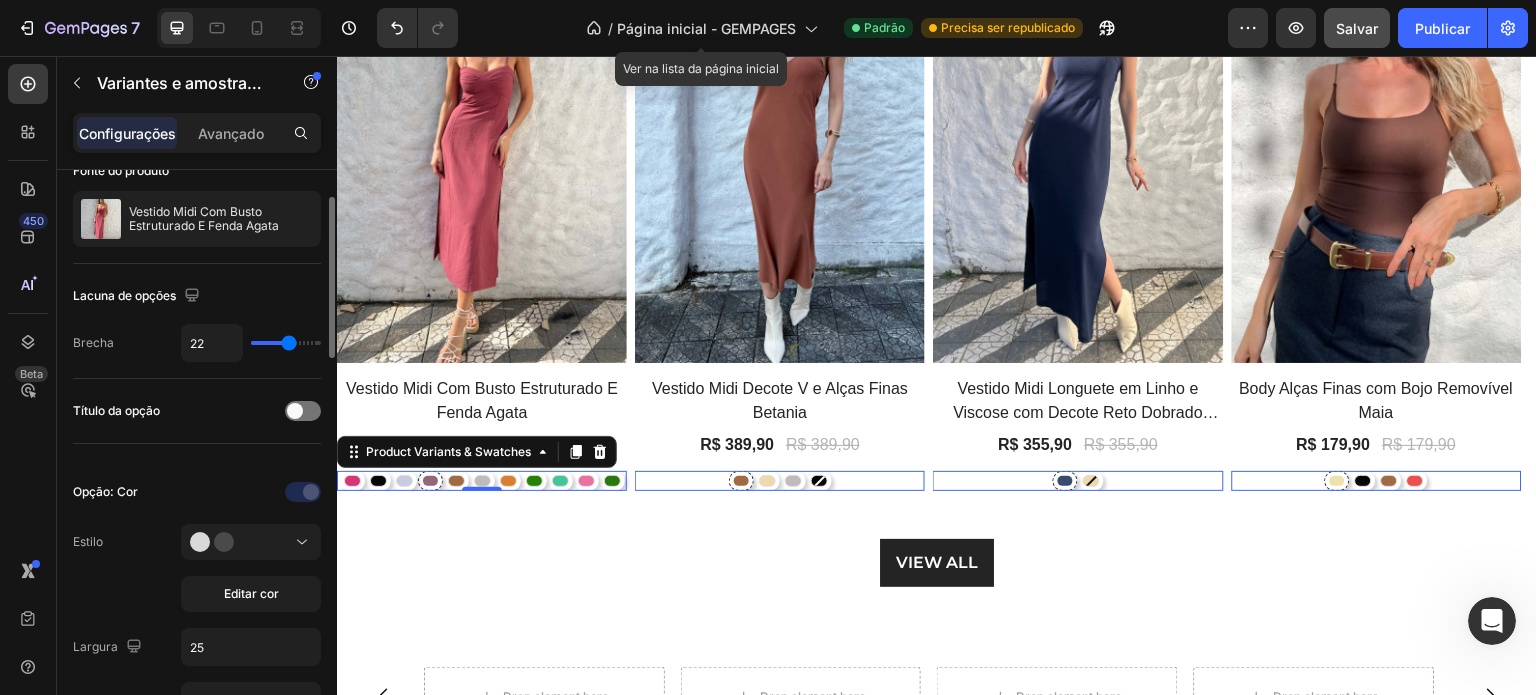type on "23" 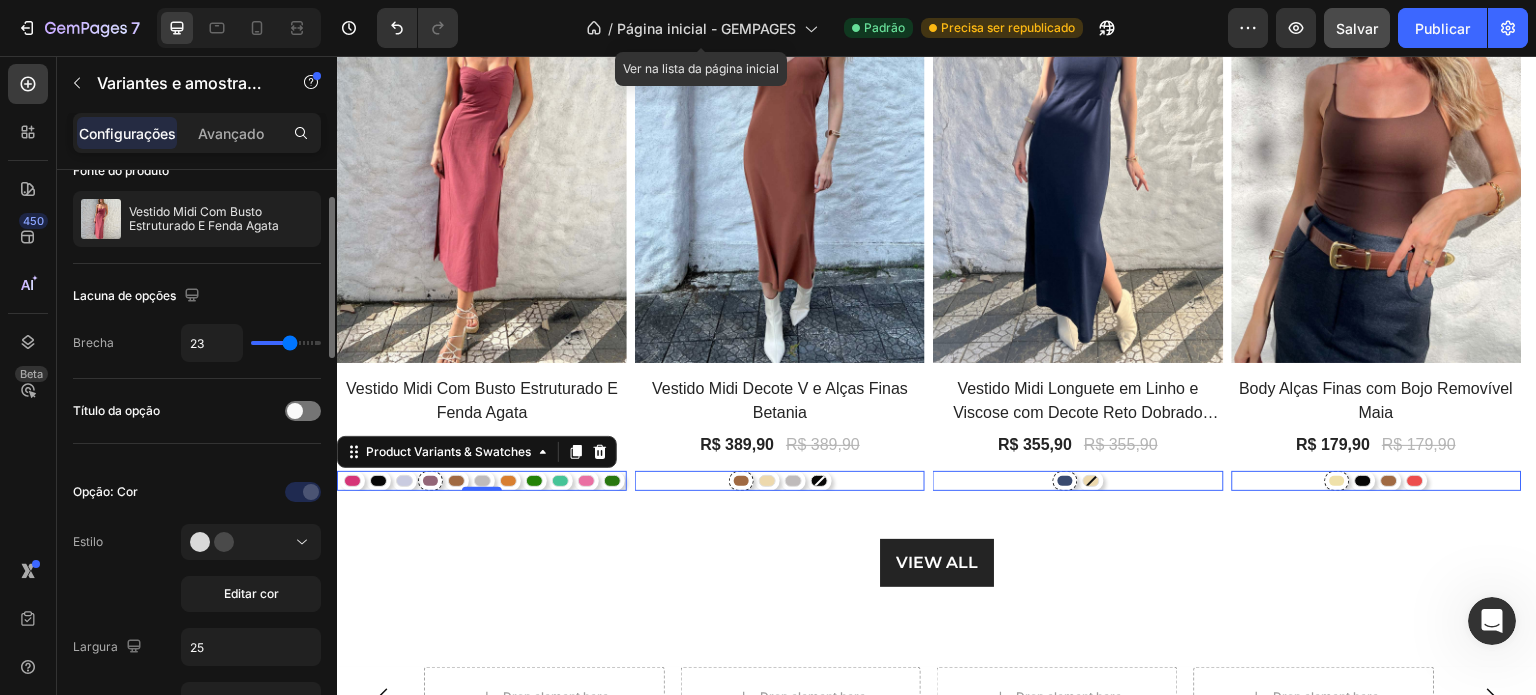 drag, startPoint x: 264, startPoint y: 339, endPoint x: 289, endPoint y: 339, distance: 25 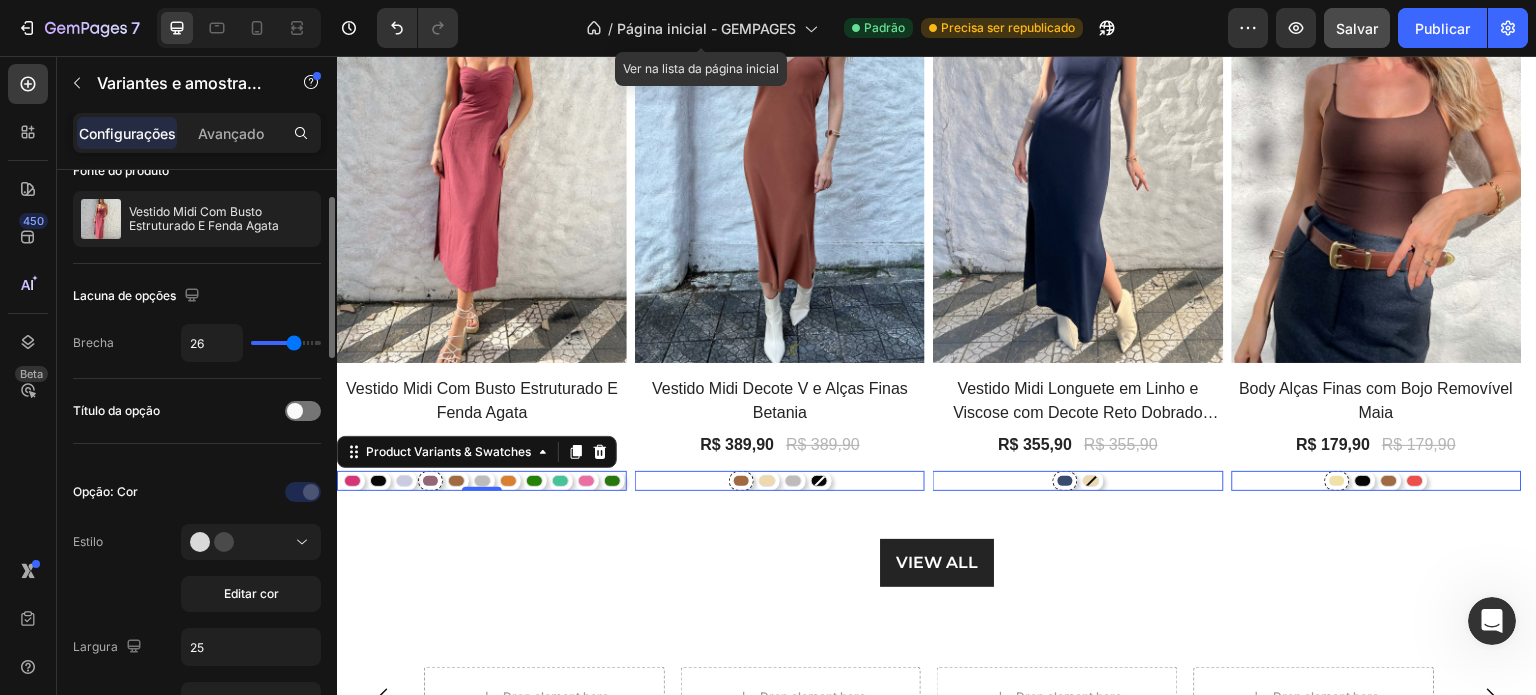 type on "31" 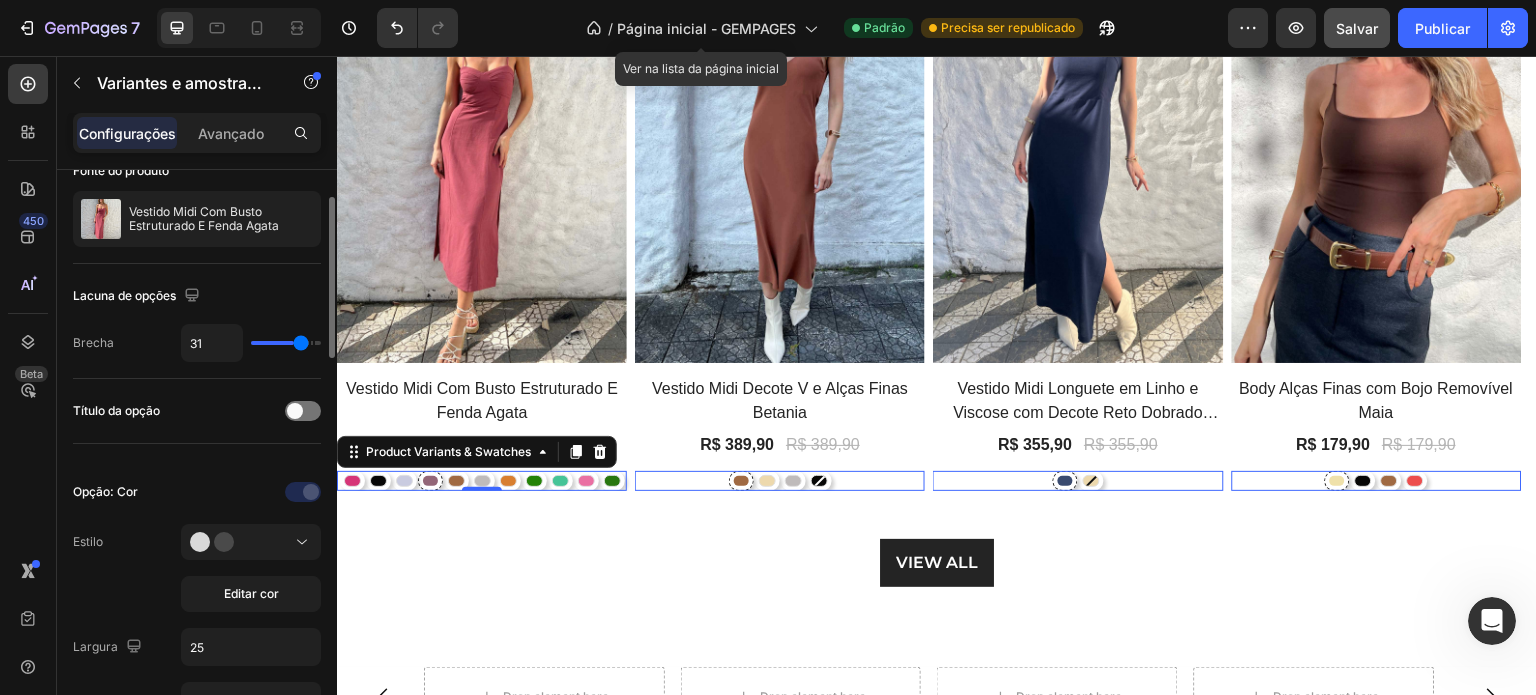 type on "33" 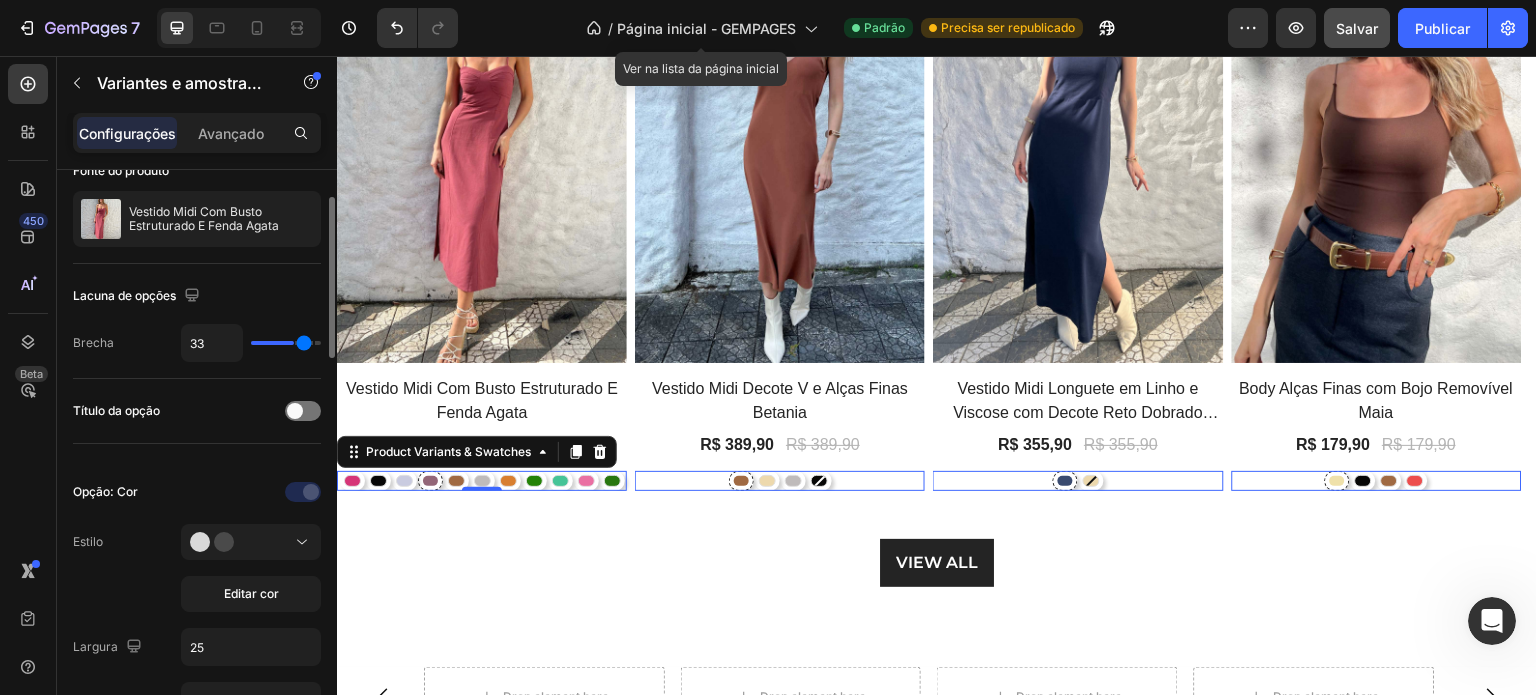 type on "35" 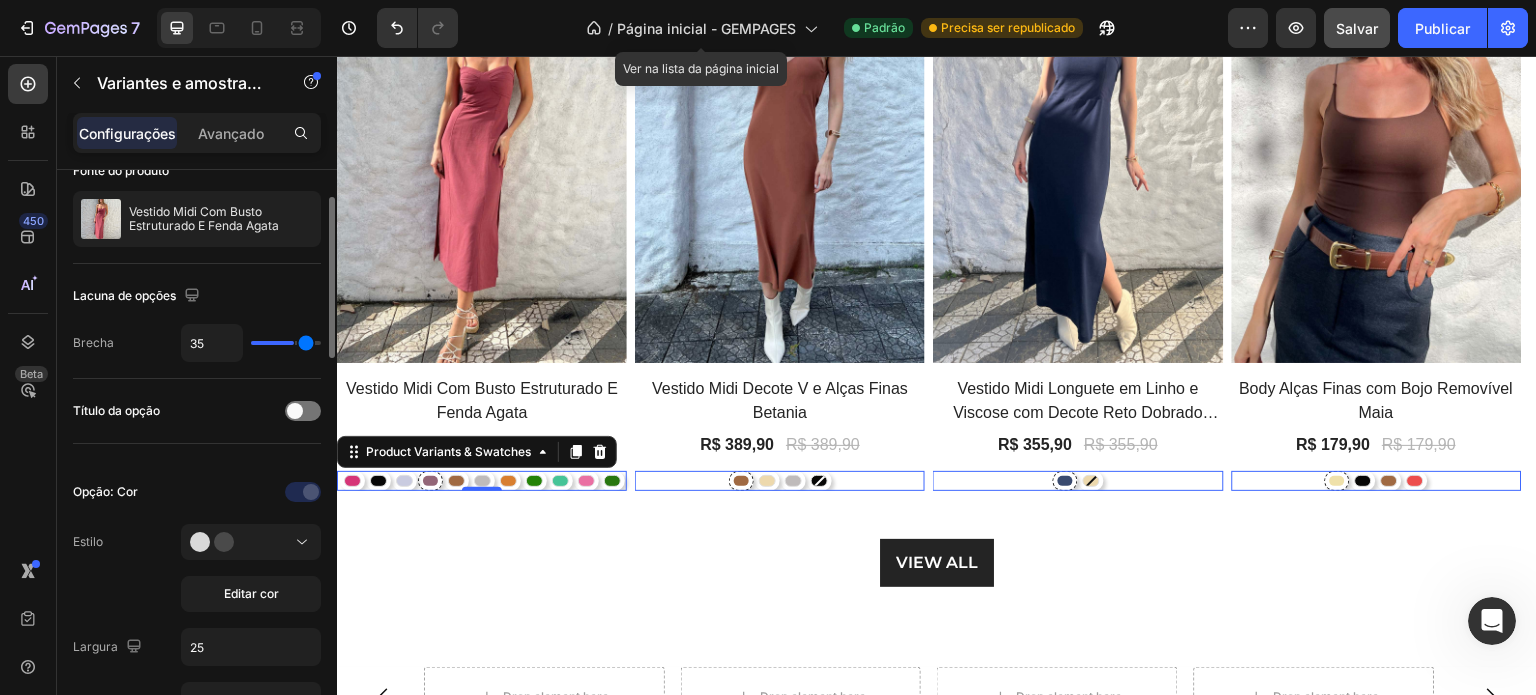 type on "36" 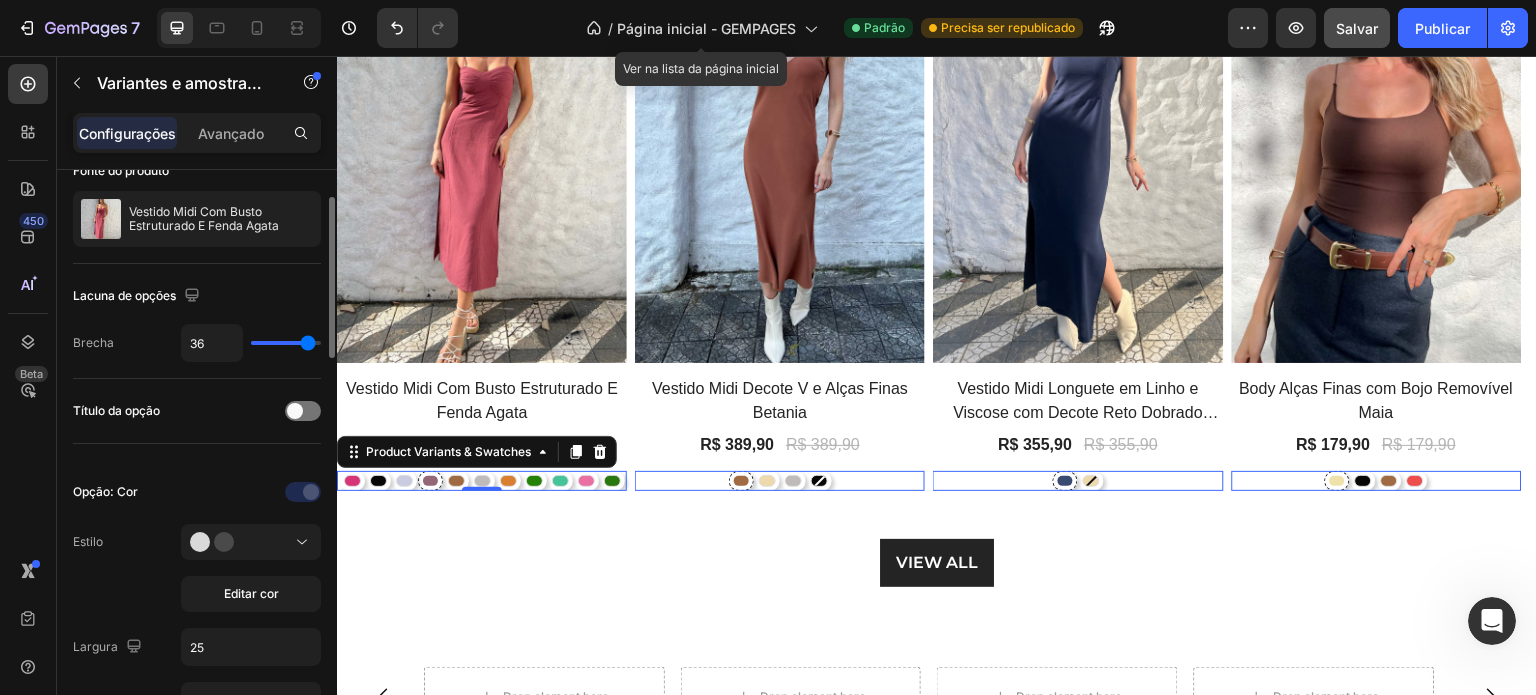 drag, startPoint x: 292, startPoint y: 338, endPoint x: 308, endPoint y: 338, distance: 16 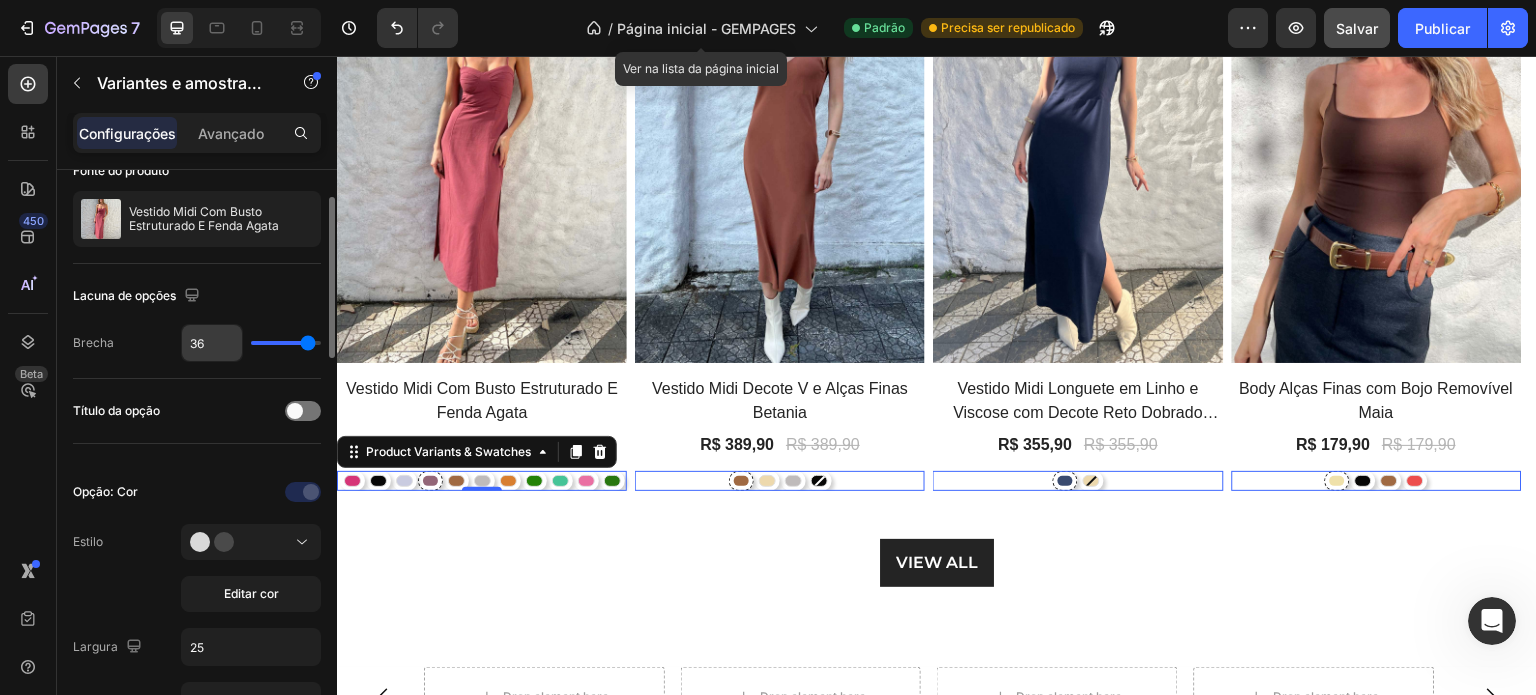 drag, startPoint x: 299, startPoint y: 332, endPoint x: 241, endPoint y: 332, distance: 58 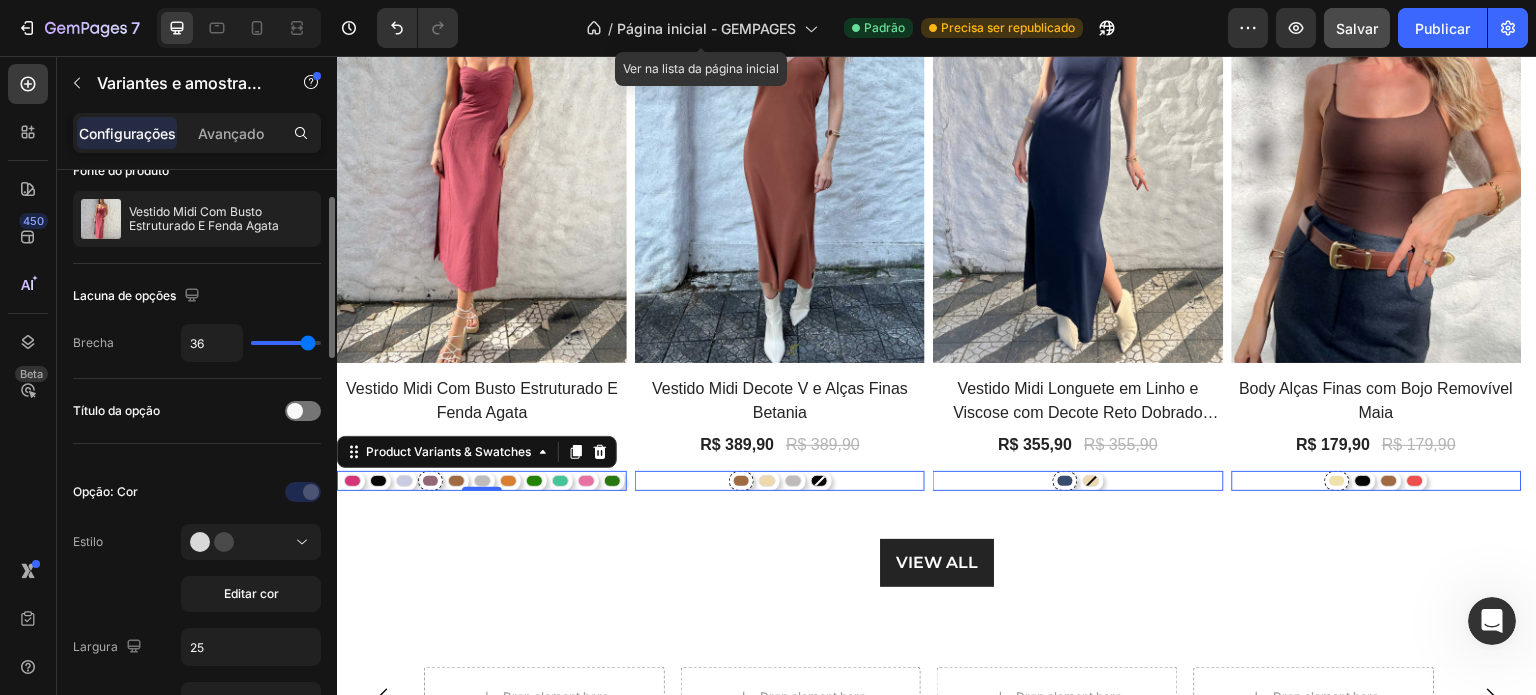 type on "0" 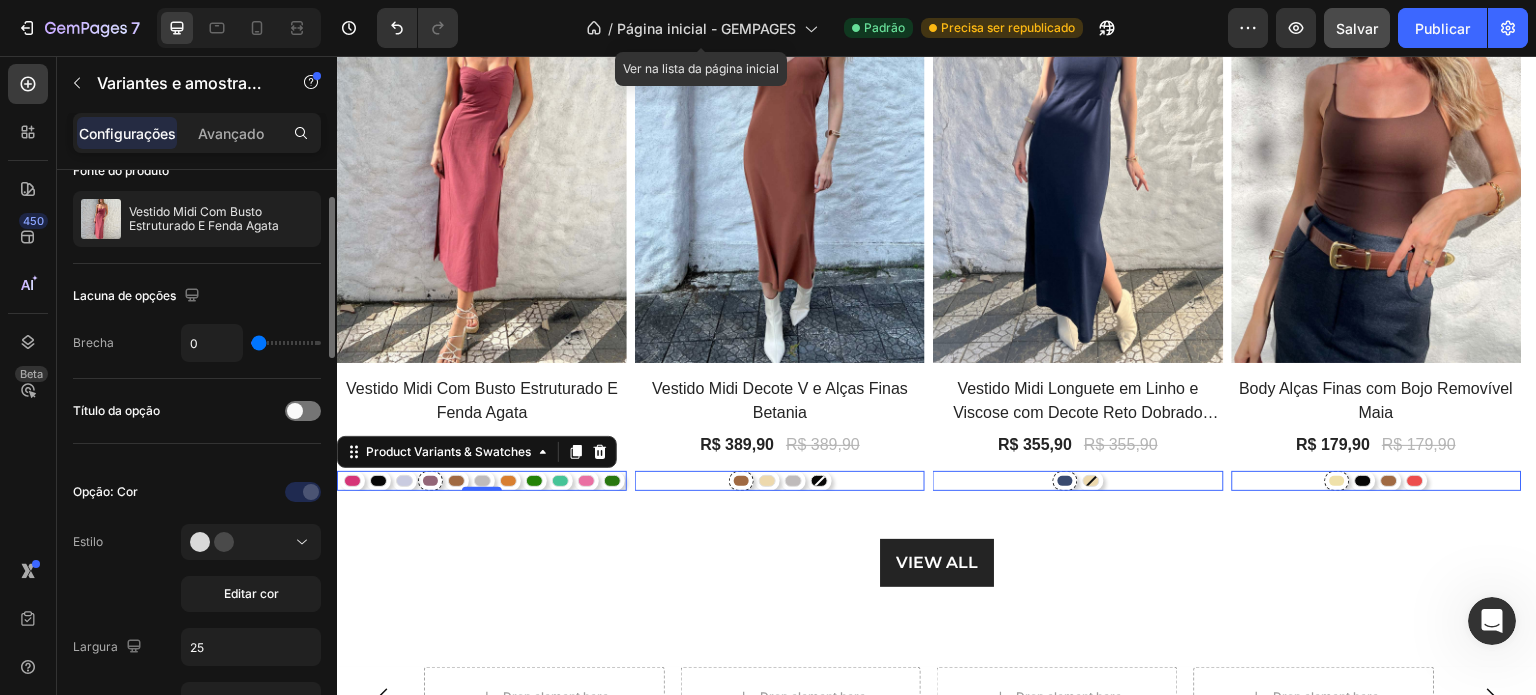 type on "0" 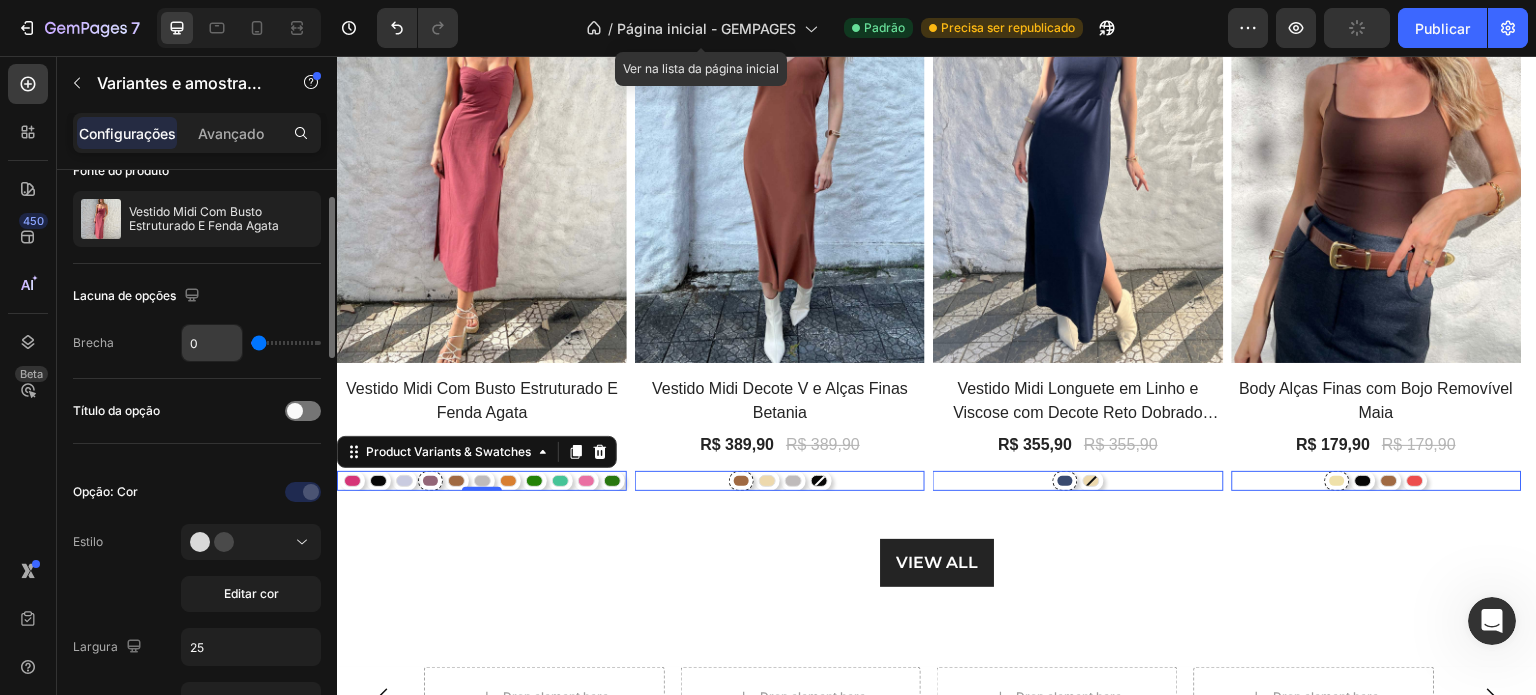 drag, startPoint x: 256, startPoint y: 339, endPoint x: 222, endPoint y: 343, distance: 34.234486 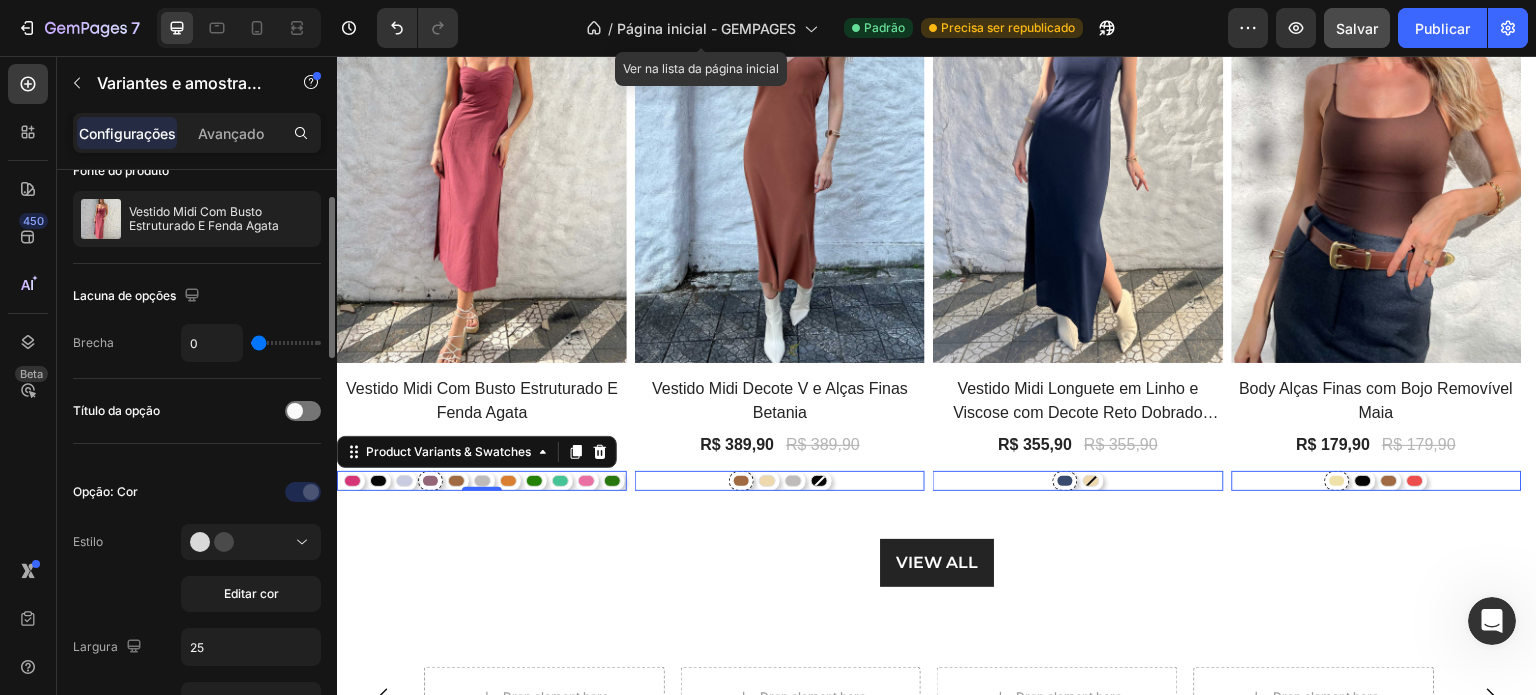 click on "Título da opção" 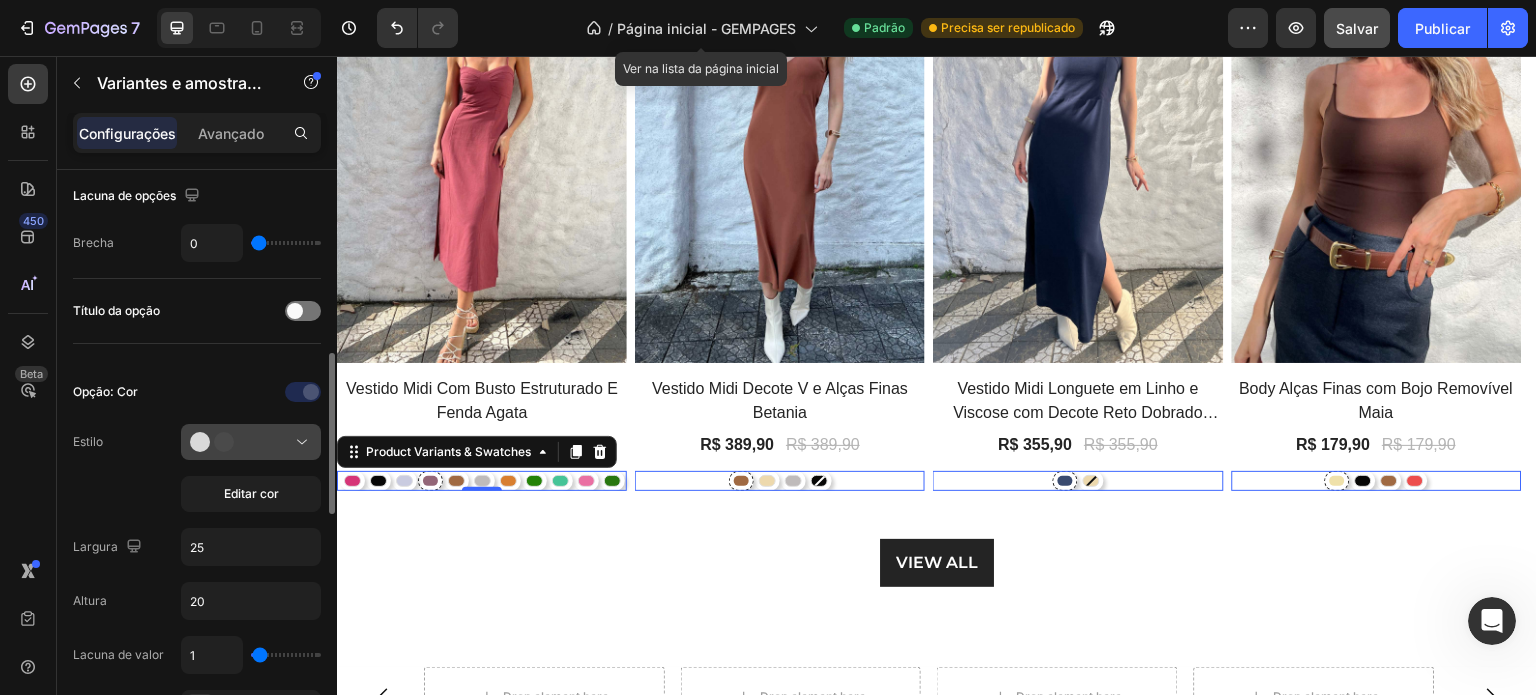 scroll, scrollTop: 300, scrollLeft: 0, axis: vertical 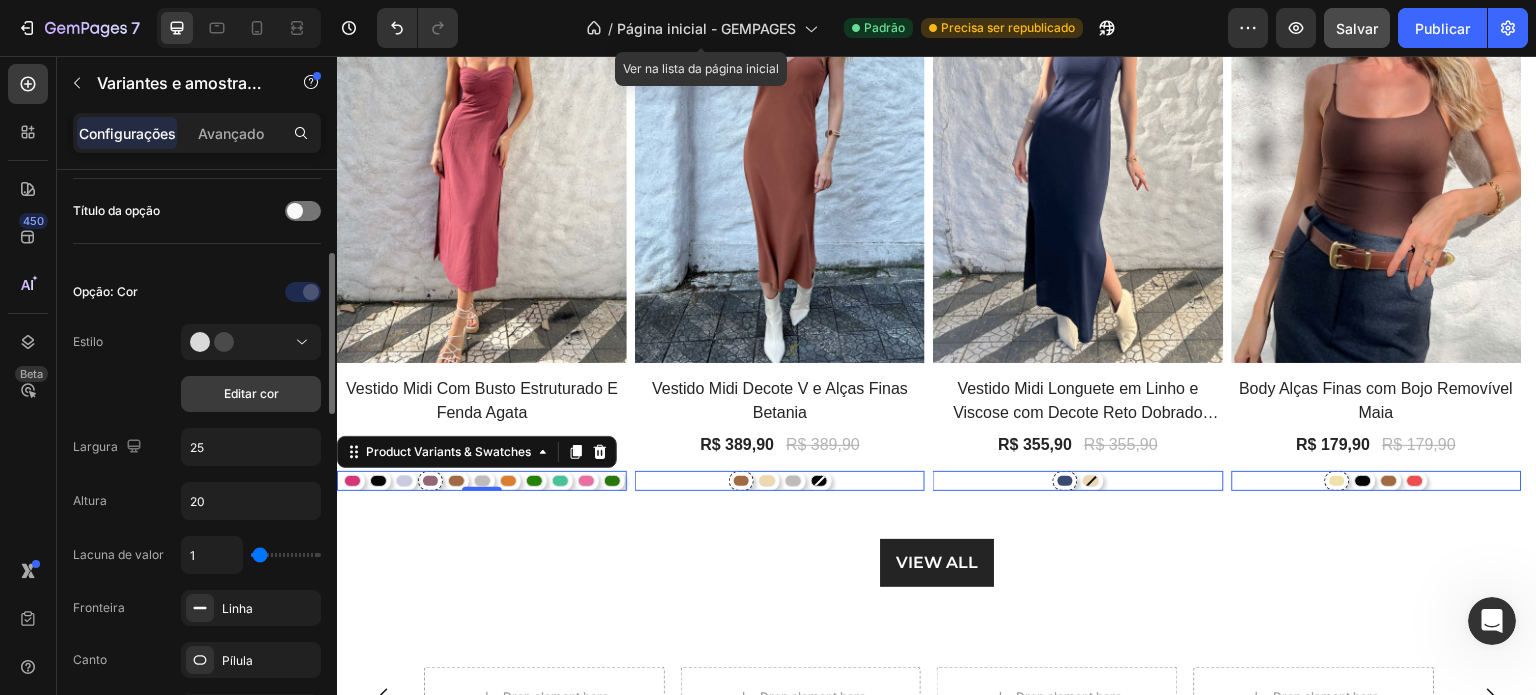 click on "Editar cor" at bounding box center (251, 393) 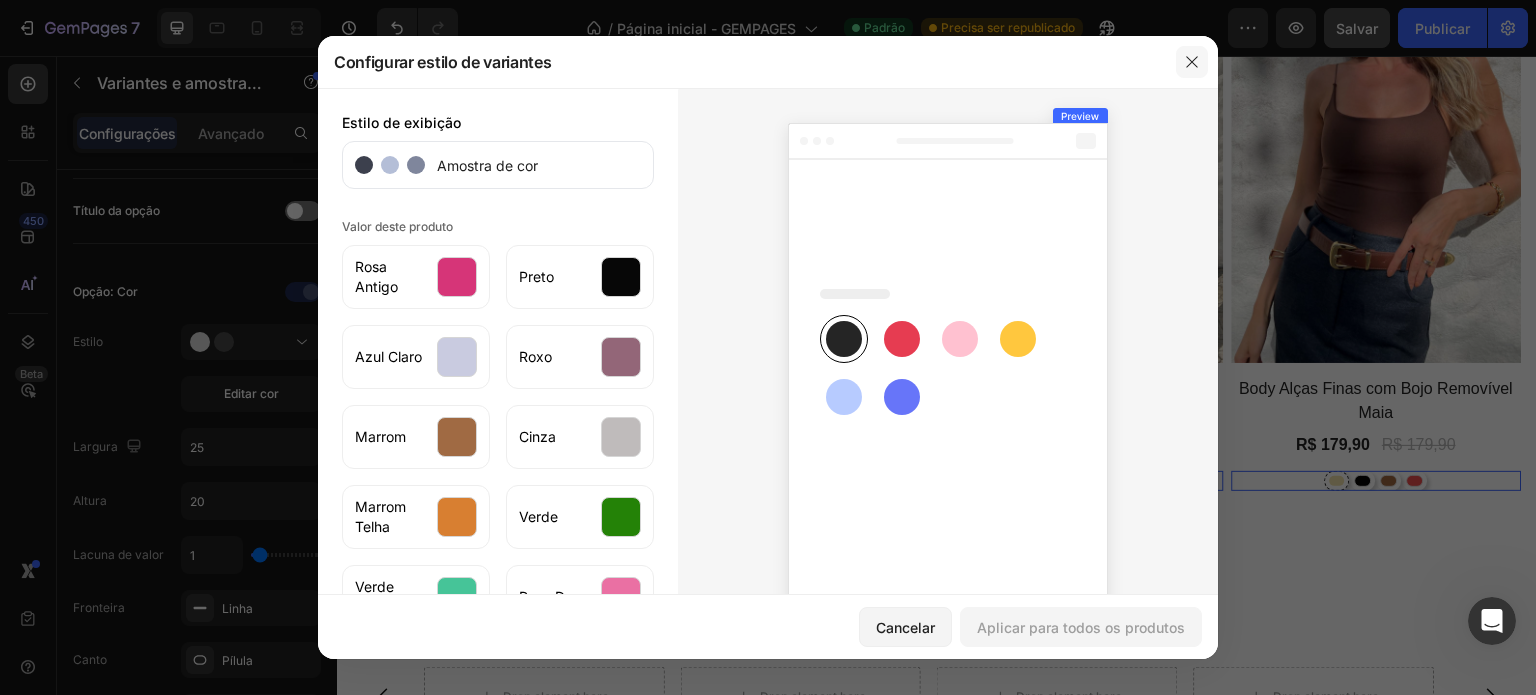 click 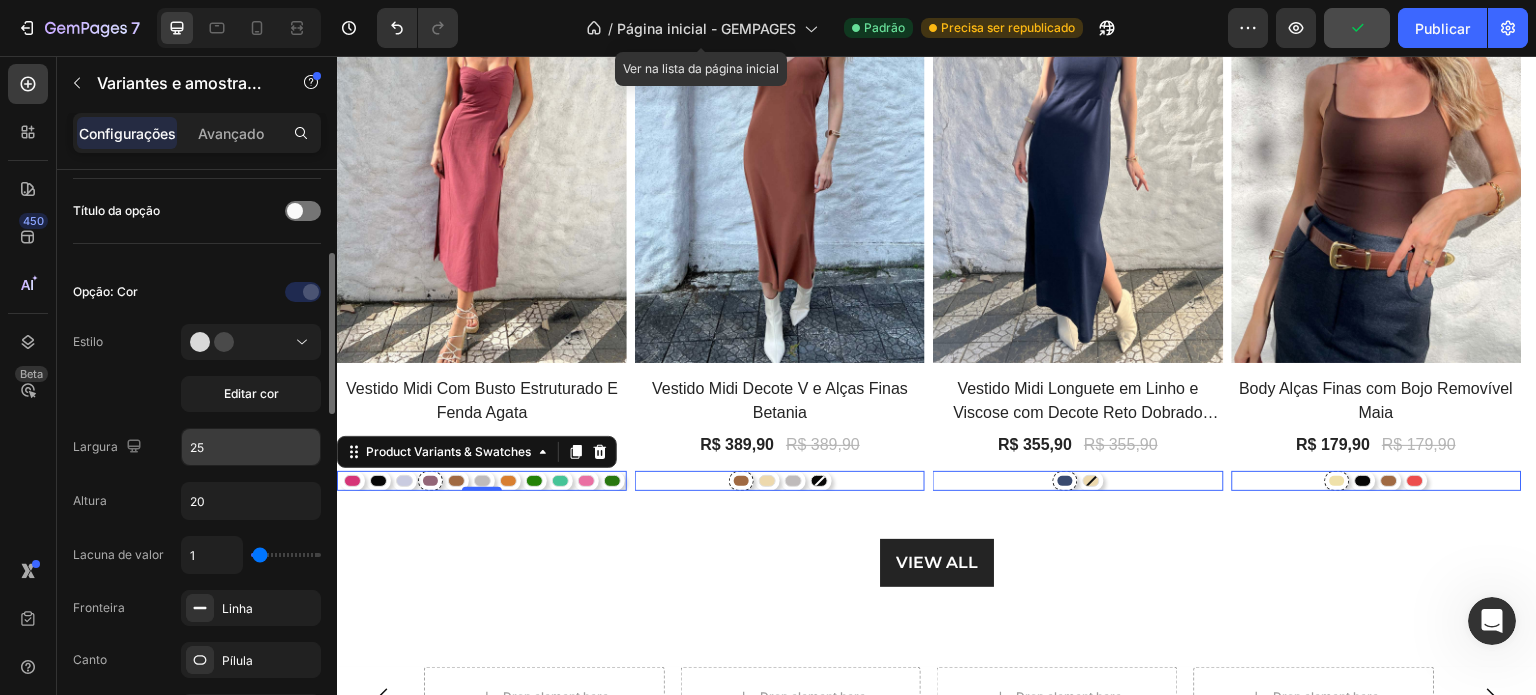 scroll, scrollTop: 500, scrollLeft: 0, axis: vertical 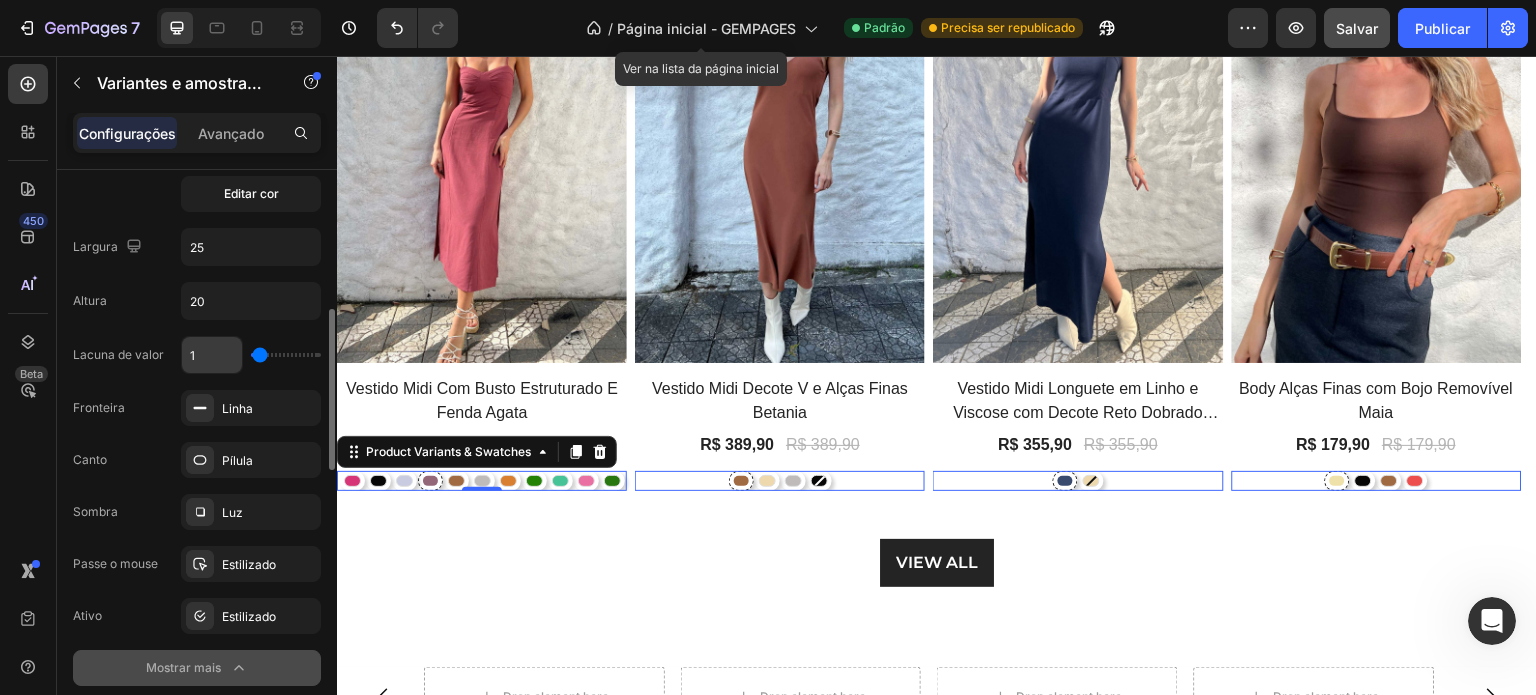 click on "1" at bounding box center (212, 355) 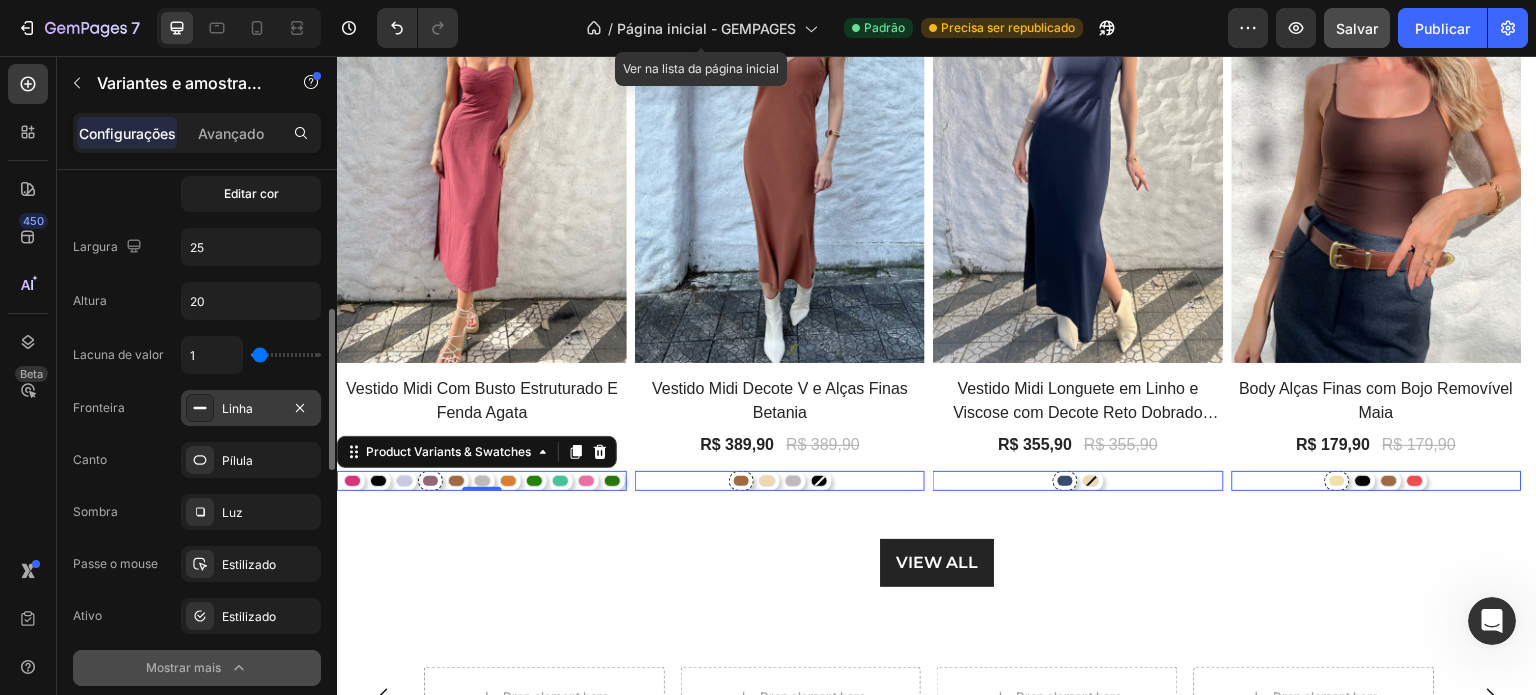click on "Linha" at bounding box center [237, 408] 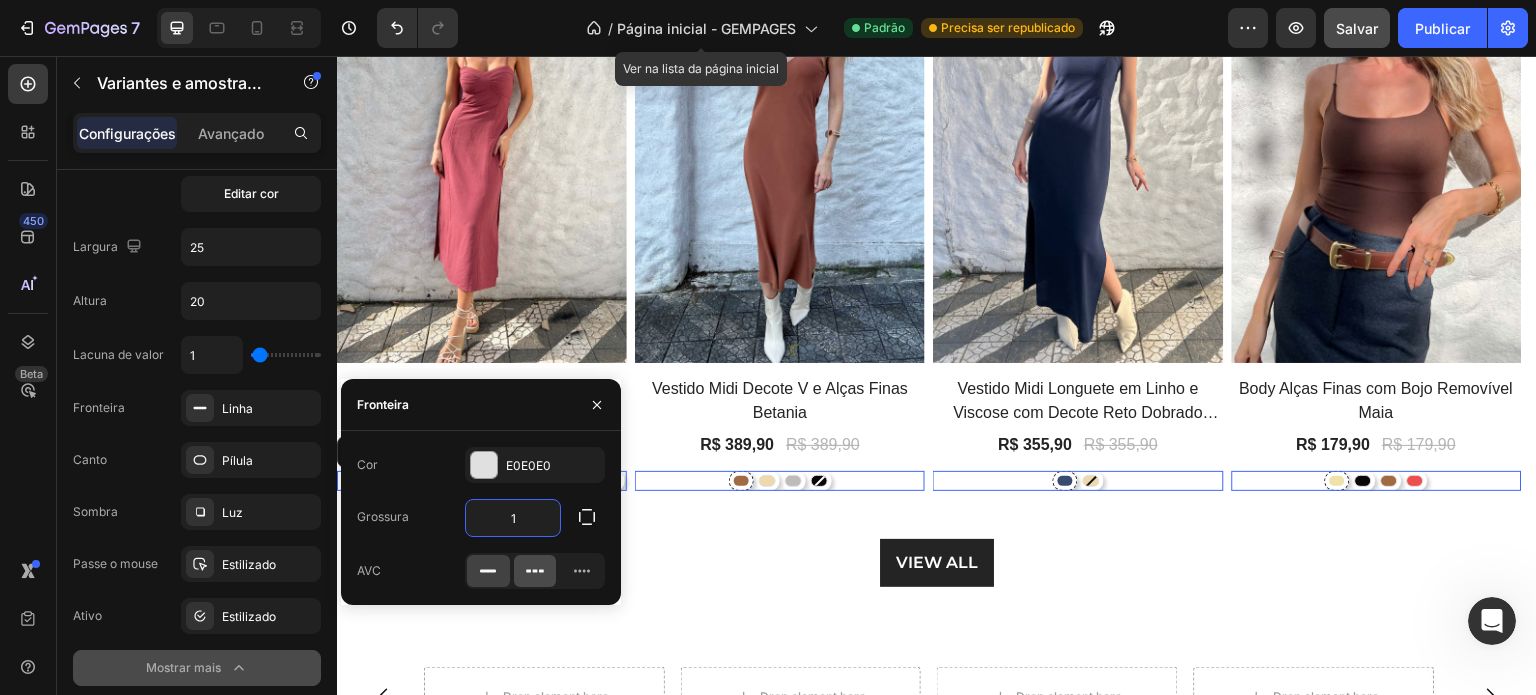 click 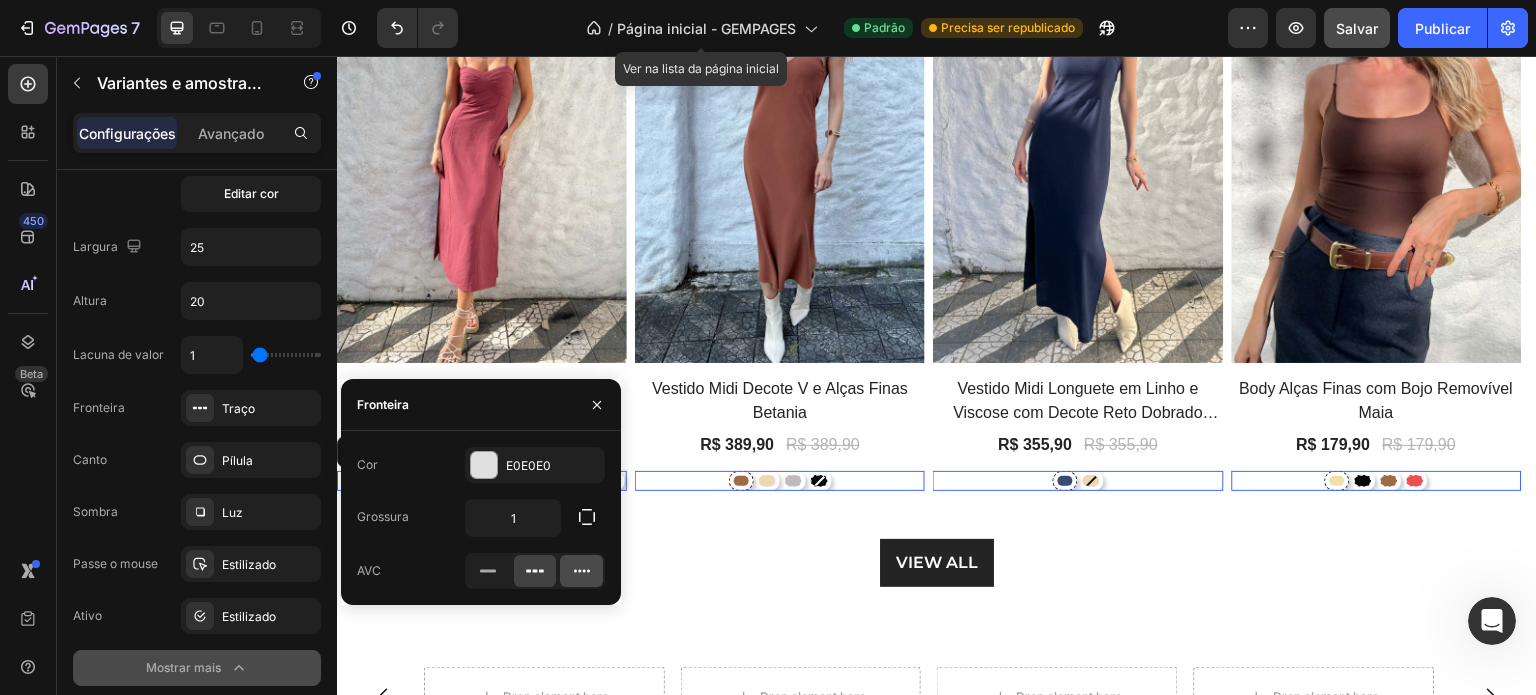 click 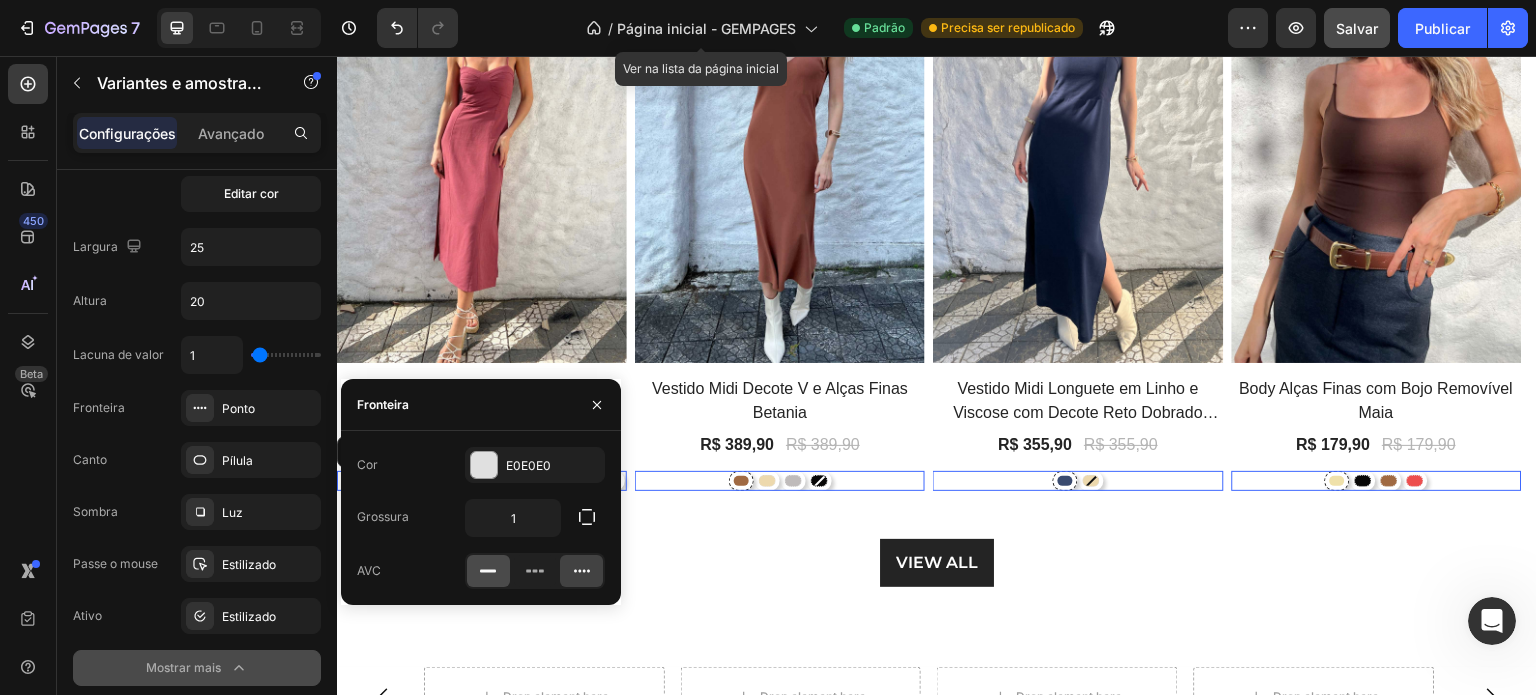 click 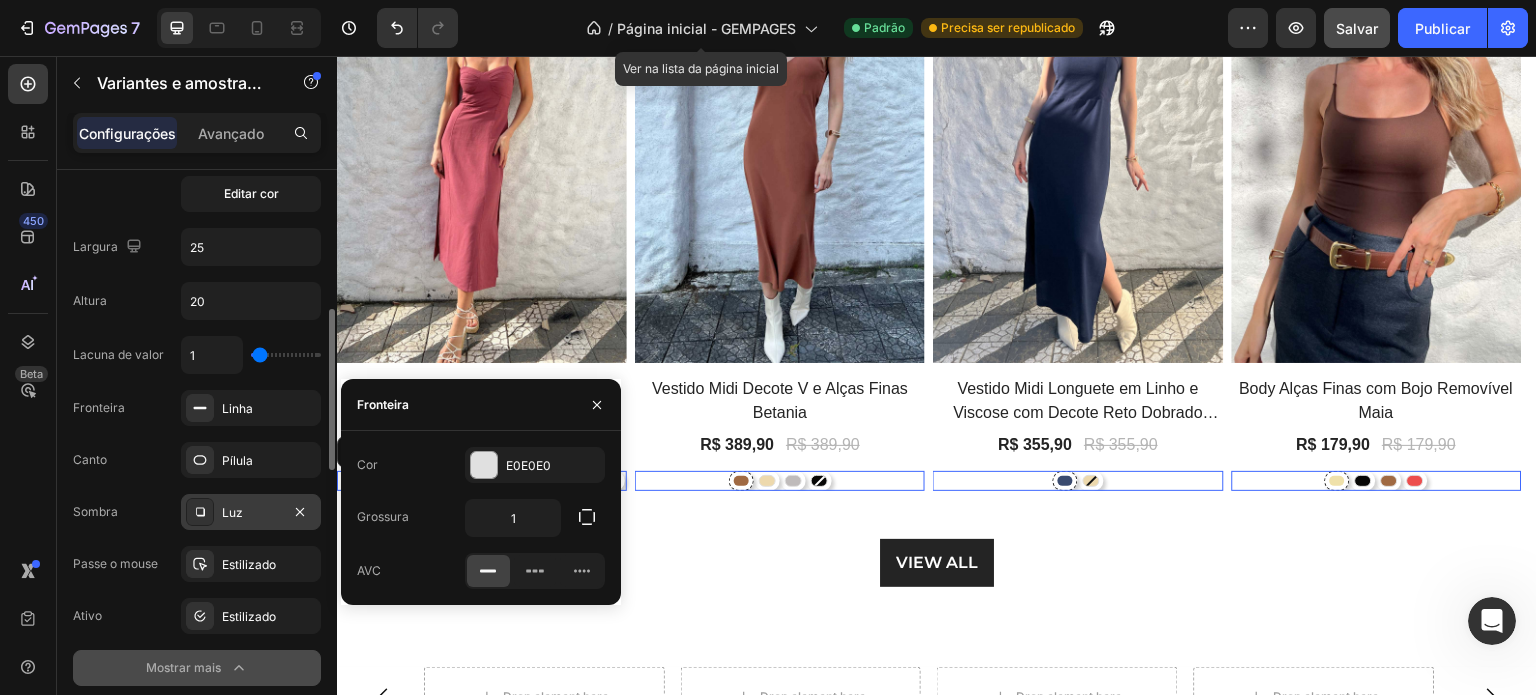 click on "Luz" at bounding box center (232, 512) 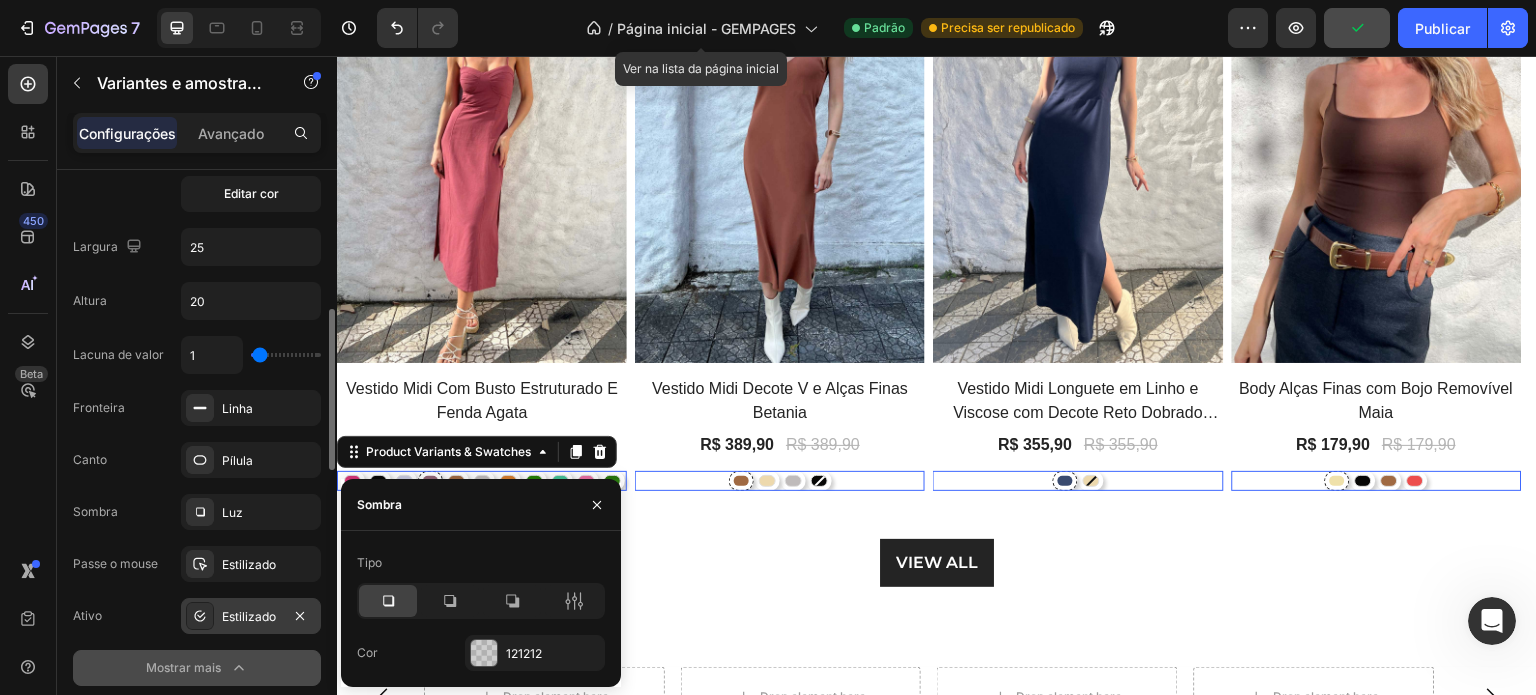 click on "Estilizado" at bounding box center [249, 616] 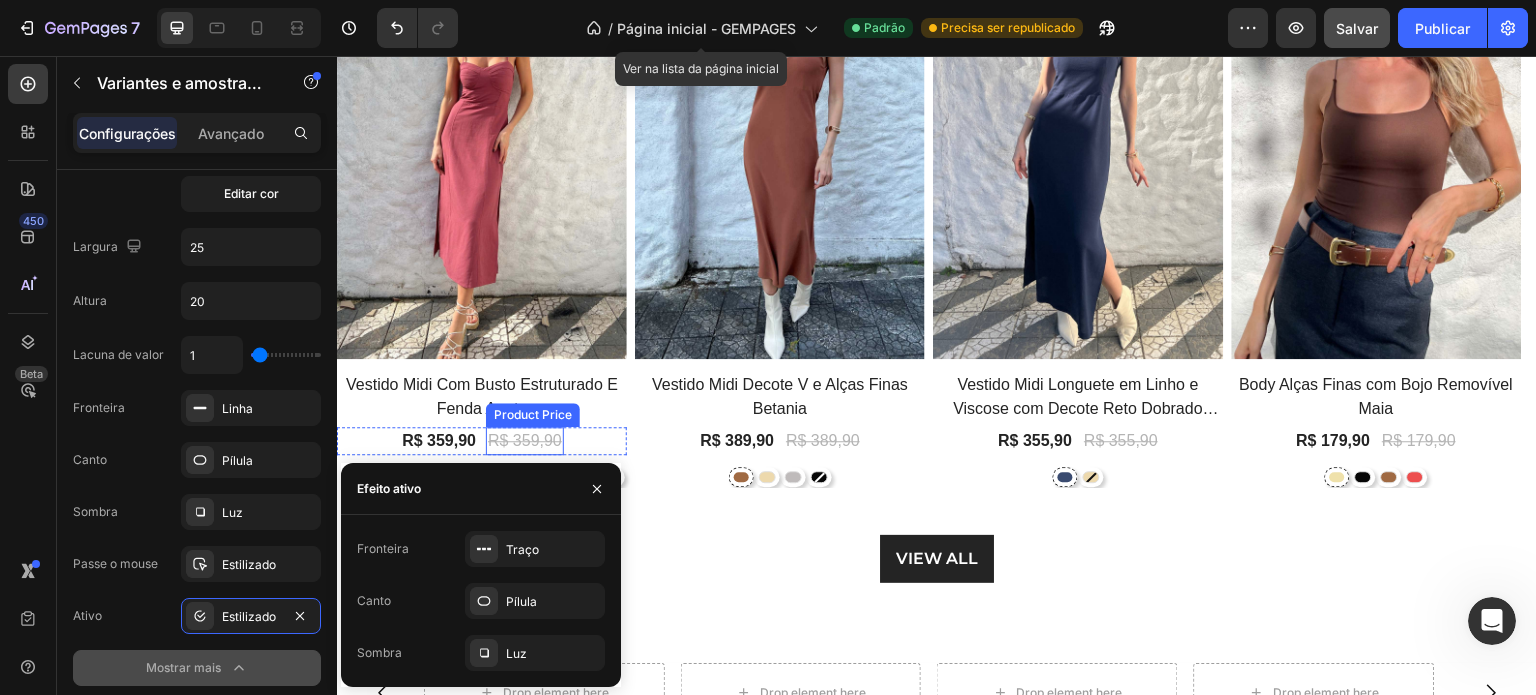 scroll, scrollTop: 707, scrollLeft: 0, axis: vertical 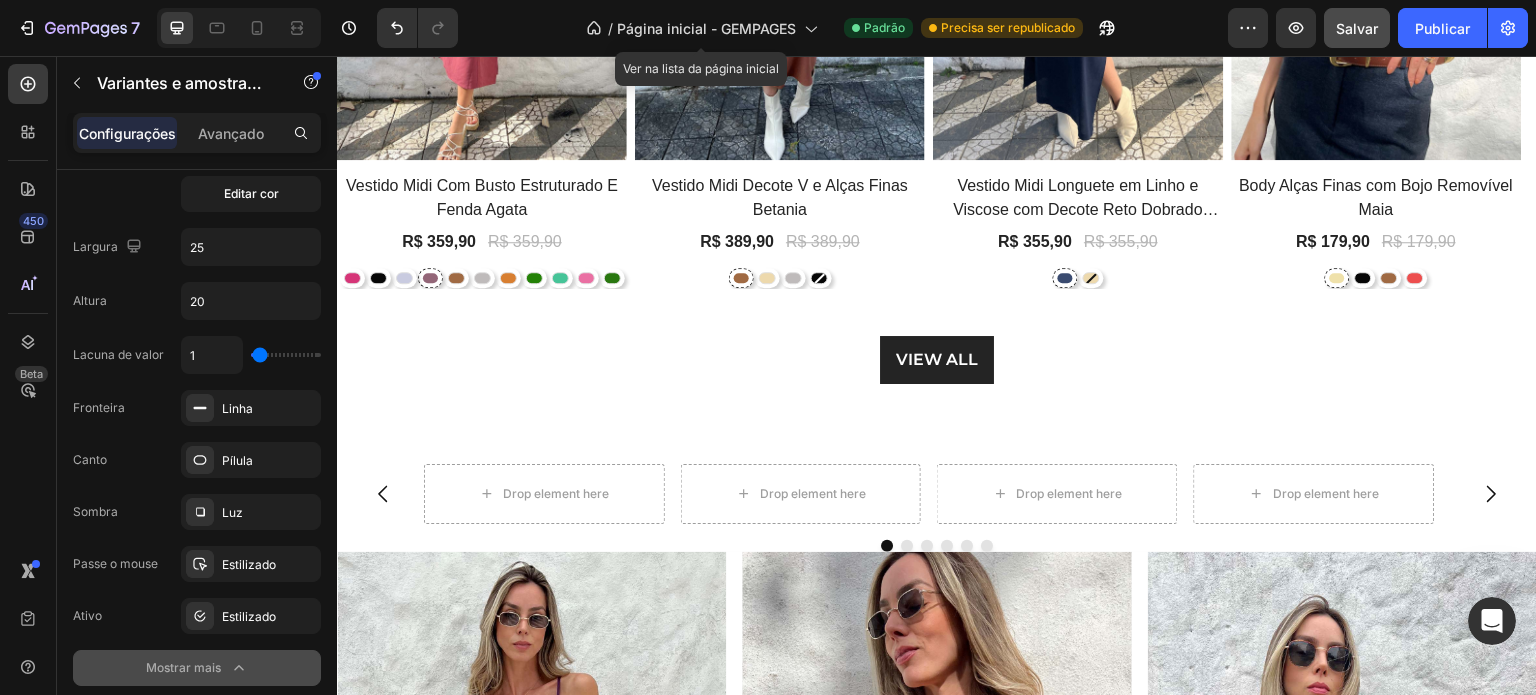 click at bounding box center (482, 278) 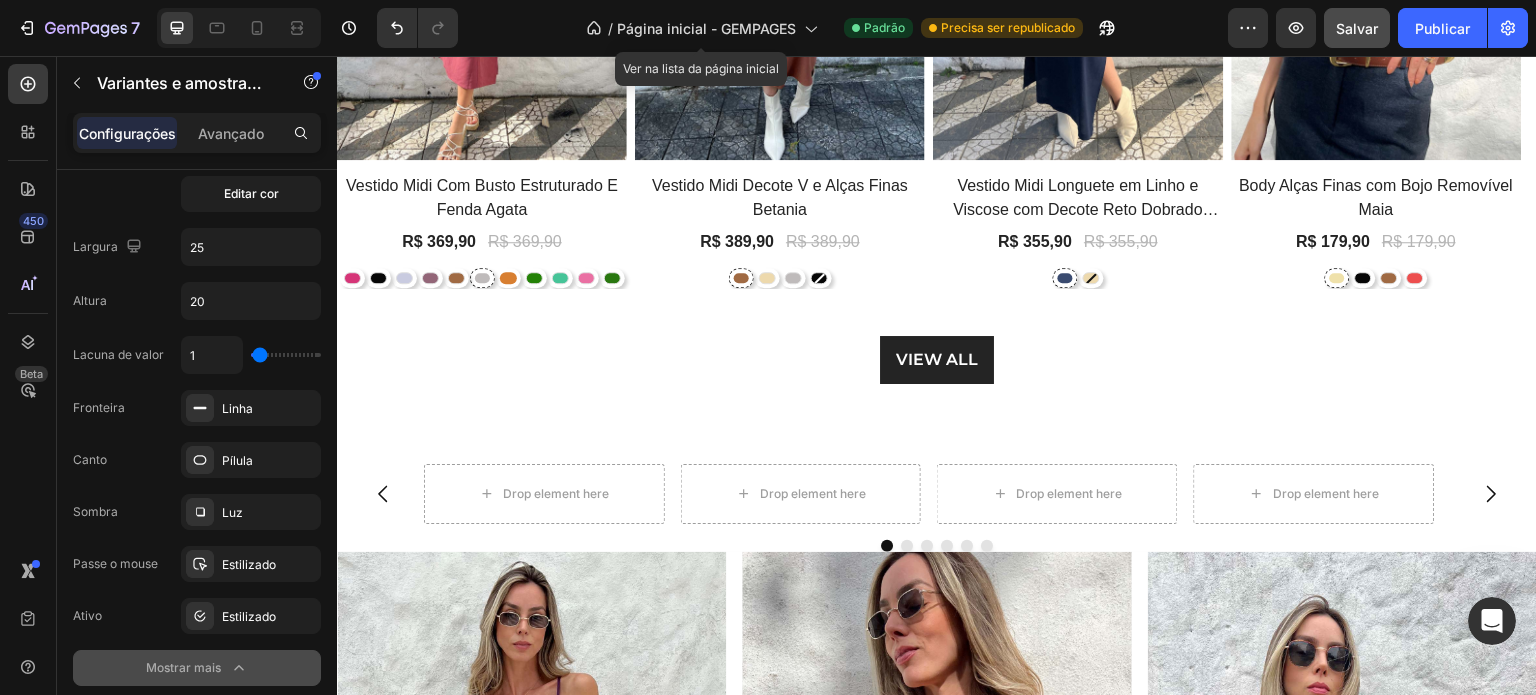 click at bounding box center [508, 278] 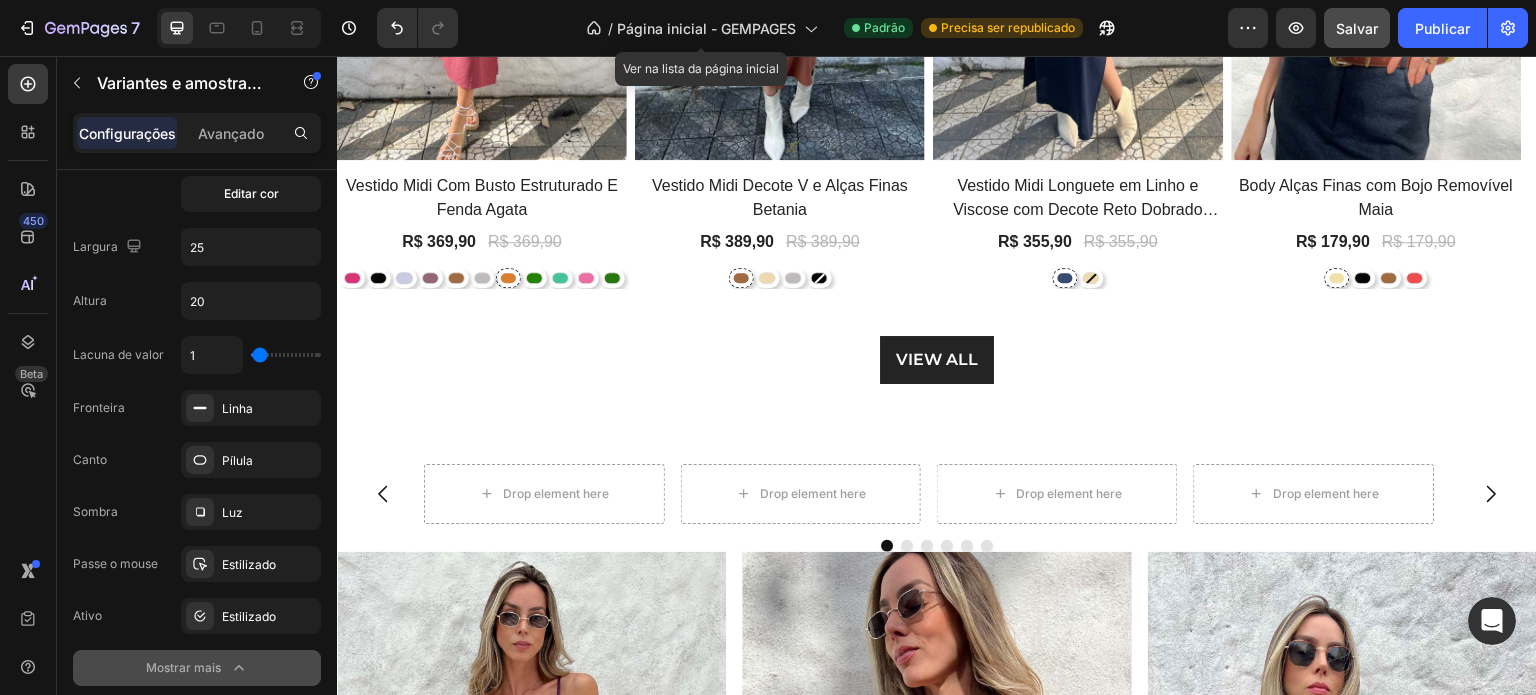 click at bounding box center (404, 278) 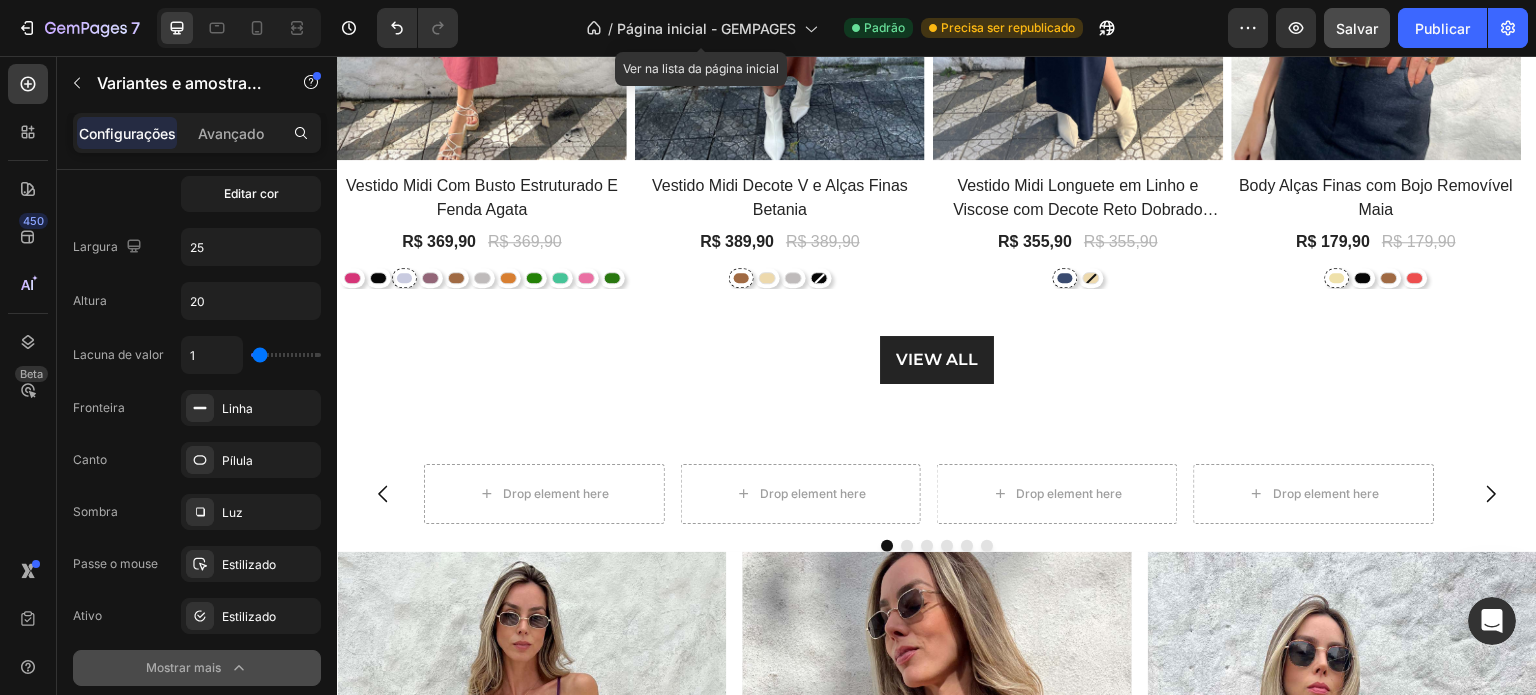 click at bounding box center (352, 278) 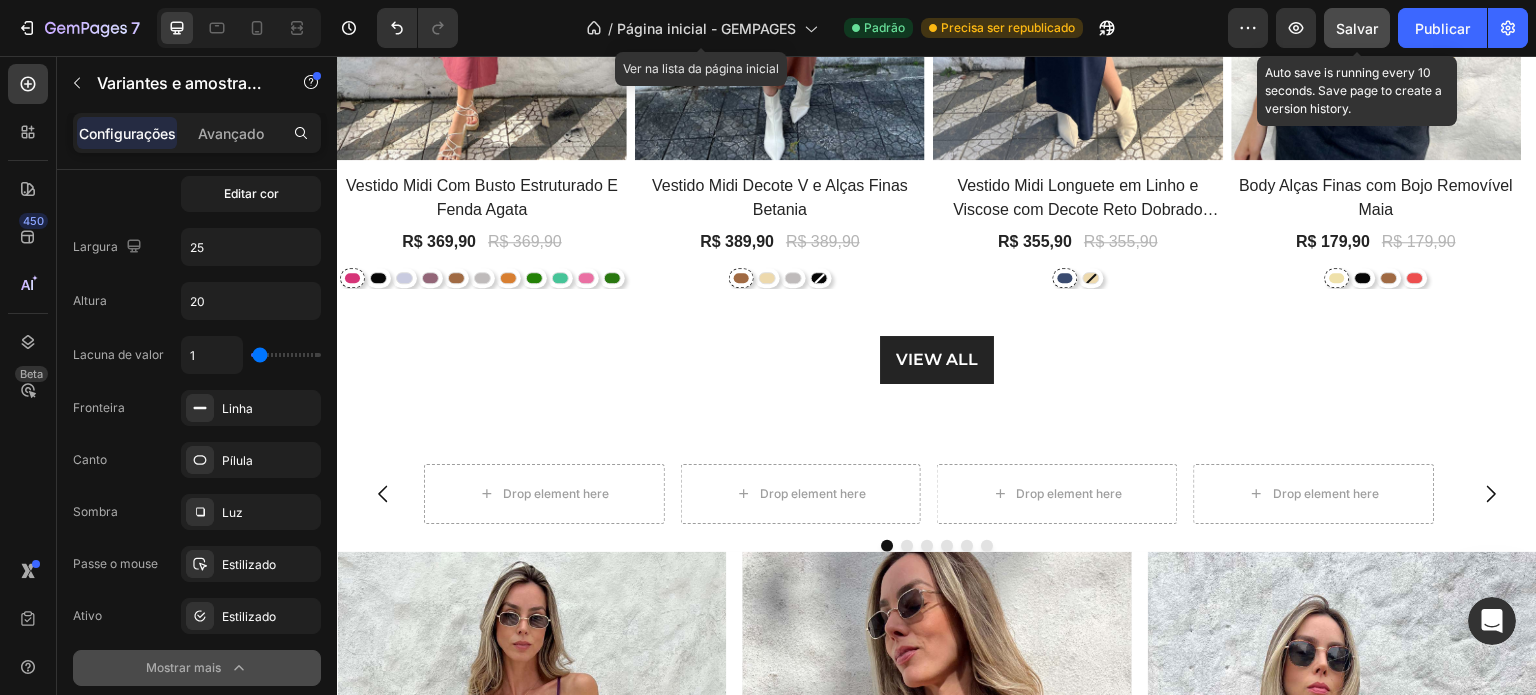 click on "Salvar" at bounding box center [1357, 28] 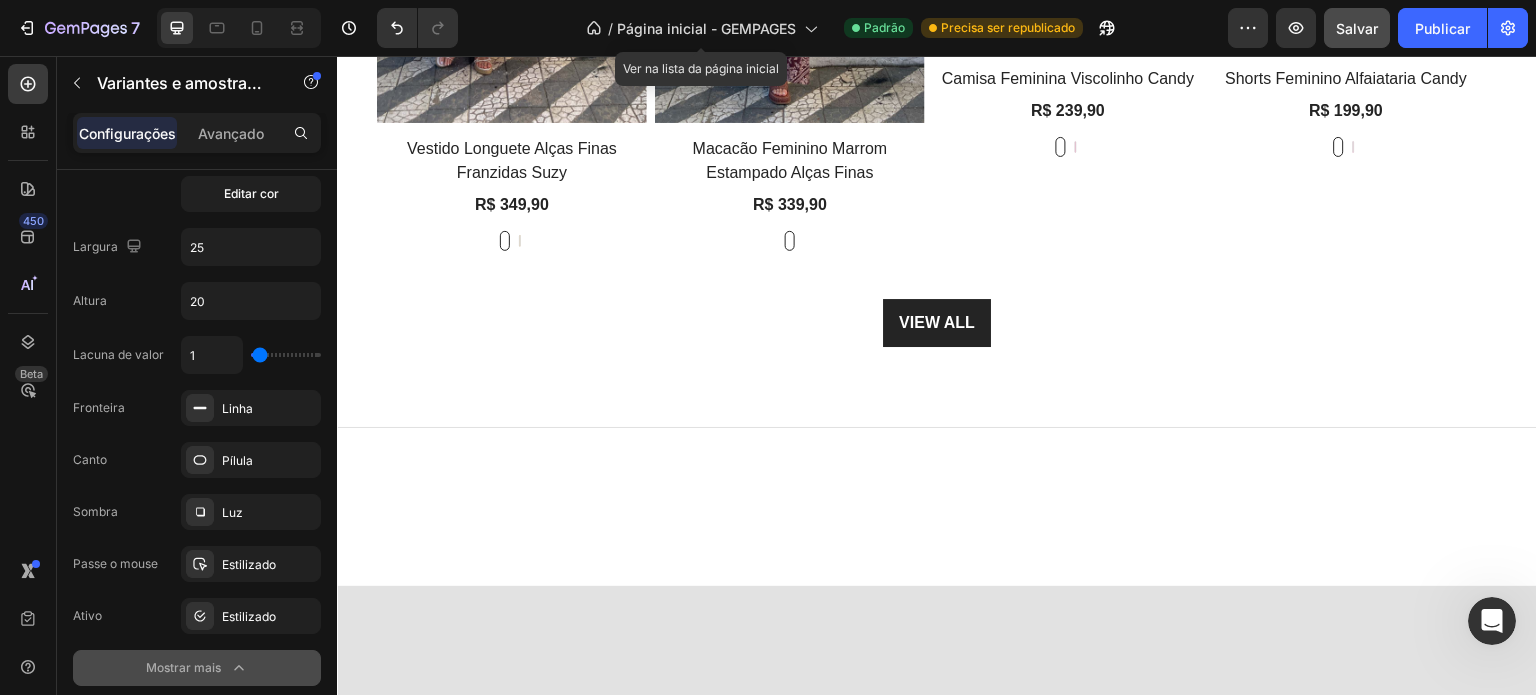 scroll, scrollTop: 1992, scrollLeft: 0, axis: vertical 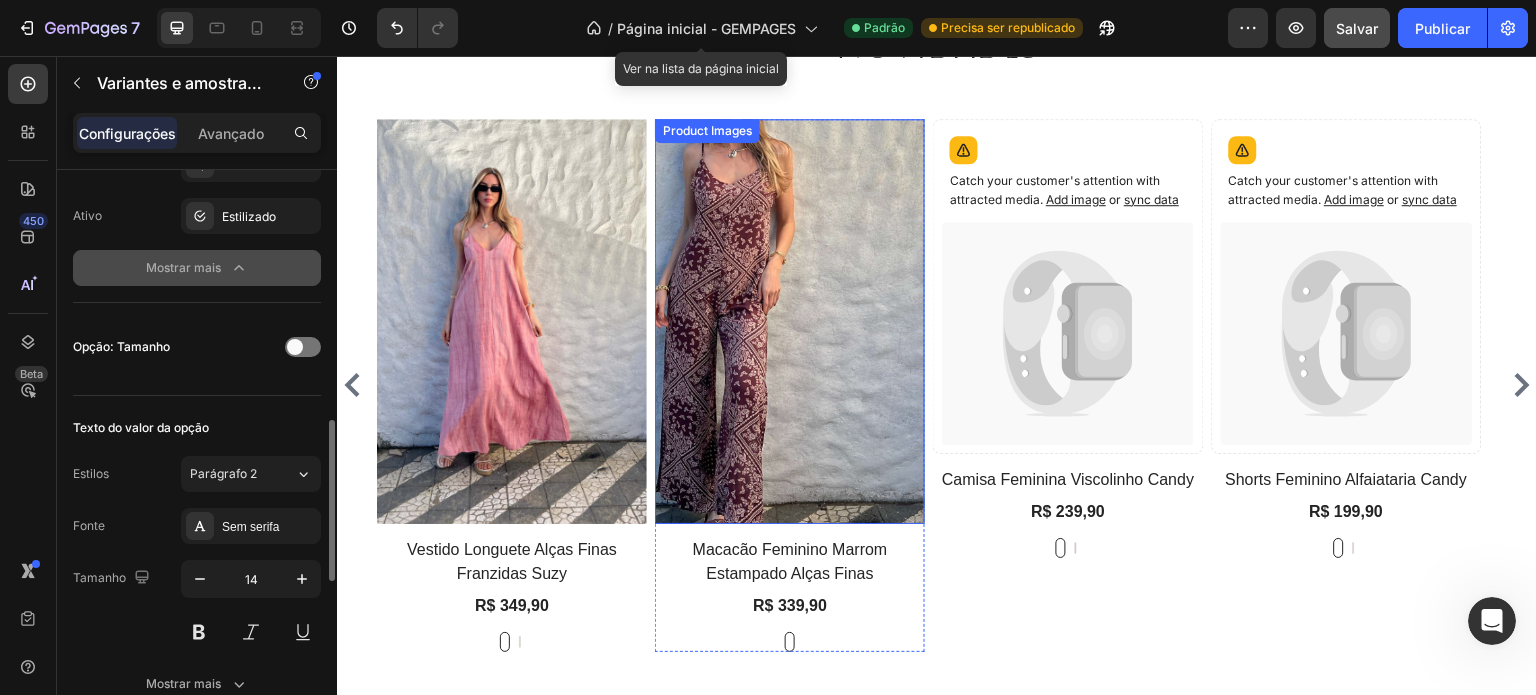 click 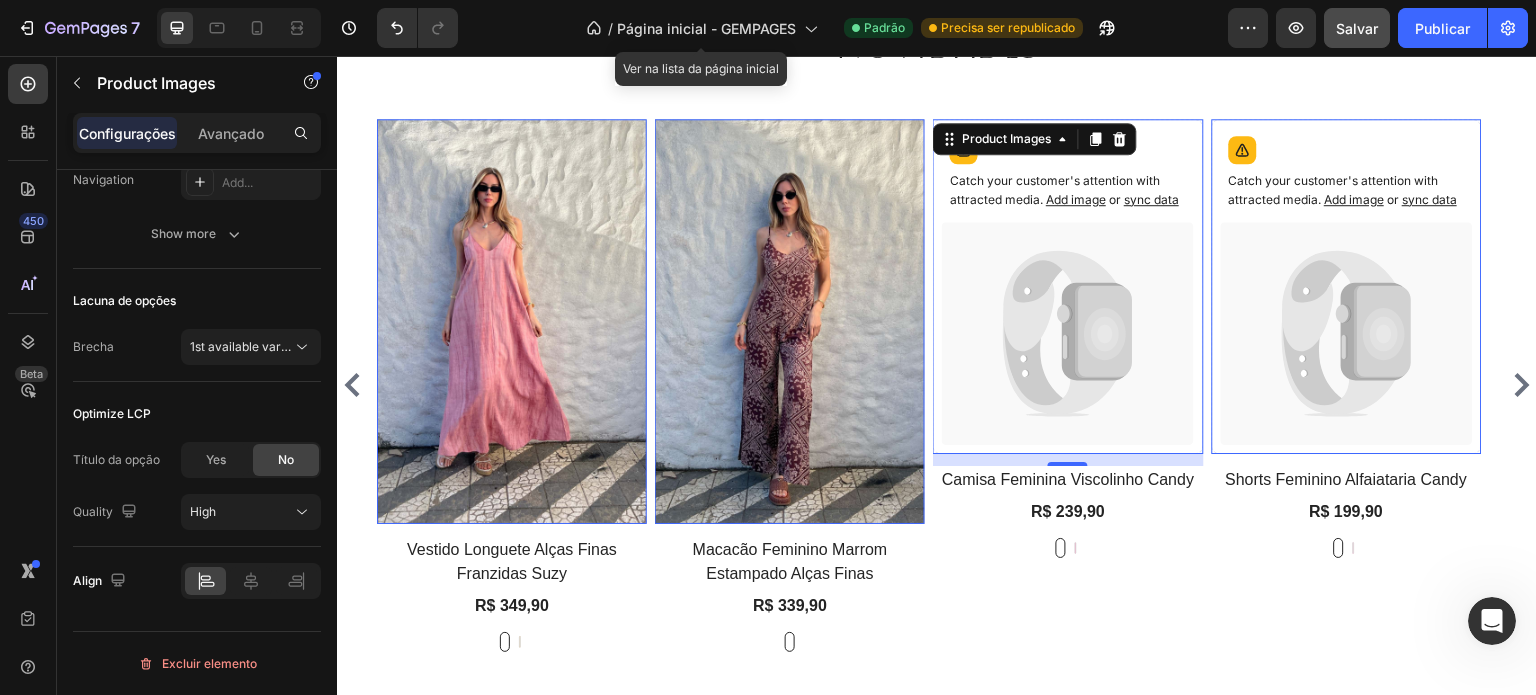 scroll, scrollTop: 0, scrollLeft: 0, axis: both 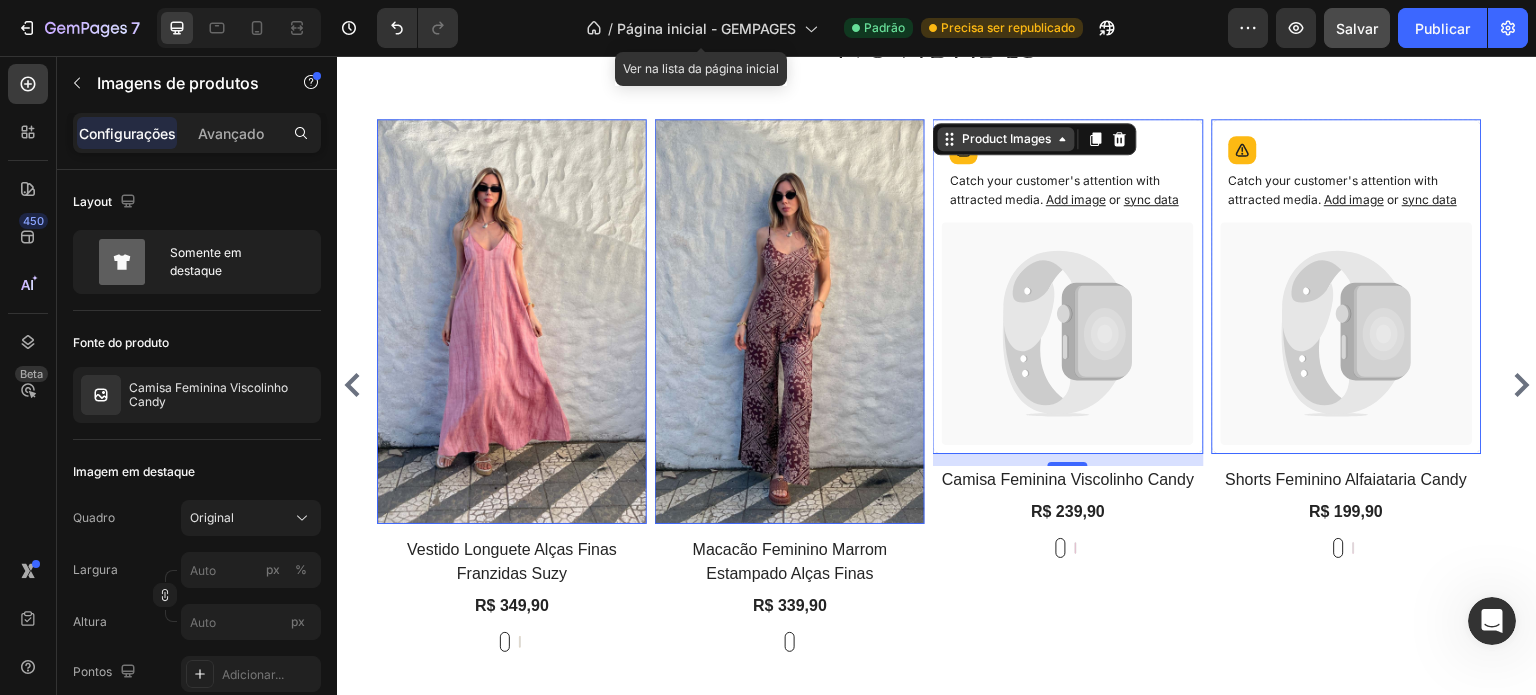 click on "Product Images" at bounding box center [430, 107] 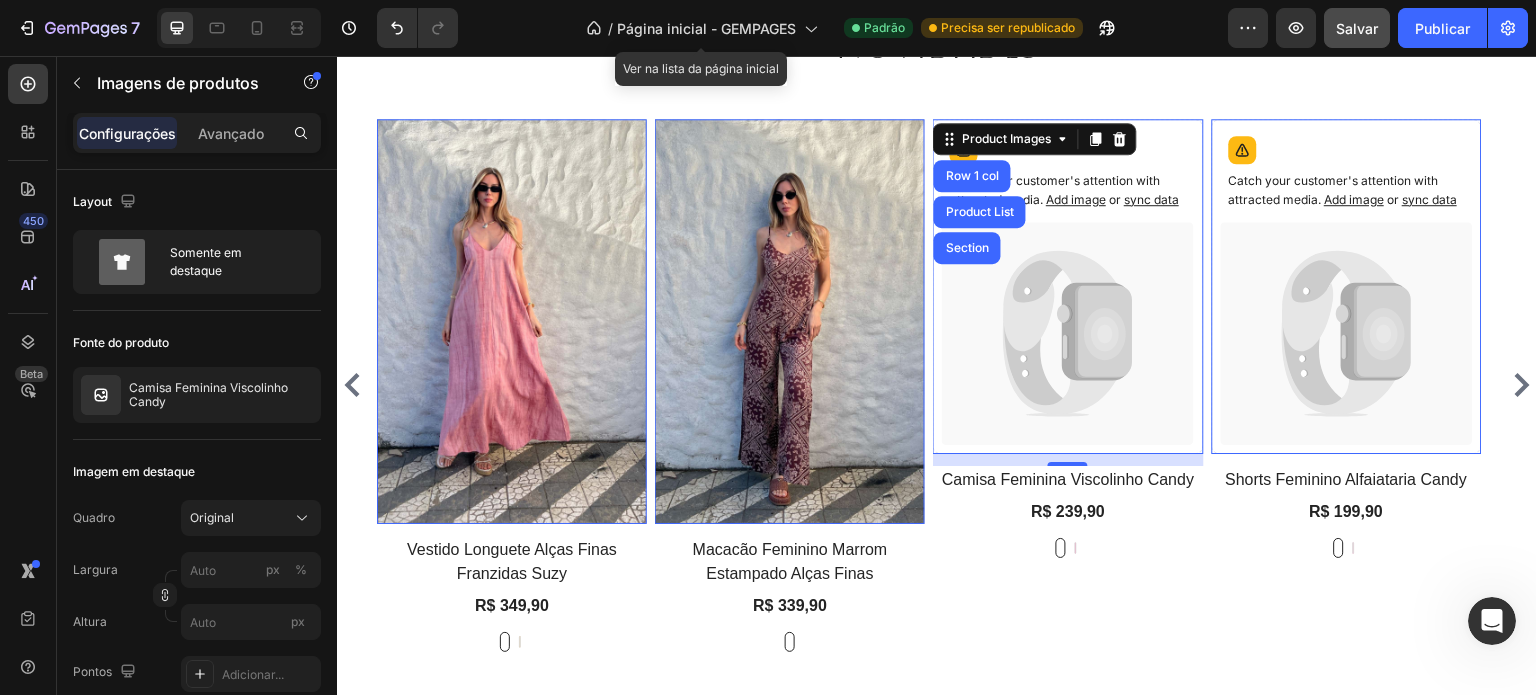 click 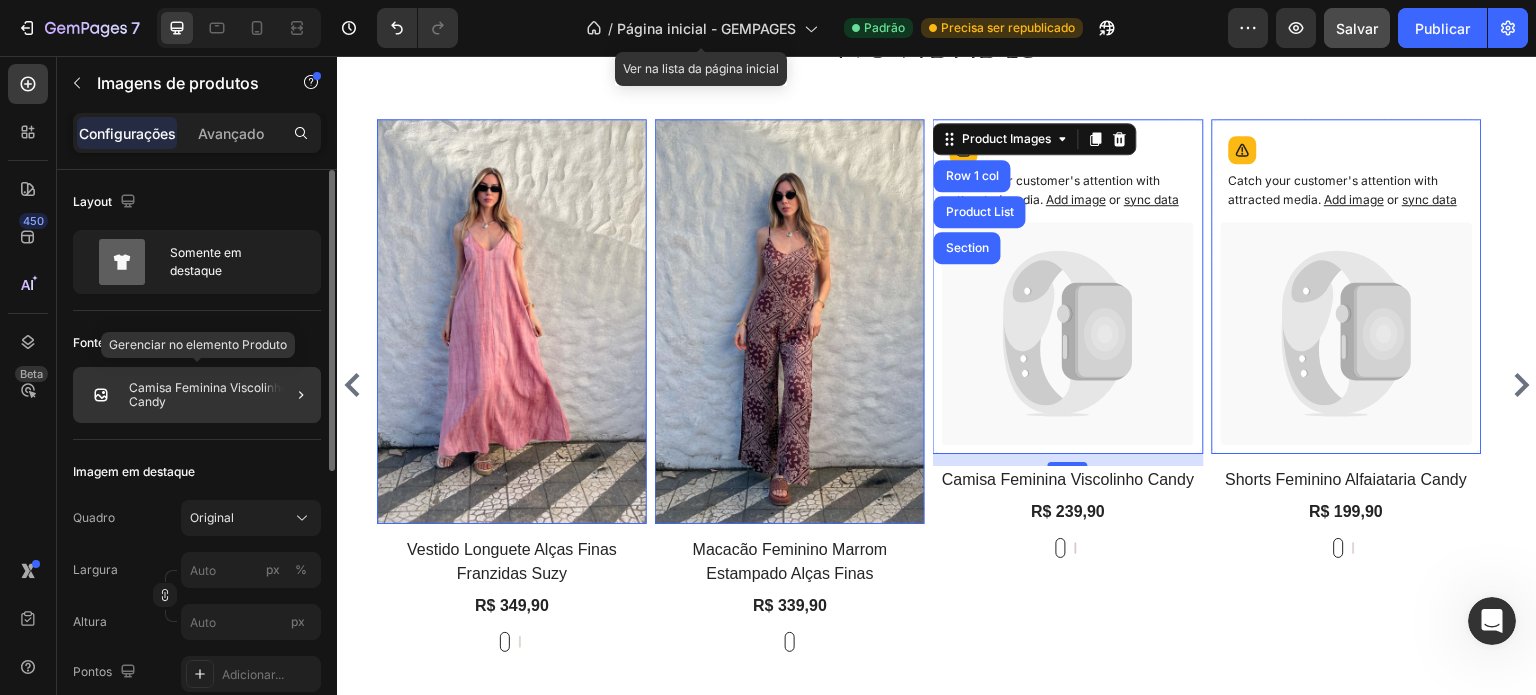 click on "Camisa Feminina Viscolinho Candy" at bounding box center (221, 395) 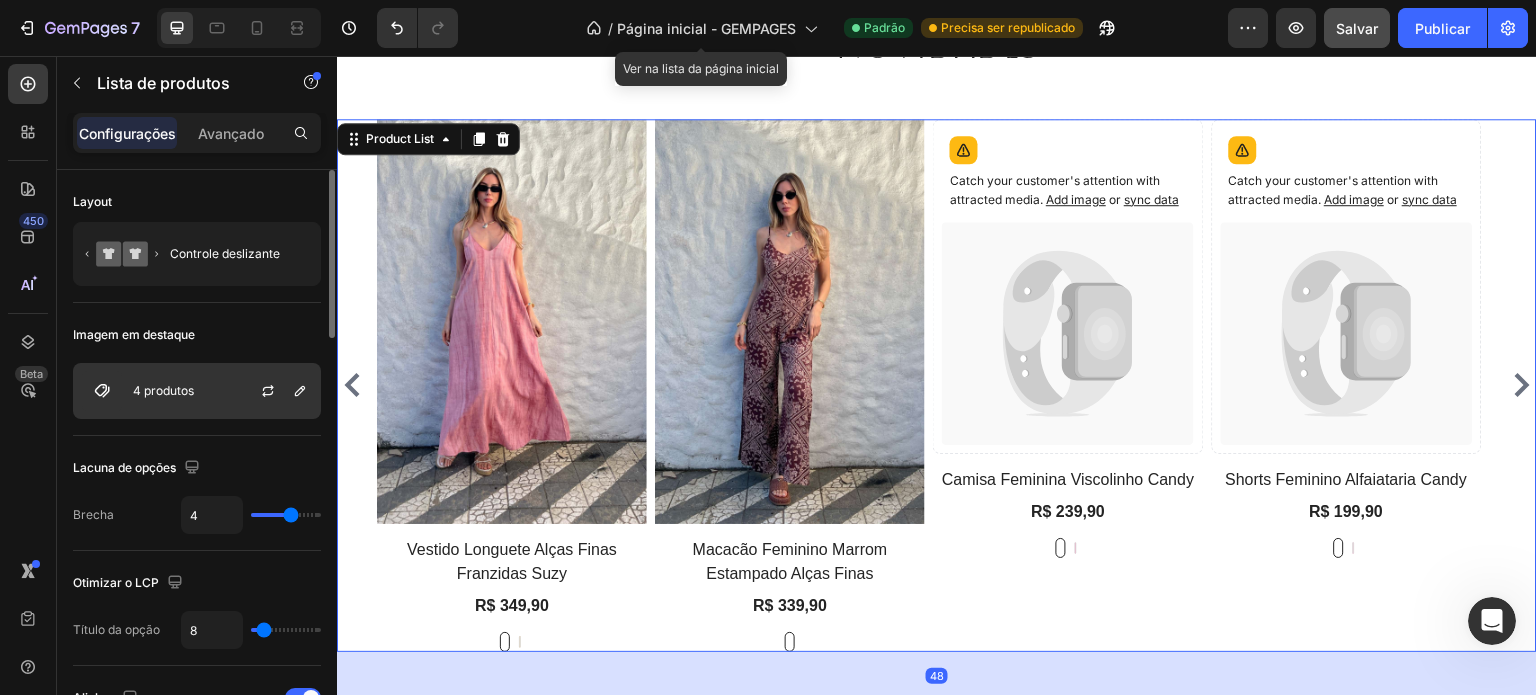 click on "4 produtos" at bounding box center (197, 391) 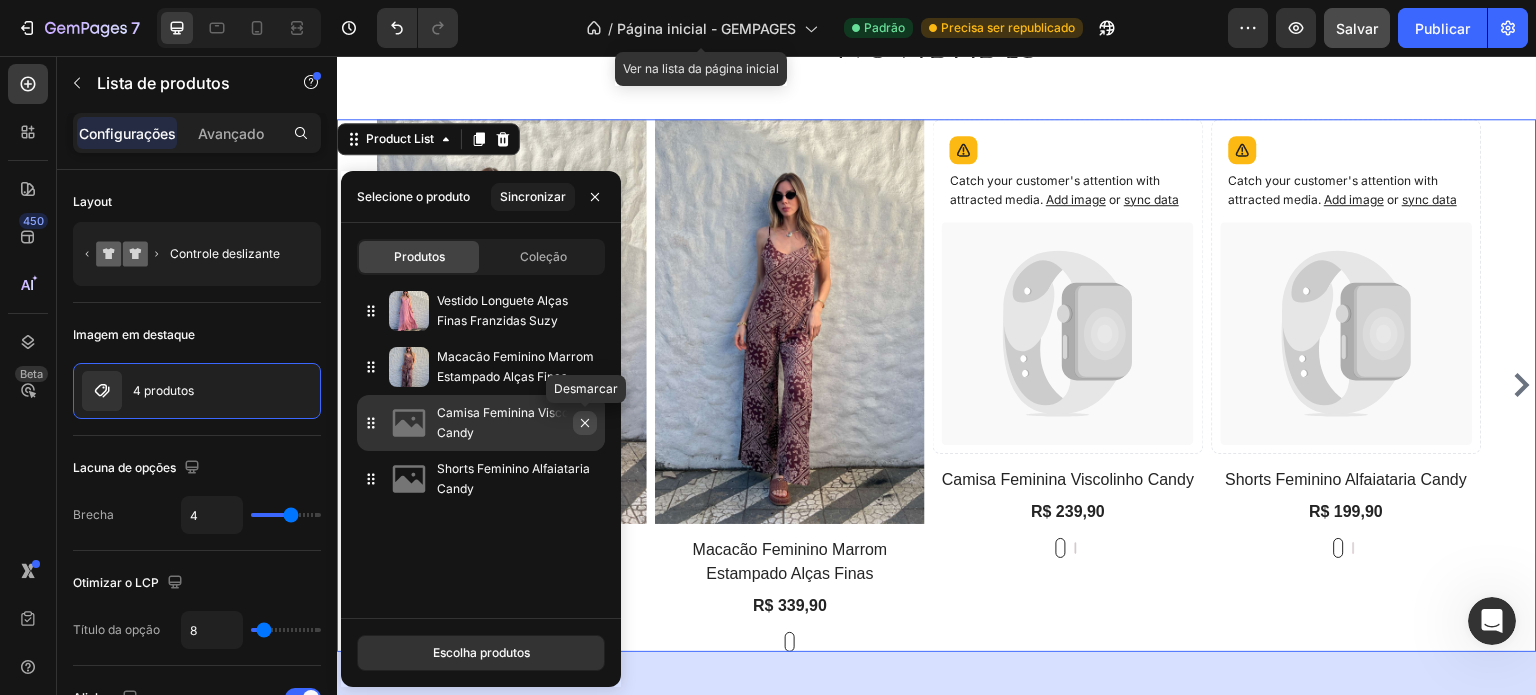 click 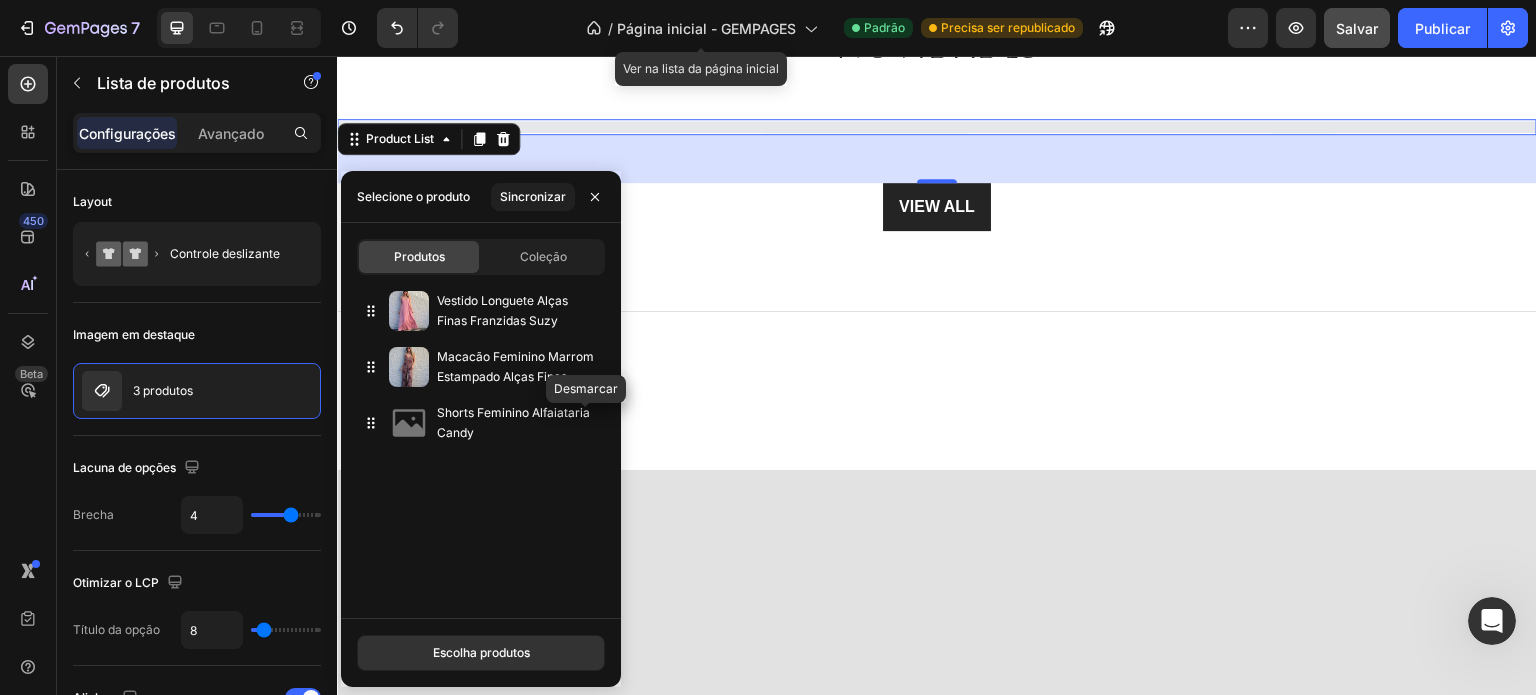 click 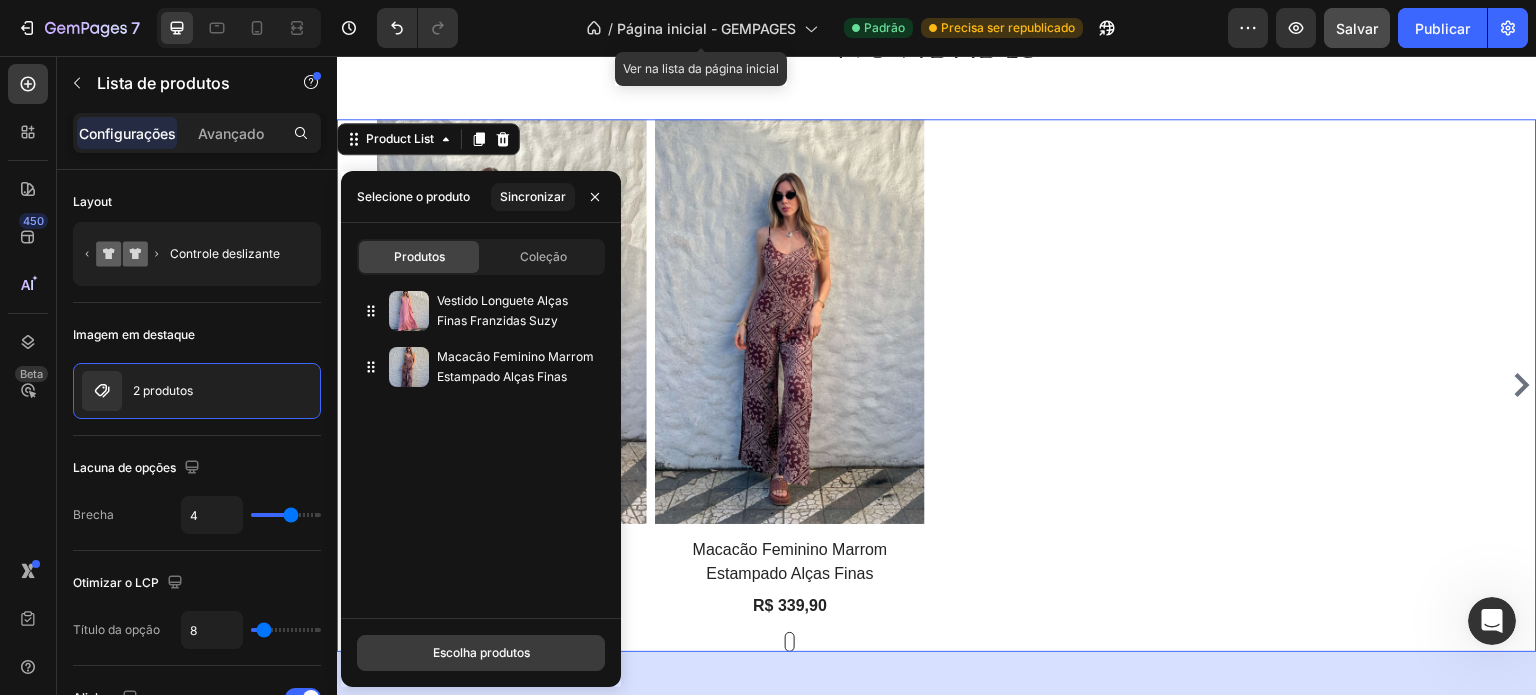 click on "Escolha produtos" at bounding box center [481, 652] 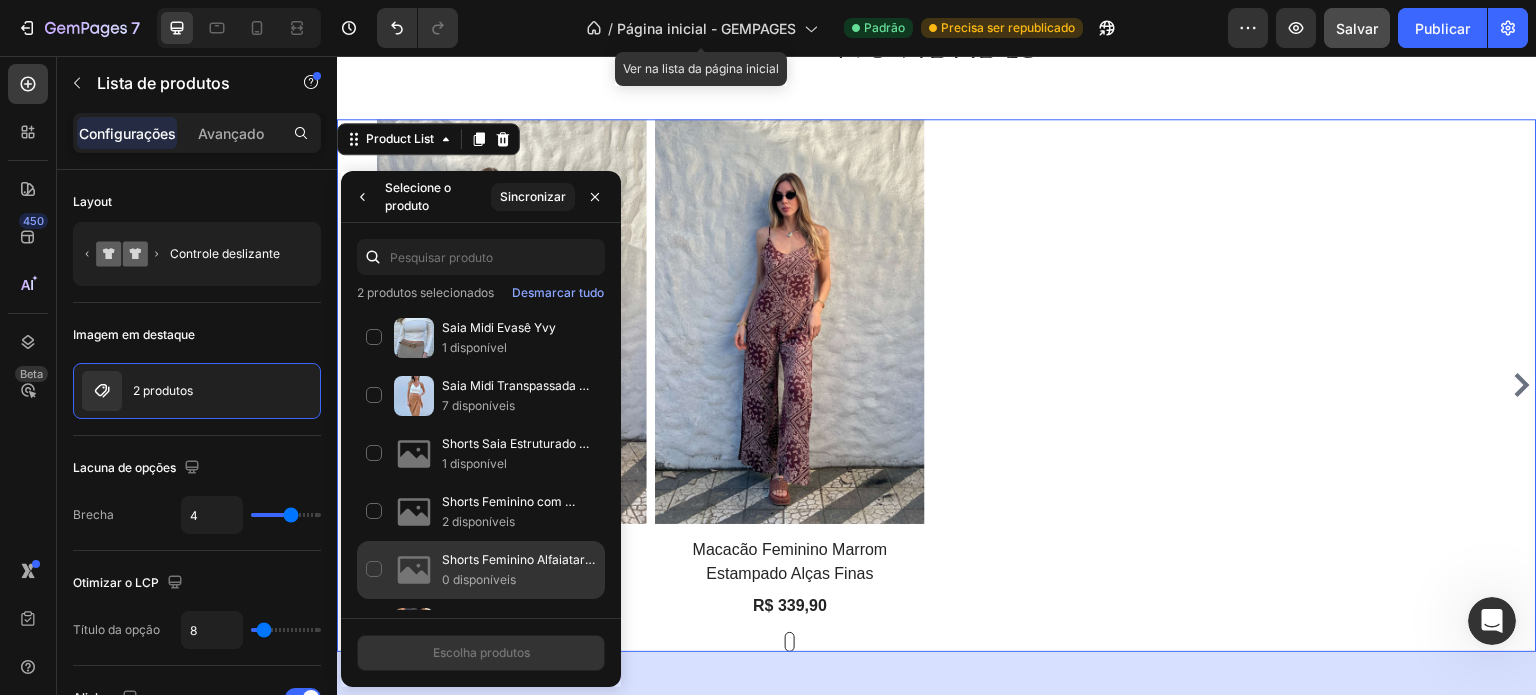 scroll, scrollTop: 3488, scrollLeft: 0, axis: vertical 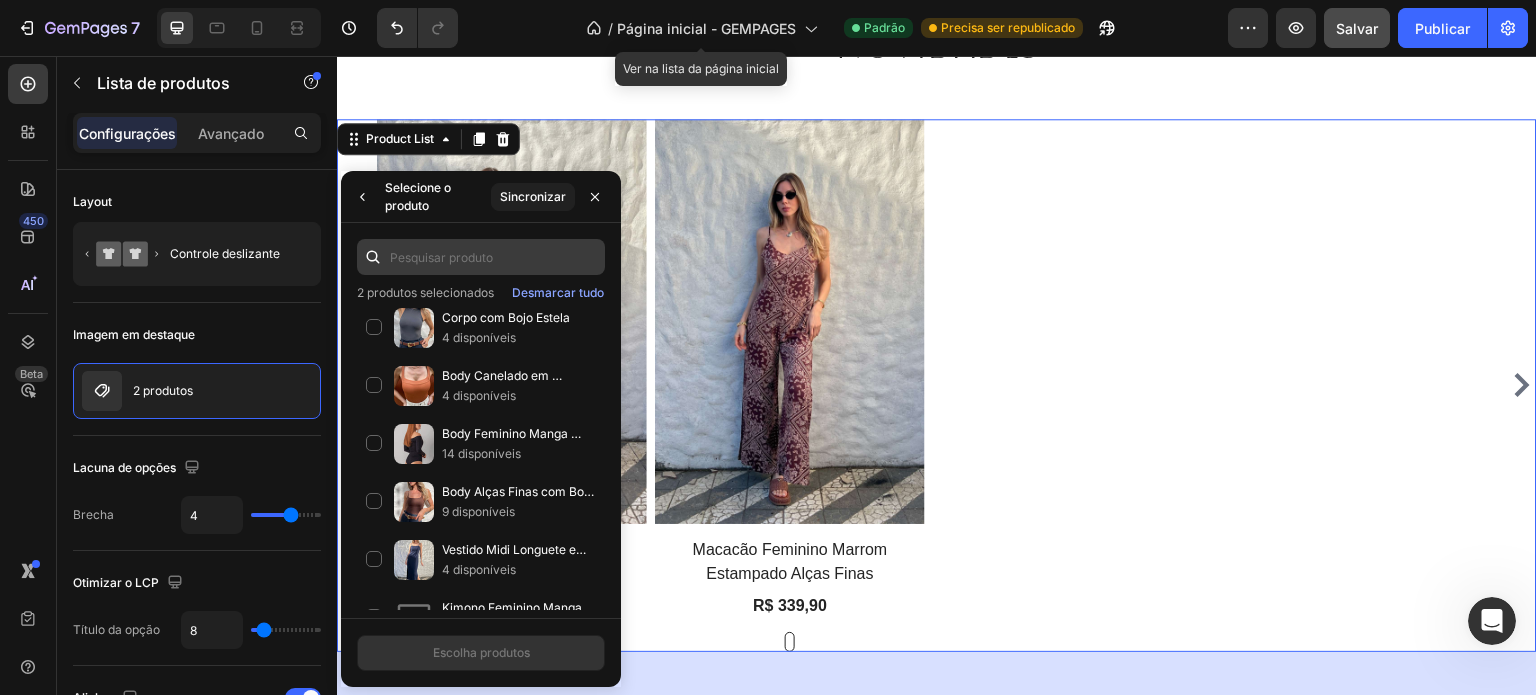 click at bounding box center [481, 257] 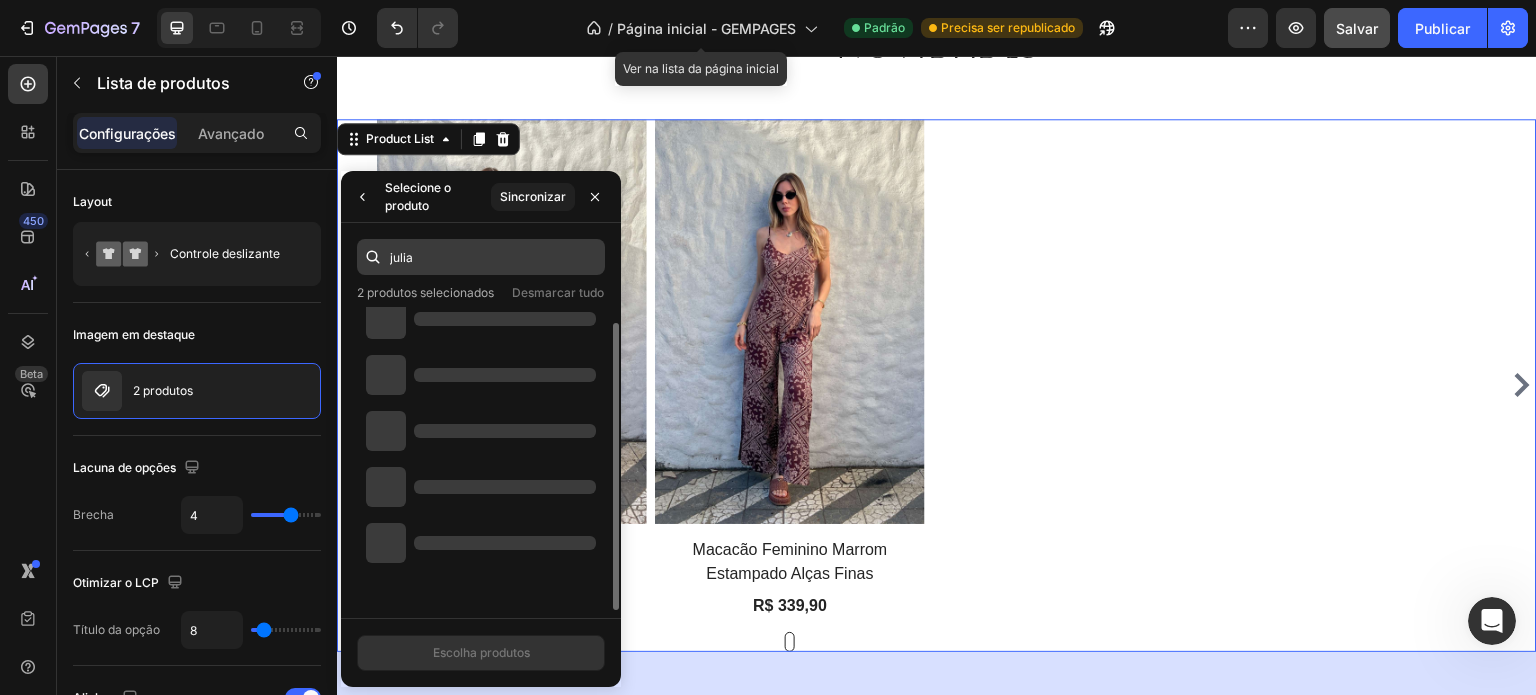 scroll, scrollTop: 0, scrollLeft: 0, axis: both 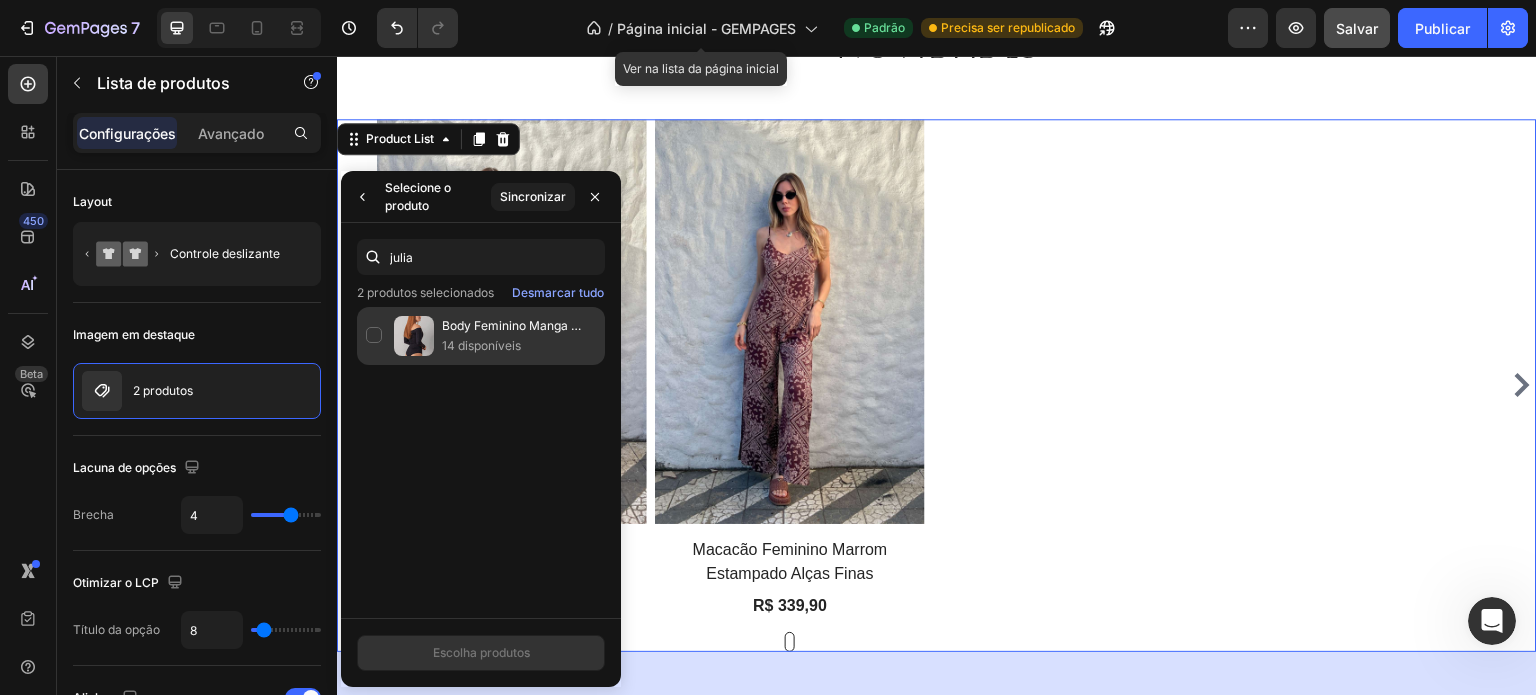 click on "14 disponíveis" at bounding box center [481, 345] 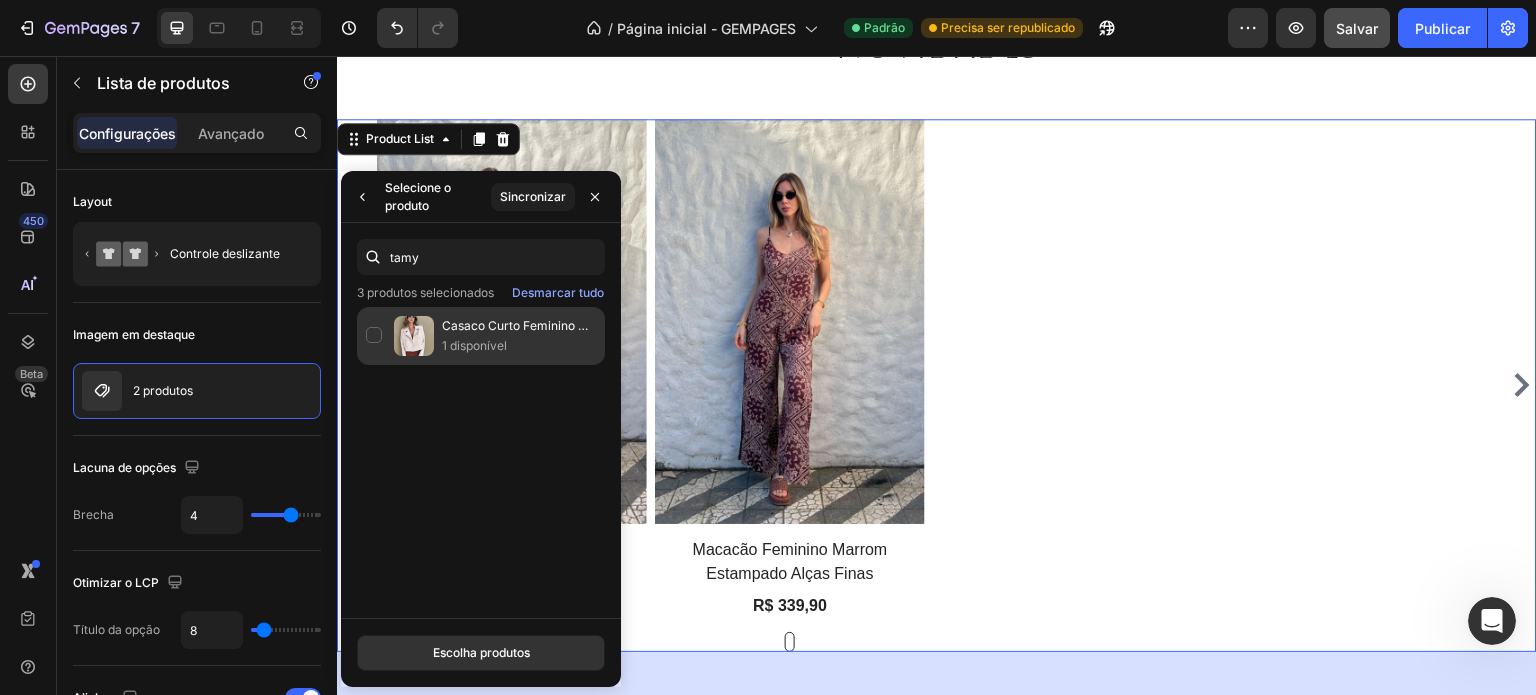 click on "Casaco Curto Feminino Tamy 1 disponível" 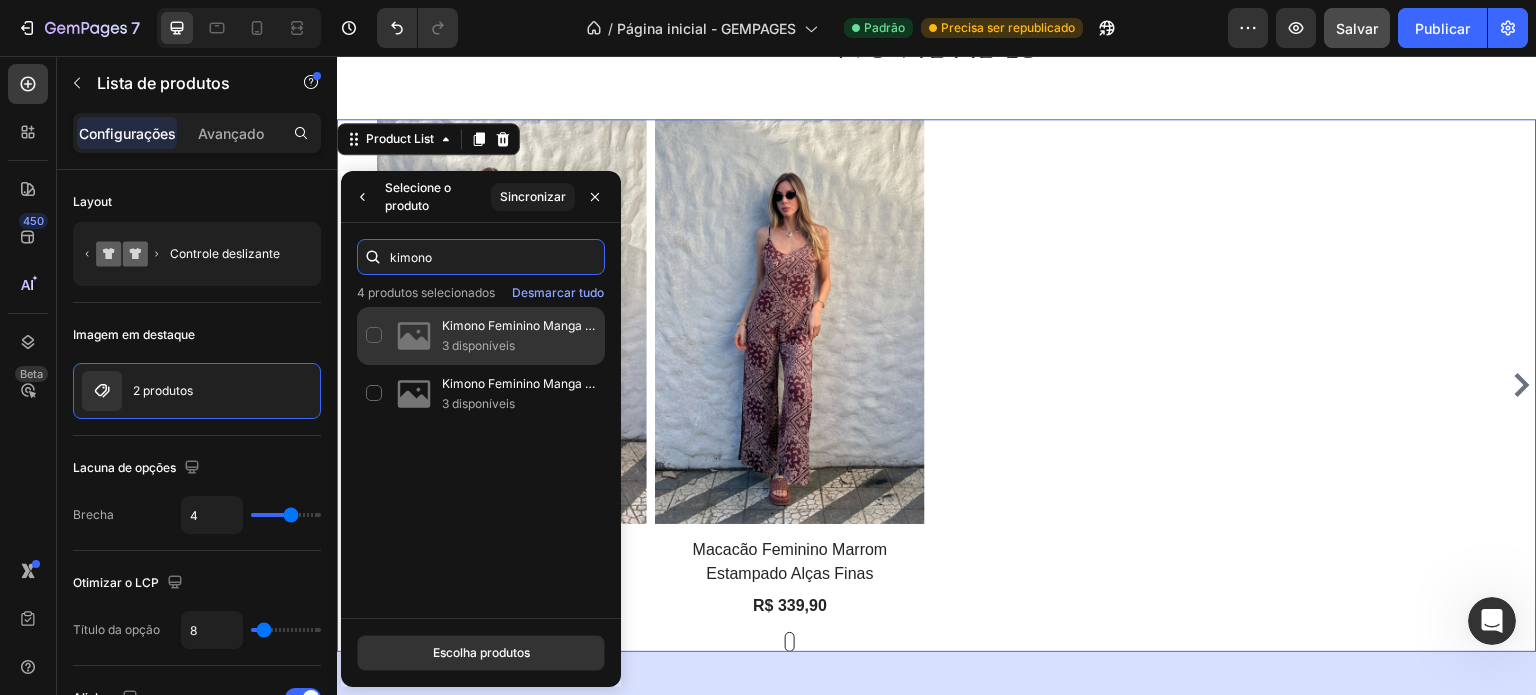 type on "kimono" 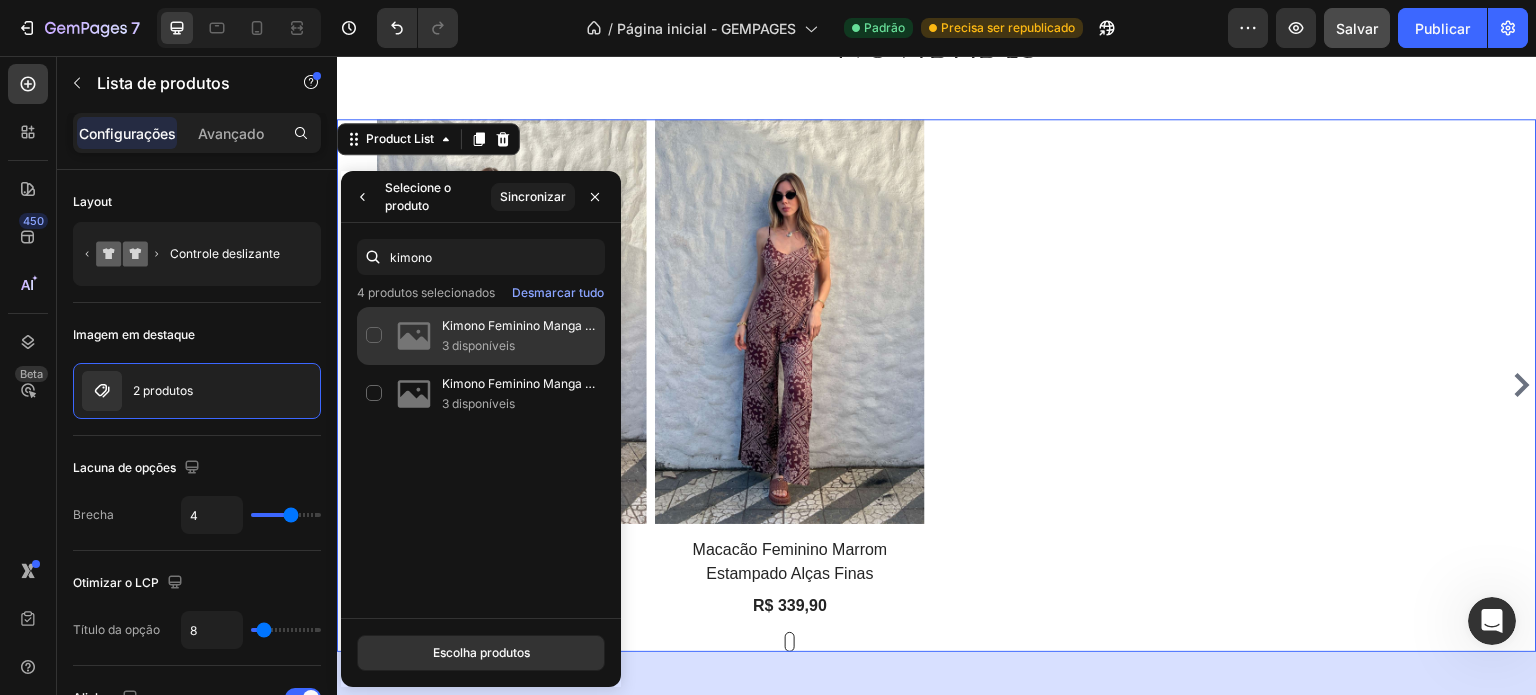click on "Kimono Feminino Manga Longa Balonê Alora 3 disponíveis" 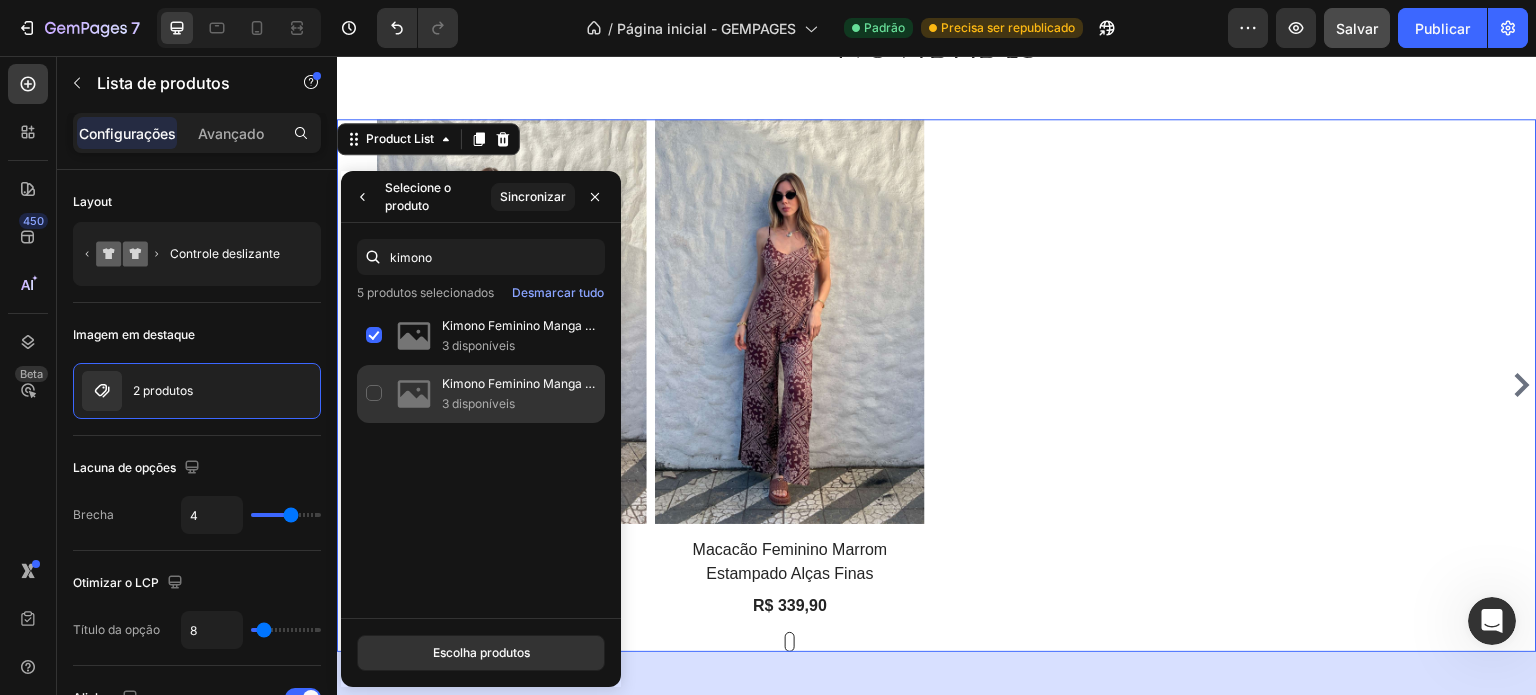 click on "Kimono Feminino Manga Longa Balonê Alora 3 disponíveis" 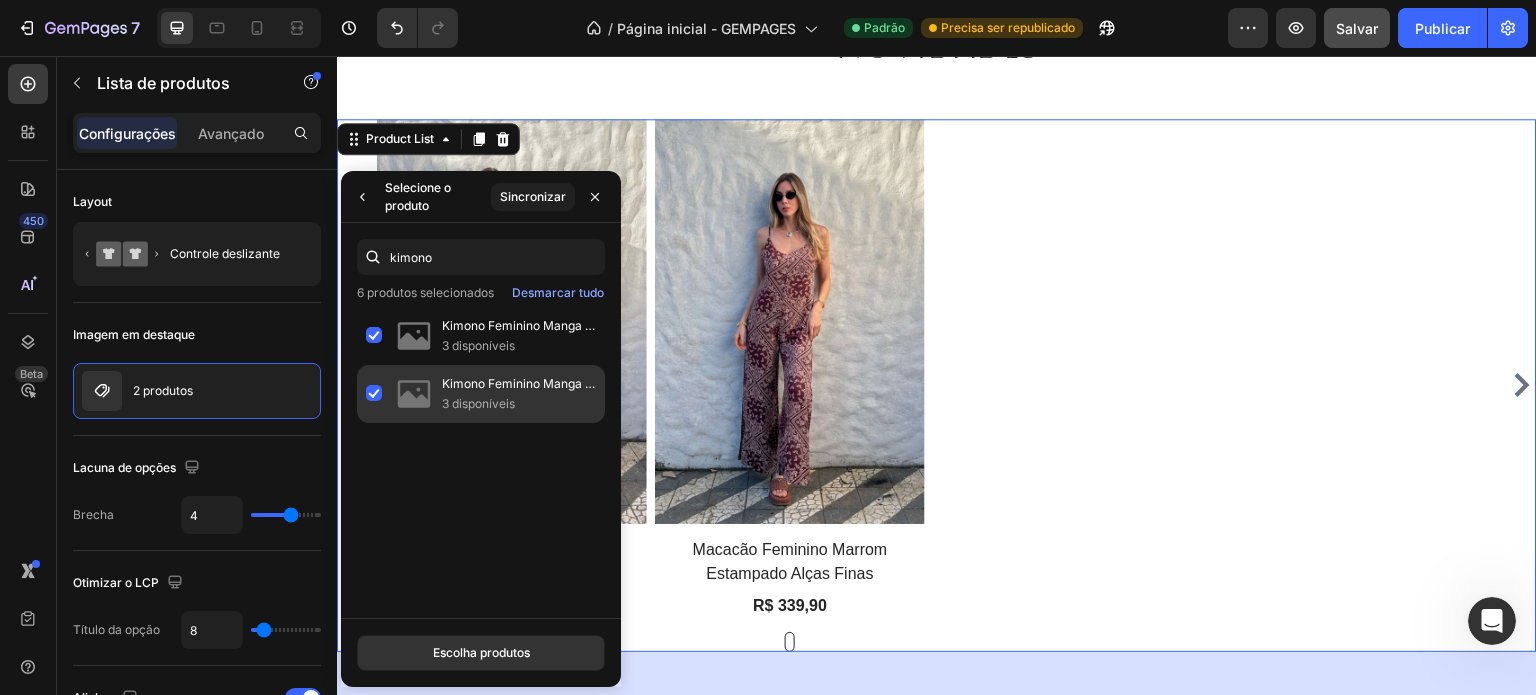click on "Kimono Feminino Manga Longa Balonê Alora 3 disponíveis" 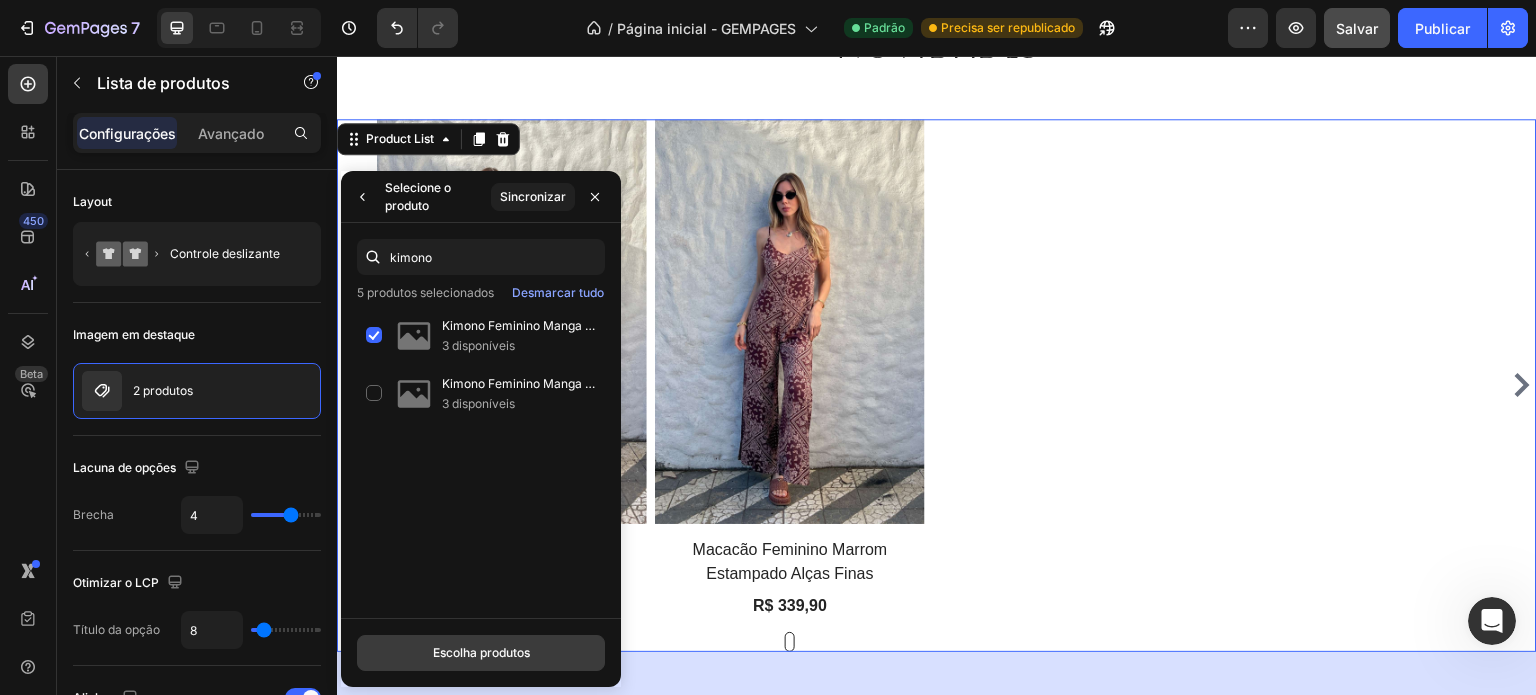 click on "Escolha produtos" at bounding box center [481, 652] 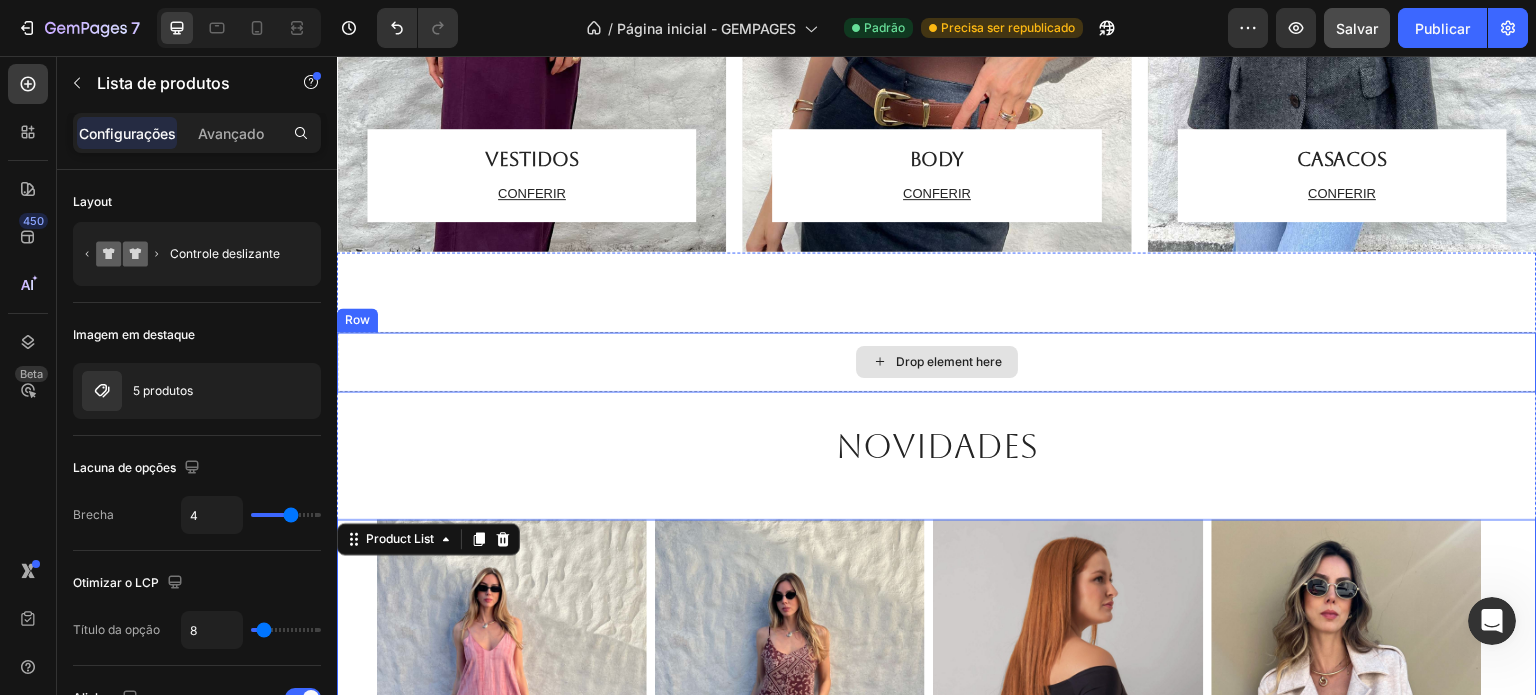 scroll, scrollTop: 1892, scrollLeft: 0, axis: vertical 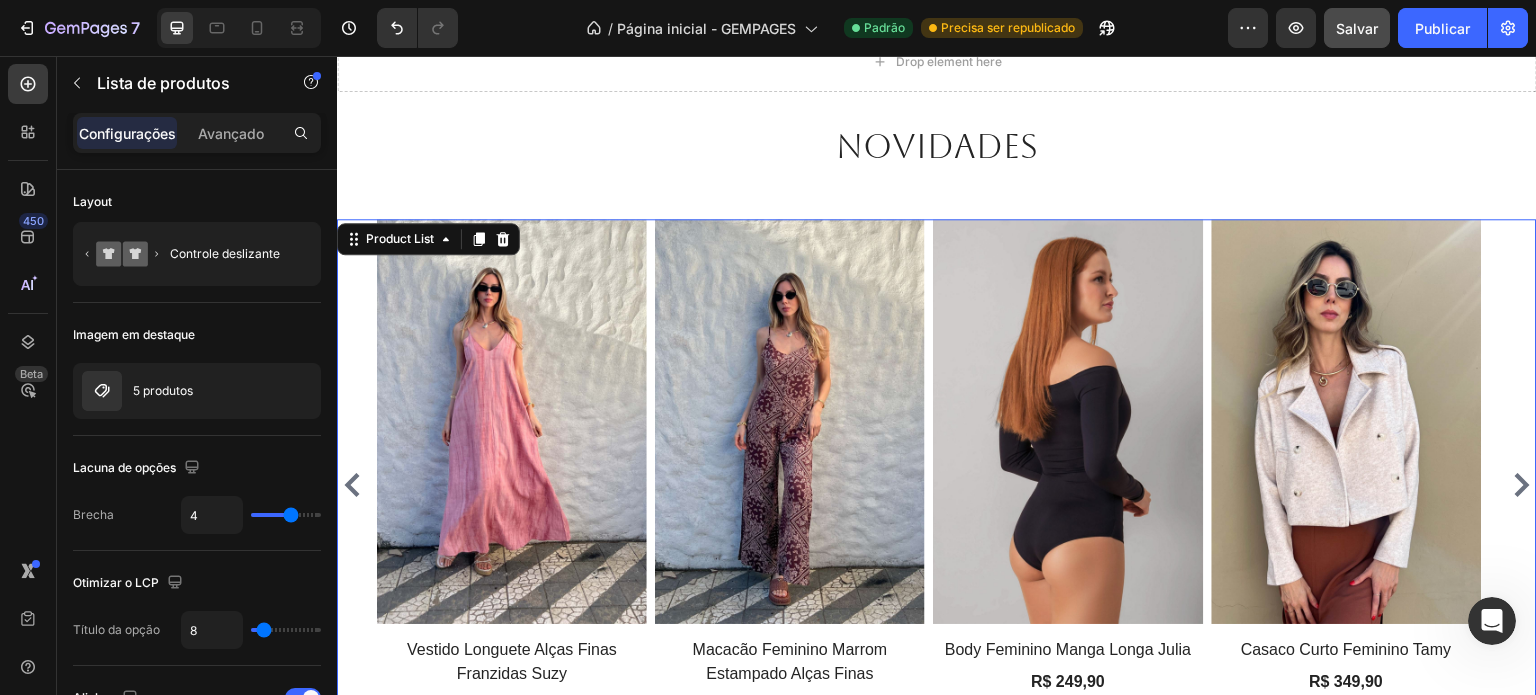 click 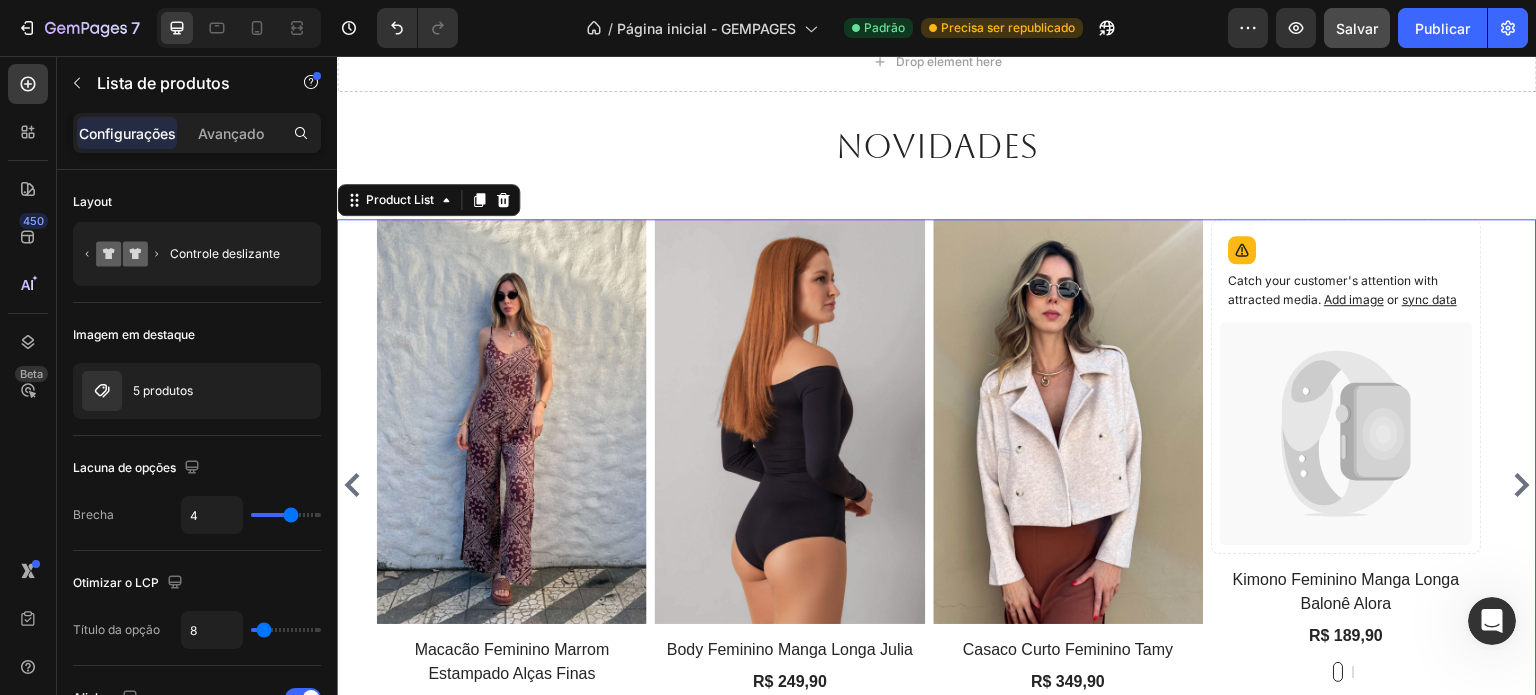 click 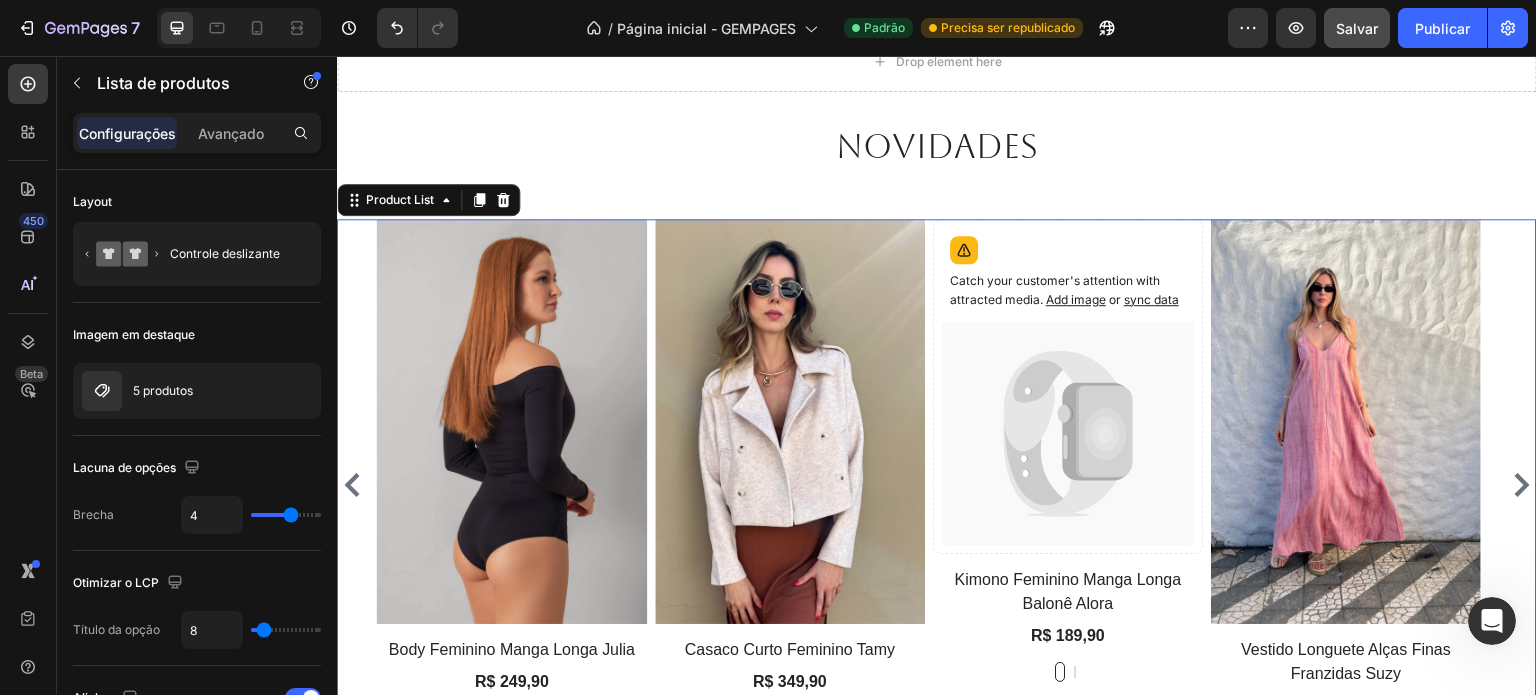 click 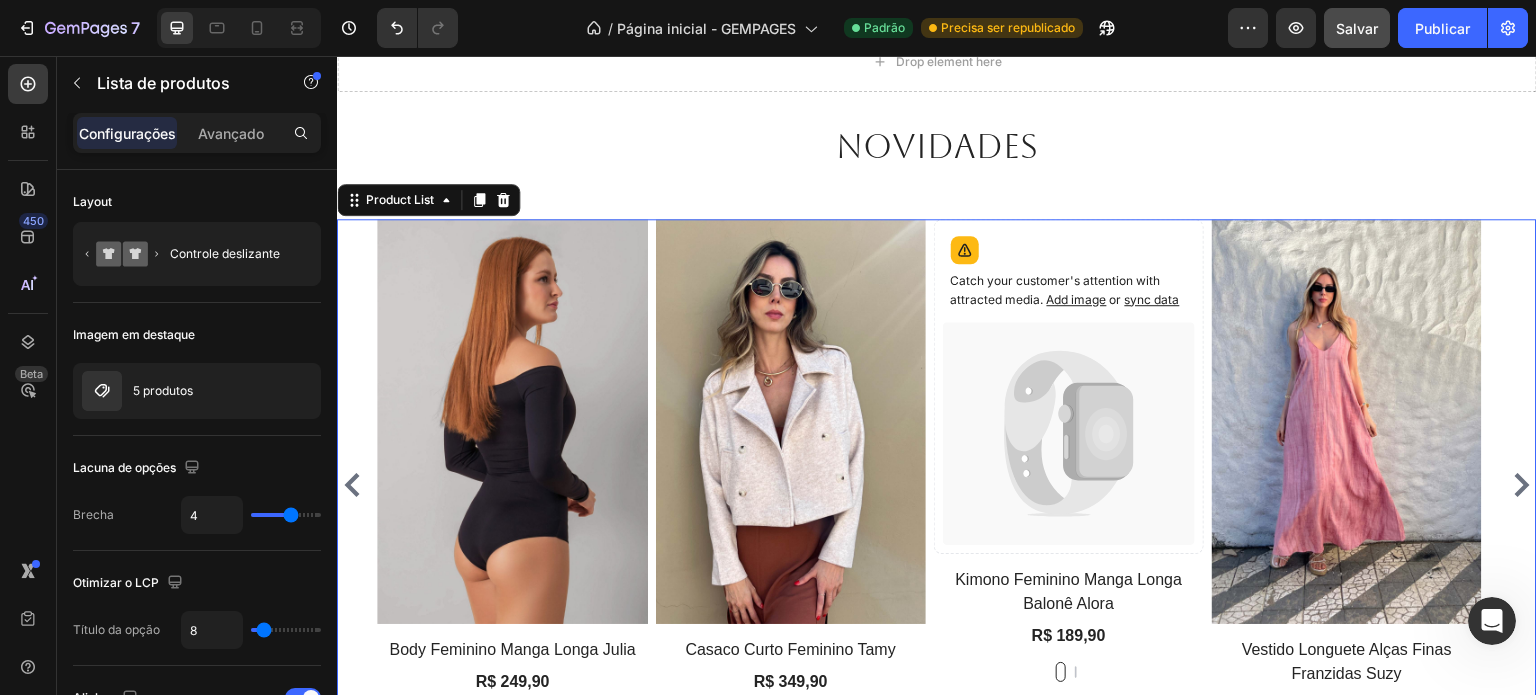 click 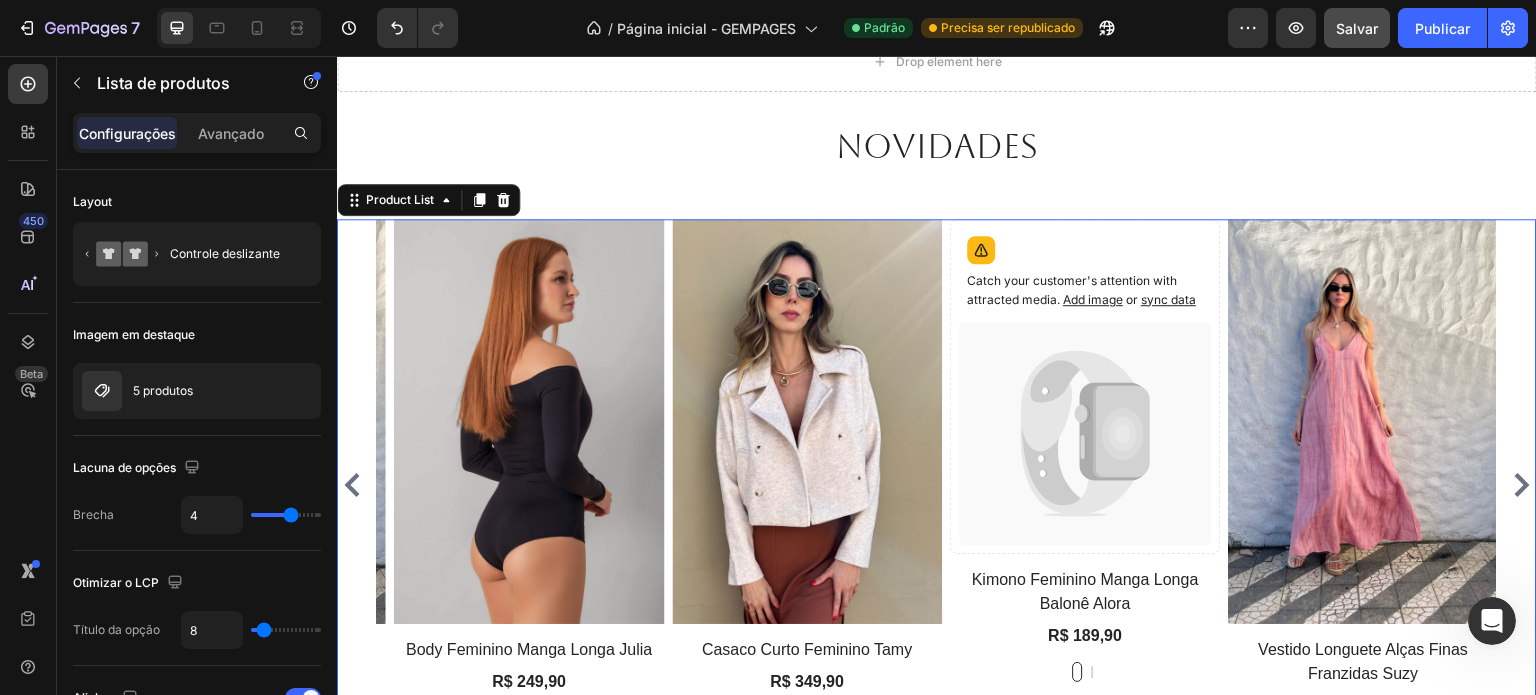 click 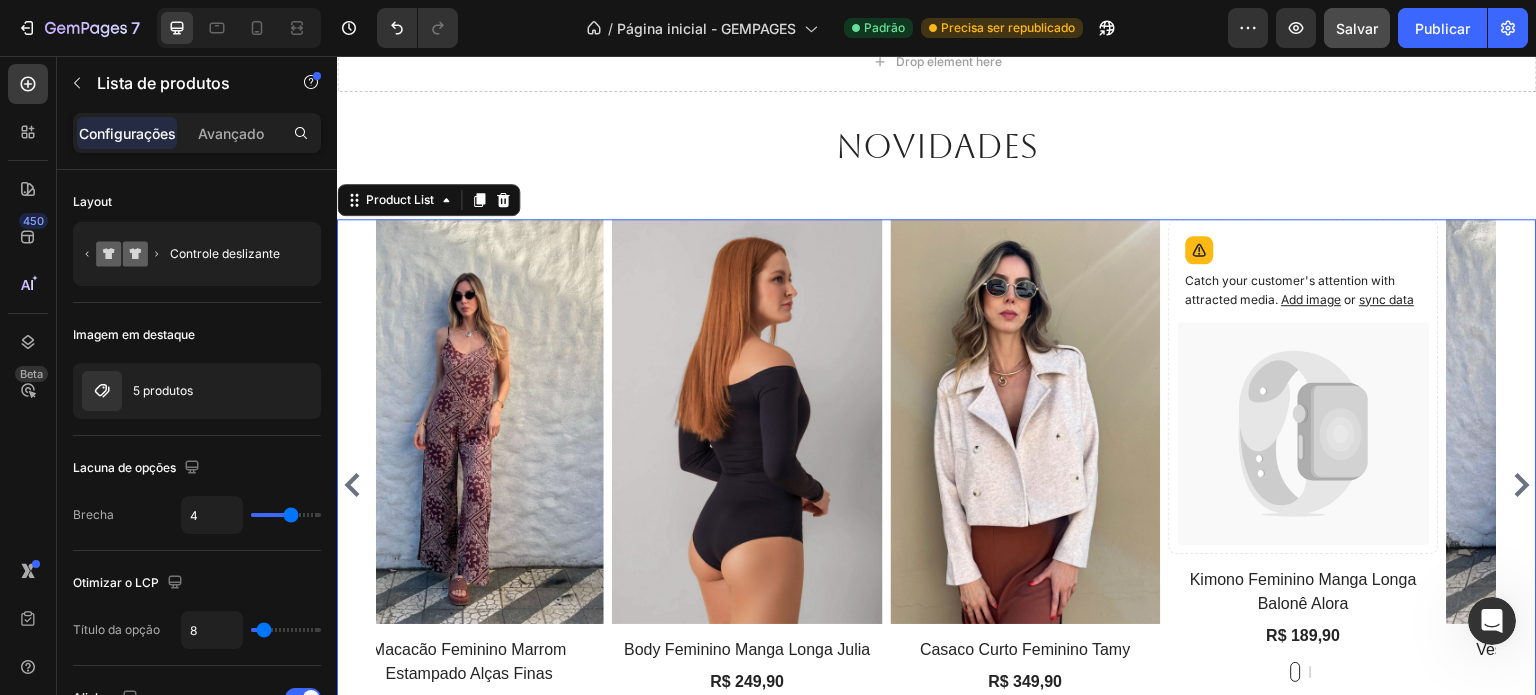 click 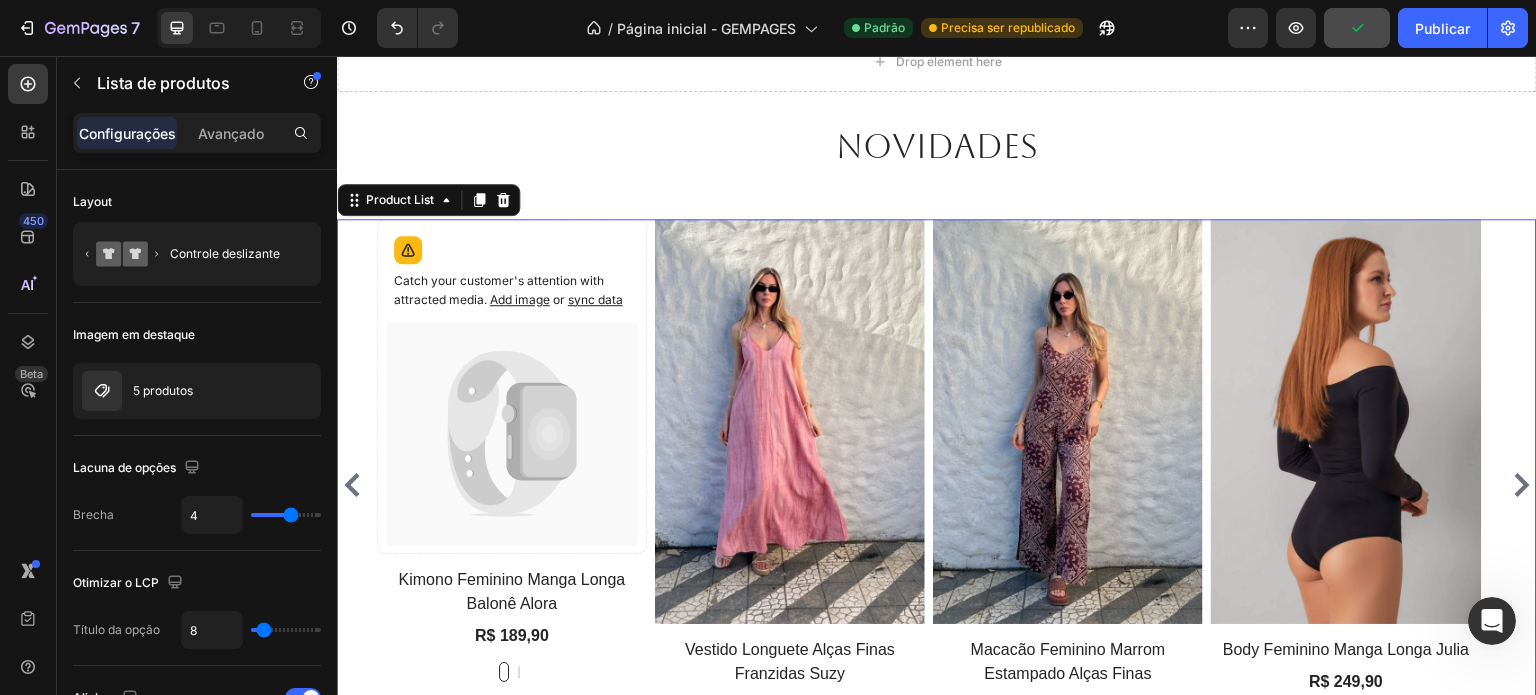 click 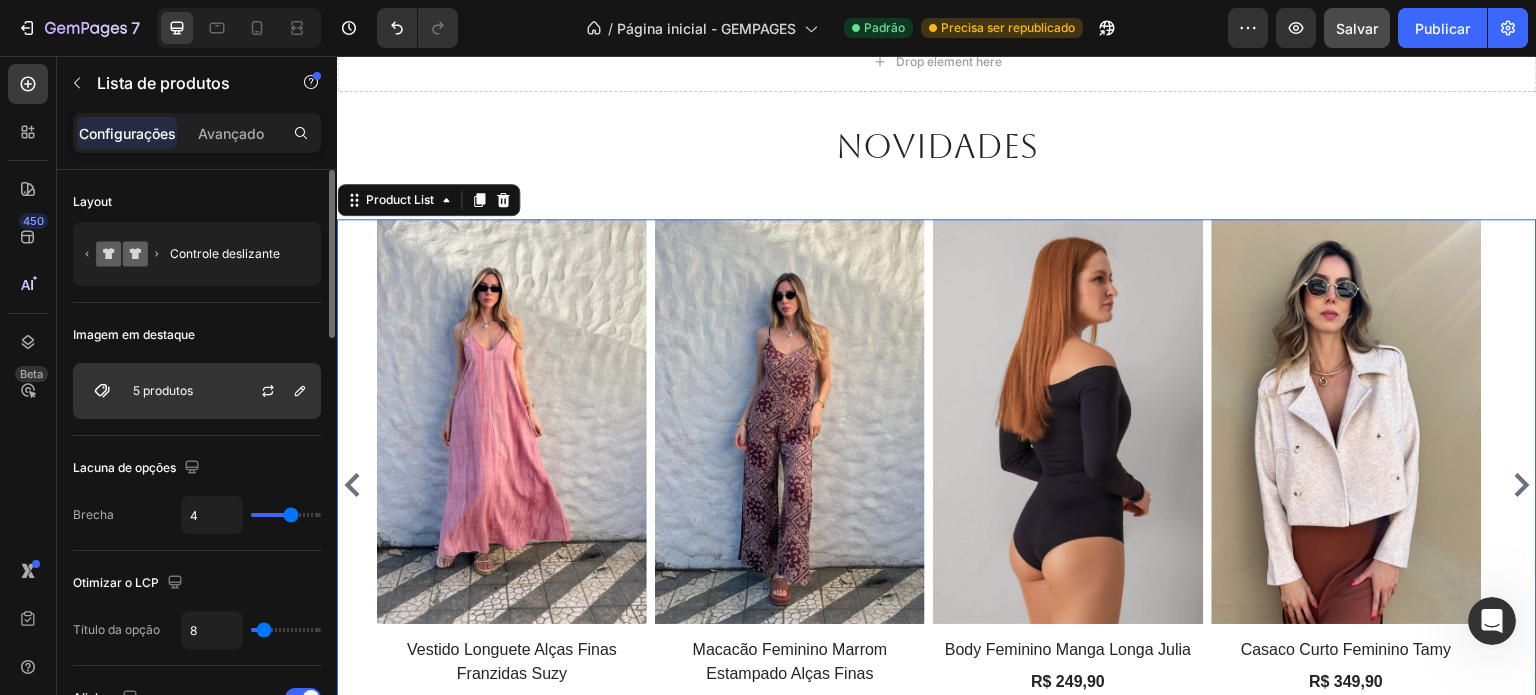 click on "5 produtos" at bounding box center (163, 390) 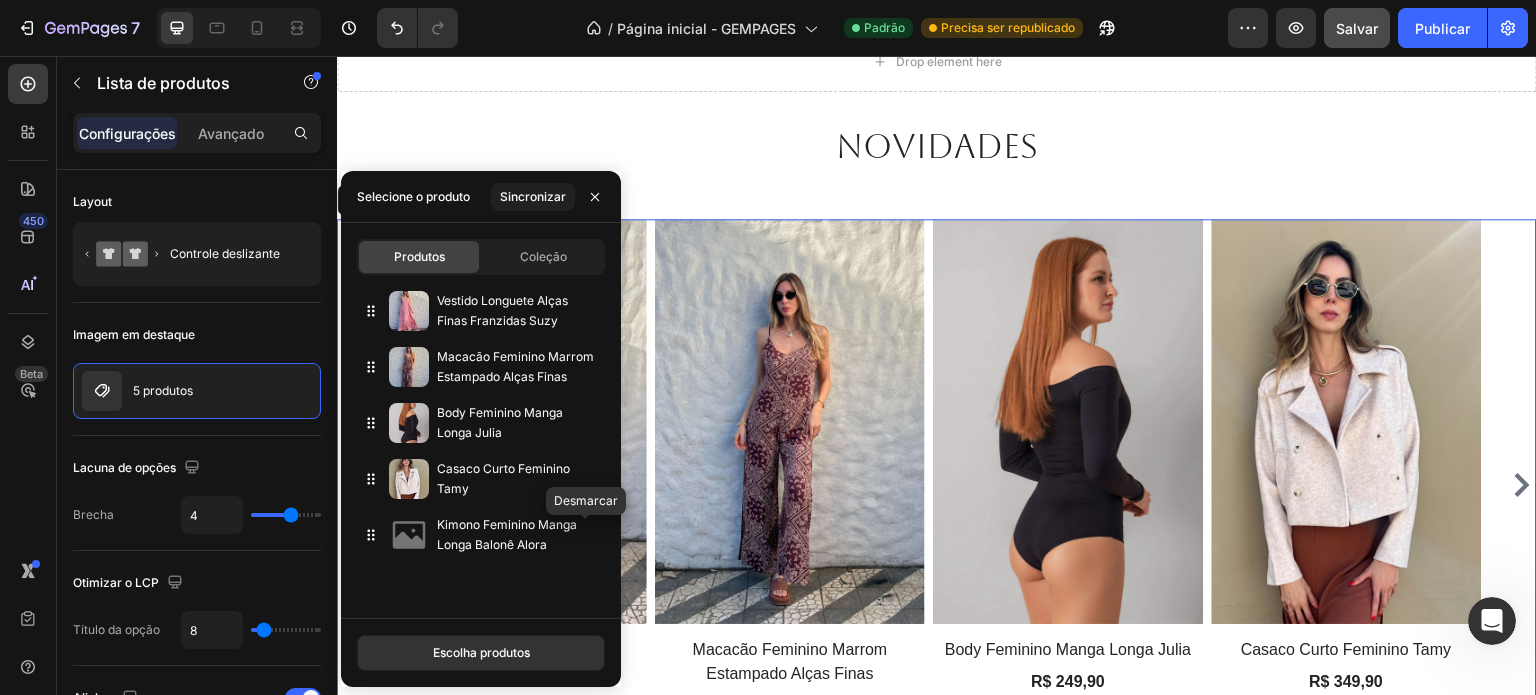 click 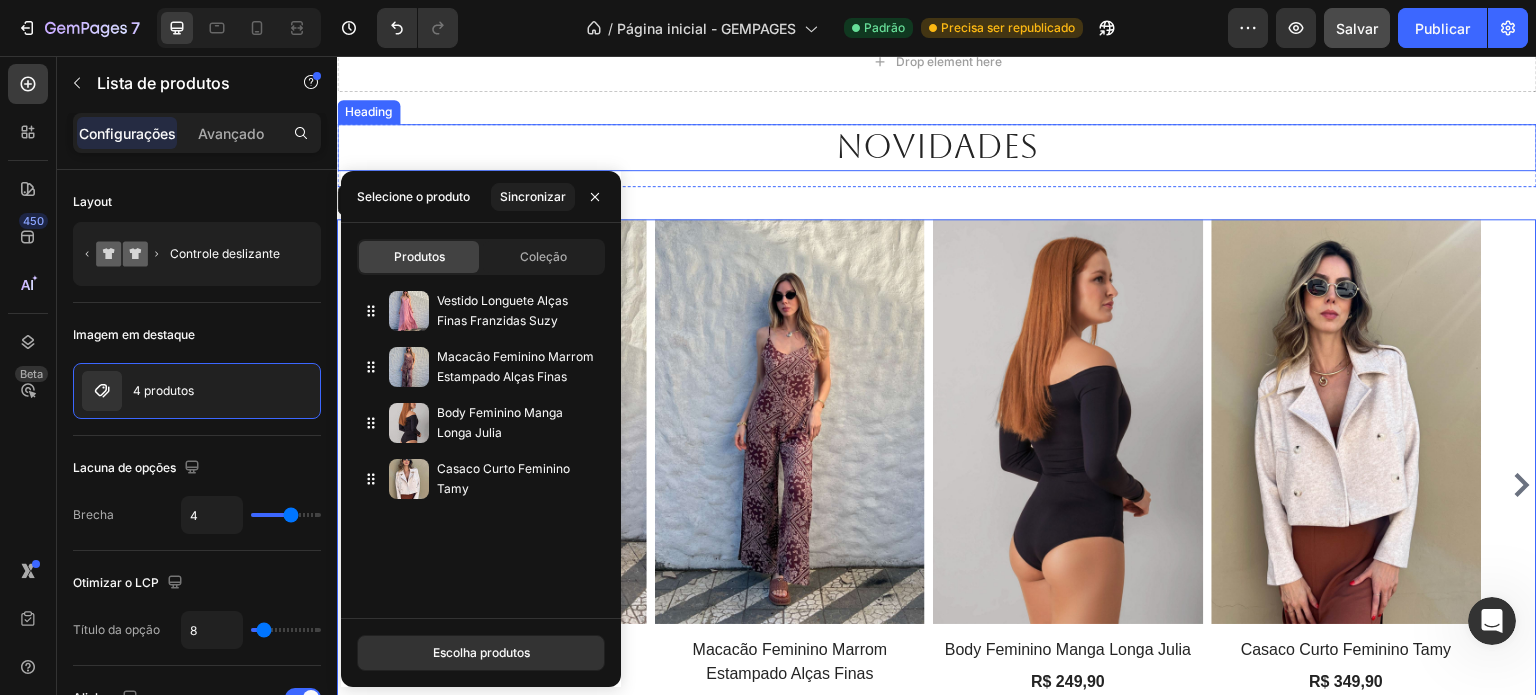click on "Novidades" at bounding box center (937, 147) 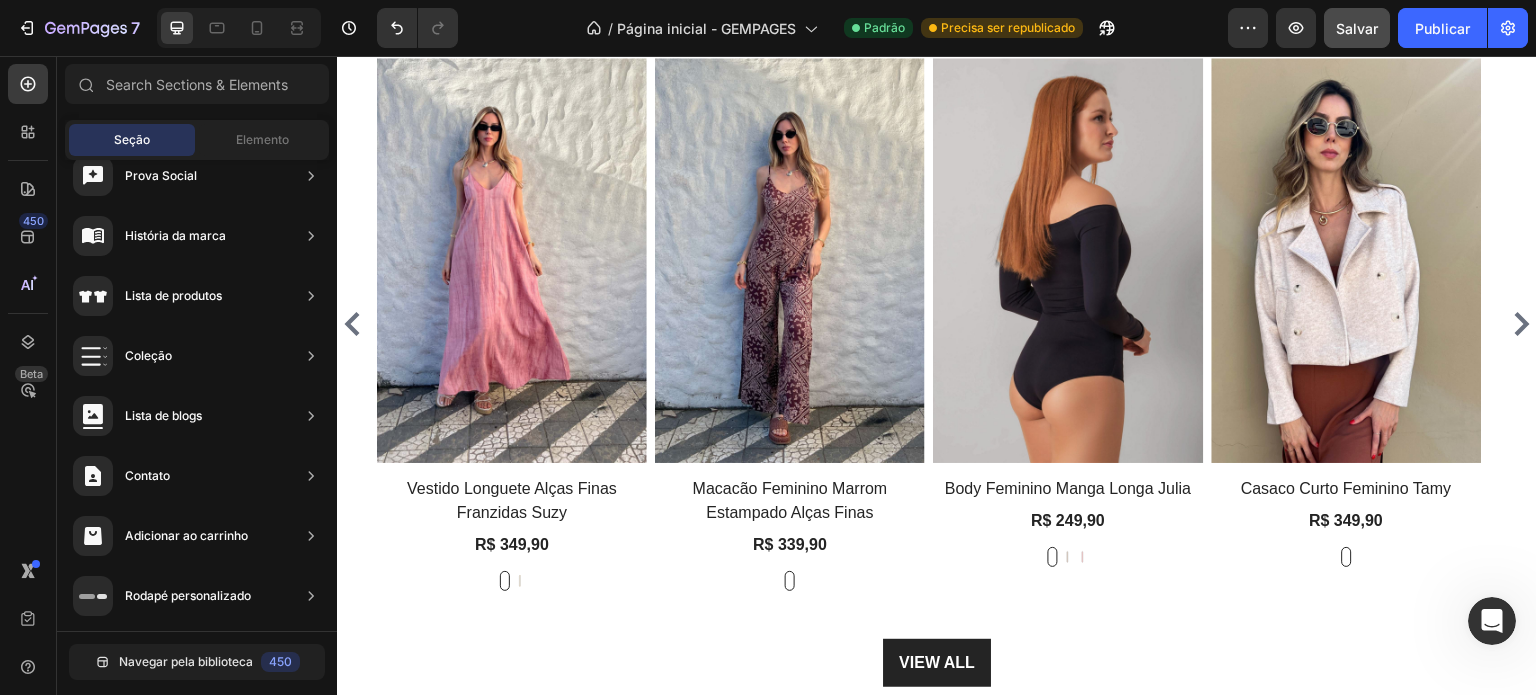 scroll, scrollTop: 2183, scrollLeft: 0, axis: vertical 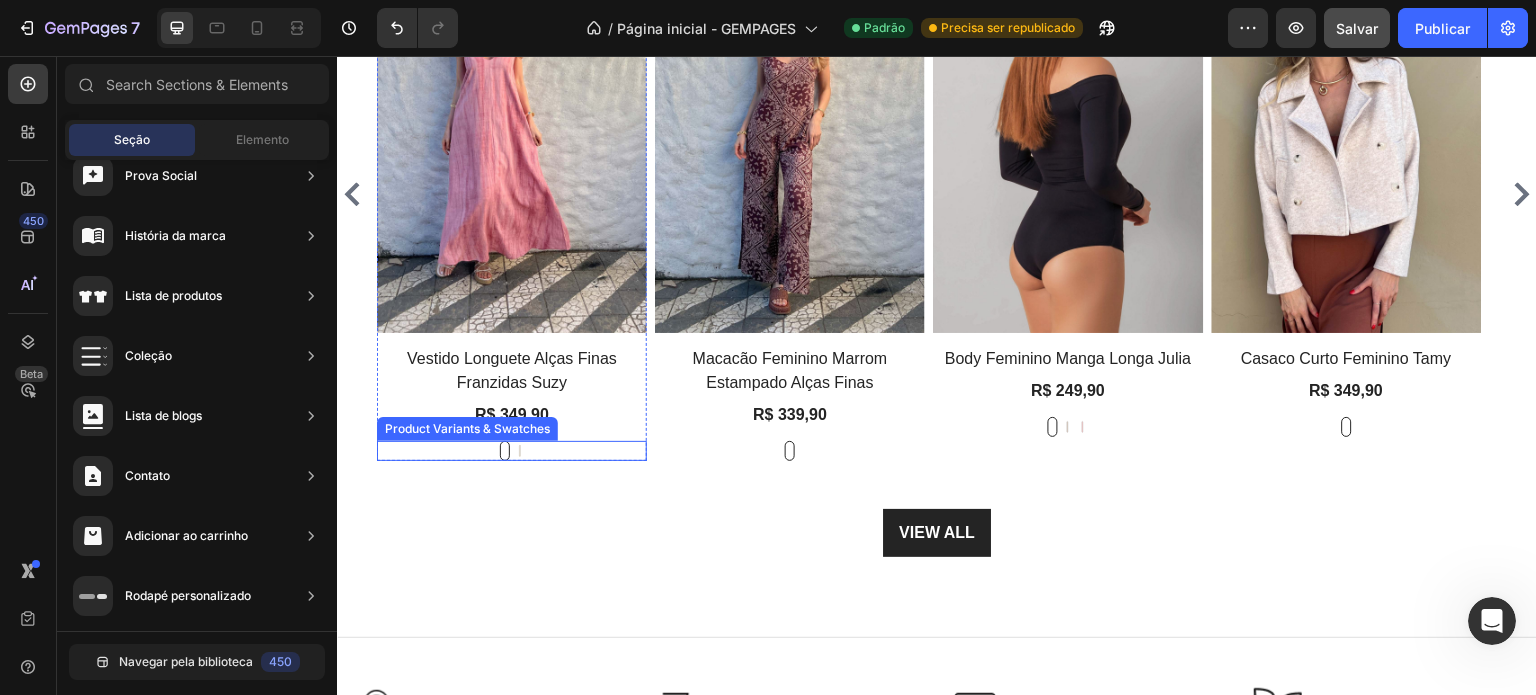 click on "Rosa Rosa Marrom Claro Marrom Claro" at bounding box center [512, 451] 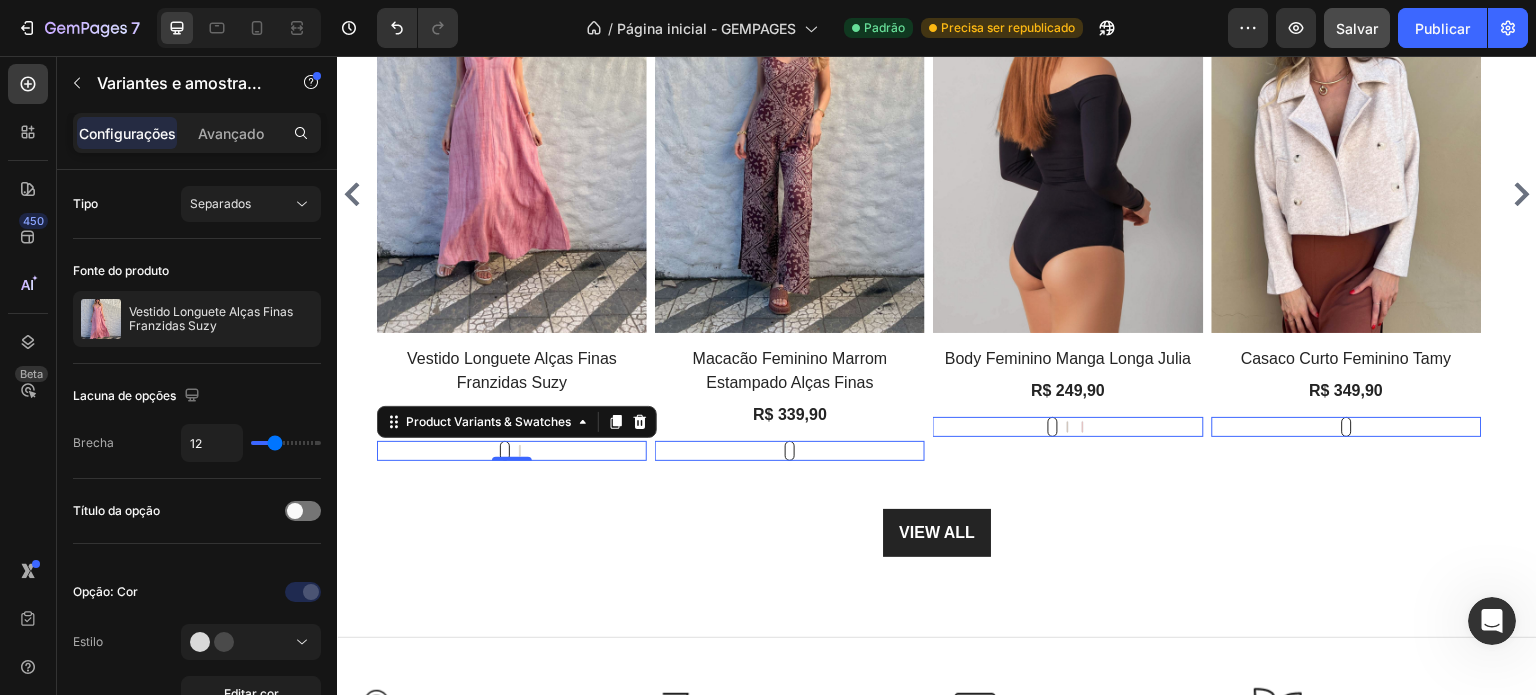 click at bounding box center [505, 451] 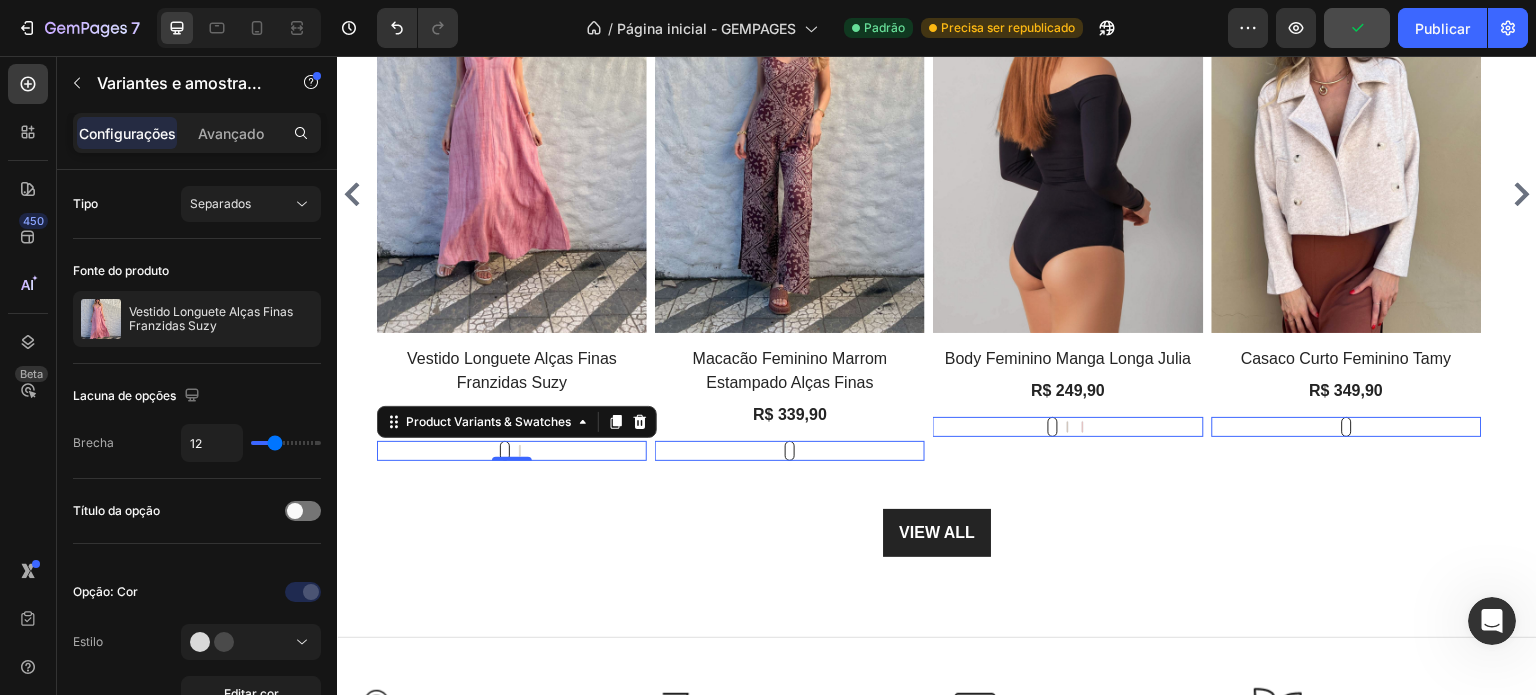 click on "Rosa Rosa Marrom Claro Marrom Claro" at bounding box center (512, 451) 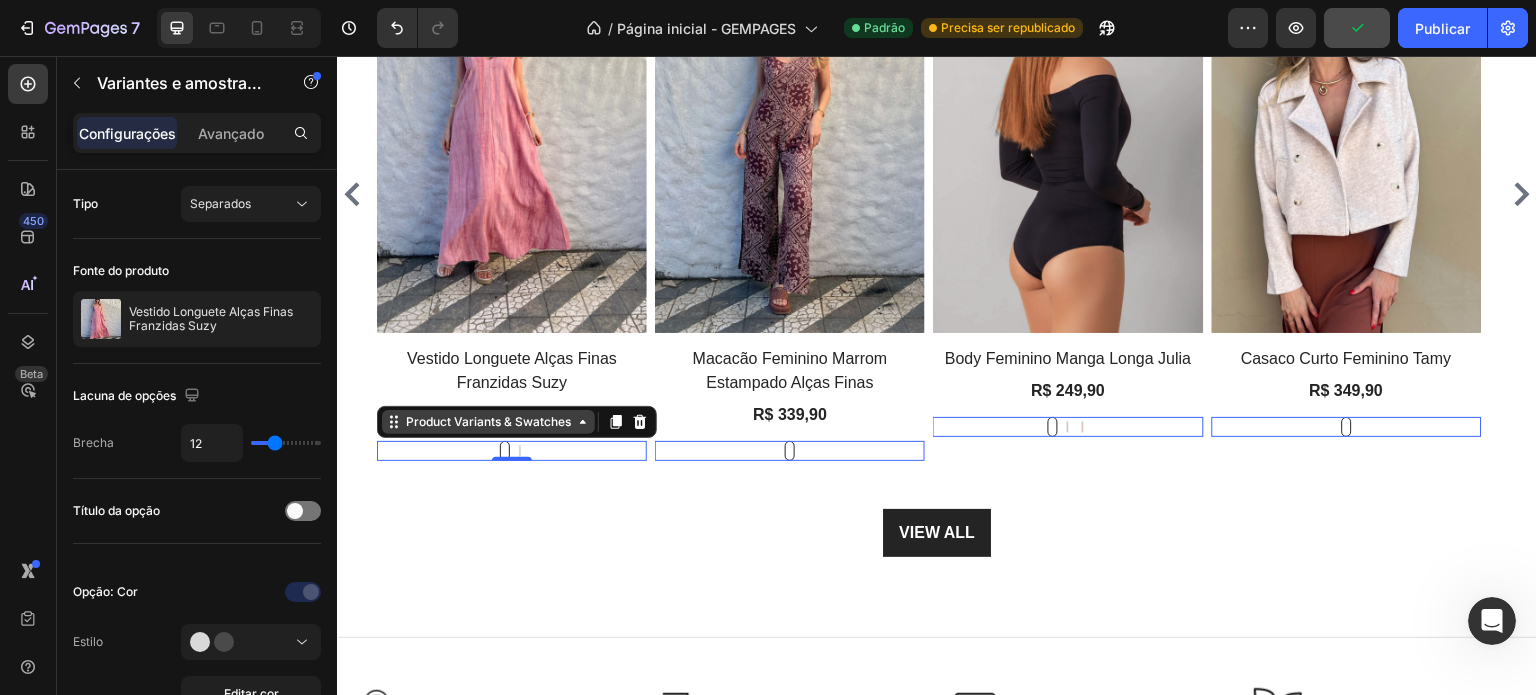 click on "Product Variants & Swatches" at bounding box center (488, 422) 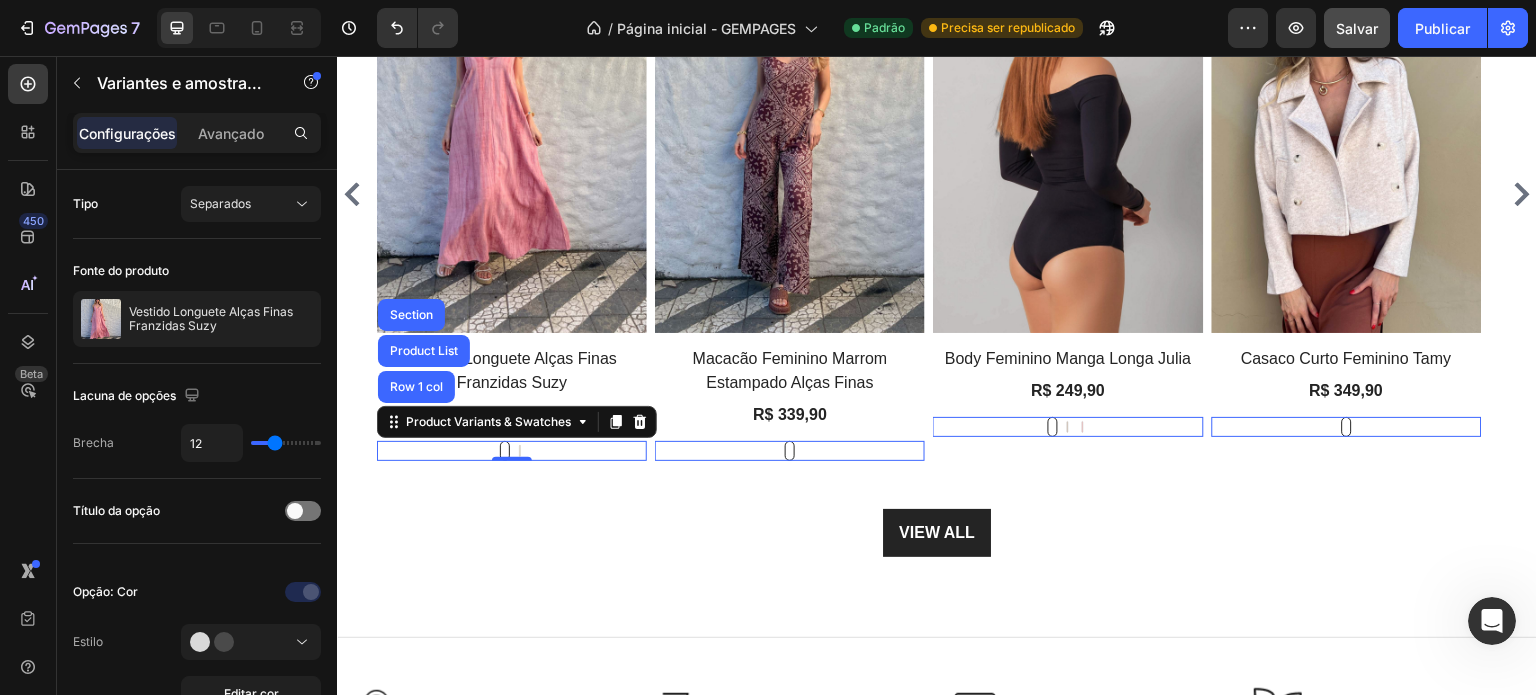 click on "Rosa Rosa Marrom Claro Marrom Claro" at bounding box center (512, 451) 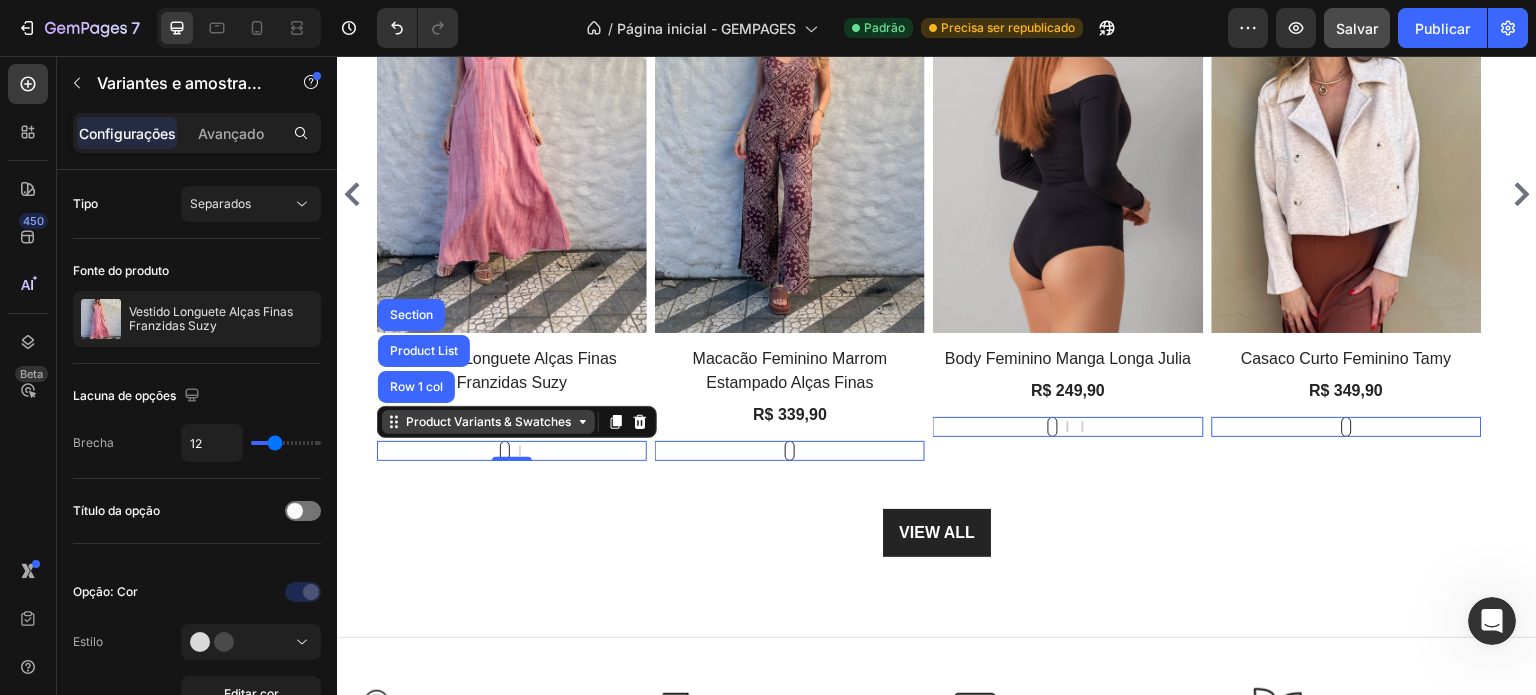 click on "Product Variants & Swatches" at bounding box center [488, 422] 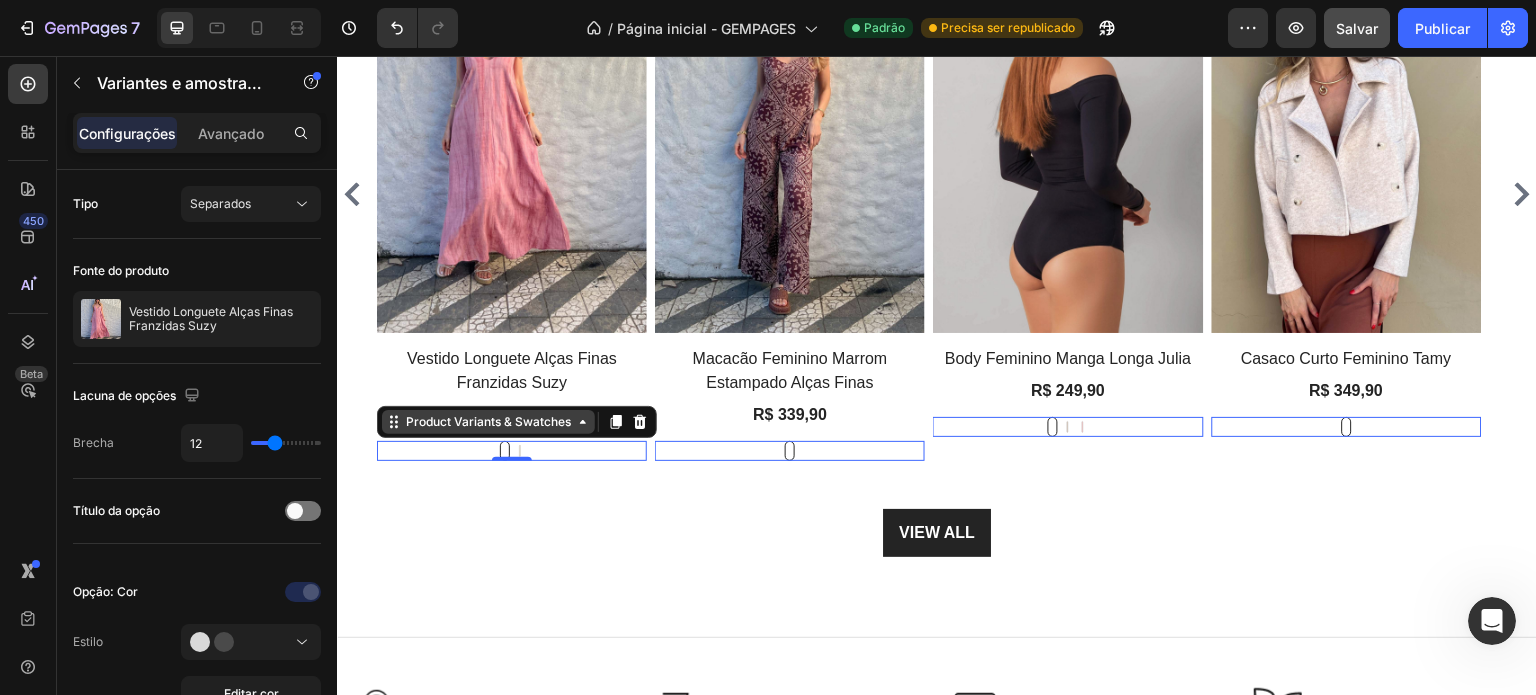 click on "Product Variants & Swatches" at bounding box center (488, 422) 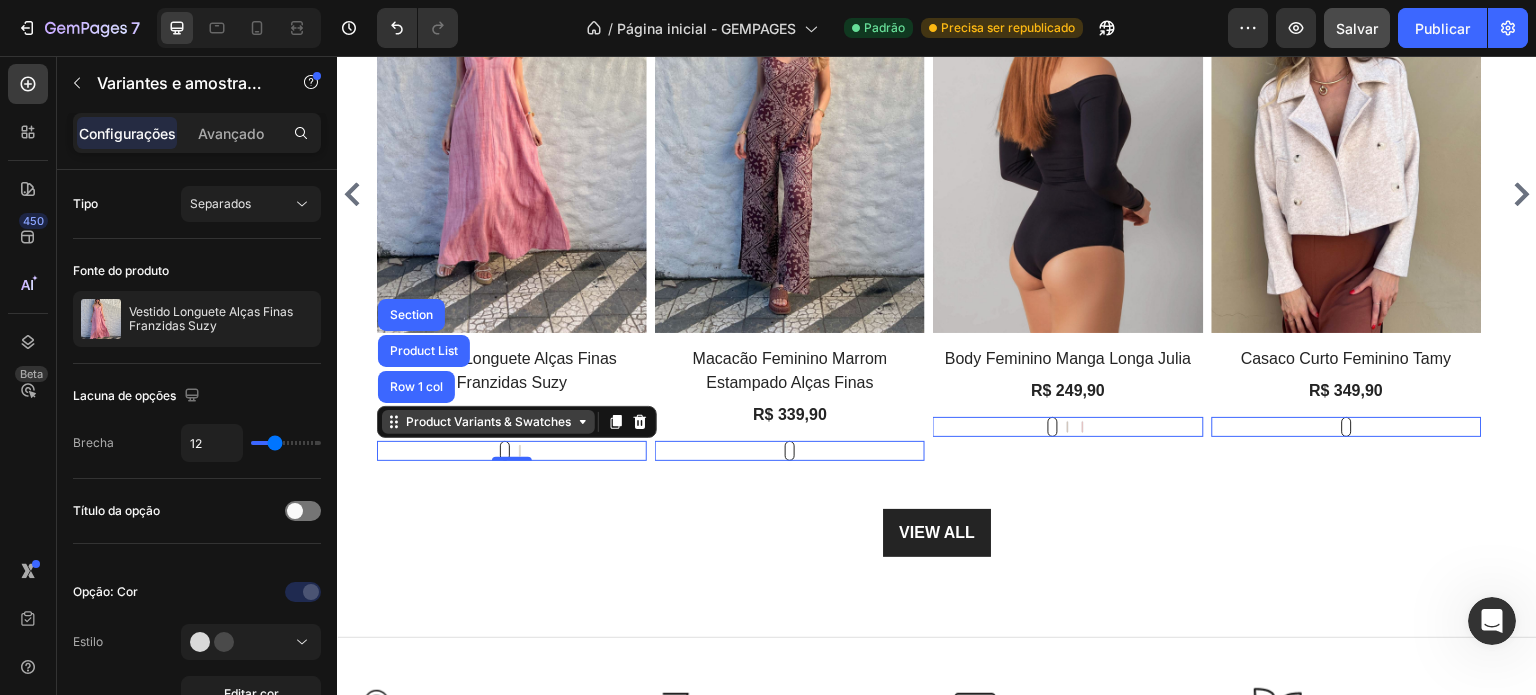 click 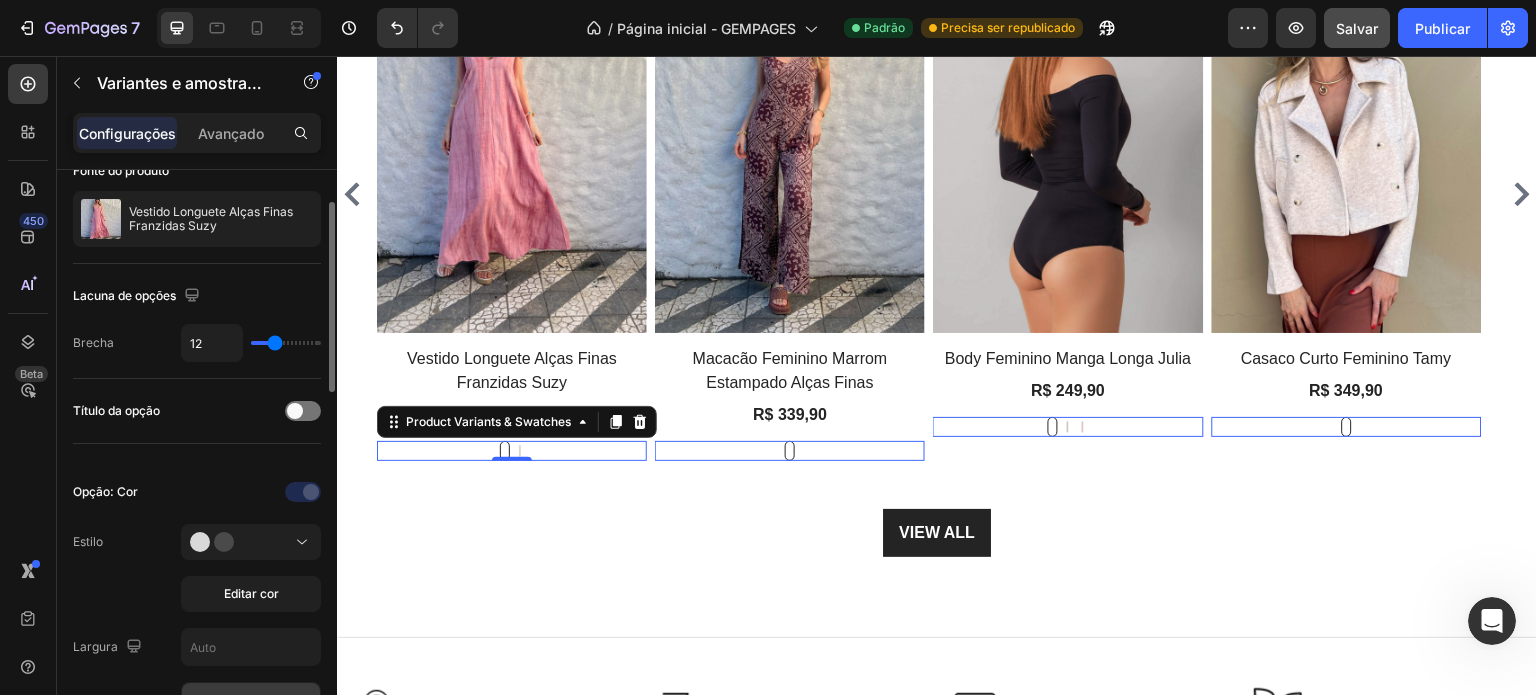 scroll, scrollTop: 300, scrollLeft: 0, axis: vertical 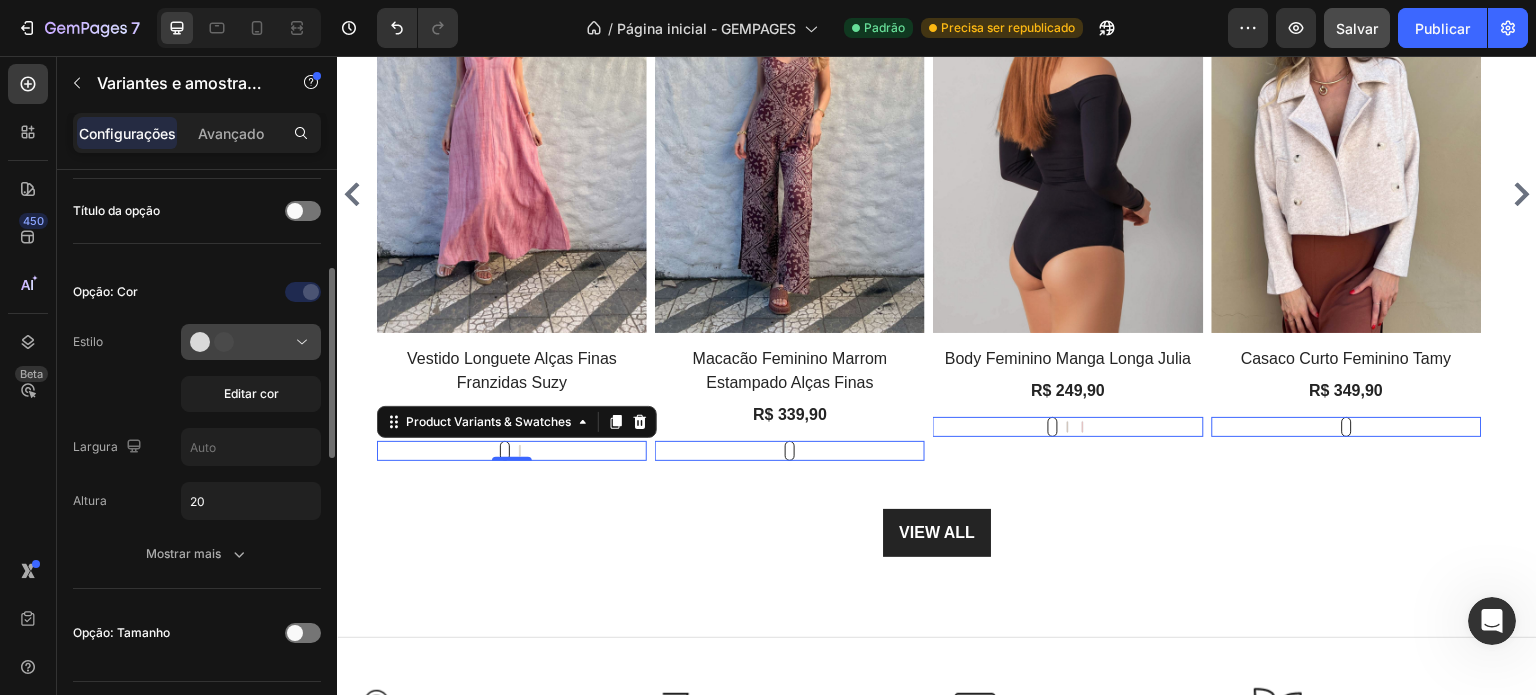 click at bounding box center [251, 342] 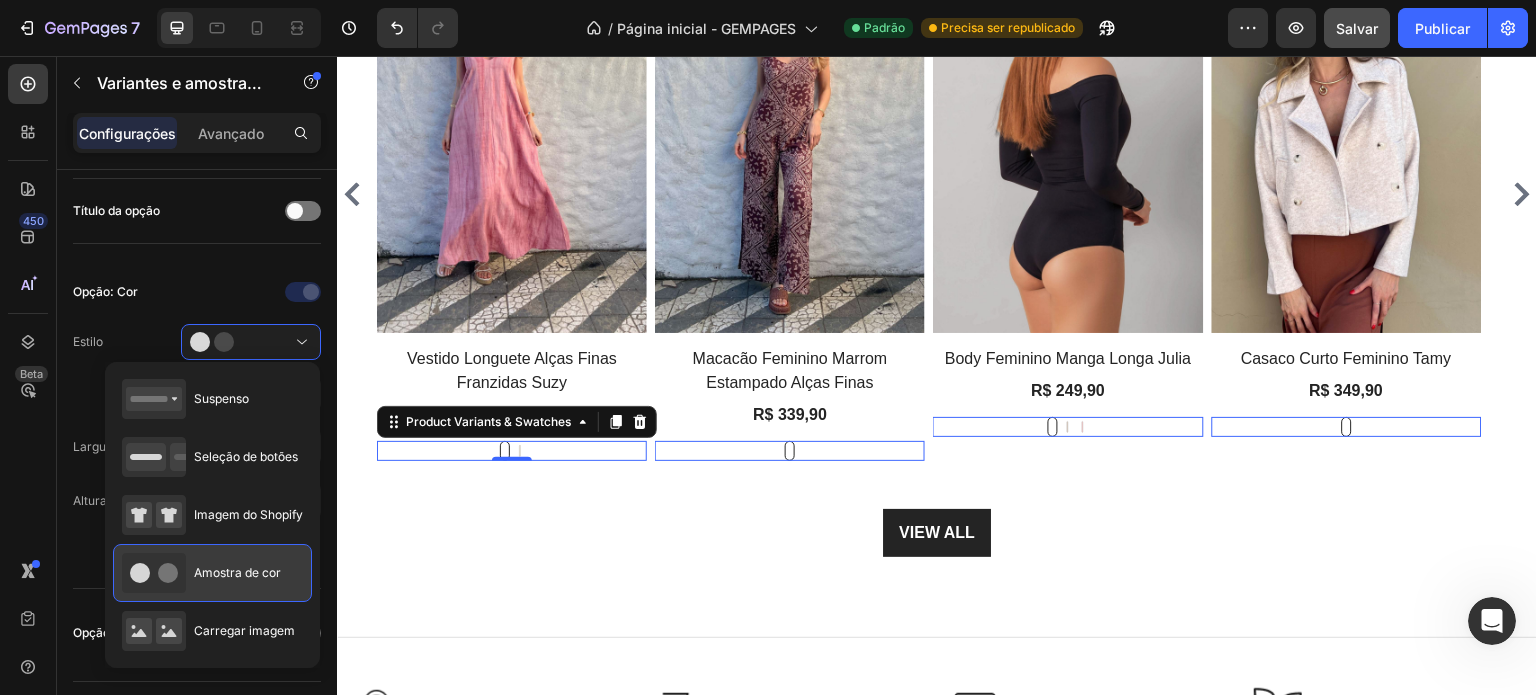 click on "Amostra de cor" at bounding box center [237, 572] 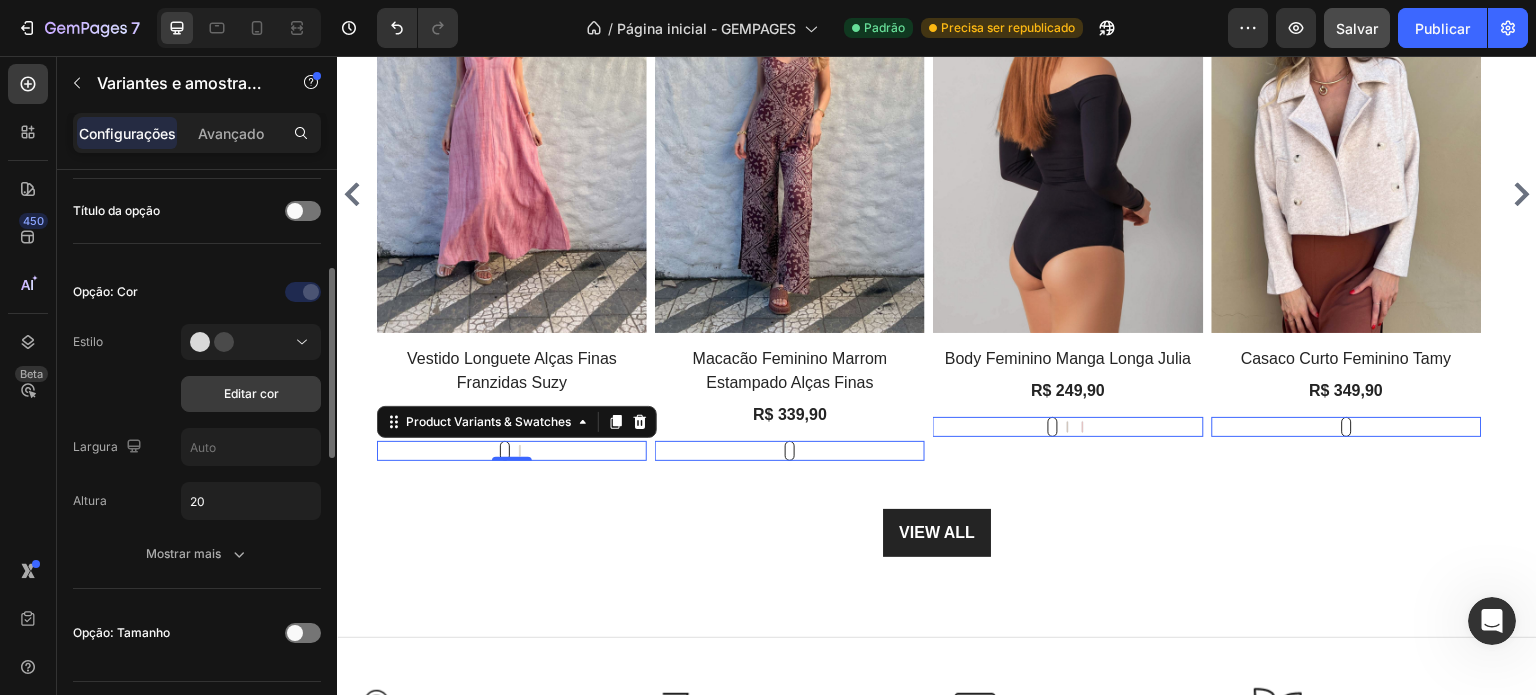 click on "Editar cor" at bounding box center (251, 393) 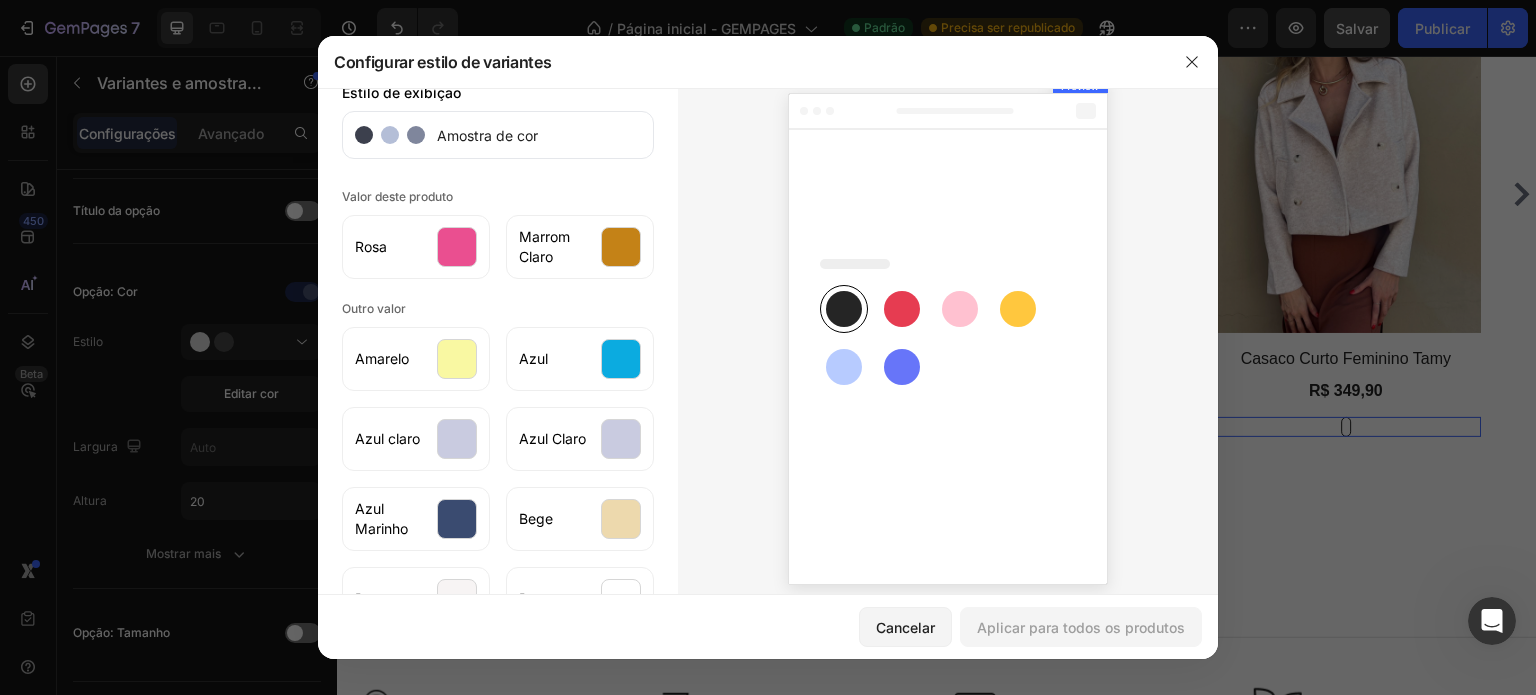 scroll, scrollTop: 47, scrollLeft: 0, axis: vertical 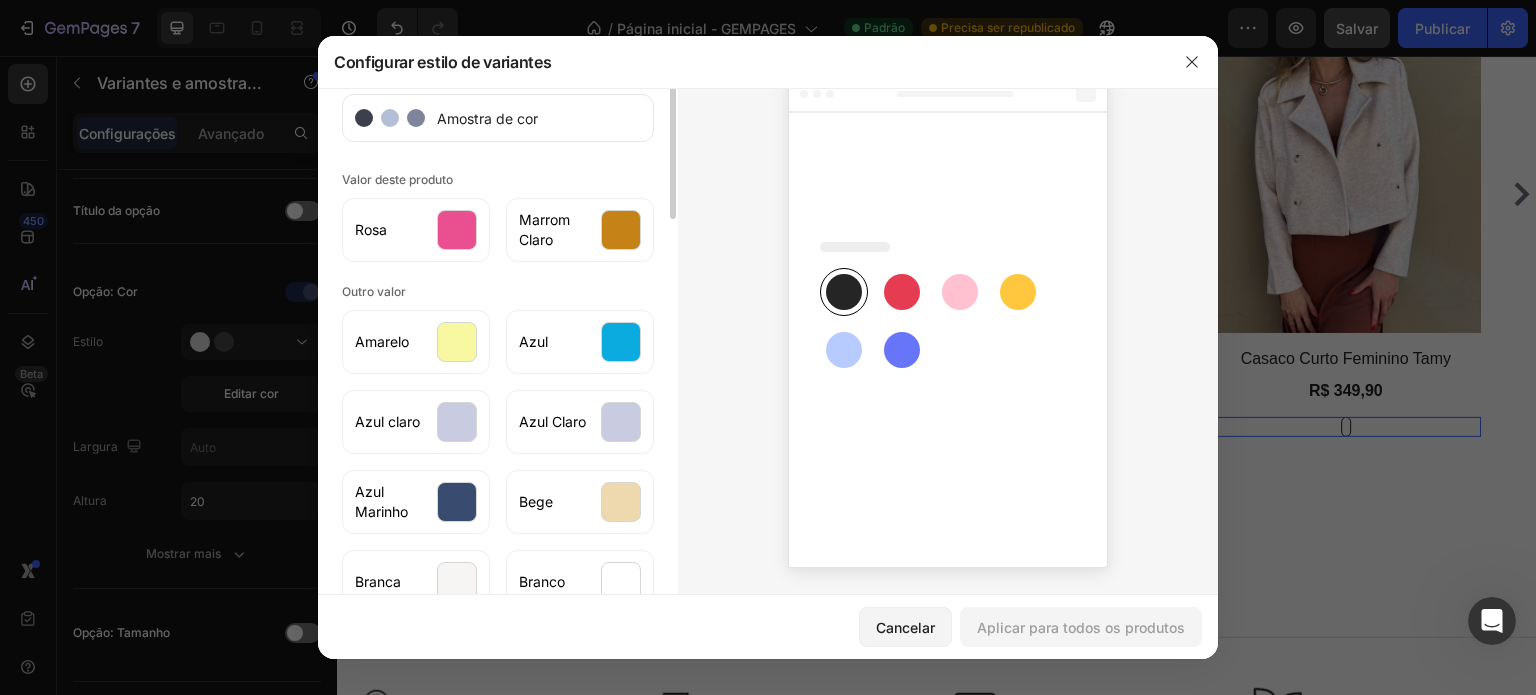 click on "Amostra de cor" at bounding box center (487, 118) 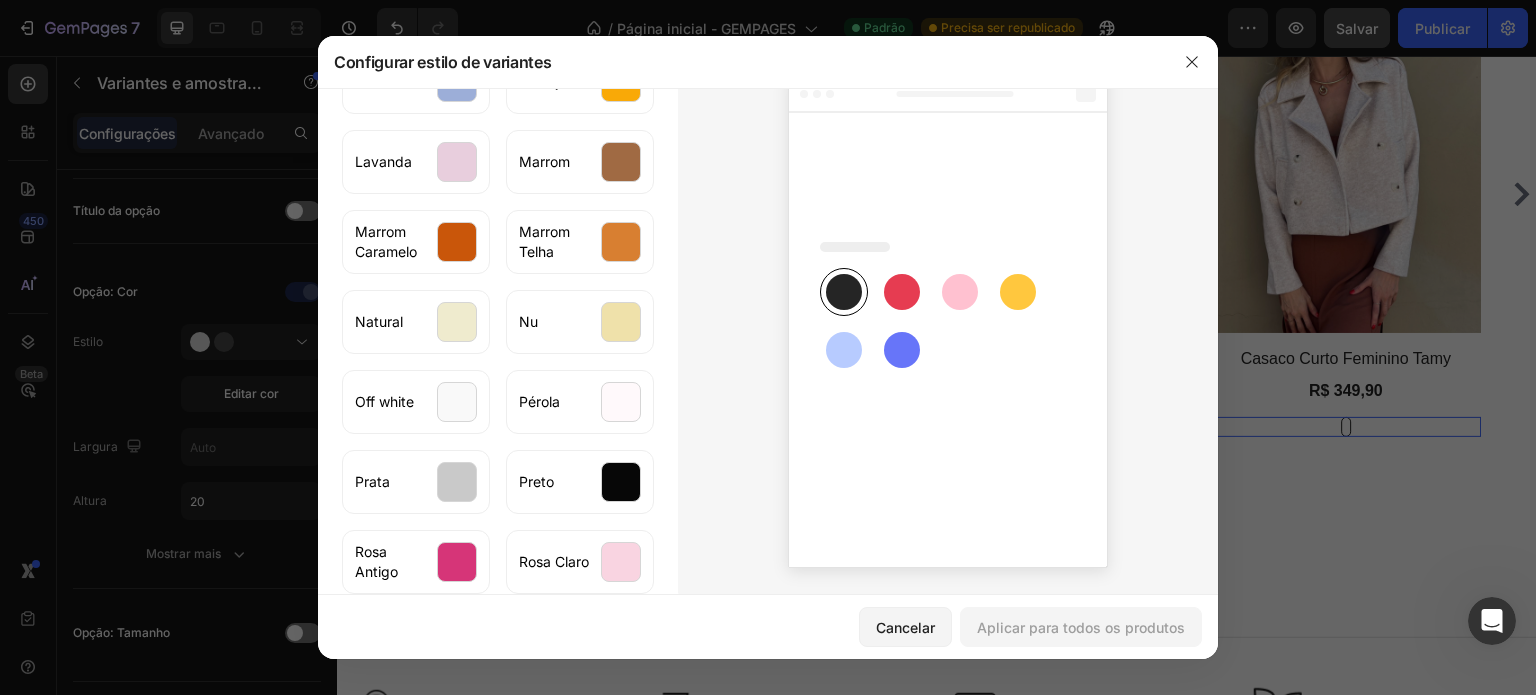 scroll, scrollTop: 1162, scrollLeft: 0, axis: vertical 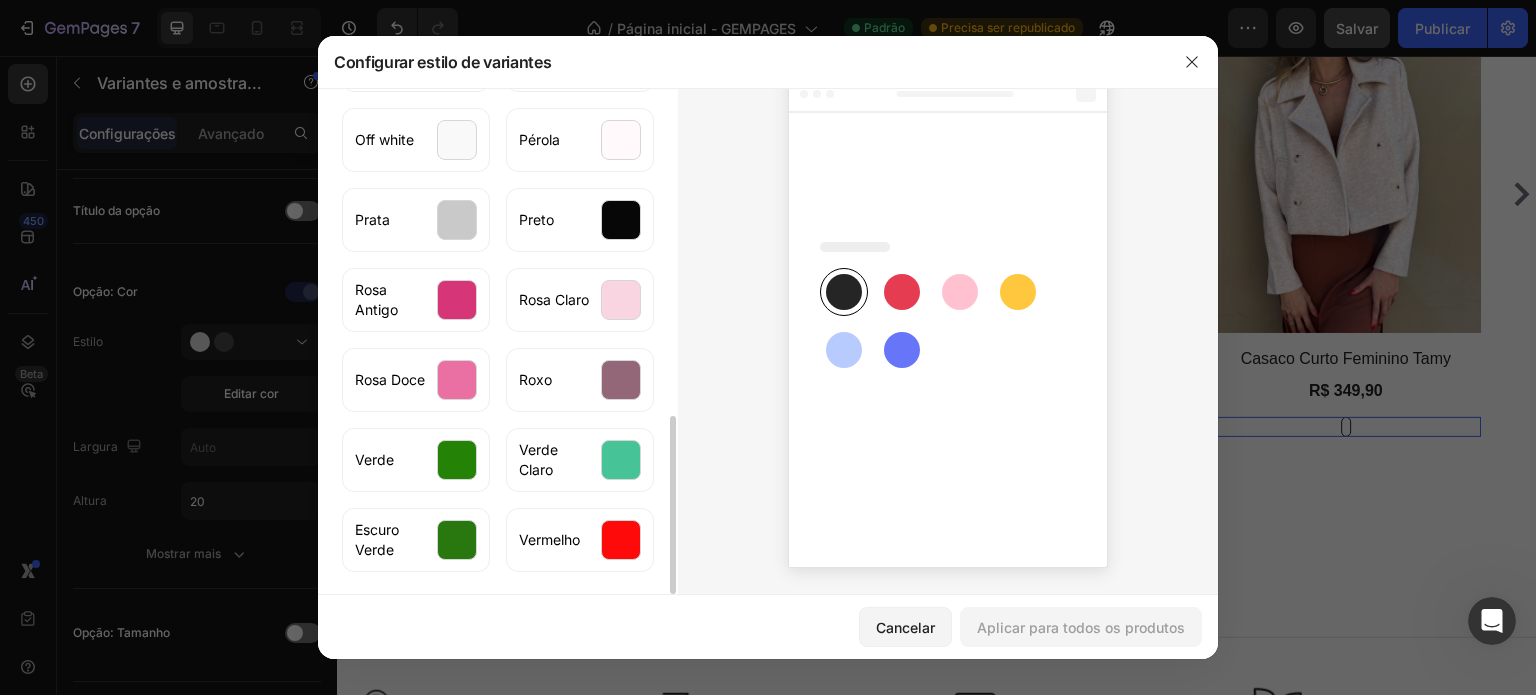 click on "Cancelar Aplicar para todos os produtos" at bounding box center [768, 627] 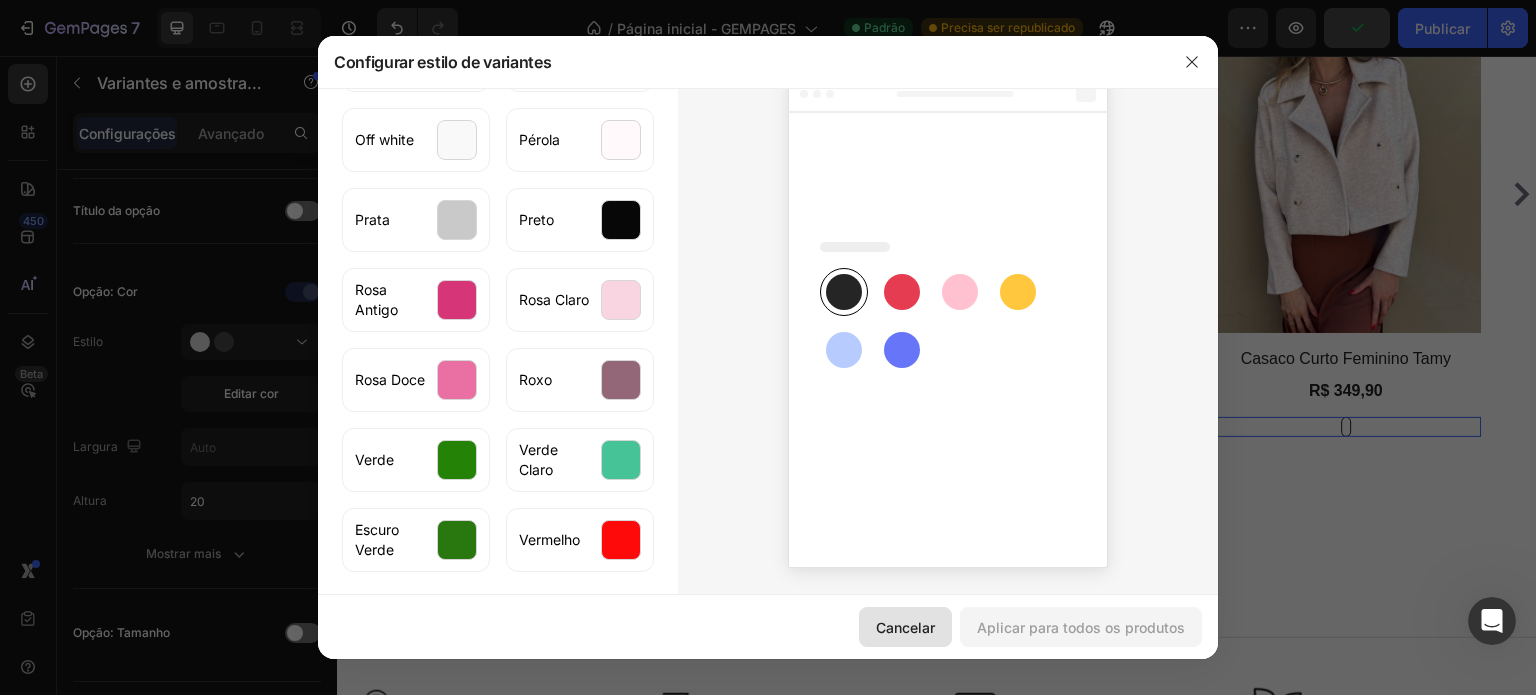 click on "Cancelar" 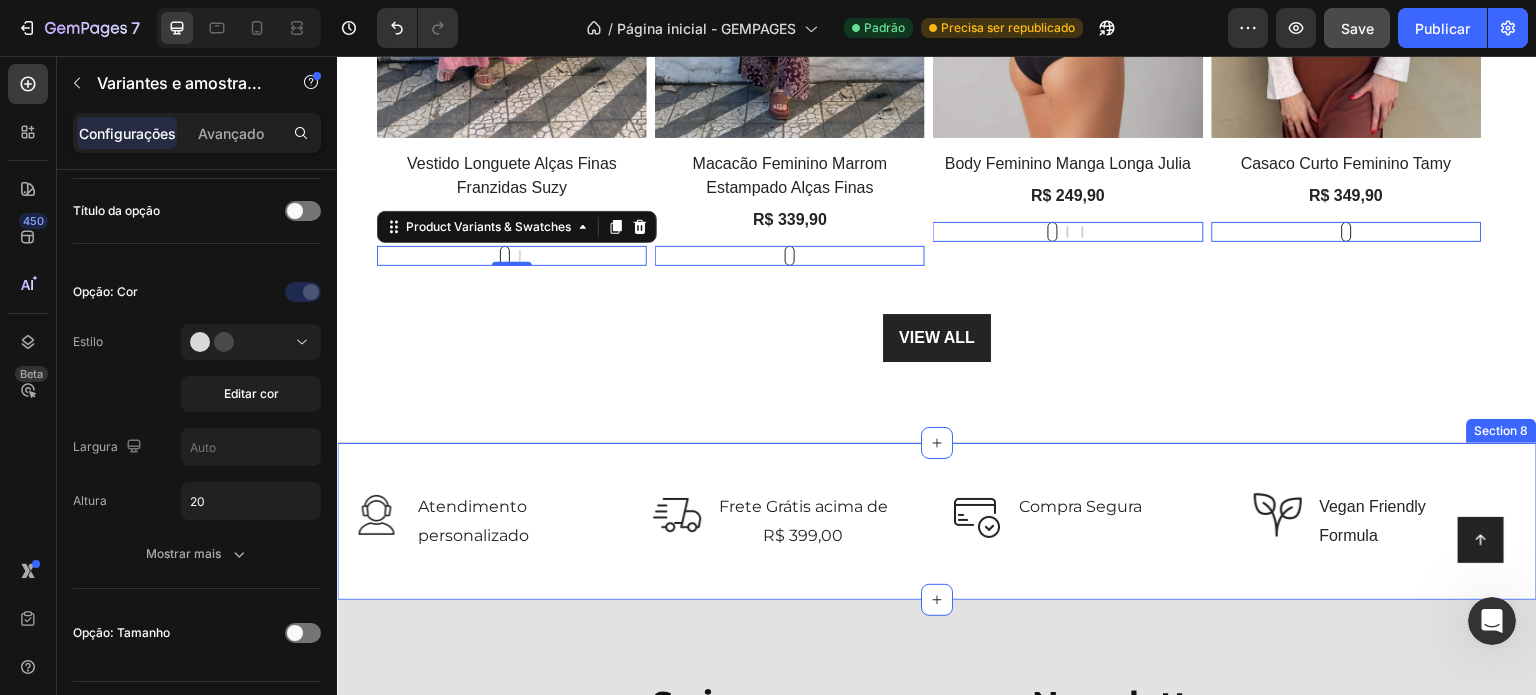 scroll, scrollTop: 2383, scrollLeft: 0, axis: vertical 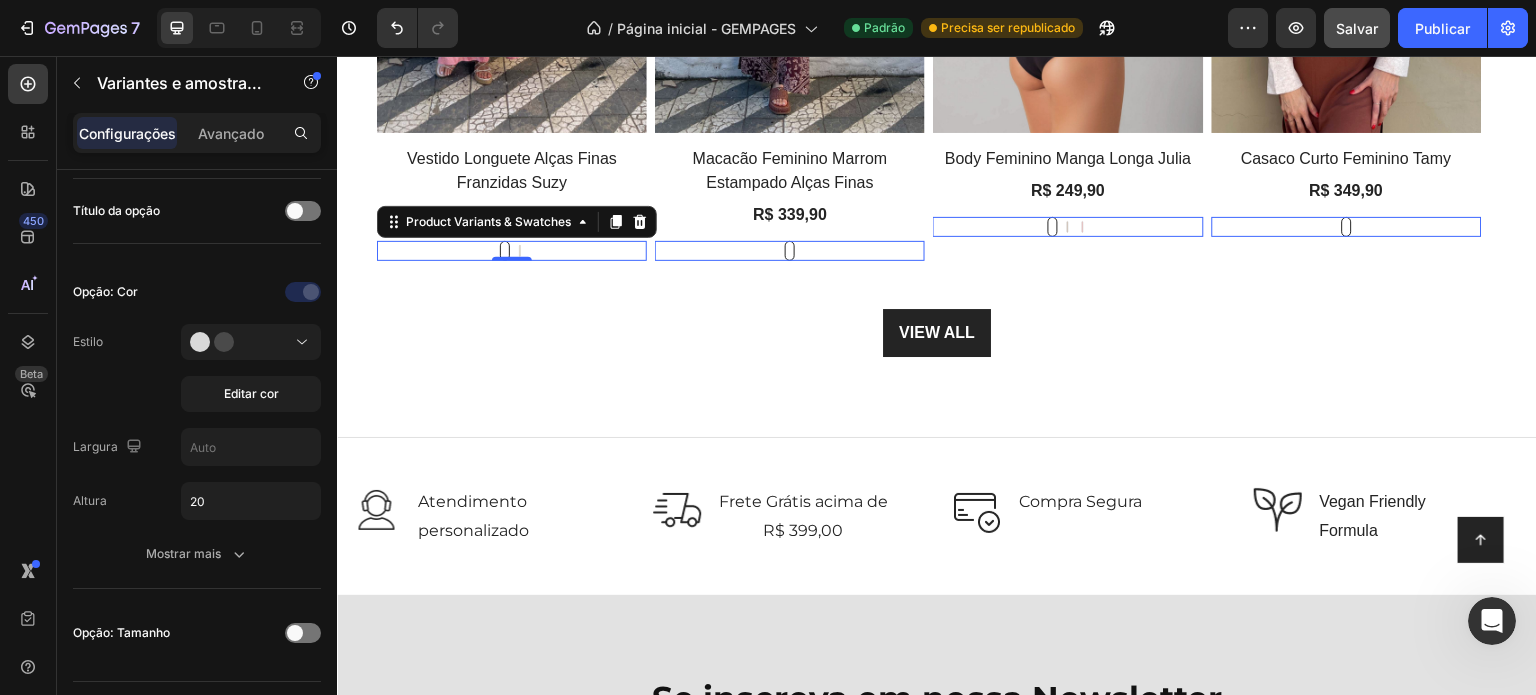 click at bounding box center (505, 251) 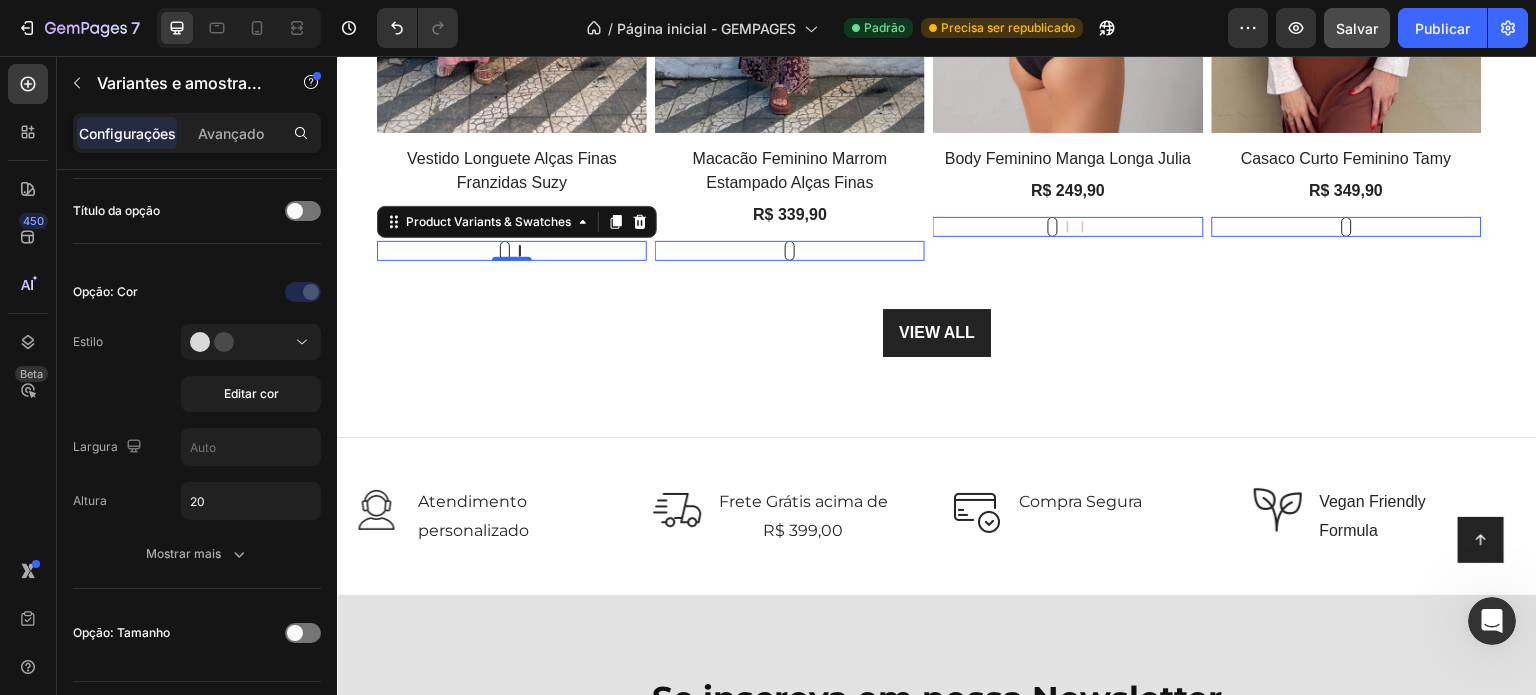 click at bounding box center [520, 251] 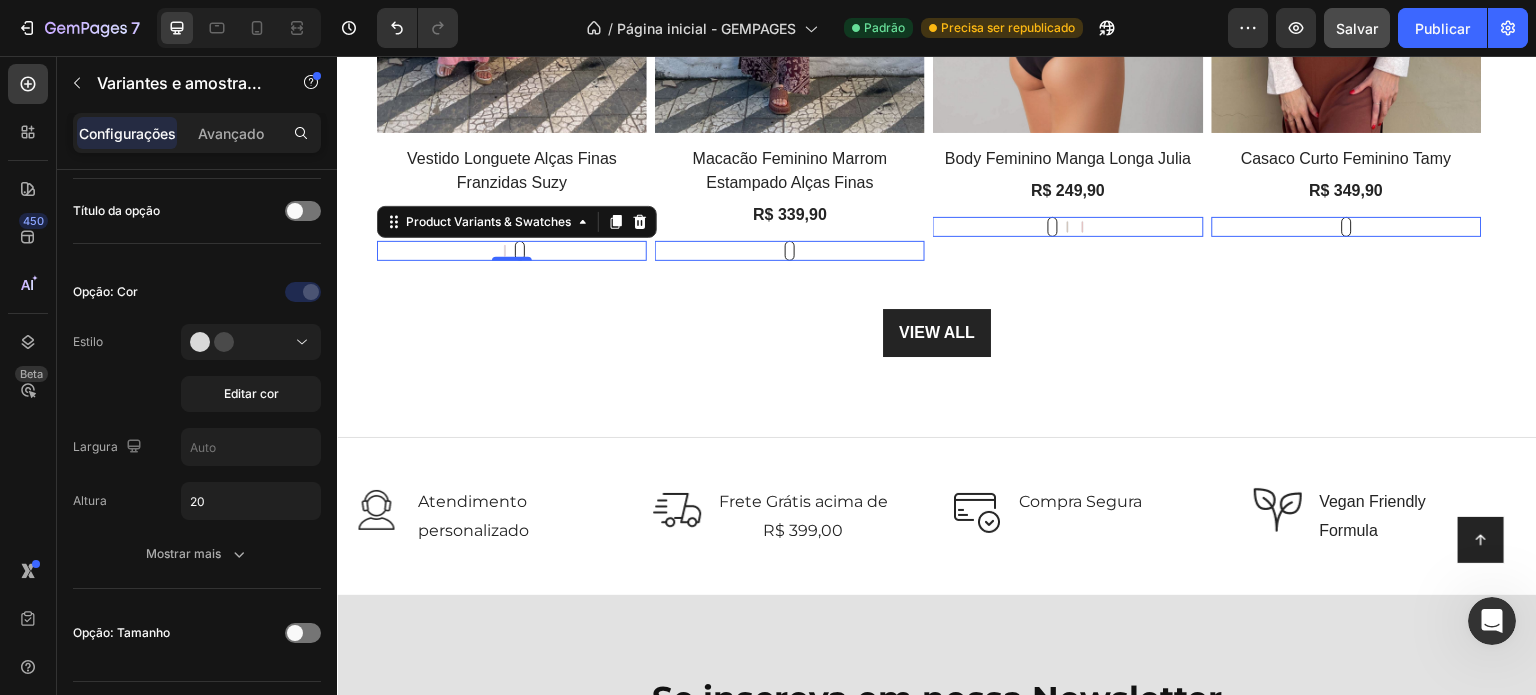 click on "Rosa Rosa Marrom Claro Marrom Claro" at bounding box center [512, 251] 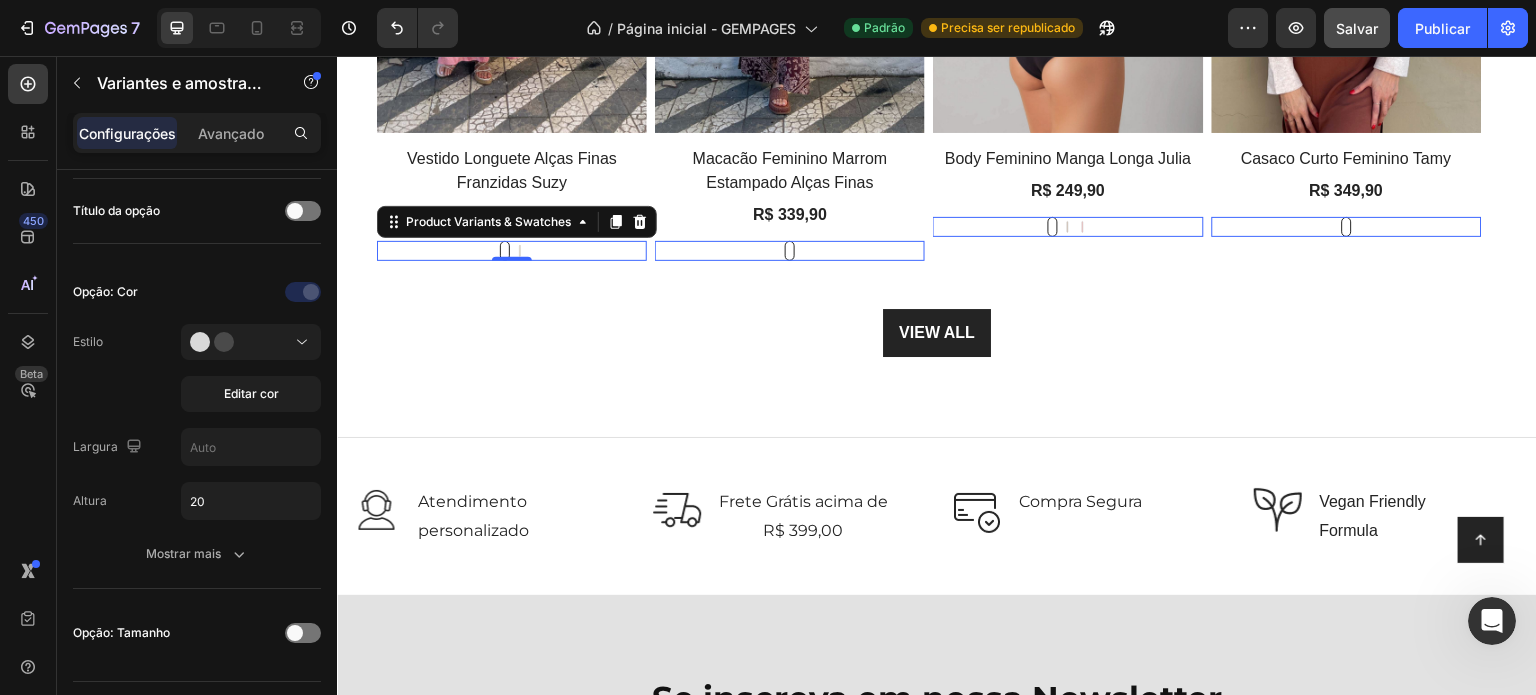 click on "Rosa Rosa Marrom Claro Marrom Claro" at bounding box center (512, 251) 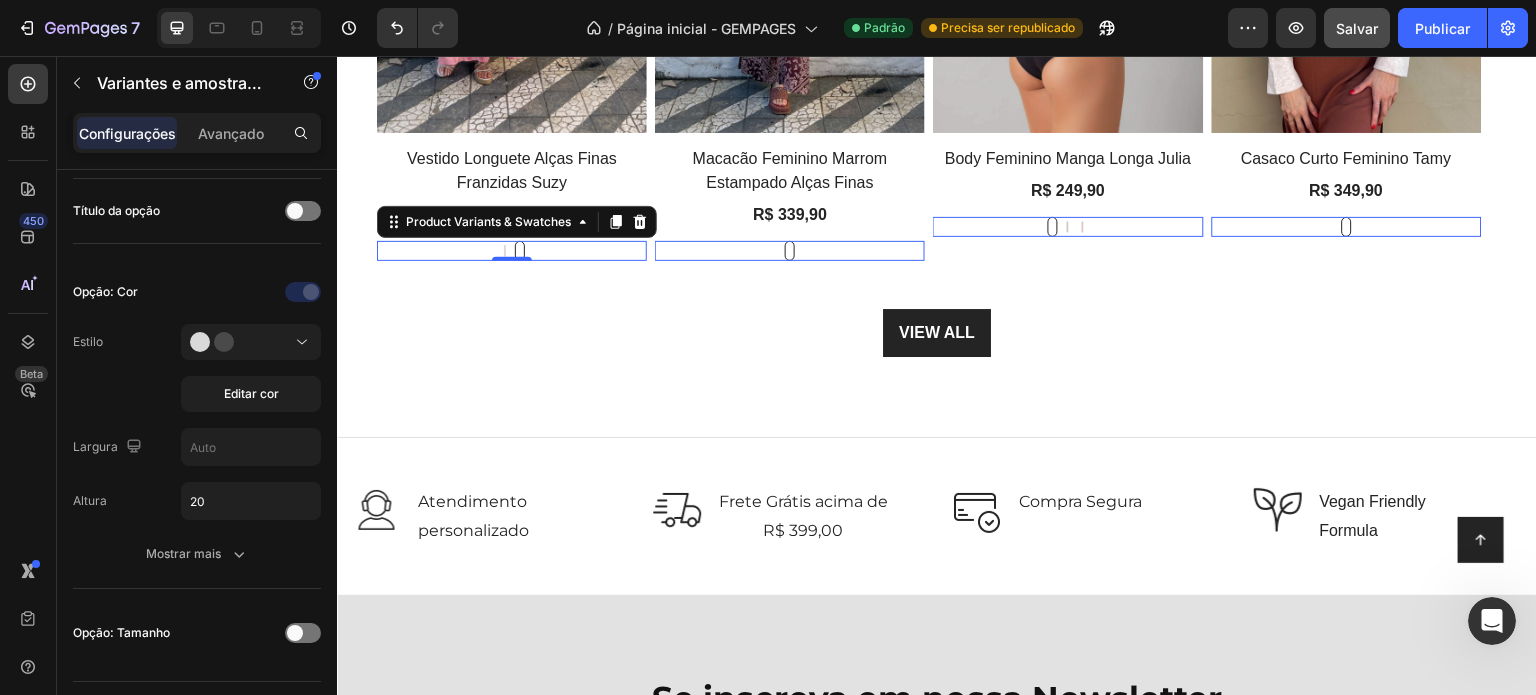 click at bounding box center [520, 251] 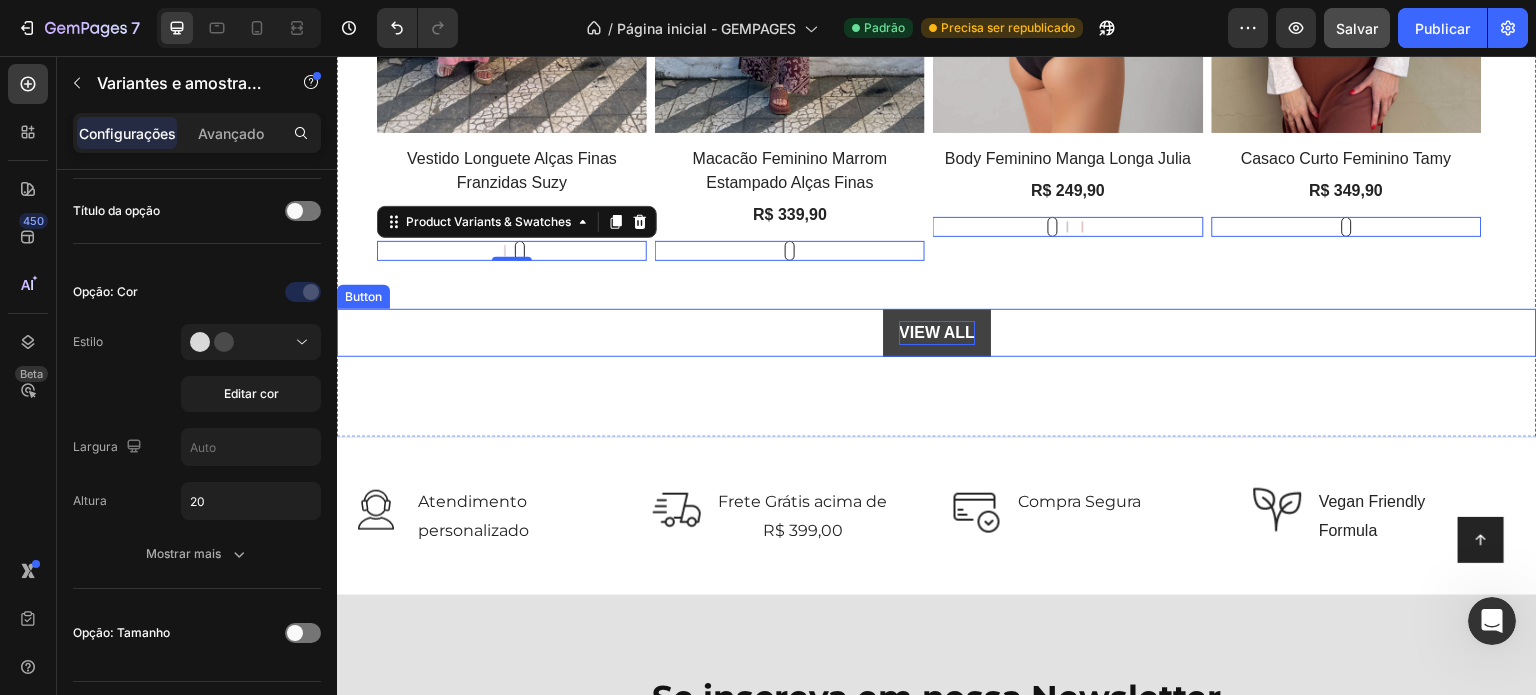 click on "VIEW ALL" at bounding box center (937, 333) 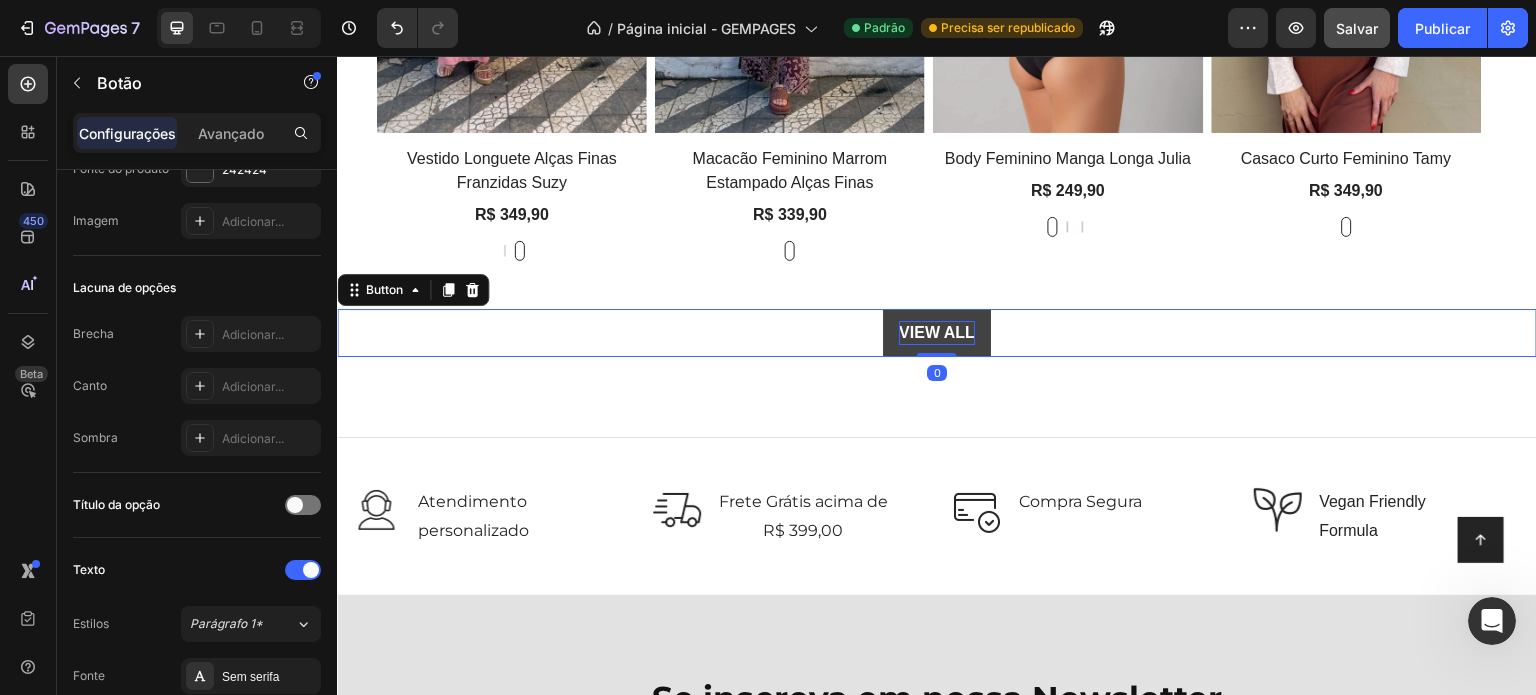 scroll, scrollTop: 0, scrollLeft: 0, axis: both 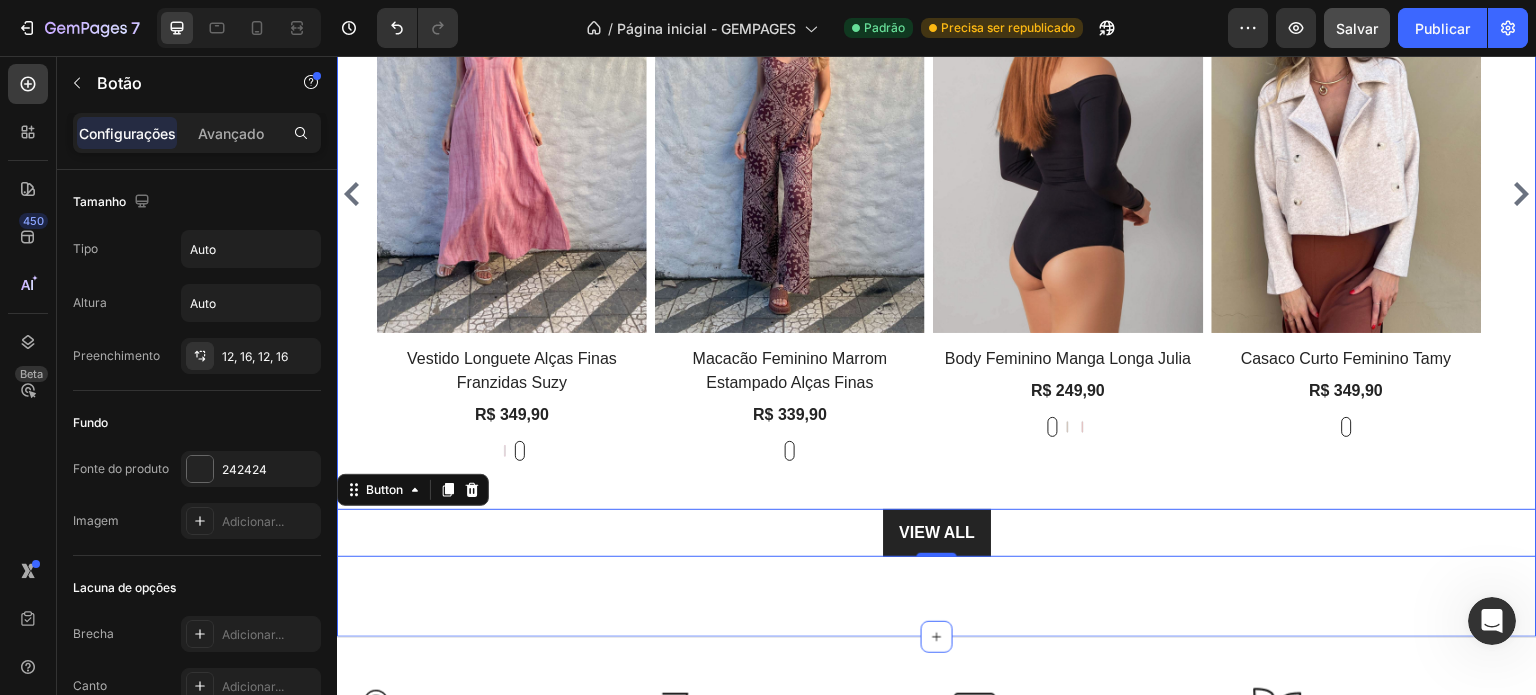 click on "Drop element here Row Novidades Heading Row Product Images Vestido Longuete Alças Finas Franzidas Suzy Product Title R$ 349,90 Product Price Product Price Rosa Rosa Marrom Claro Marrom Claro Product Variants & Swatches Row Product List Product Images Macacão Feminino Marrom Estampado Alças Finas Product Title R$ 339,90 Product Price Product Price Marrom Marrom Product Variants & Swatches Row Product List Product Images Body Feminino Manga Longa Julia Product Title R$ 249,90 Product Price Product Price Preto Preto Marrom Marrom Cereja Cereja Product Variants & Swatches Row Product List Product Images Casaco Curto Feminino Tamy Product Title R$ 349,90 Product Price Product Price Bege Bege Product Variants & Swatches Row Product List Product List VIEW ALL Button   0" at bounding box center [937, 149] 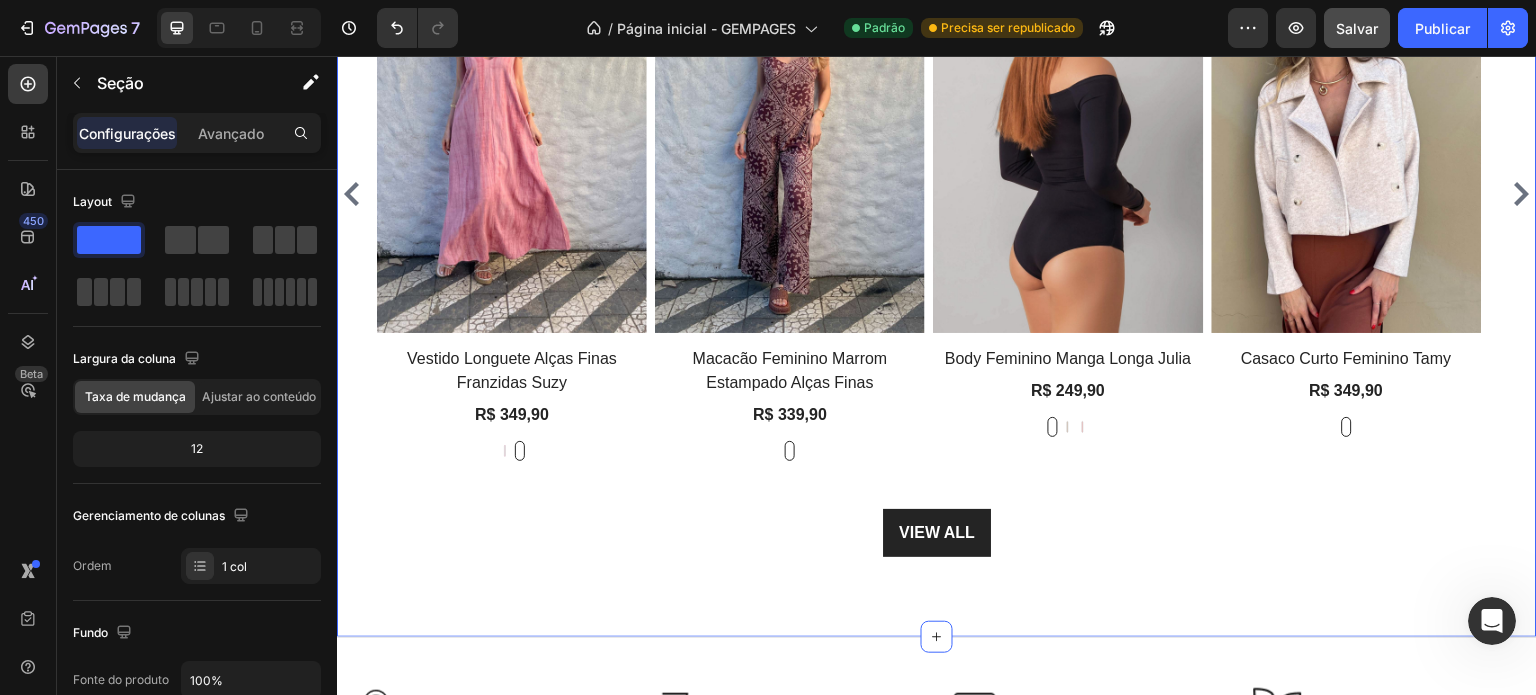 click on "Drop element here Row Novidades Heading Row Product Images Vestido Longuete Alças Finas Franzidas Suzy Product Title R$ 349,90 Product Price Product Price Rosa Rosa Marrom Claro Marrom Claro Product Variants & Swatches Row Product List Product Images Macacão Feminino Marrom Estampado Alças Finas Product Title R$ 339,90 Product Price Product Price Marrom Marrom Product Variants & Swatches Row Product List Product Images Body Feminino Manga Longa Julia Product Title R$ 249,90 Product Price Product Price Preto Preto Marrom Marrom Cereja Cereja Product Variants & Swatches Row Product List Product Images Casaco Curto Feminino Tamy Product Title R$ 349,90 Product Price Product Price Bege Bege Product Variants & Swatches Row Product List Product List VIEW ALL Button" at bounding box center [937, 149] 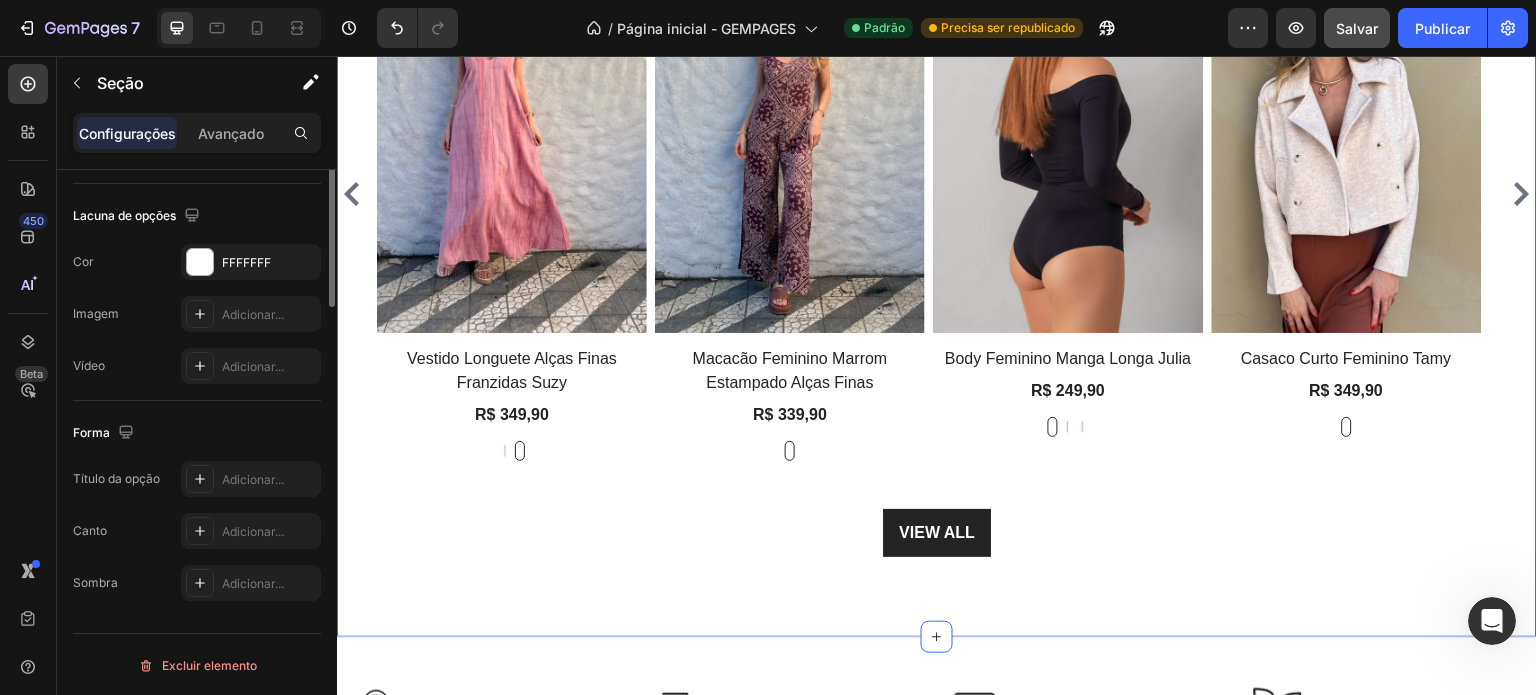 scroll, scrollTop: 336, scrollLeft: 0, axis: vertical 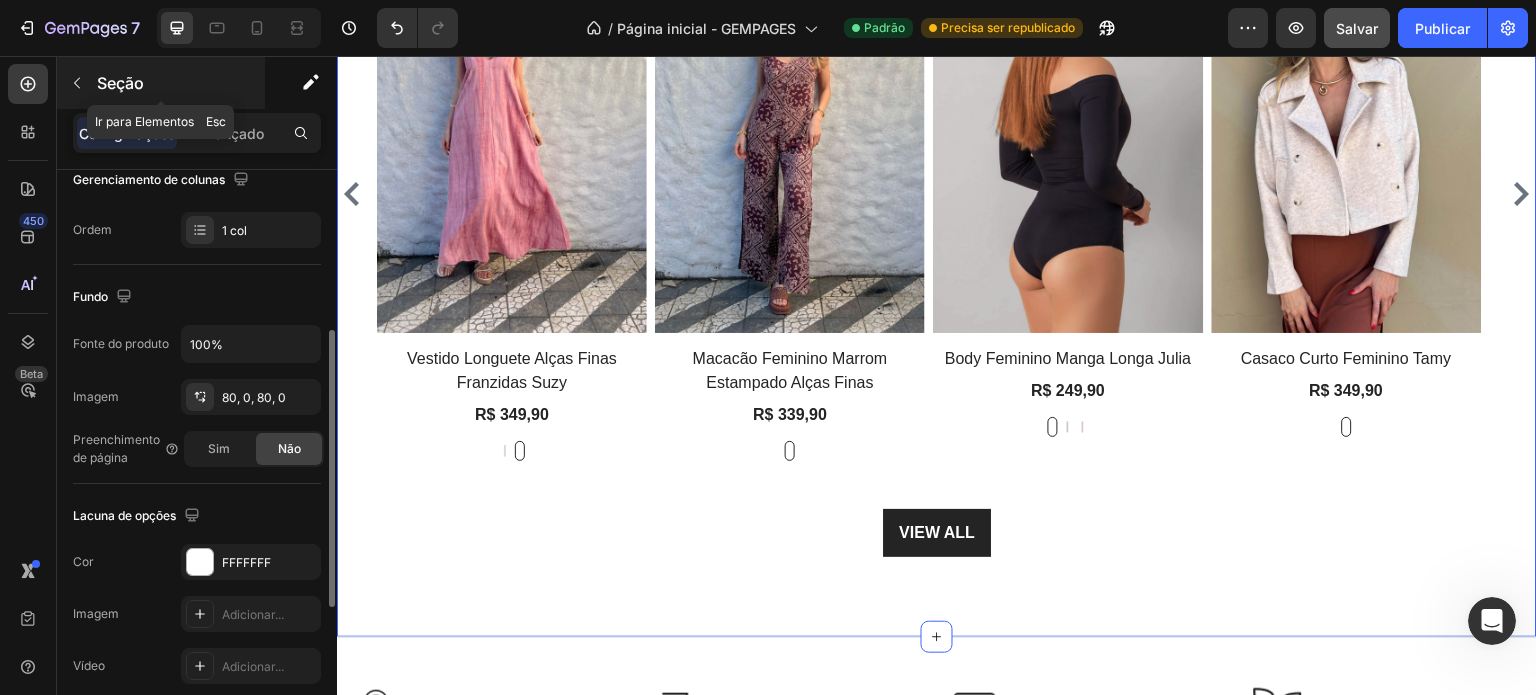 click at bounding box center (77, 83) 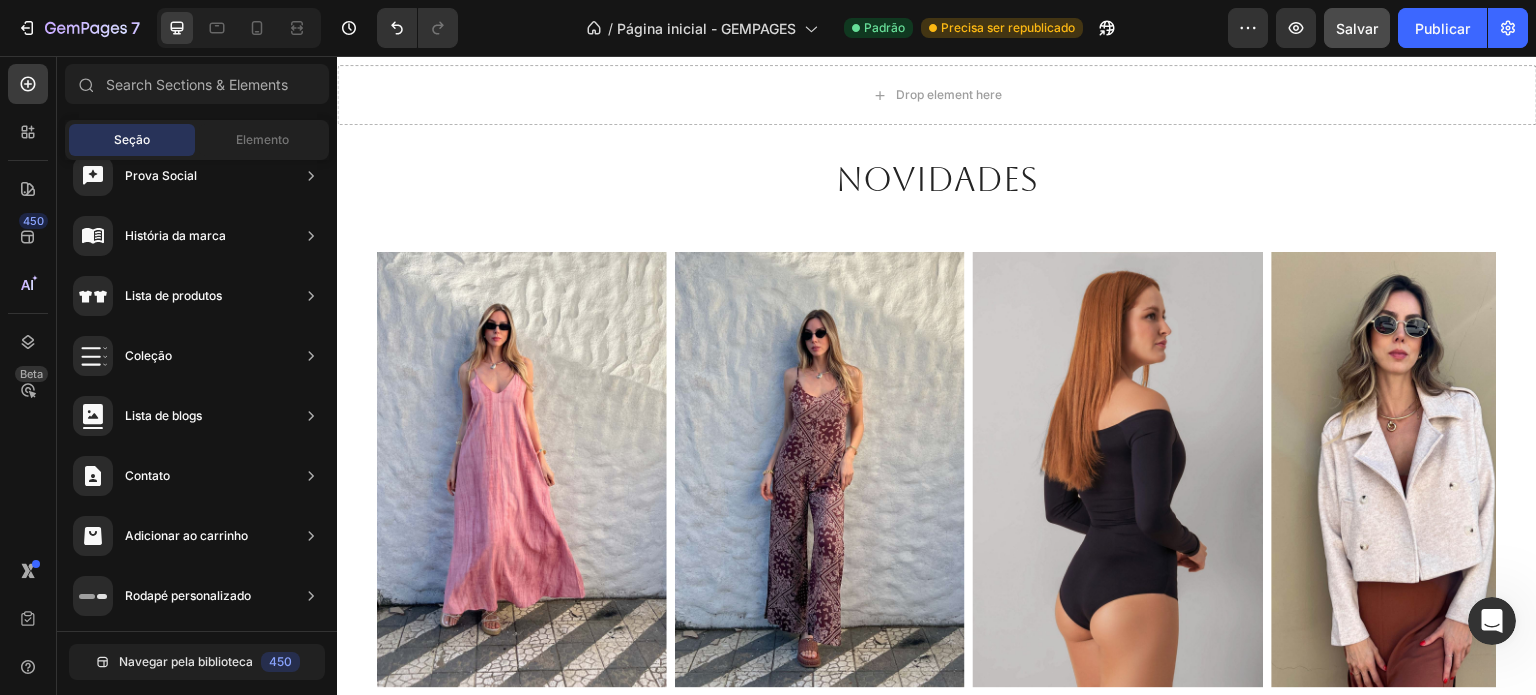 scroll, scrollTop: 783, scrollLeft: 0, axis: vertical 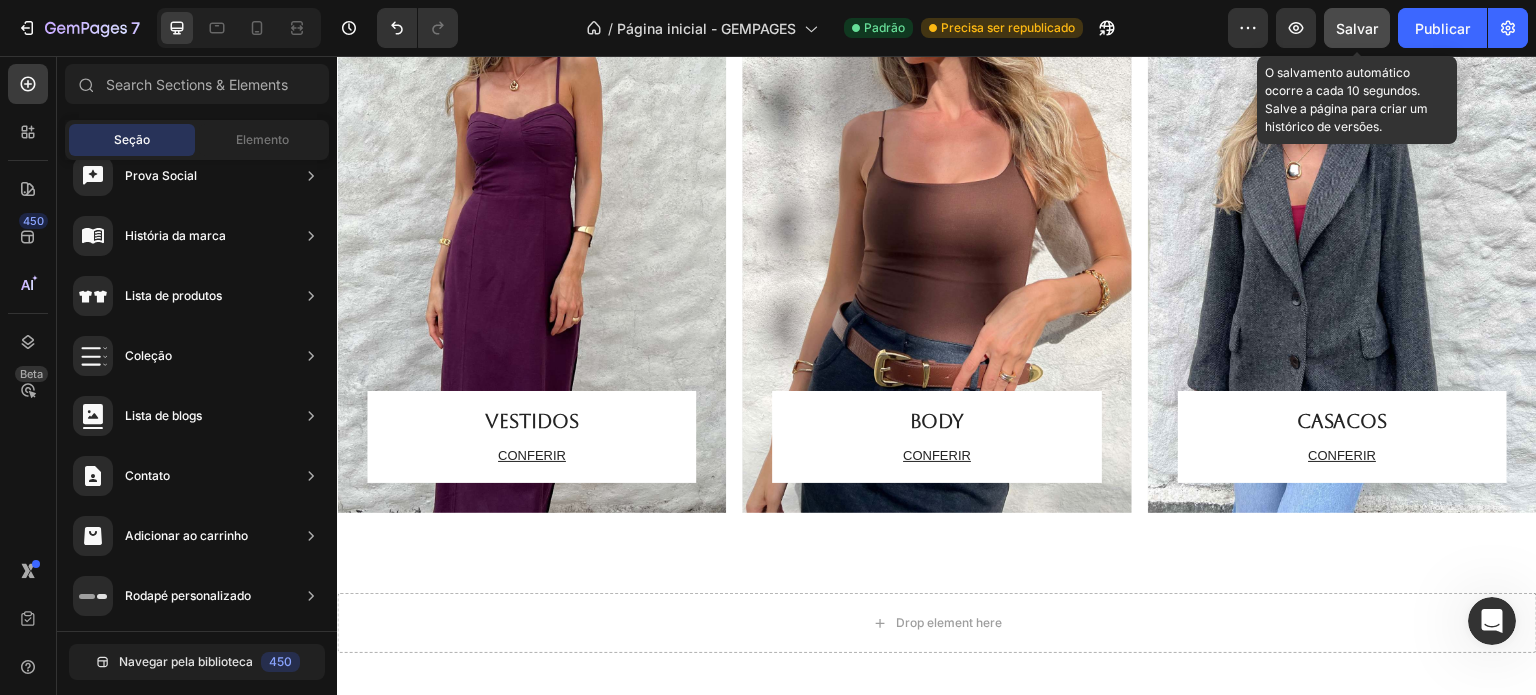click on "Salvar" 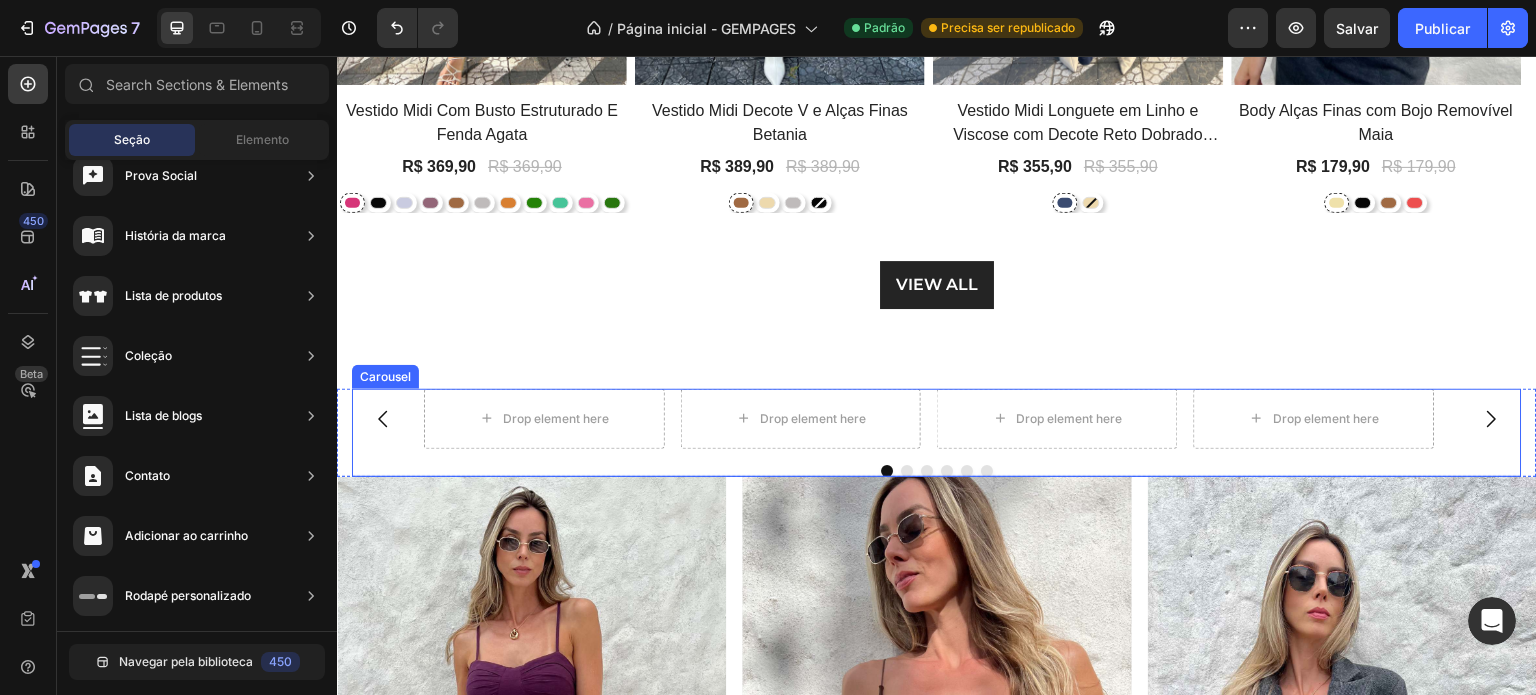 scroll, scrollTop: 1200, scrollLeft: 0, axis: vertical 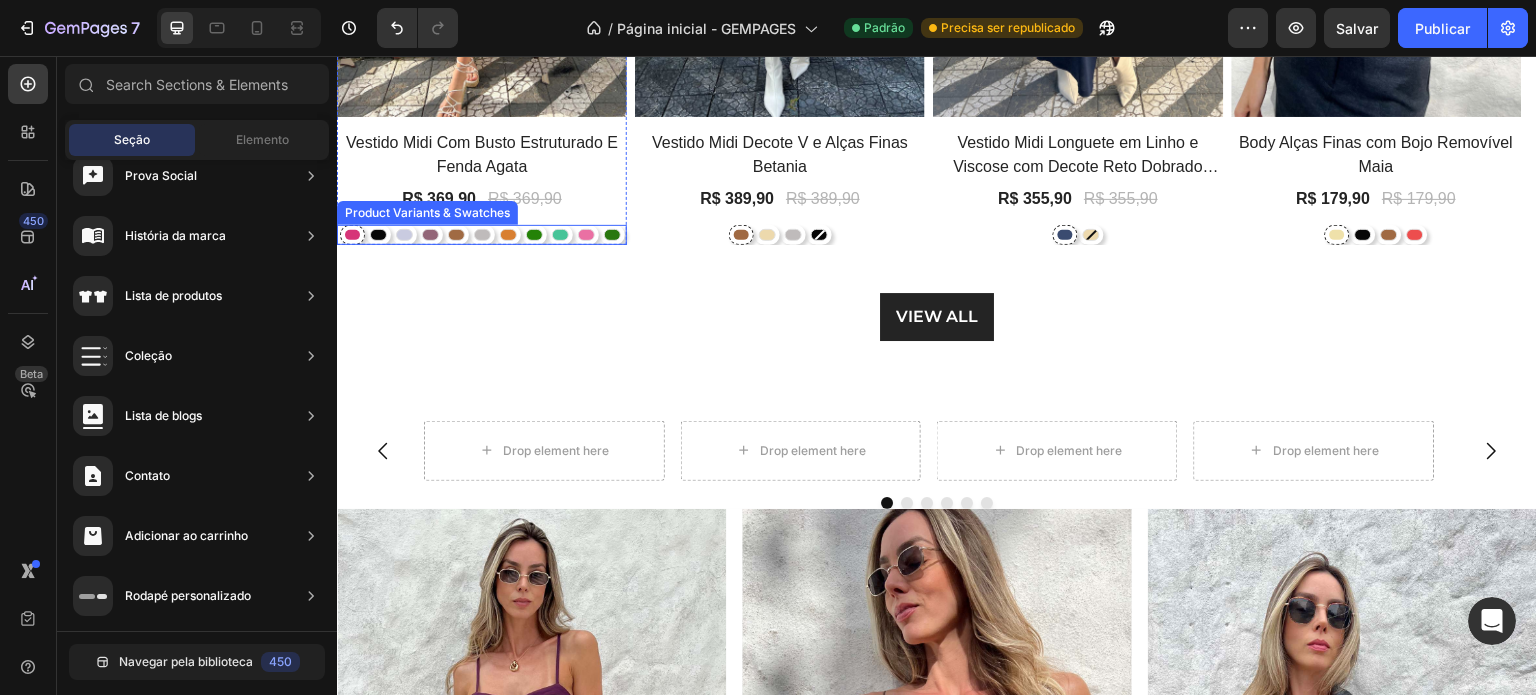 click at bounding box center (560, 235) 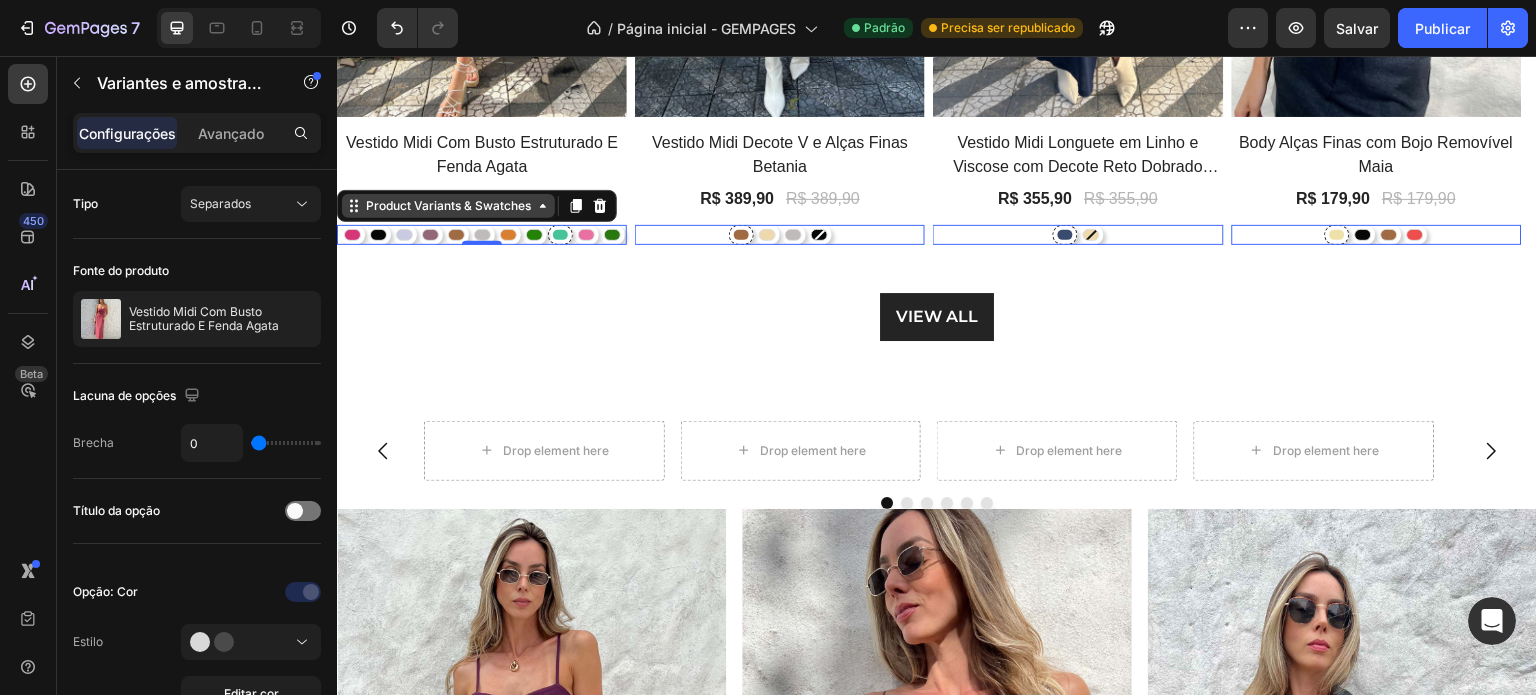 click on "Product Variants & Swatches" at bounding box center (448, 206) 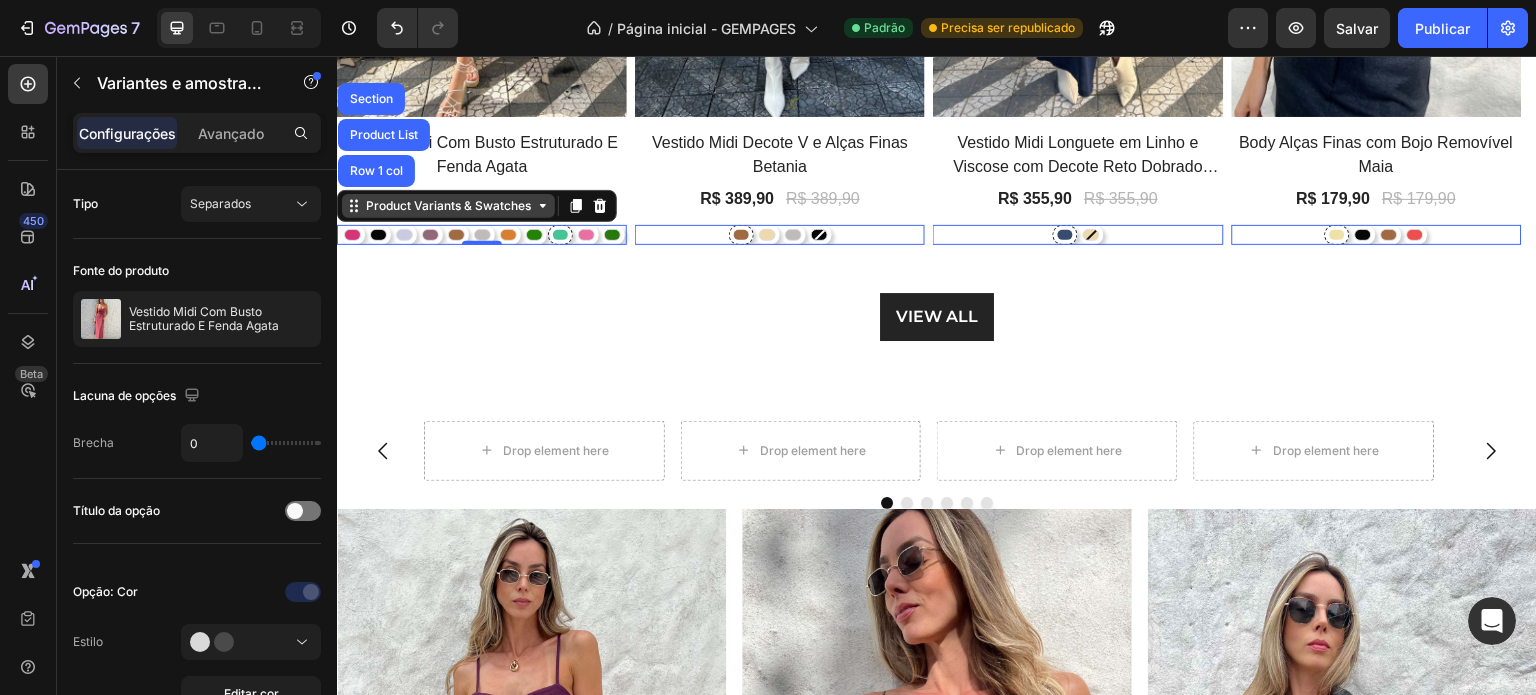 click 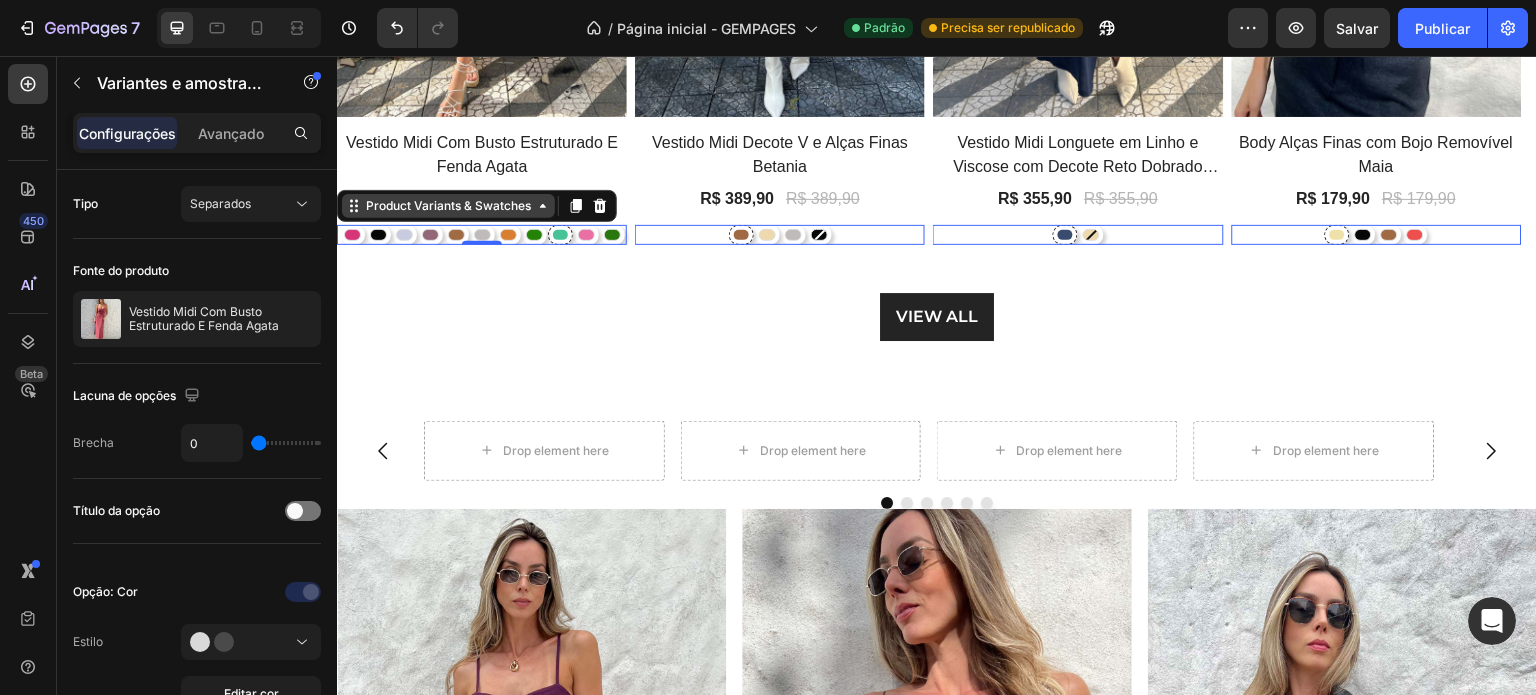 click 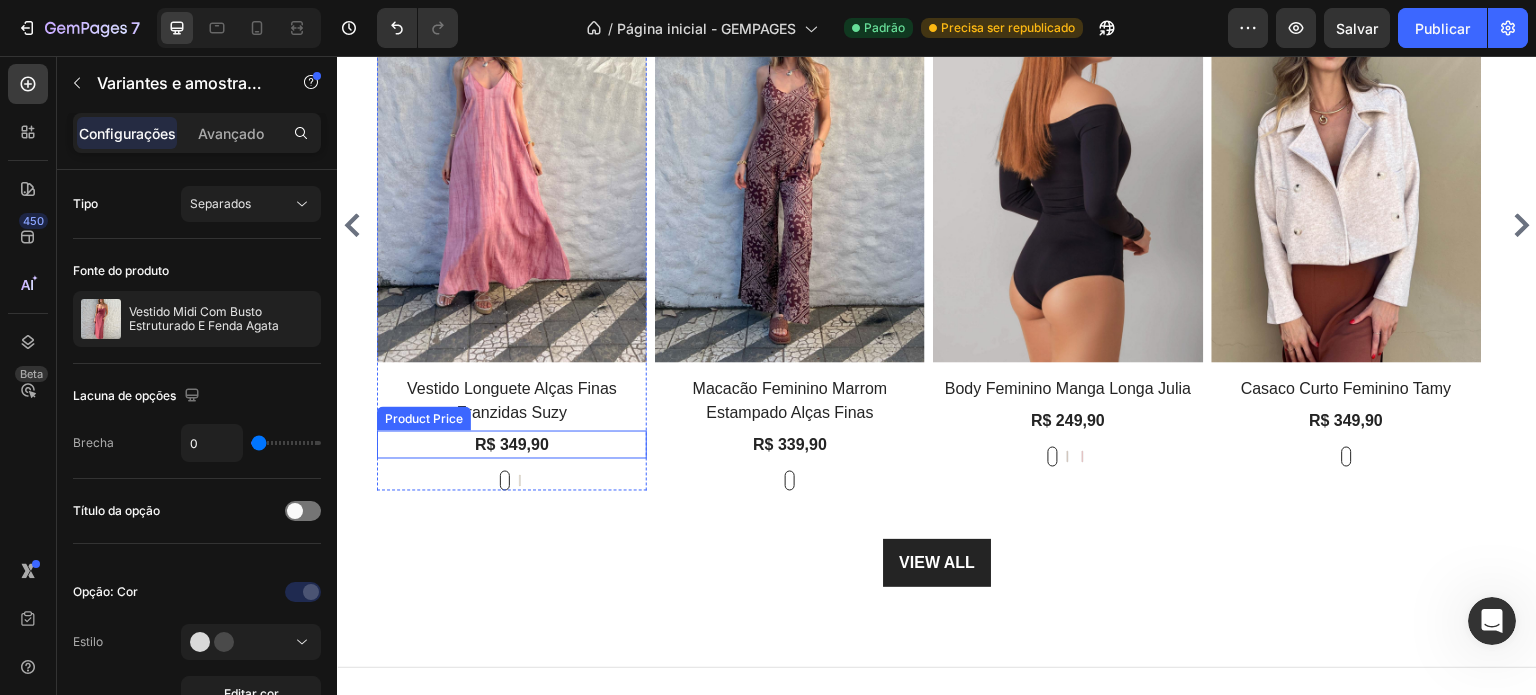 scroll, scrollTop: 2700, scrollLeft: 0, axis: vertical 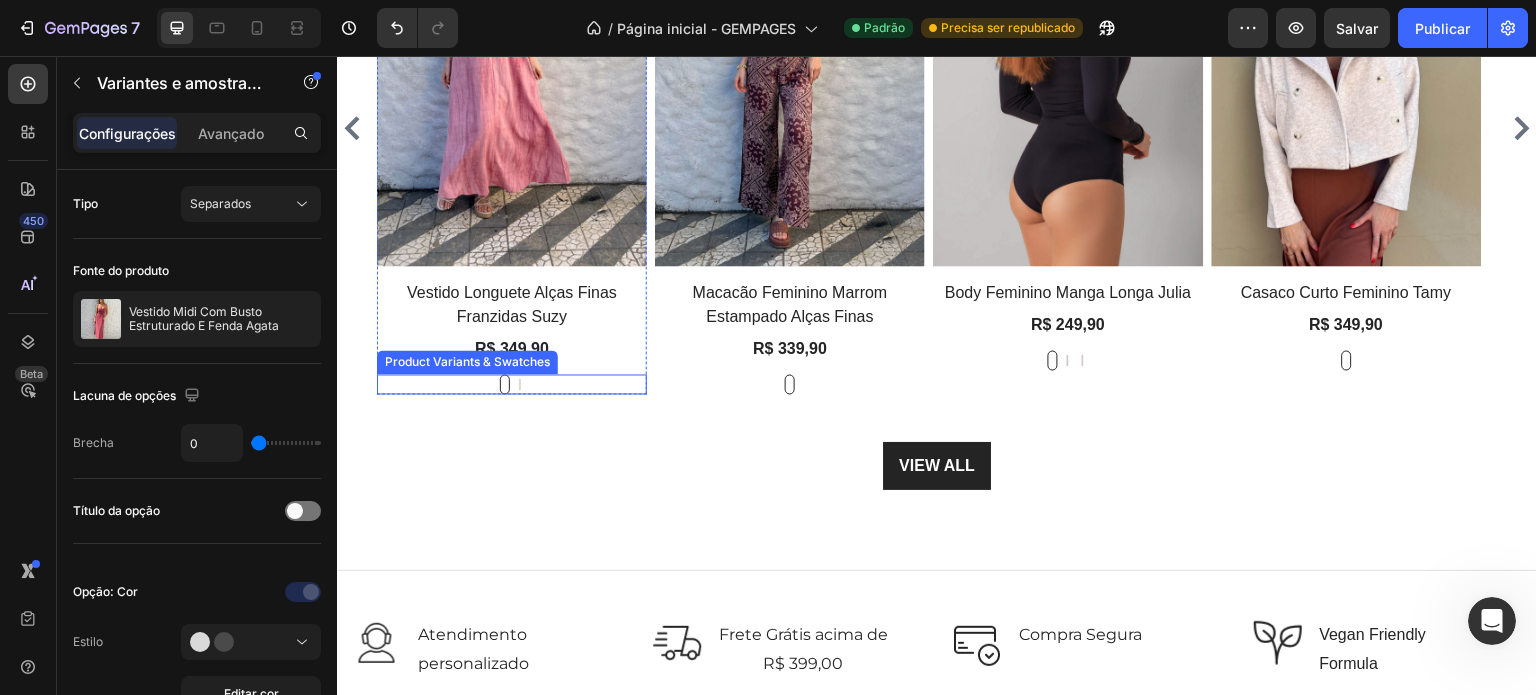 click at bounding box center [520, 384] 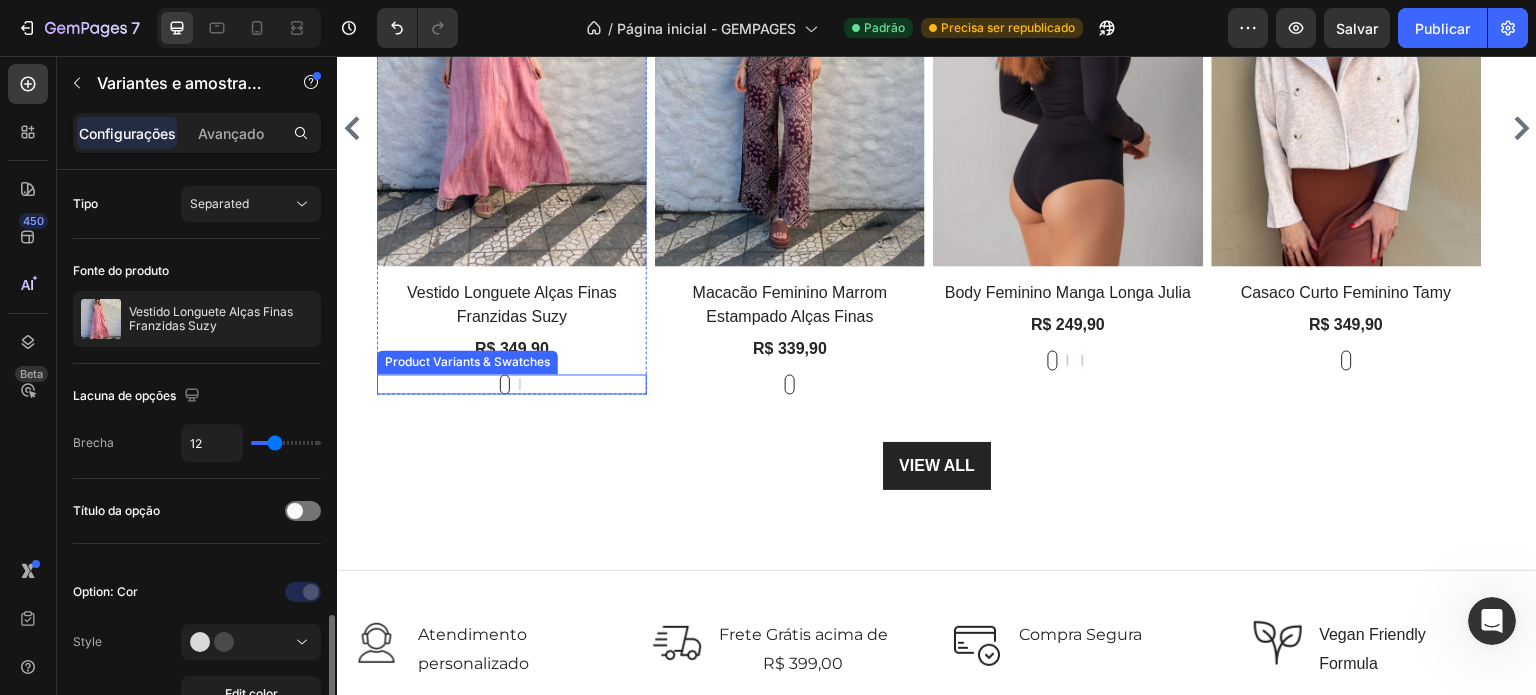 scroll, scrollTop: 336, scrollLeft: 0, axis: vertical 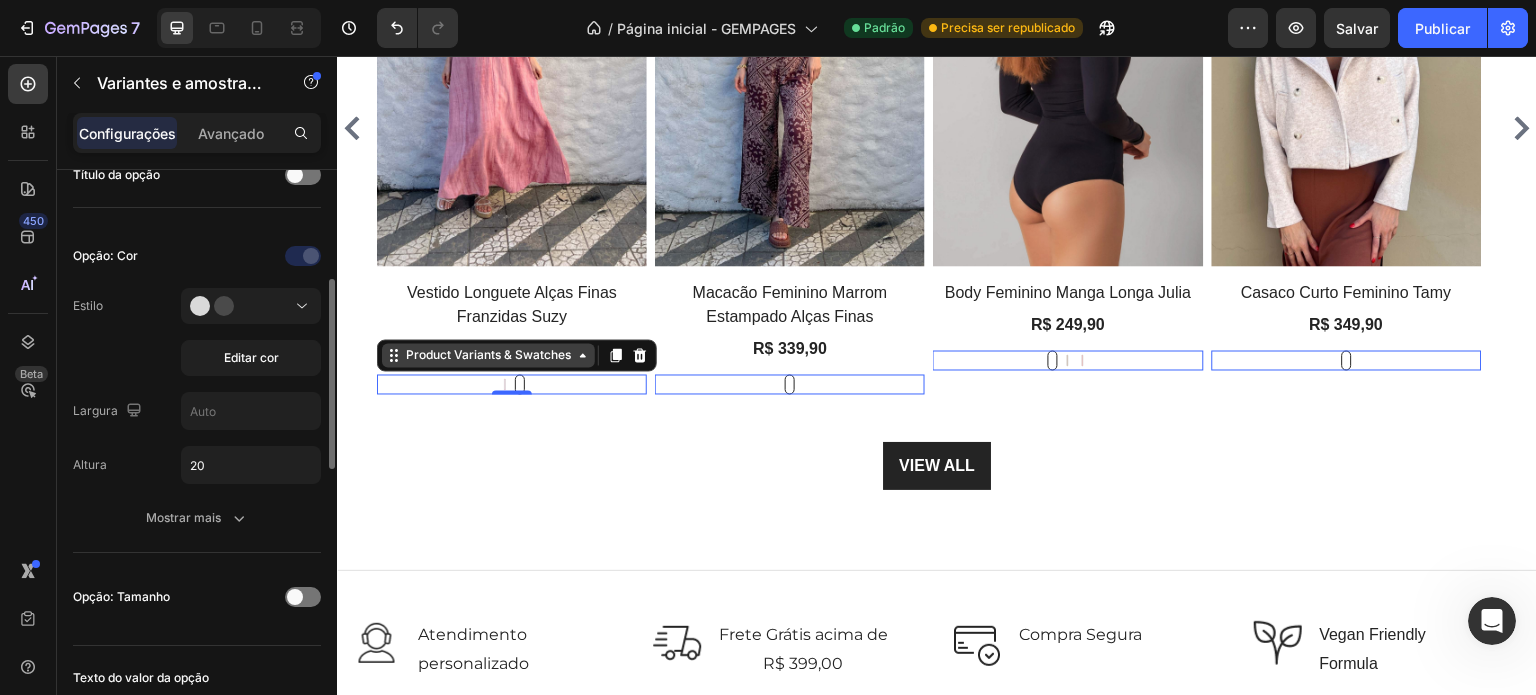 click on "Product Variants & Swatches" at bounding box center (488, 355) 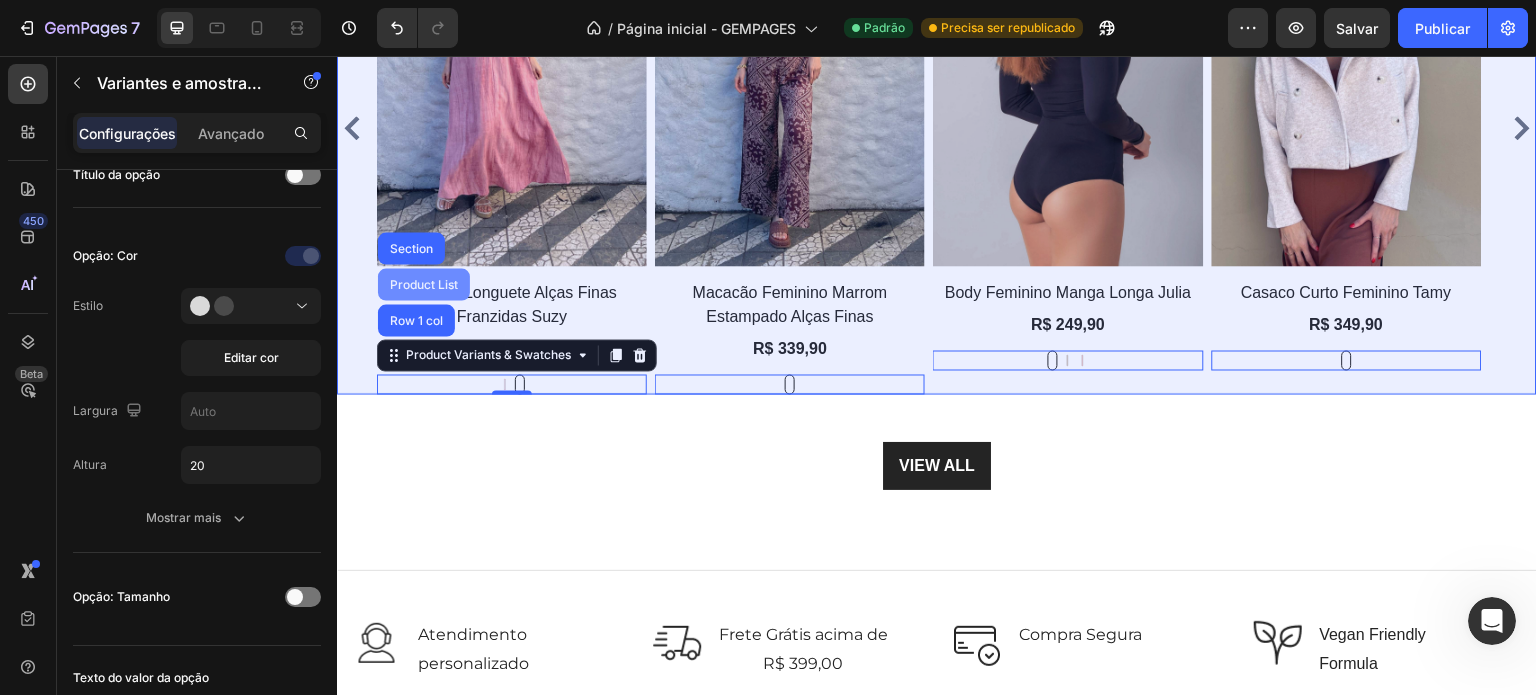 click on "Product List" at bounding box center [424, 284] 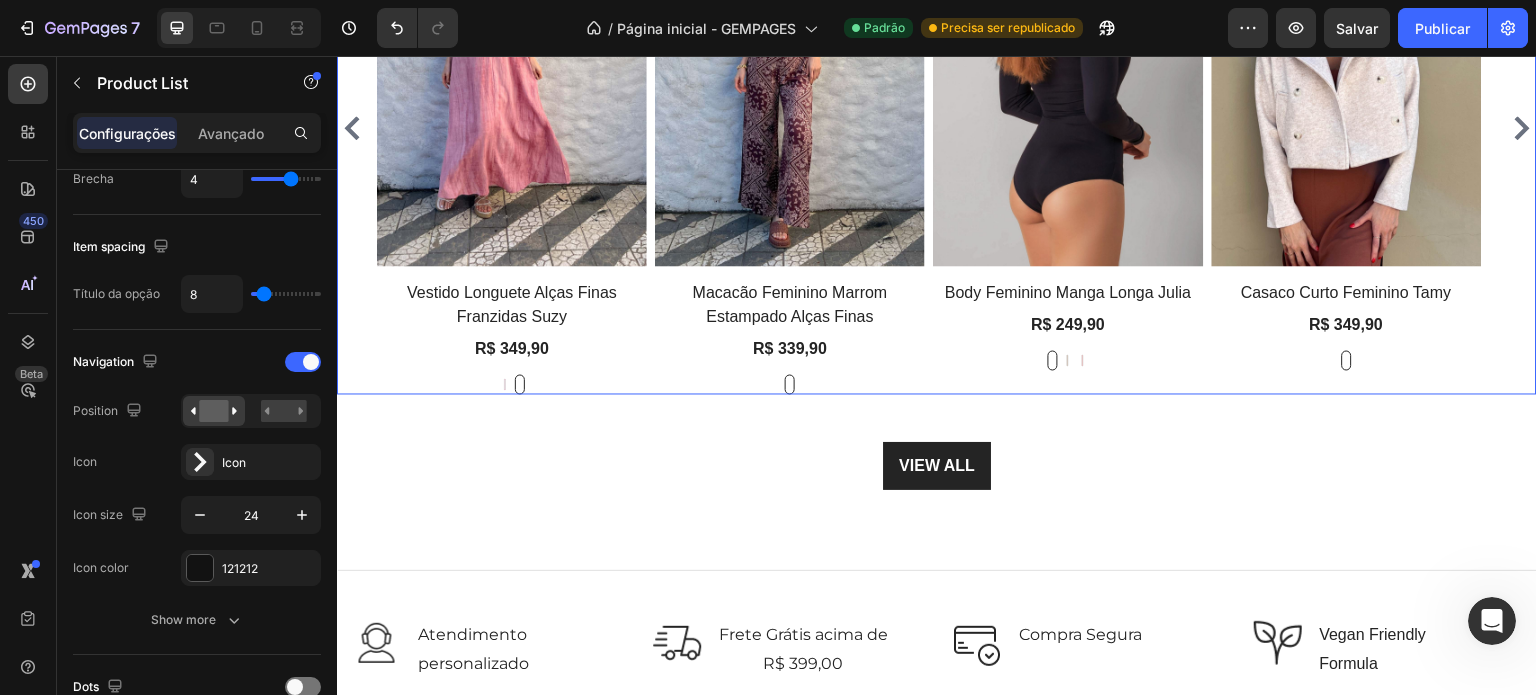 scroll, scrollTop: 0, scrollLeft: 0, axis: both 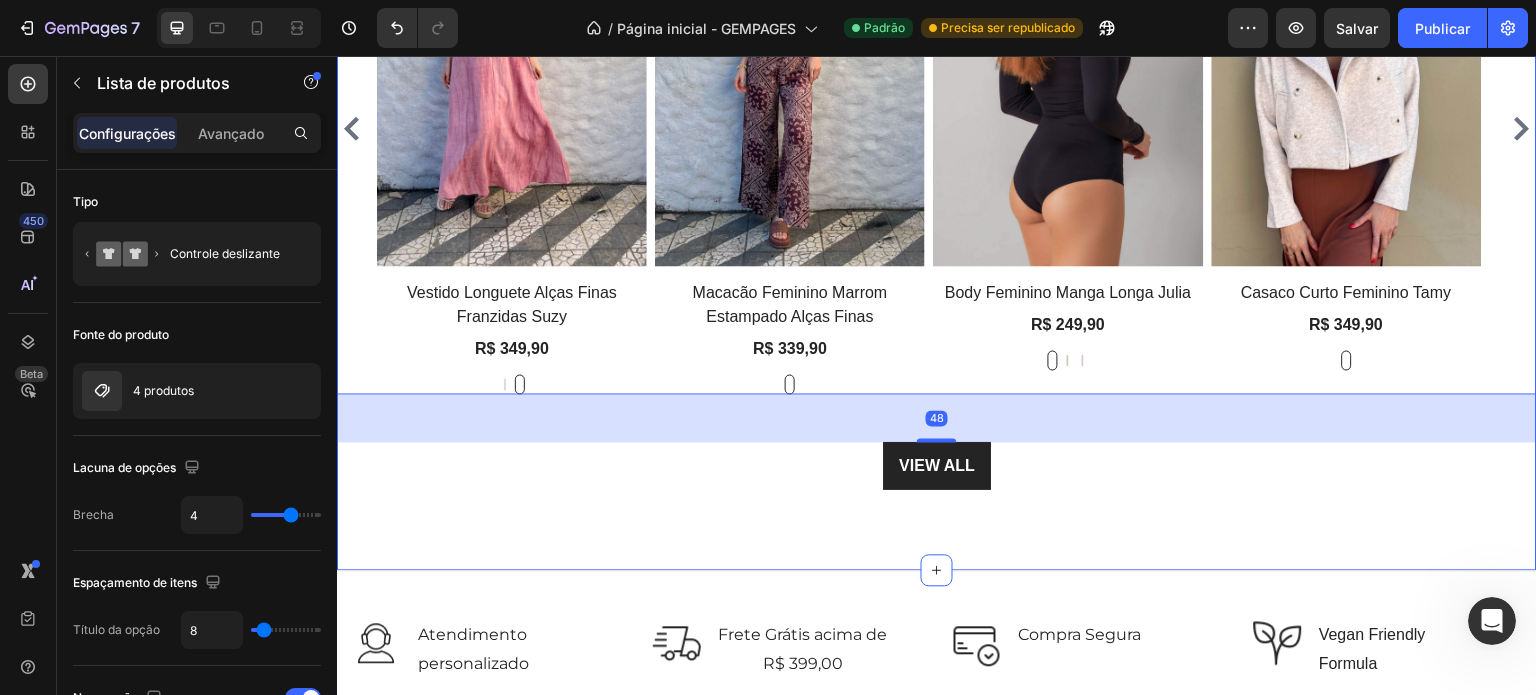 click on "Drop element here Row Novidades Heading Row Product Images Vestido Longuete Alças Finas Franzidas Suzy Product Title R$ 349,90 Product Price Product Price Rosa Rosa Marrom Claro Marrom Claro Product Variants & Swatches Row Product List   48 Product Images Macacão Feminino Marrom Estampado Alças Finas Product Title R$ 339,90 Product Price Product Price Marrom Marrom Product Variants & Swatches Row Product List   48 Product Images Body Feminino Manga Longa Julia Product Title R$ 249,90 Product Price Product Price Preto Preto Marrom Marrom Cereja Cereja Product Variants & Swatches Row Product List   48 Product Images Casaco Curto Feminino Tamy Product Title R$ 349,90 Product Price Product Price Bege Bege Product Variants & Swatches Row Product List   48 Product List   48 VIEW ALL Button Section 7" at bounding box center (937, 82) 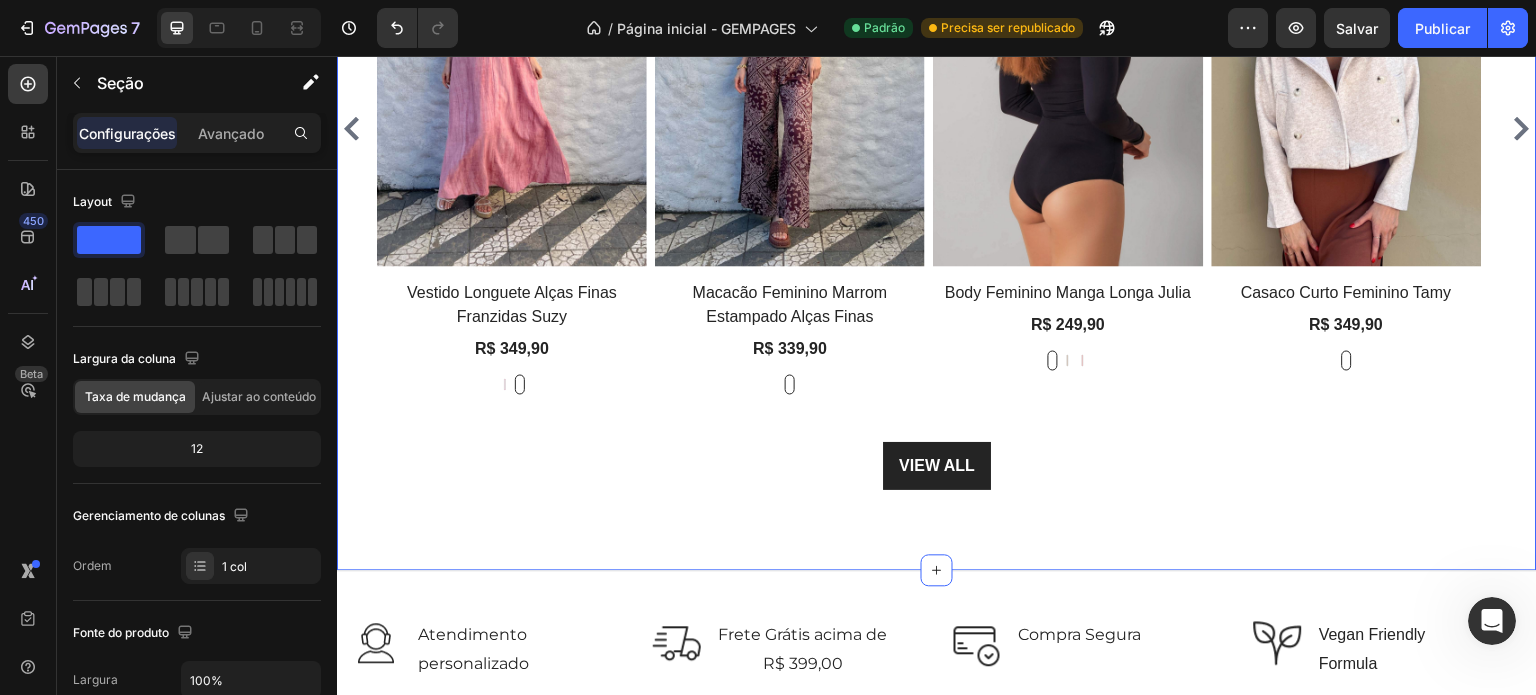 click on "Drop element here Row Novidades Heading Row Product Images Vestido Longuete Alças Finas Franzidas Suzy Product Title R$ 349,90 Product Price Product Price Rosa Rosa Marrom Claro Marrom Claro Product Variants & Swatches Row Product List Product Images Macacão Feminino Marrom Estampado Alças Finas Product Title R$ 339,90 Product Price Product Price Marrom Marrom Product Variants & Swatches Row Product List Product Images Body Feminino Manga Longa Julia Product Title R$ 249,90 Product Price Product Price Preto Preto Marrom Marrom Cereja Cereja Product Variants & Swatches Row Product List Product Images Casaco Curto Feminino Tamy Product Title R$ 349,90 Product Price Product Price Bege Bege Product Variants & Swatches Row Product List Product List VIEW ALL Button" at bounding box center [937, 82] 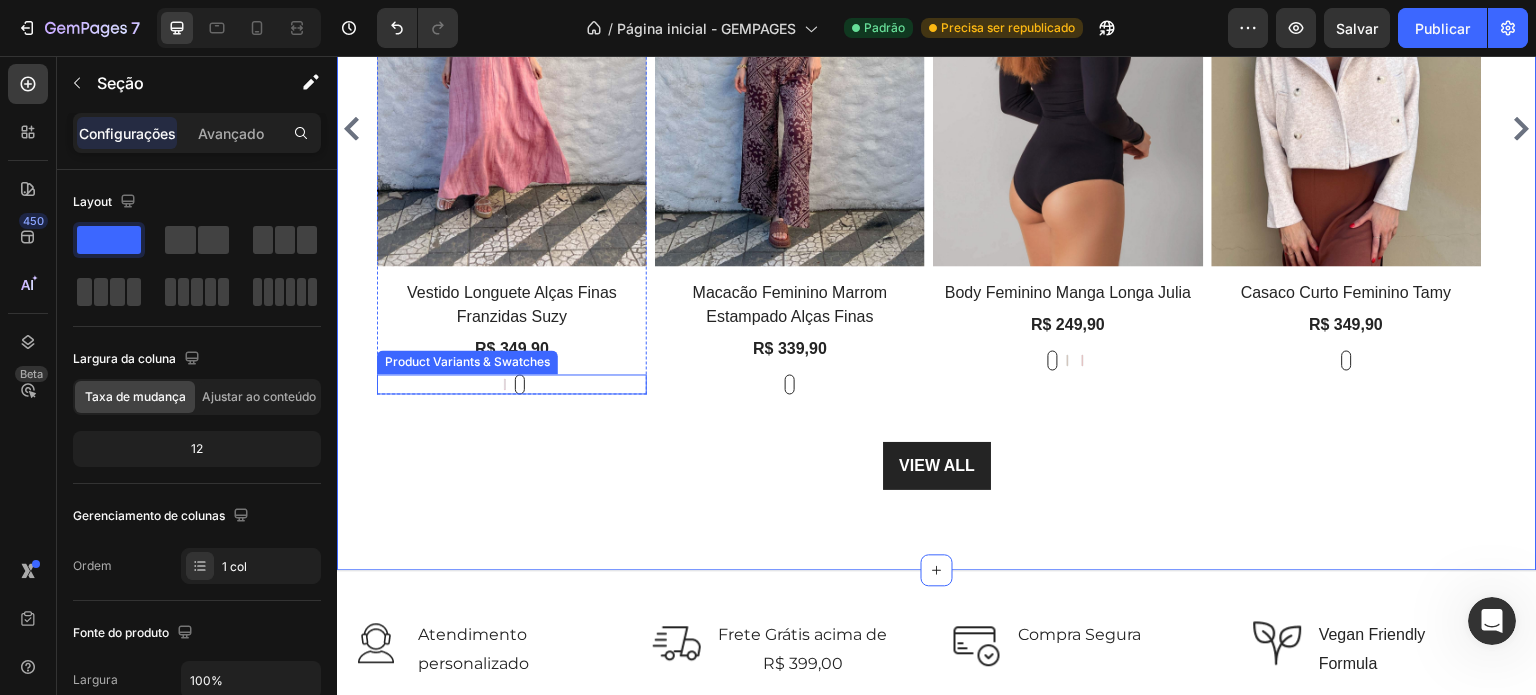 click on "Product Variants & Swatches" at bounding box center [467, 362] 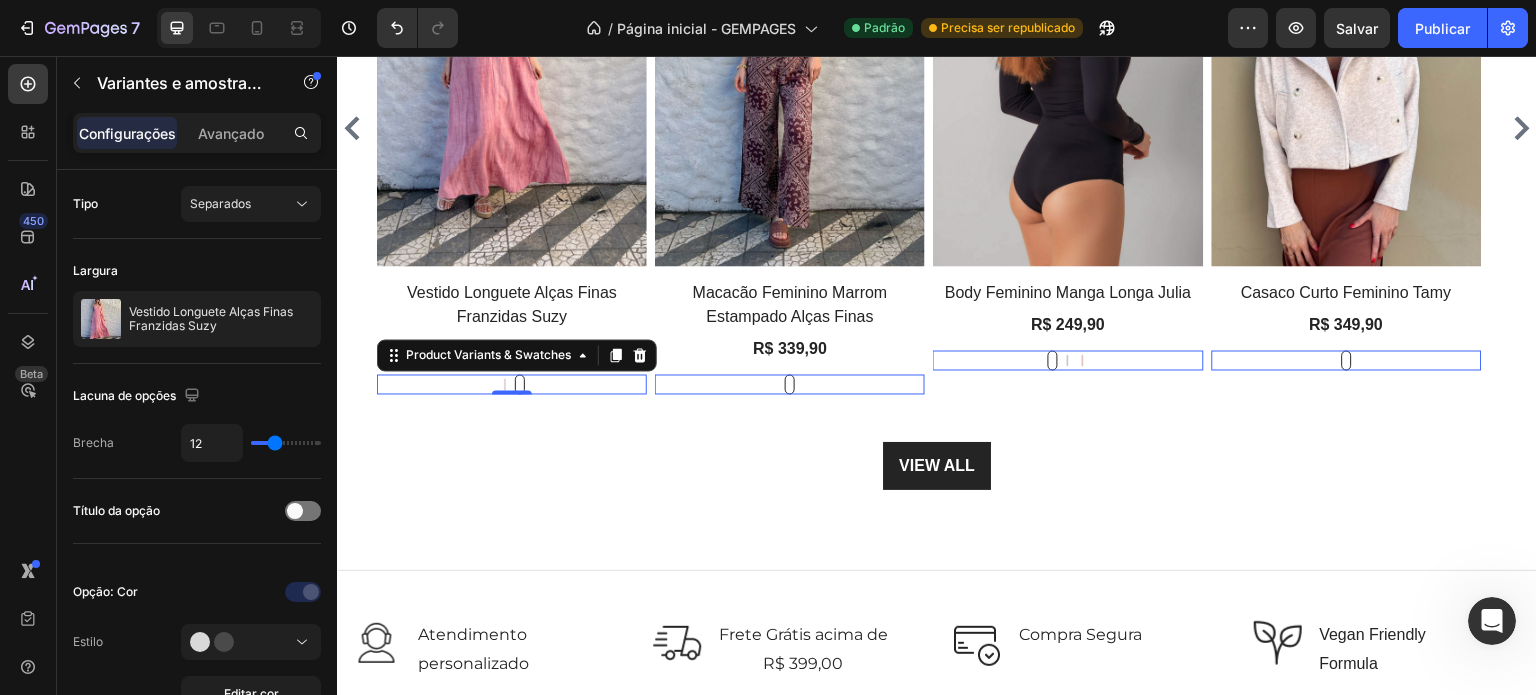 click on "Rosa Rosa Marrom Claro Marrom Claro" at bounding box center [512, 384] 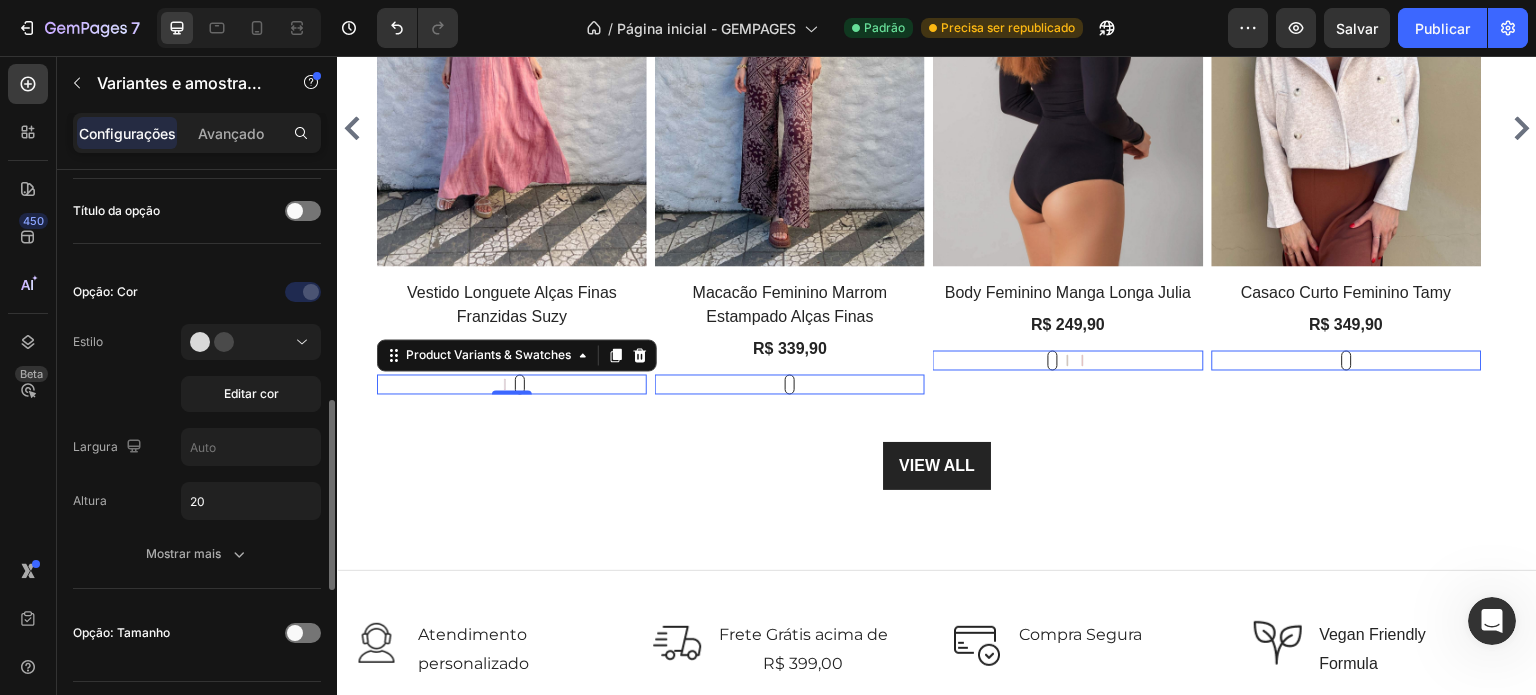 scroll, scrollTop: 500, scrollLeft: 0, axis: vertical 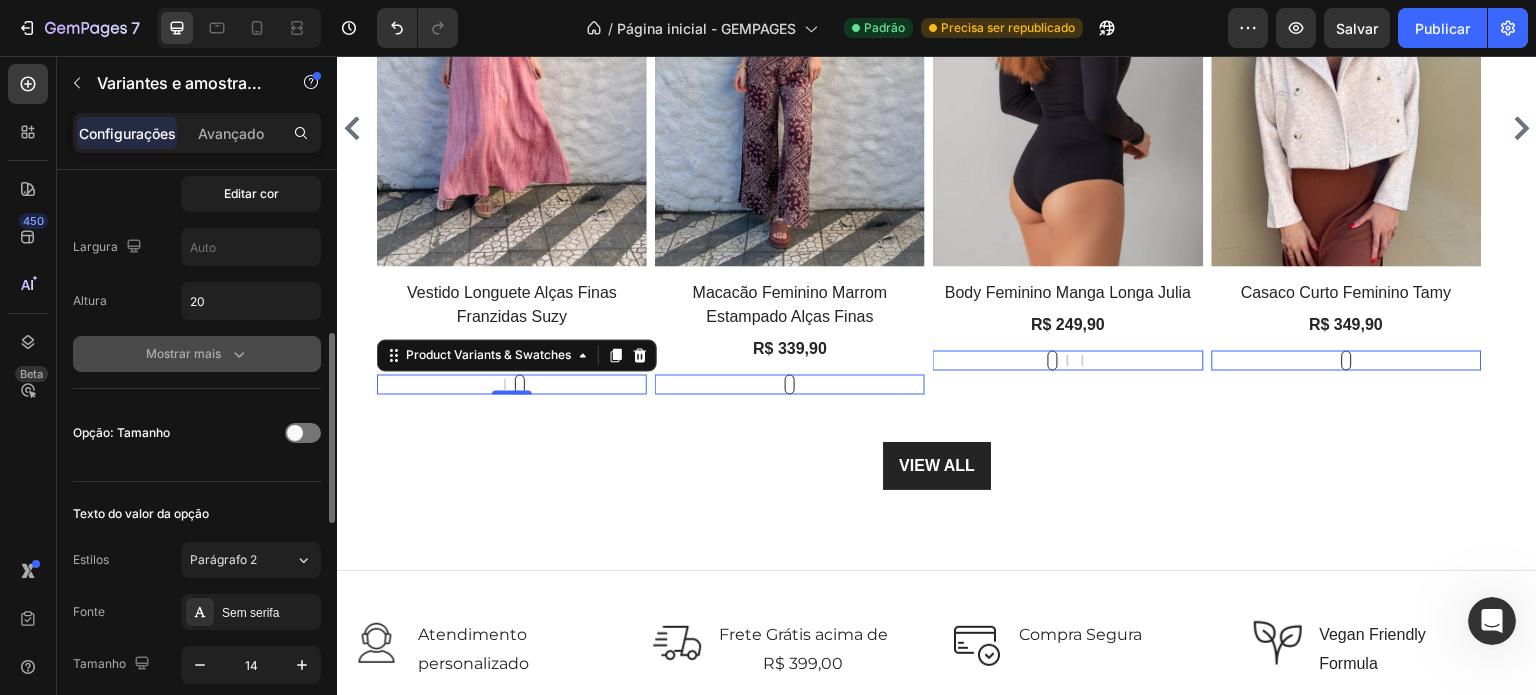click on "Mostrar mais" at bounding box center (183, 353) 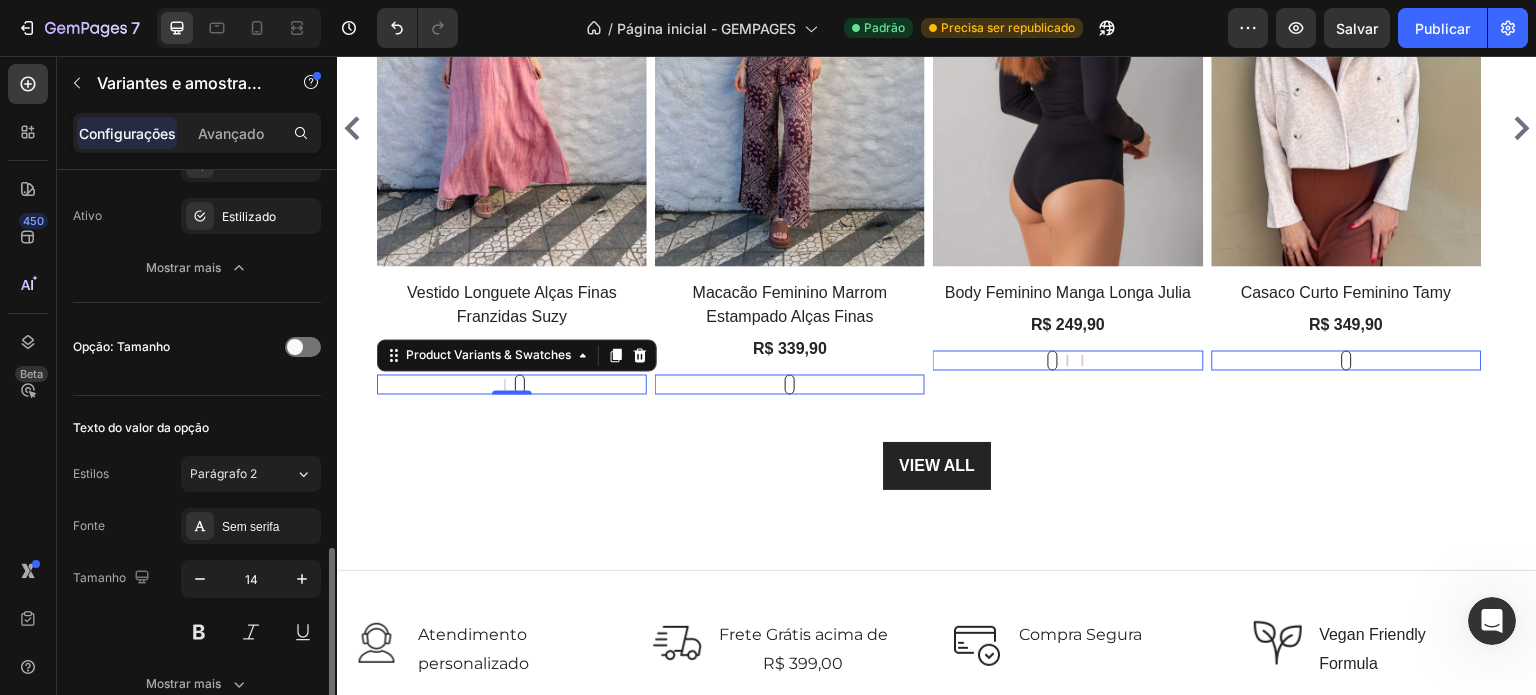 scroll, scrollTop: 1000, scrollLeft: 0, axis: vertical 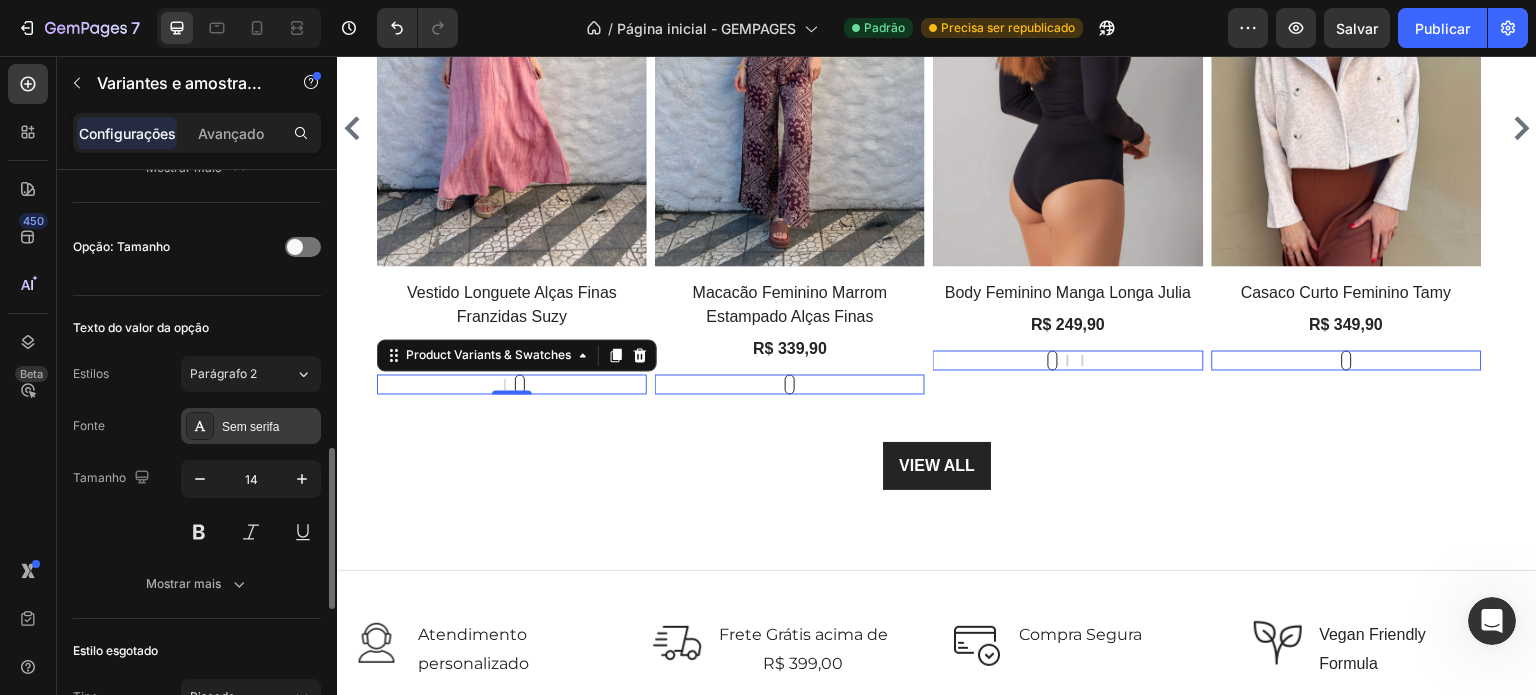 click on "Sem serifa" at bounding box center [251, 426] 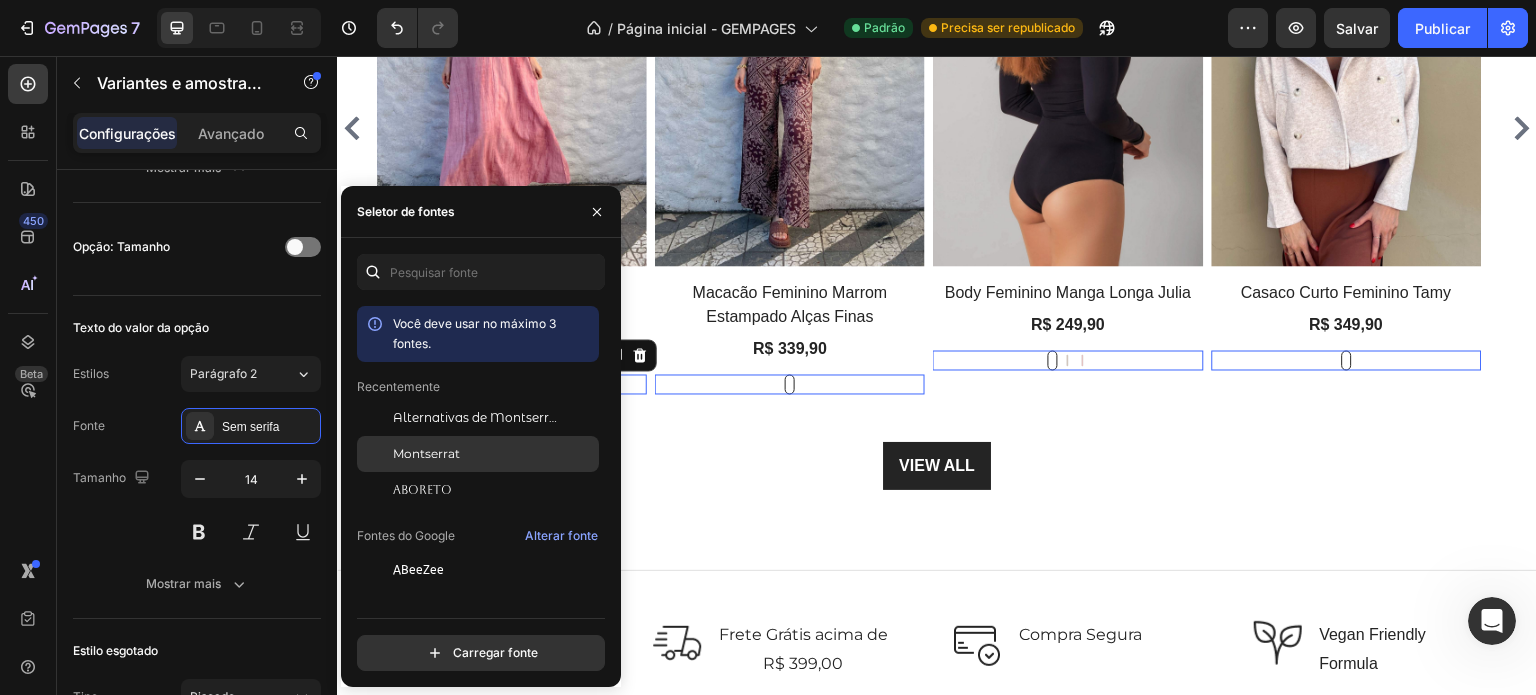 click on "Montserrat" at bounding box center [426, 453] 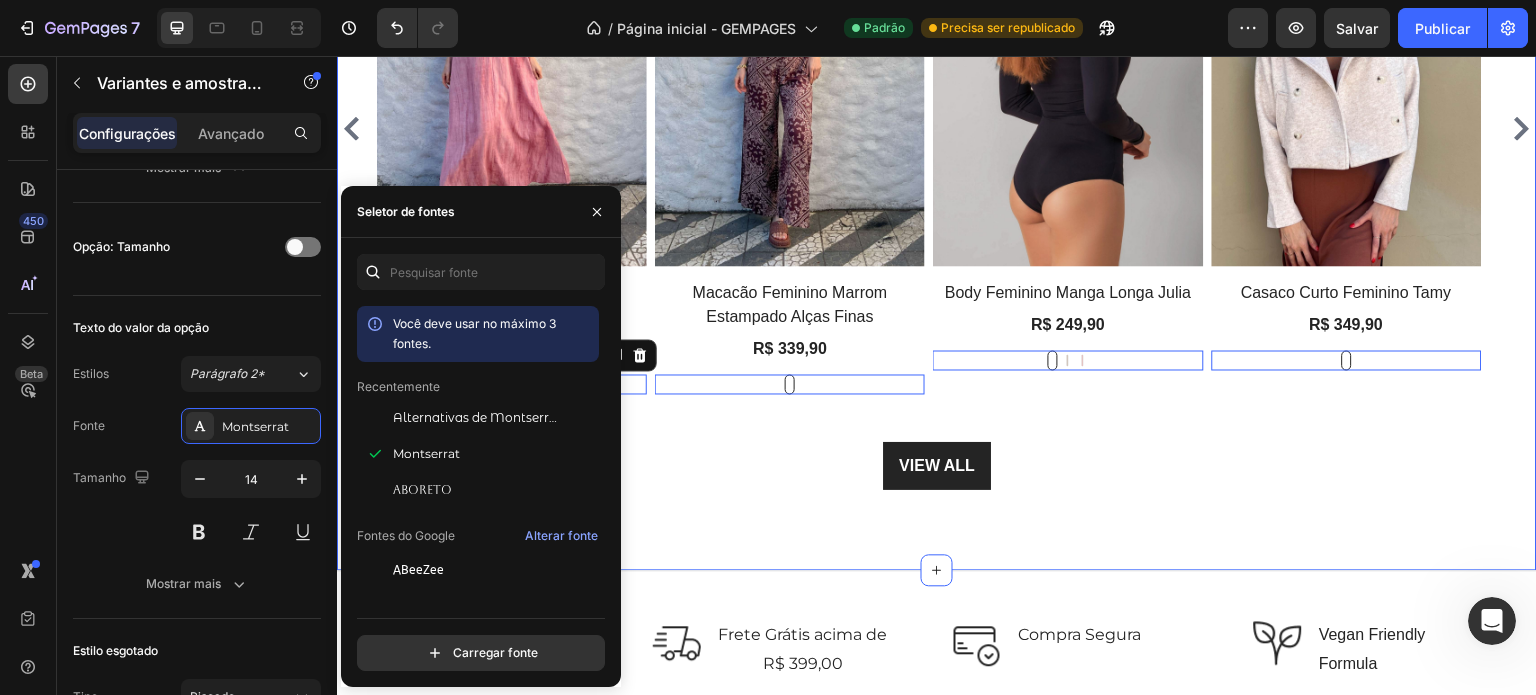 click on "Drop element here Row Novidades Heading Row Product Images Vestido Longuete Alças Finas Franzidas Suzy Product Title R$ 349,90 Product Price Product Price Rosa Rosa Marrom Claro Marrom Claro Product Variants & Swatches   0 Row Product List Product Images Macacão Feminino Marrom Estampado Alças Finas Product Title R$ 339,90 Product Price Product Price Marrom Marrom Product Variants & Swatches   0 Row Product List Product Images Body Feminino Manga Longa Julia Product Title R$ 249,90 Product Price Product Price Preto Preto Marrom Marrom Cereja Cereja Product Variants & Swatches   0 Row Product List Product Images Casaco Curto Feminino Tamy Product Title R$ 349,90 Product Price Product Price Bege Bege Product Variants & Swatches   0 Row Product List Product List VIEW ALL Button Section 7" at bounding box center (937, 82) 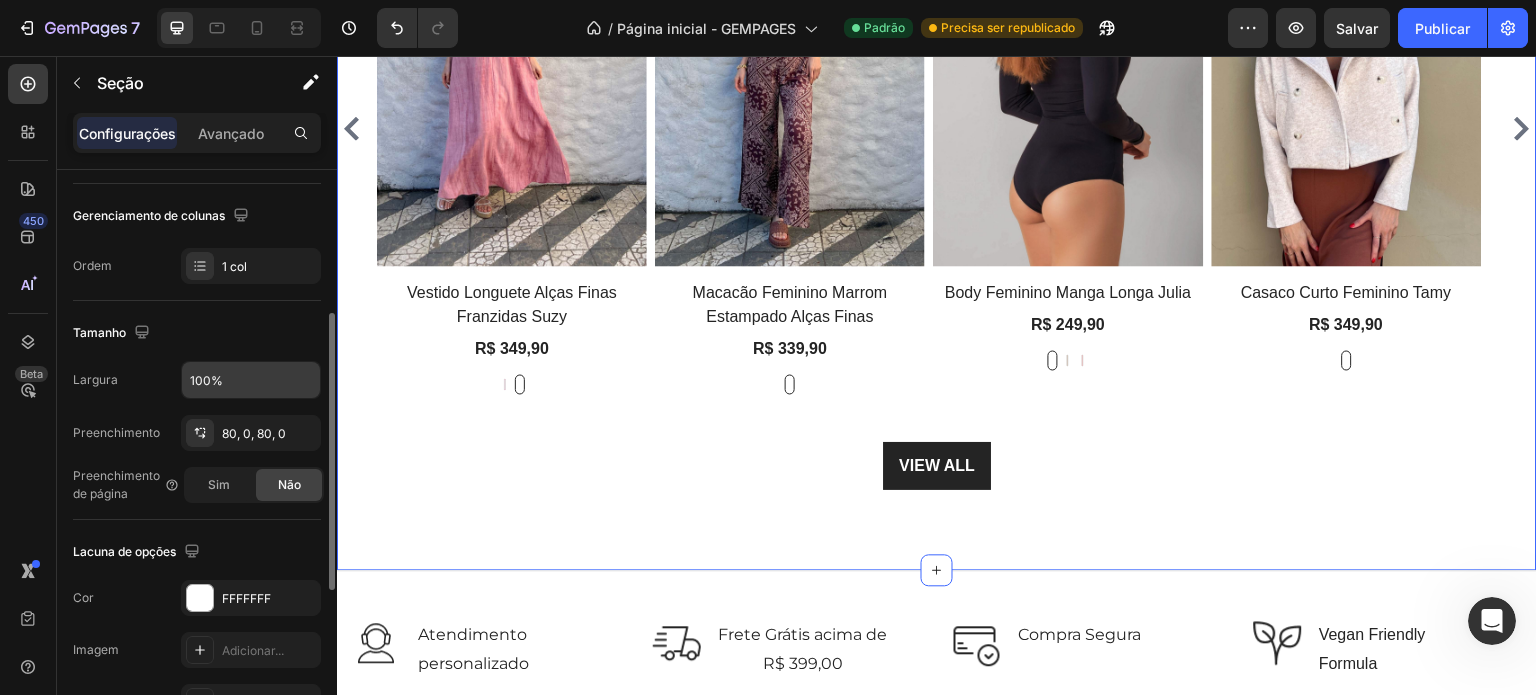 scroll, scrollTop: 400, scrollLeft: 0, axis: vertical 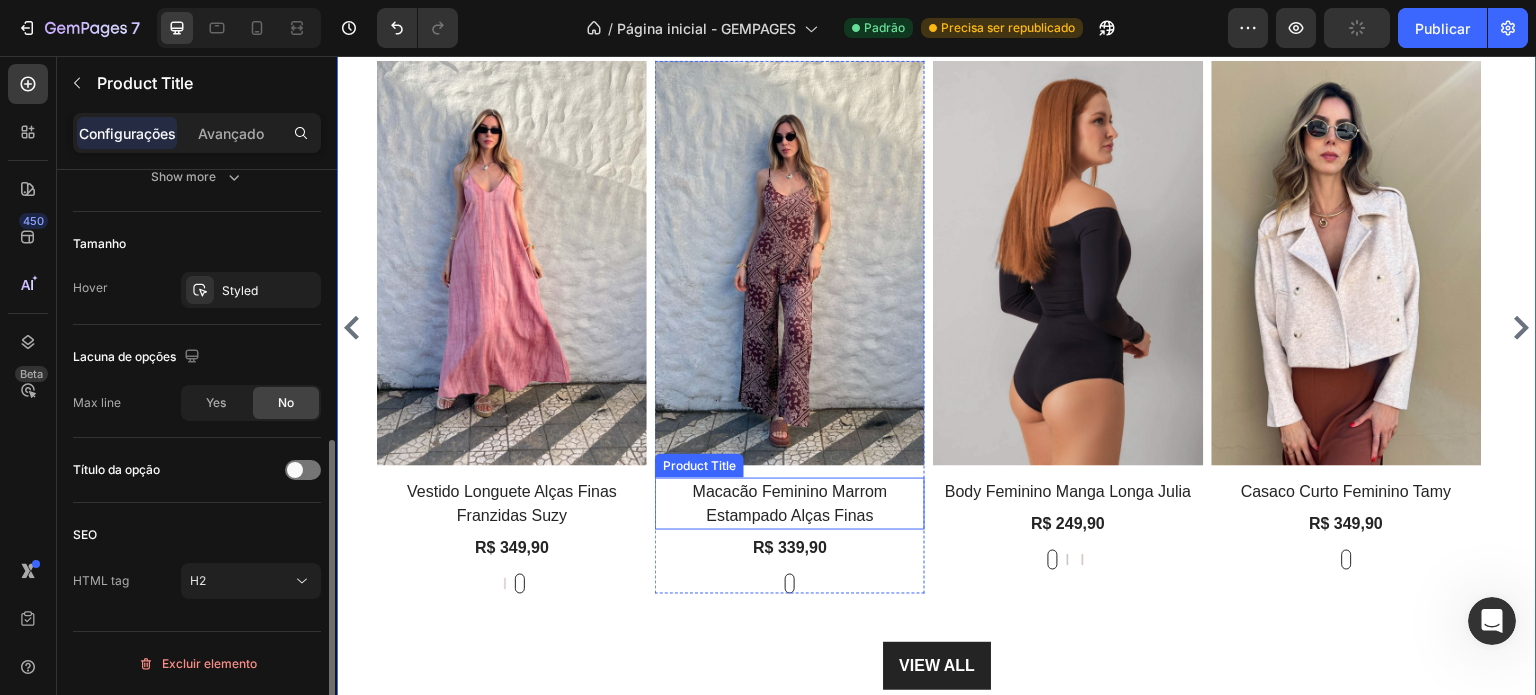 click on "Macacão Feminino Marrom Estampado Alças Finas" at bounding box center [512, 504] 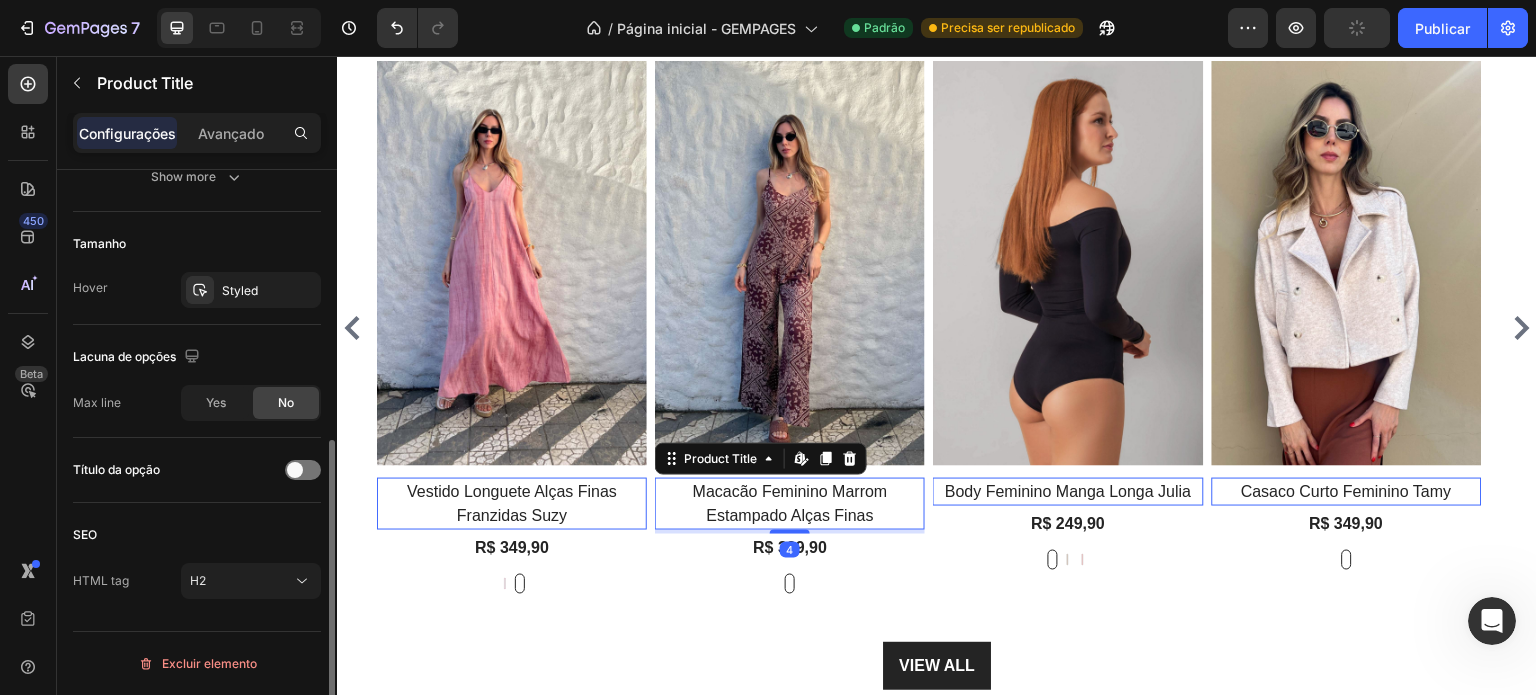 scroll, scrollTop: 0, scrollLeft: 0, axis: both 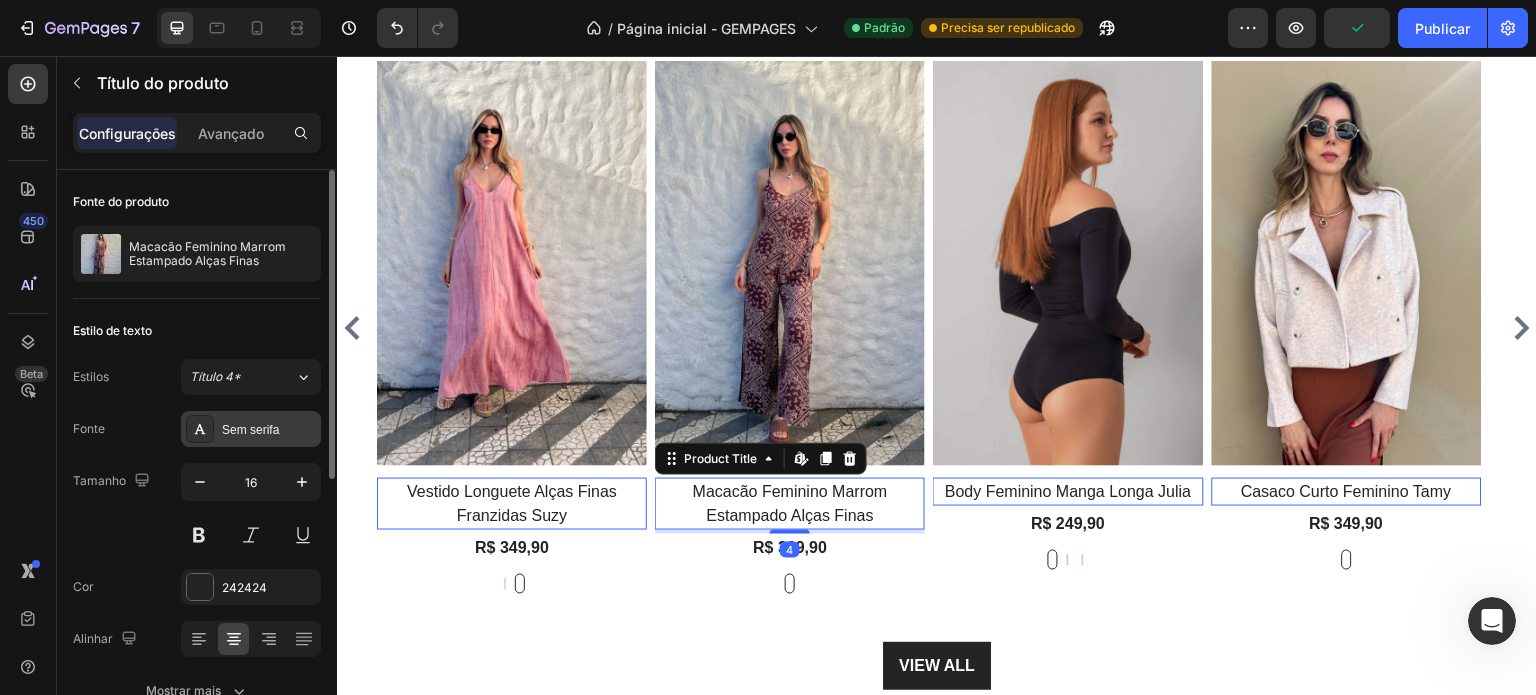 click on "Sem serifa" at bounding box center [250, 430] 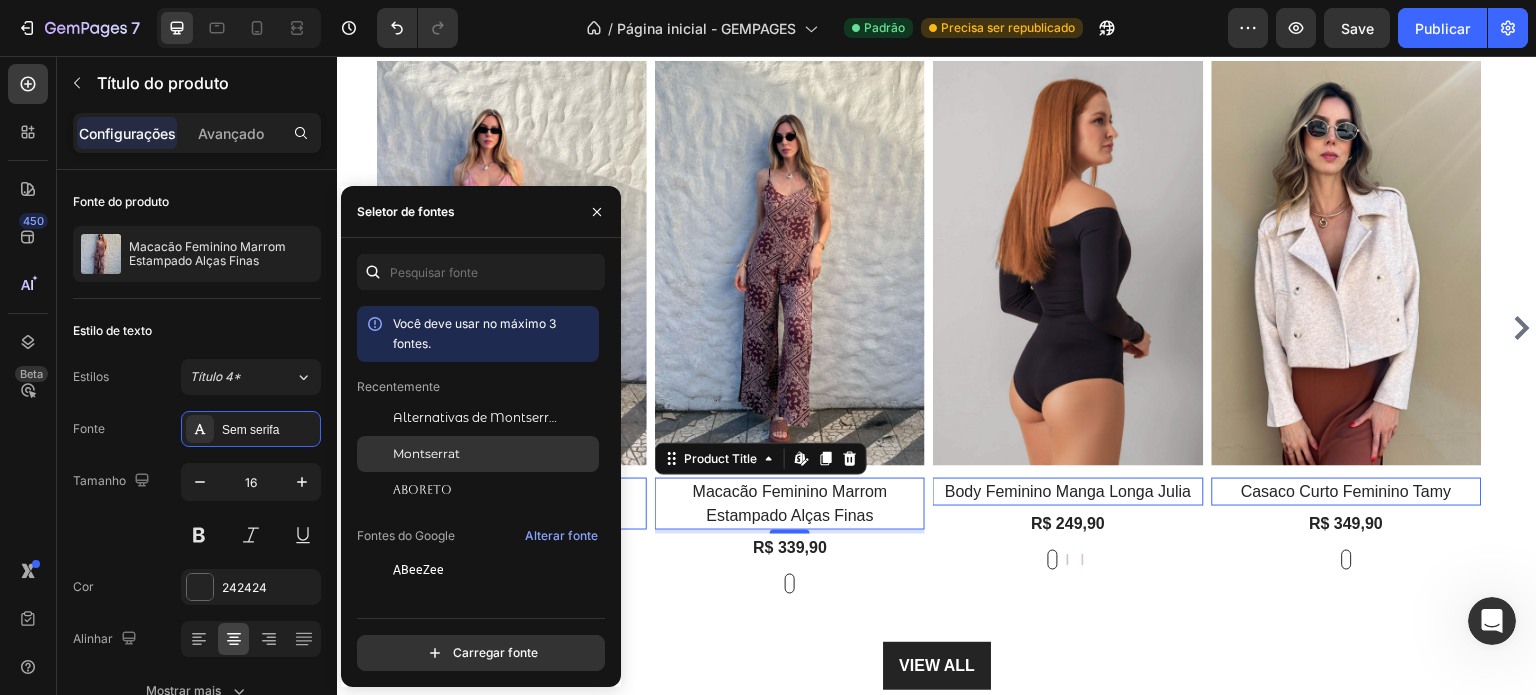 click on "Montserrat" at bounding box center [426, 453] 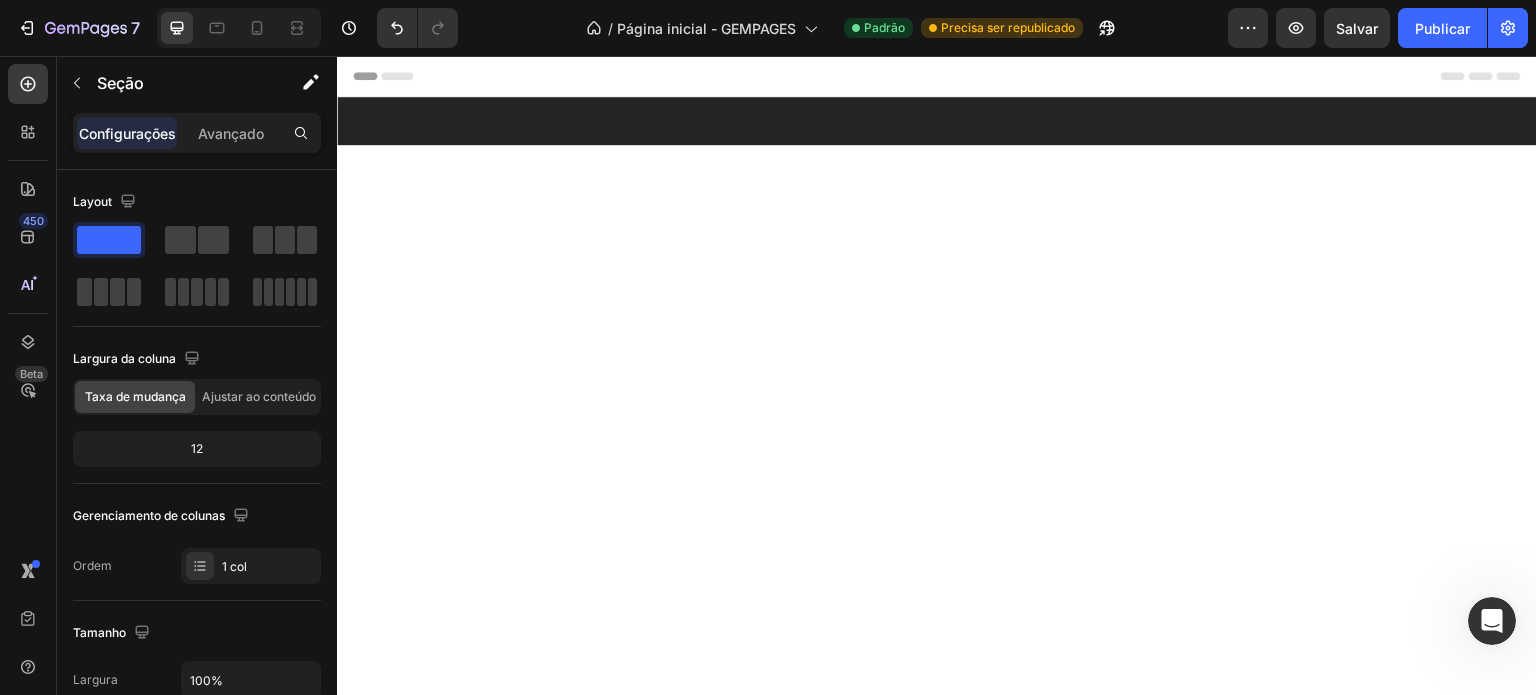 scroll, scrollTop: 2431, scrollLeft: 0, axis: vertical 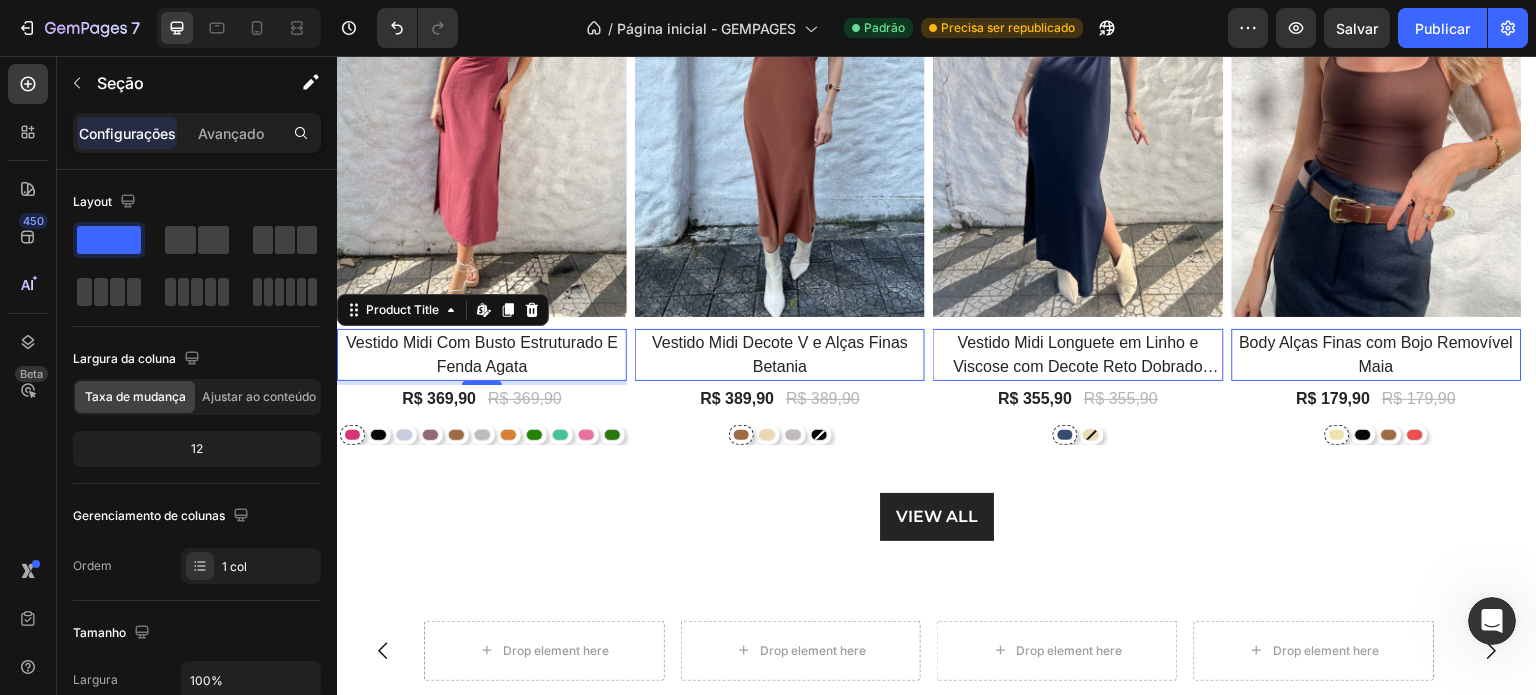 click on "Vestido Midi Com Busto Estruturado E Fenda Agata" at bounding box center [482, 355] 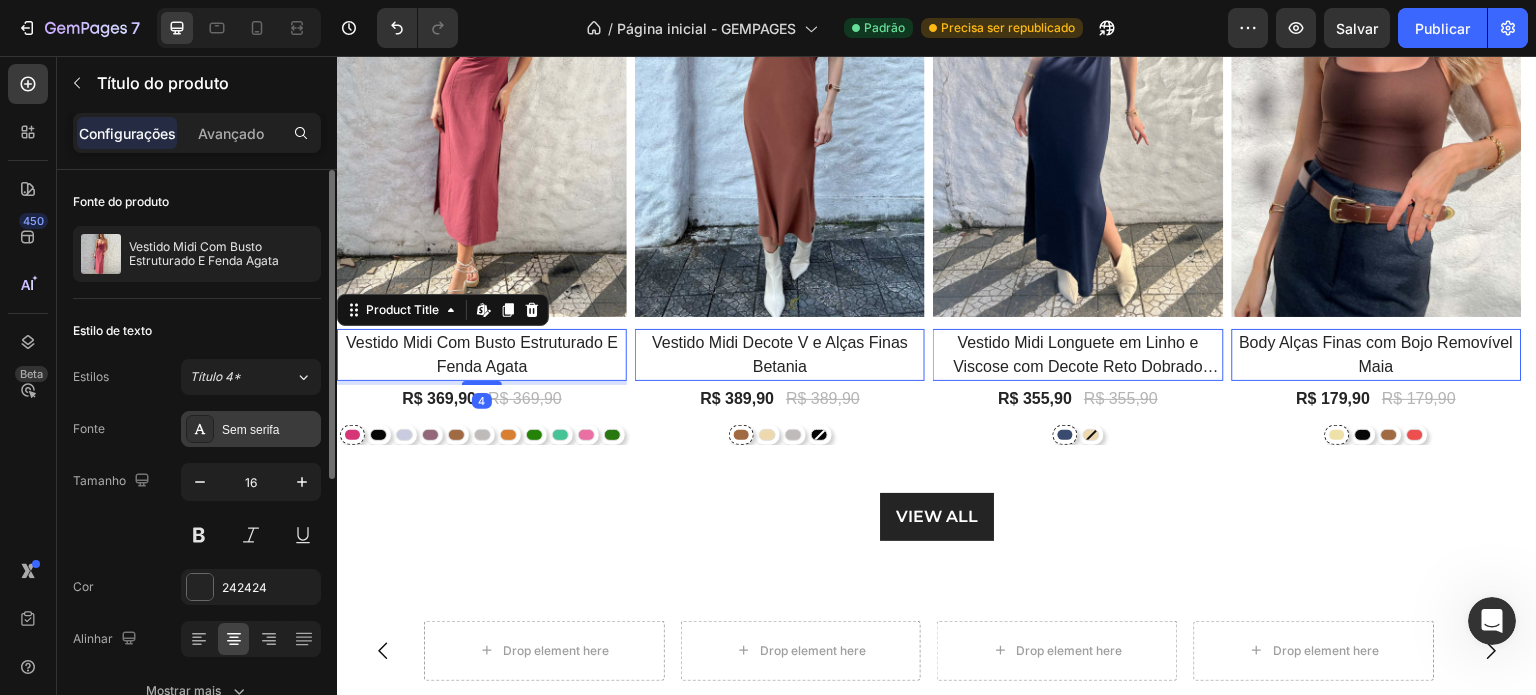 click on "Sem serifa" at bounding box center [250, 430] 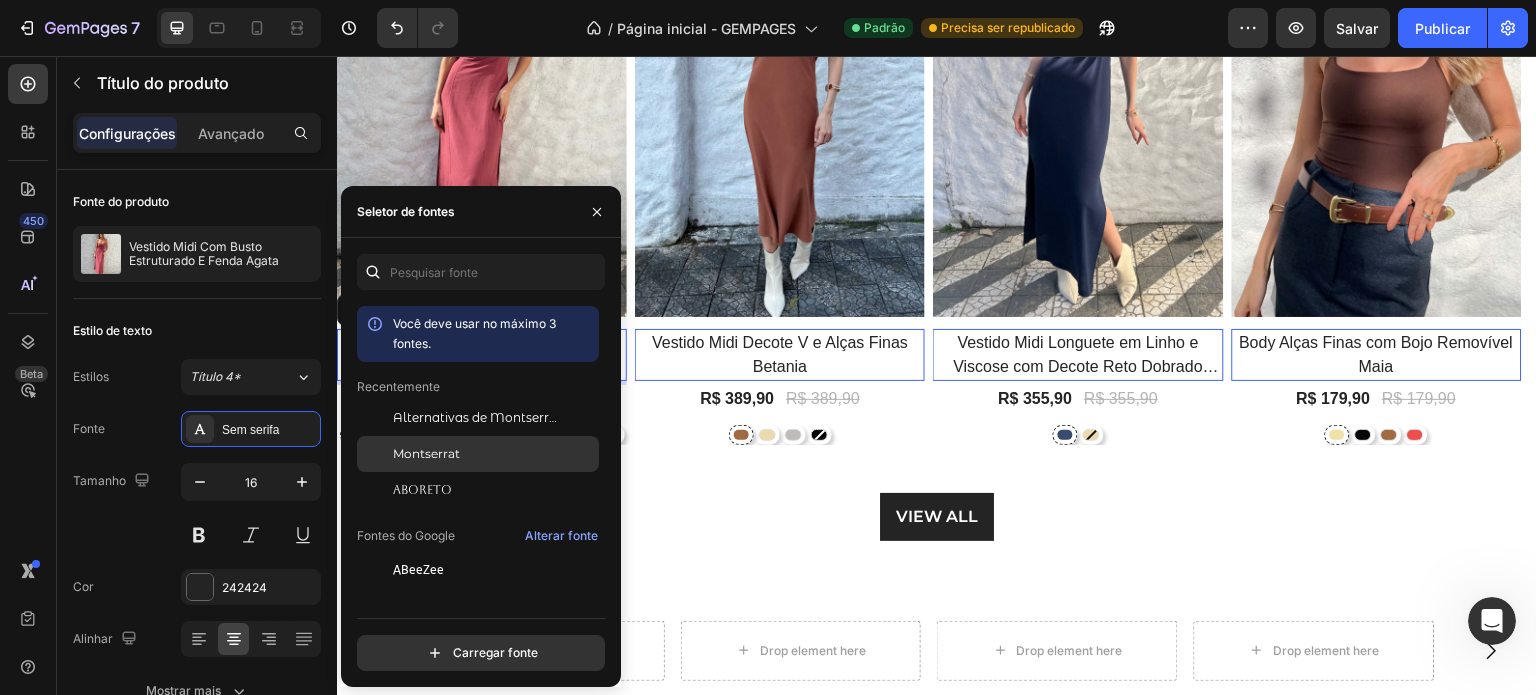 click on "Montserrat" 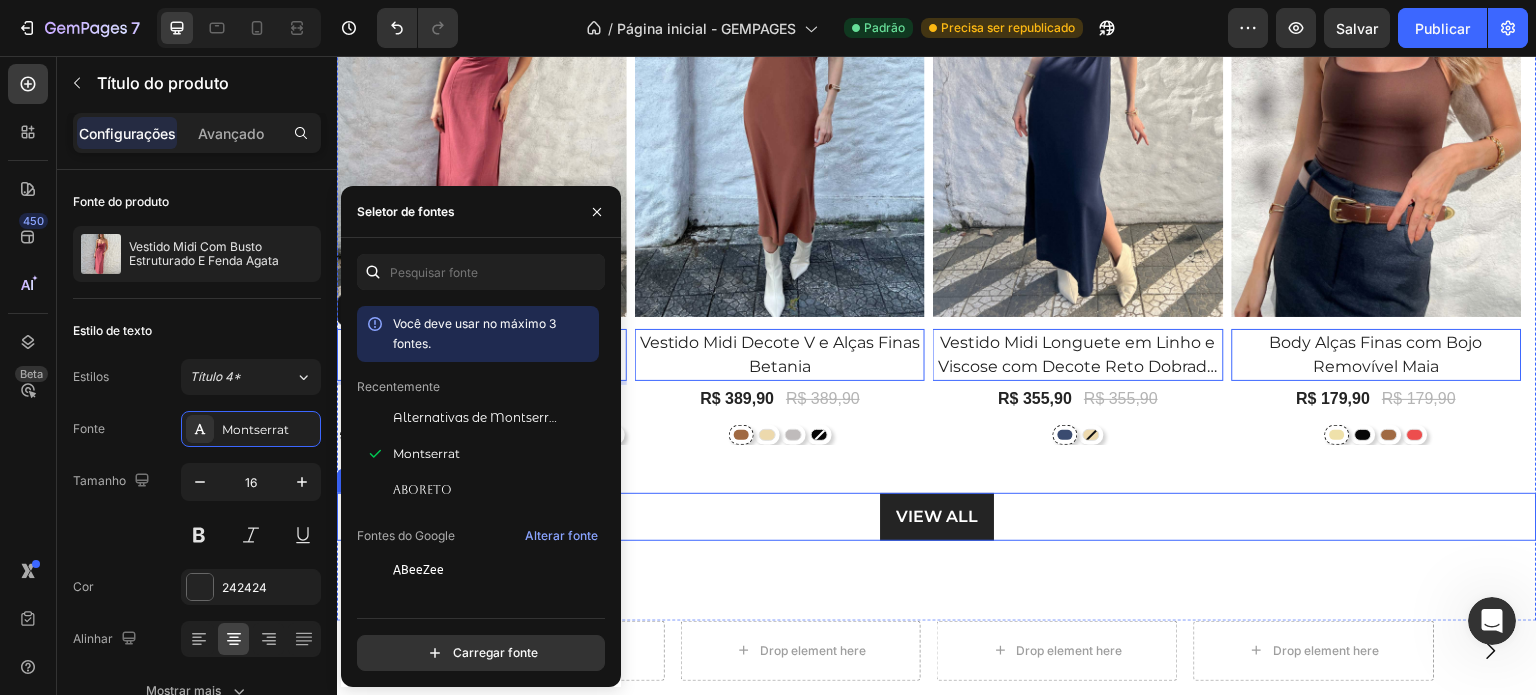 click on "Product Images 0% off Product Badge Row Vestido Midi Com Busto Estruturado E Fenda Agata Product Title   Edit content in Shopify 4 R$ 369,90 Product Price Product Price R$ 369,90 Product Price Product Price Row Rosa Antigo Rosa Antigo Preto Preto Azul Claro Azul Claro Roxo Roxo Marrom Marrom Cinza Cinza Marrom Telha Marrom Telha Verde Verde Verde Claro Verde Claro Rosa Doce Rosa Doce Verde Escuro Verde Escuro Product Variants & Swatches Row Product List Product Images 0% off Product Badge Row Vestido Midi Decote V e Alças Finas Betania Product Title   Edit content in Shopify 0 R$ 389,90 Product Price Product Price R$ 389,90 Product Price Product Price Row Marrom Marrom Bege Bege Cinza Cinza Preto Preto Product Variants & Swatches Row Product List Product Images 0% off Product Badge Row Vestido Midi Longuete em Linho e Viscose com Decote Reto Dobrado Liana Product Title   Edit content in Shopify 0 R$ 355,90 Product Price Product Price R$ 355,90 Product Price Product Price Row Azul Marinho Azul Marinho Bege" at bounding box center [937, 211] 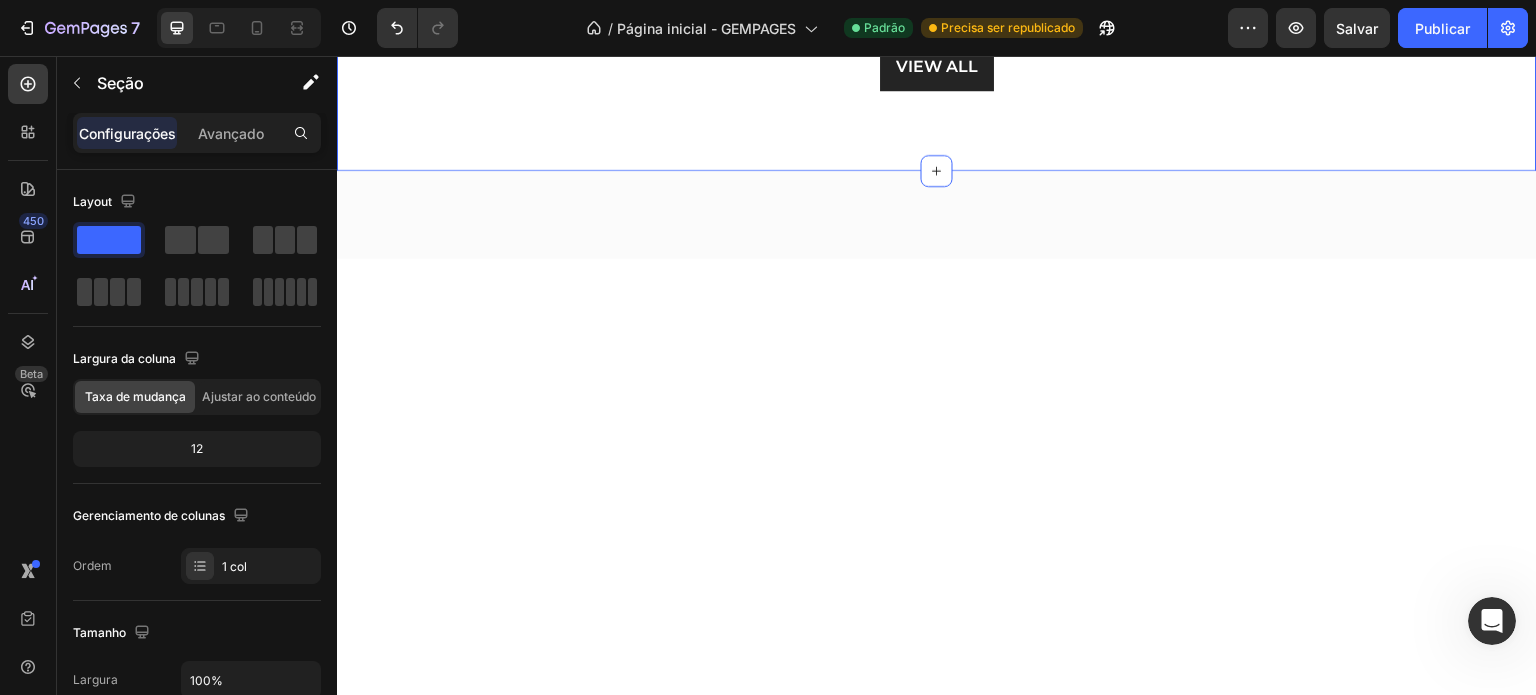 scroll, scrollTop: 300, scrollLeft: 0, axis: vertical 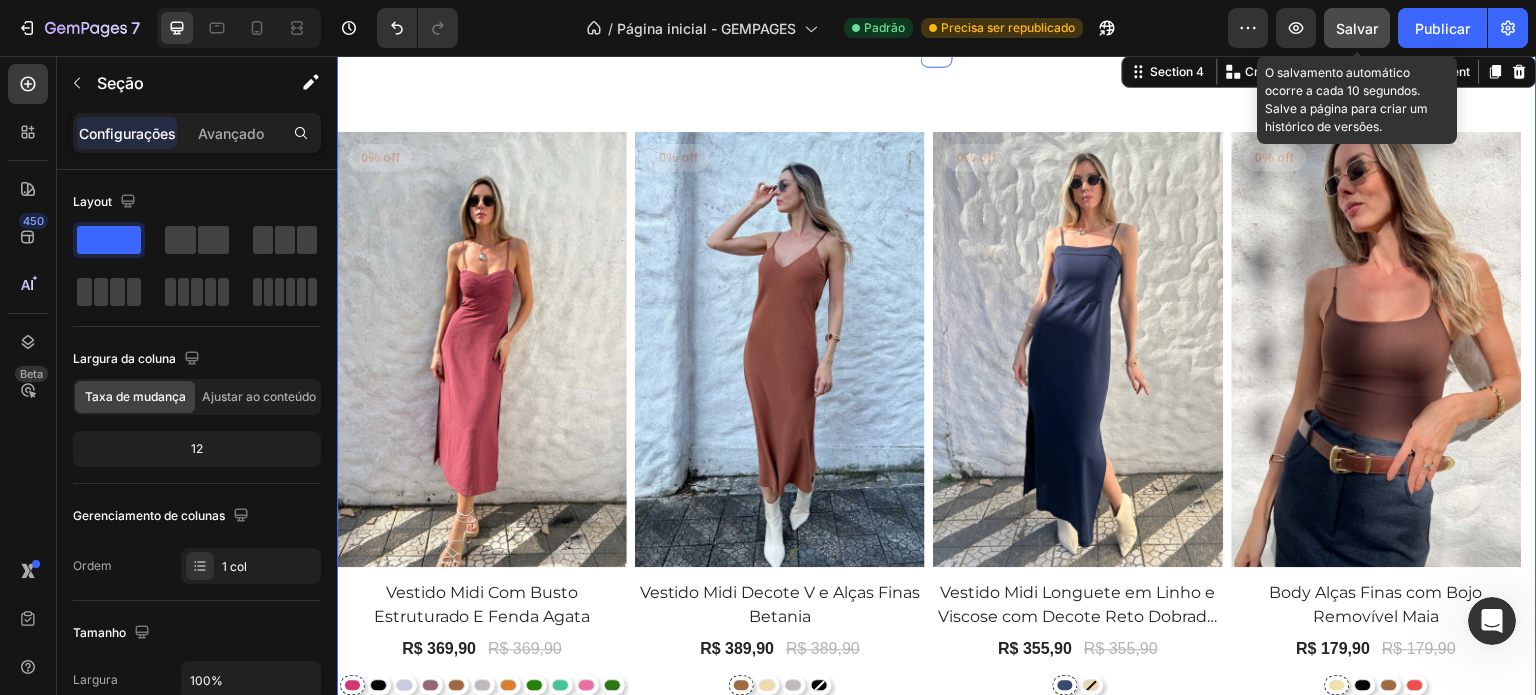 click on "Salvar" at bounding box center (1357, 28) 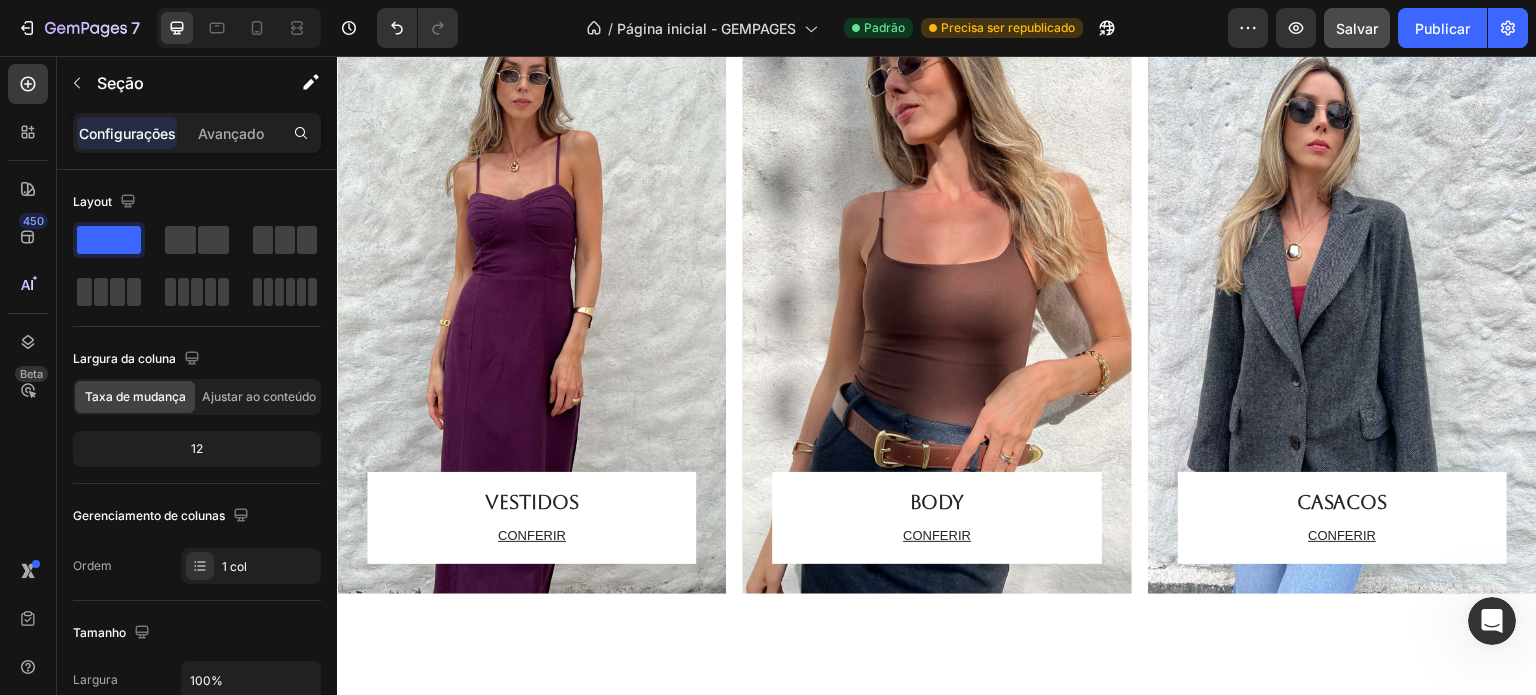 scroll, scrollTop: 1300, scrollLeft: 0, axis: vertical 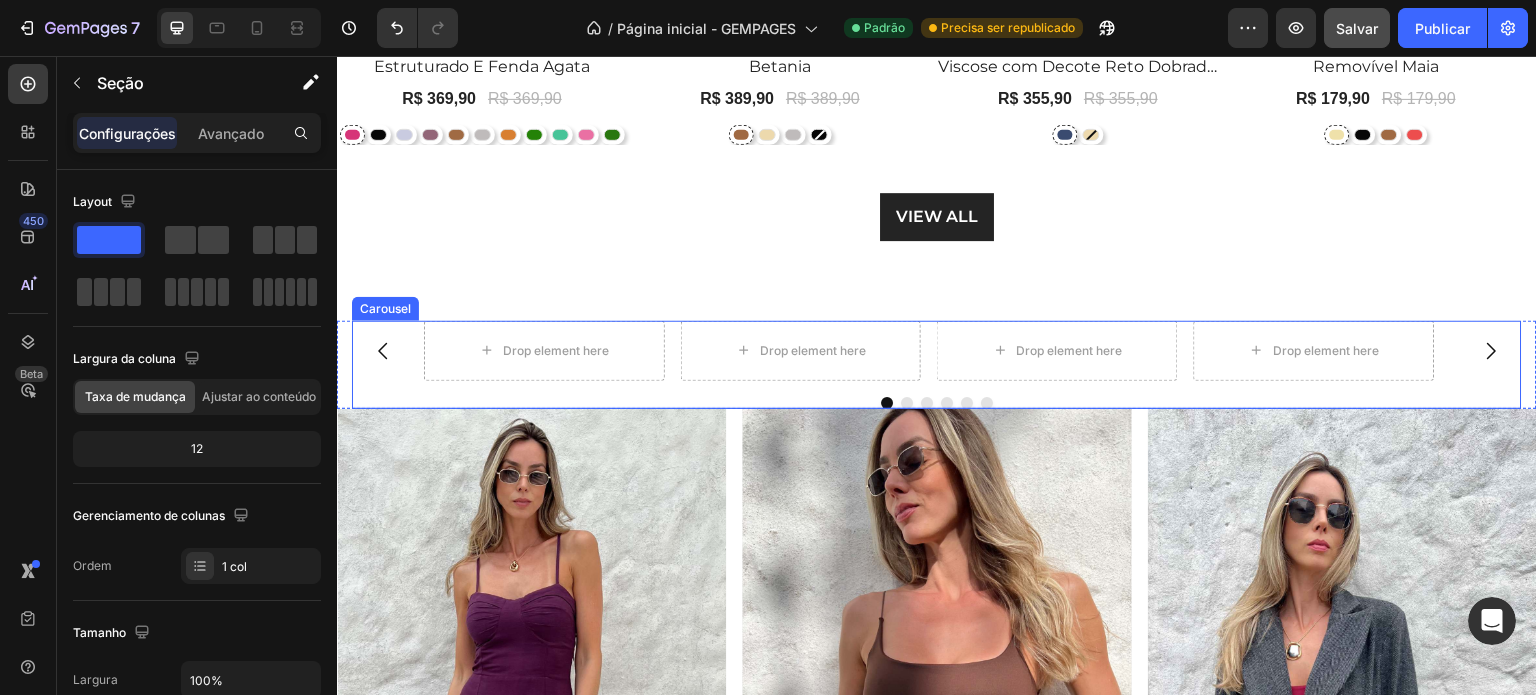 click at bounding box center (383, 351) 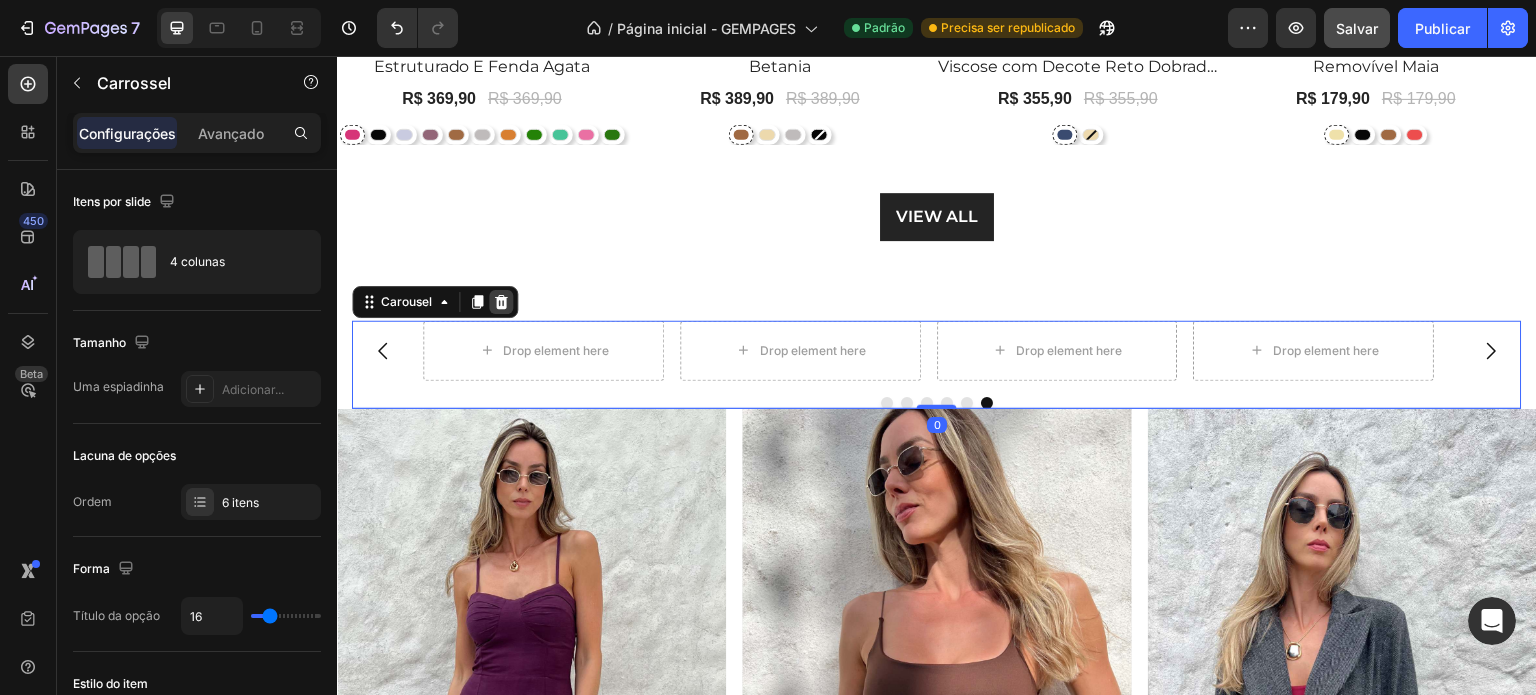 click 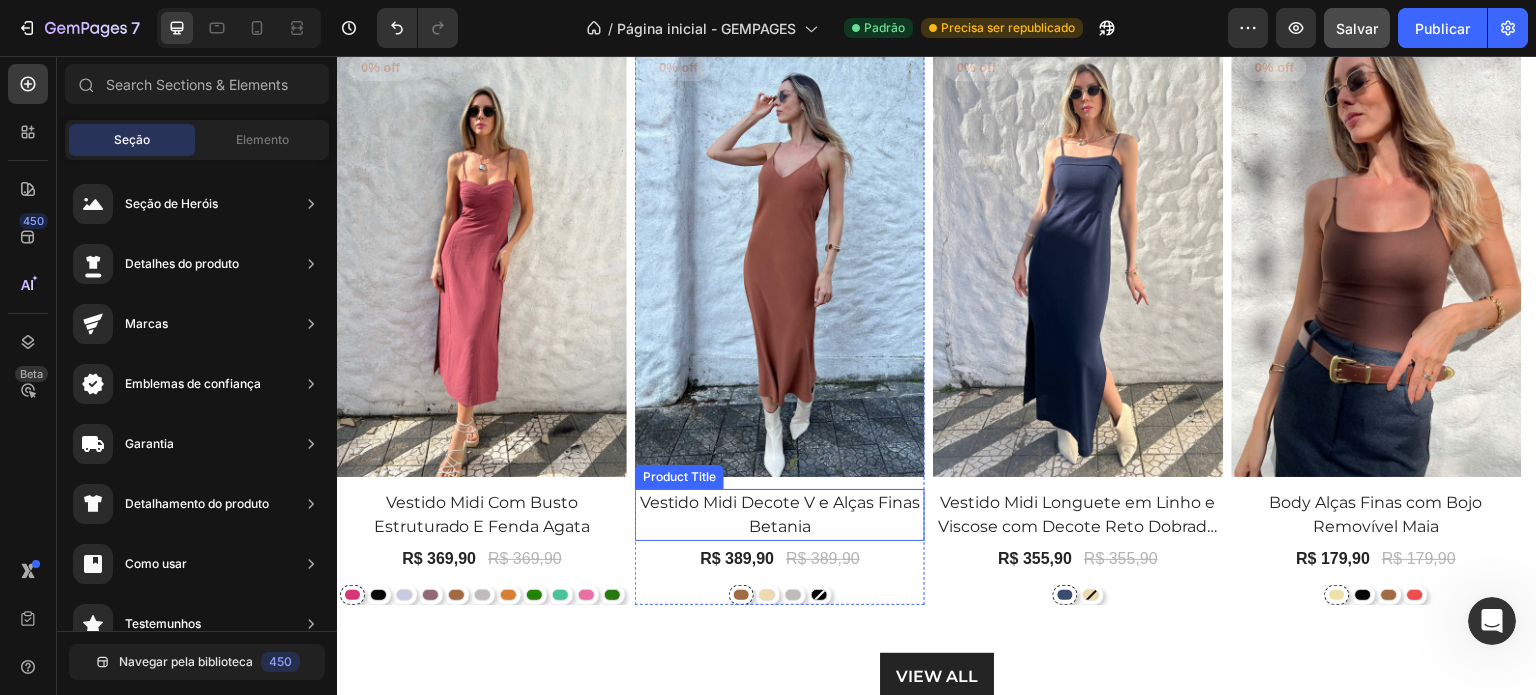 scroll, scrollTop: 1200, scrollLeft: 0, axis: vertical 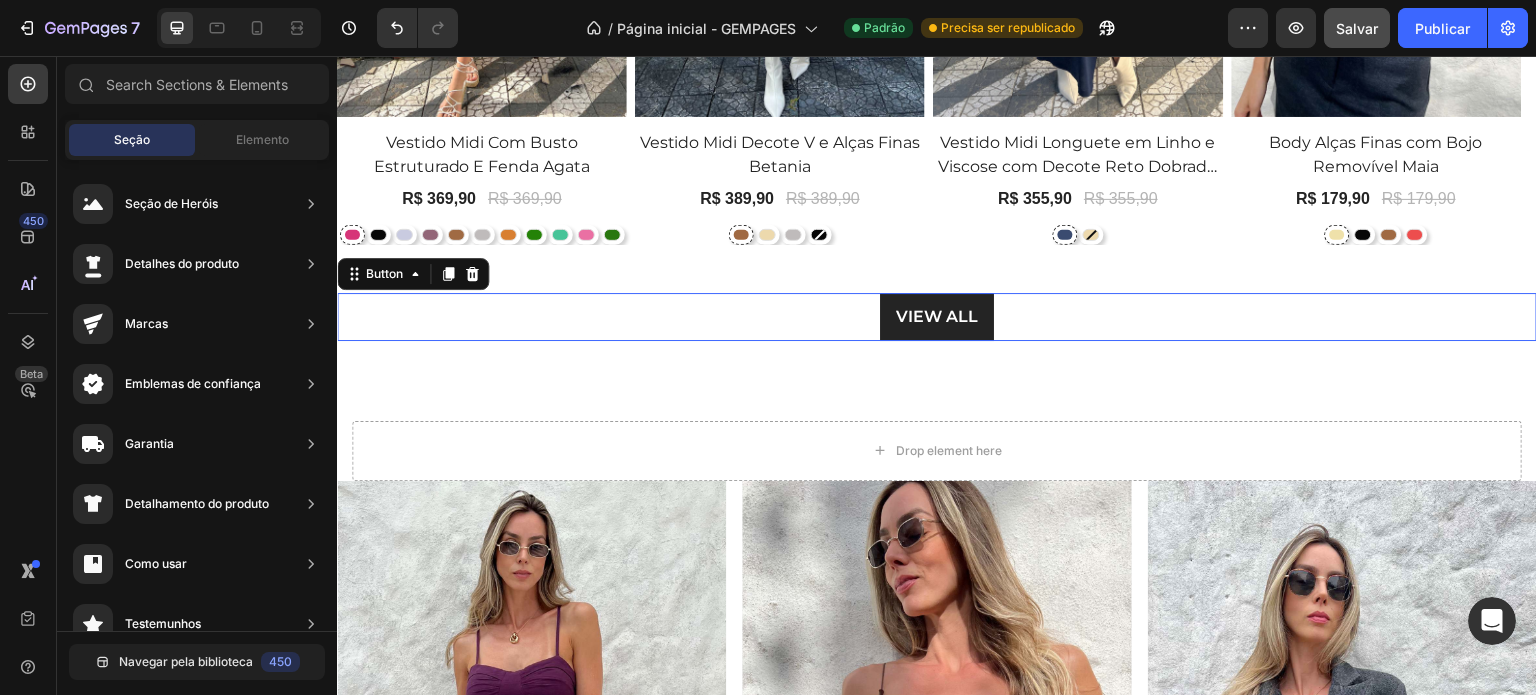 click on "VIEW ALL Button   0" at bounding box center [937, 317] 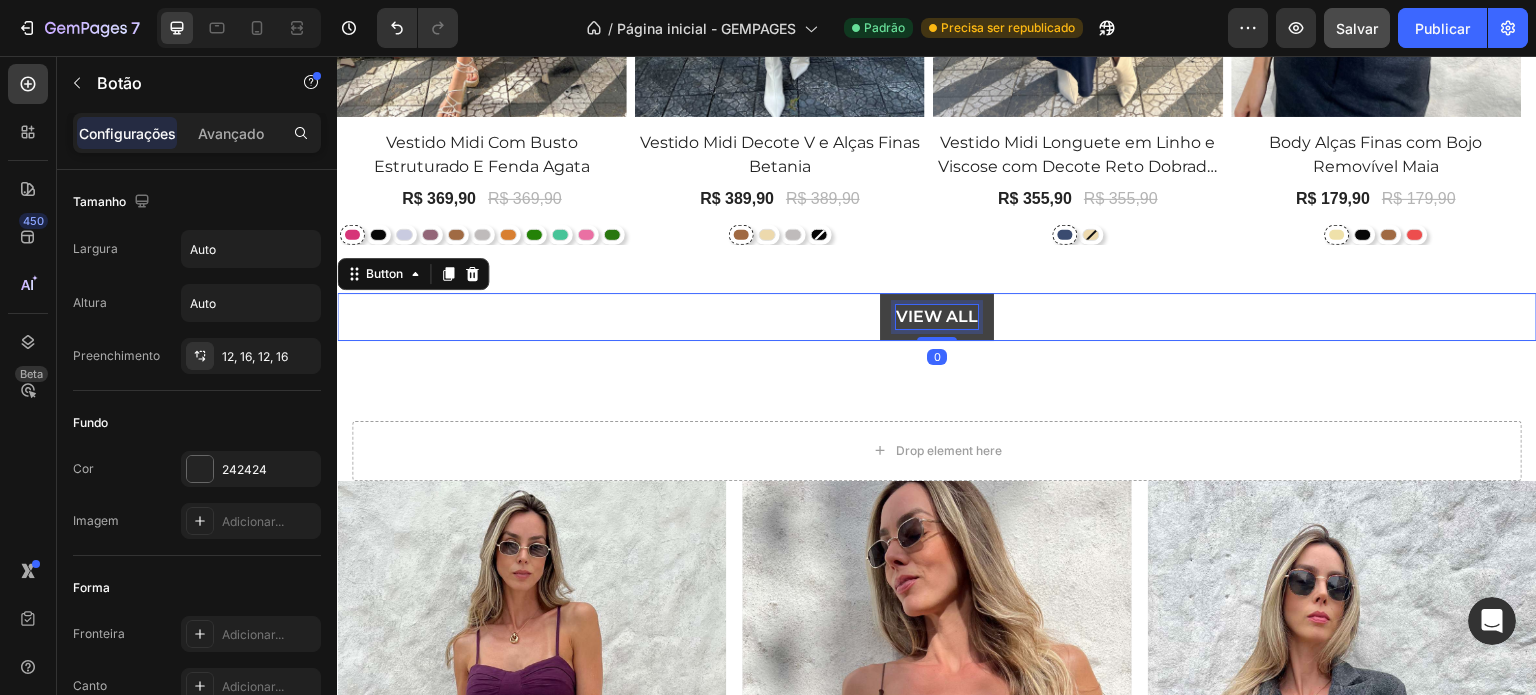 click on "VIEW ALL" at bounding box center (937, 317) 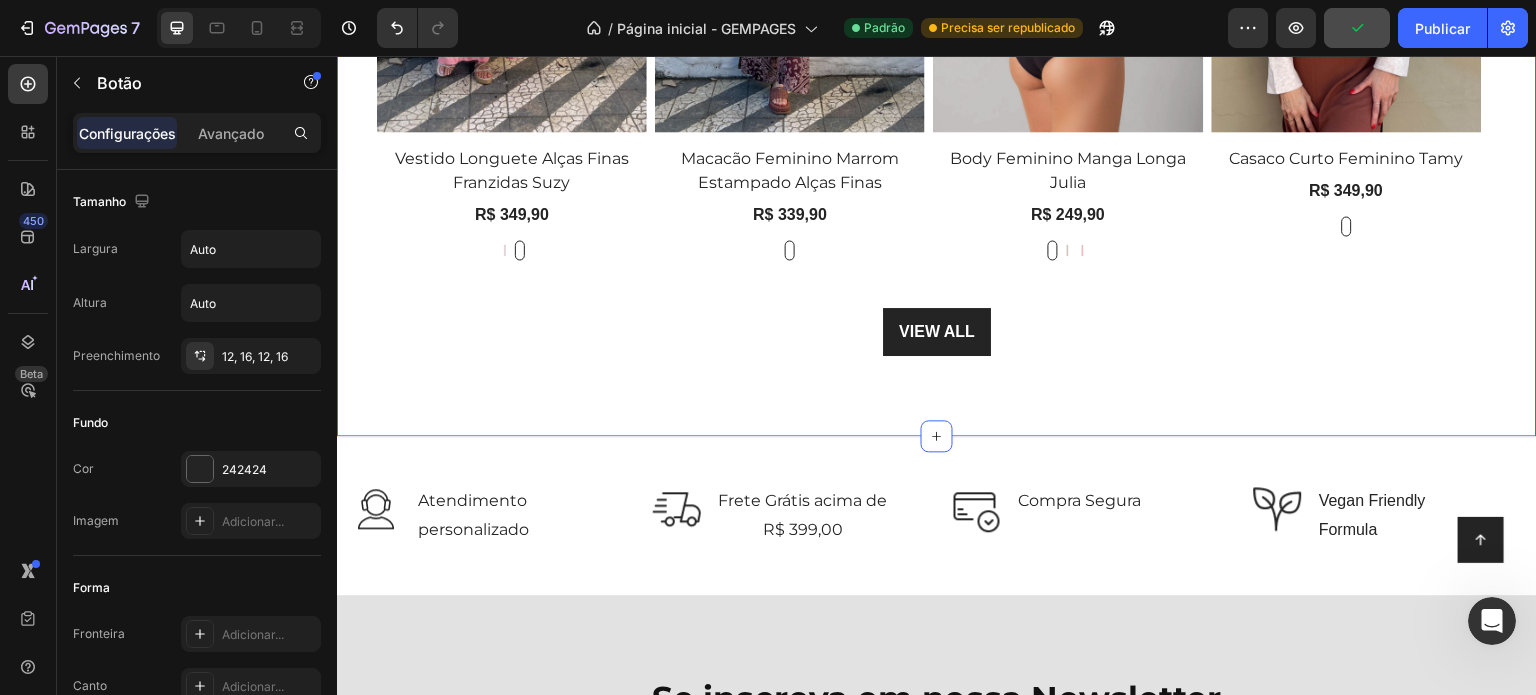 scroll, scrollTop: 2800, scrollLeft: 0, axis: vertical 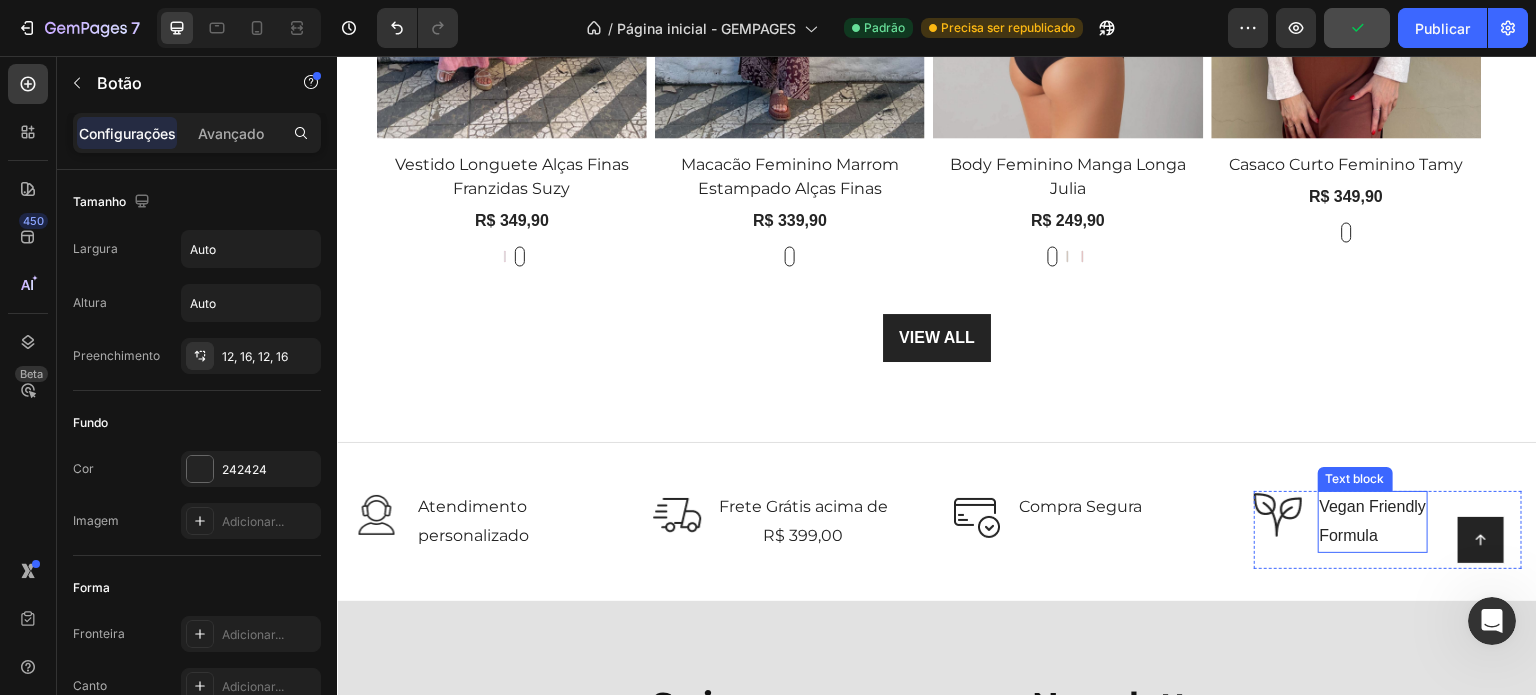 click on "Vegan Friendly Formula" at bounding box center (1373, 522) 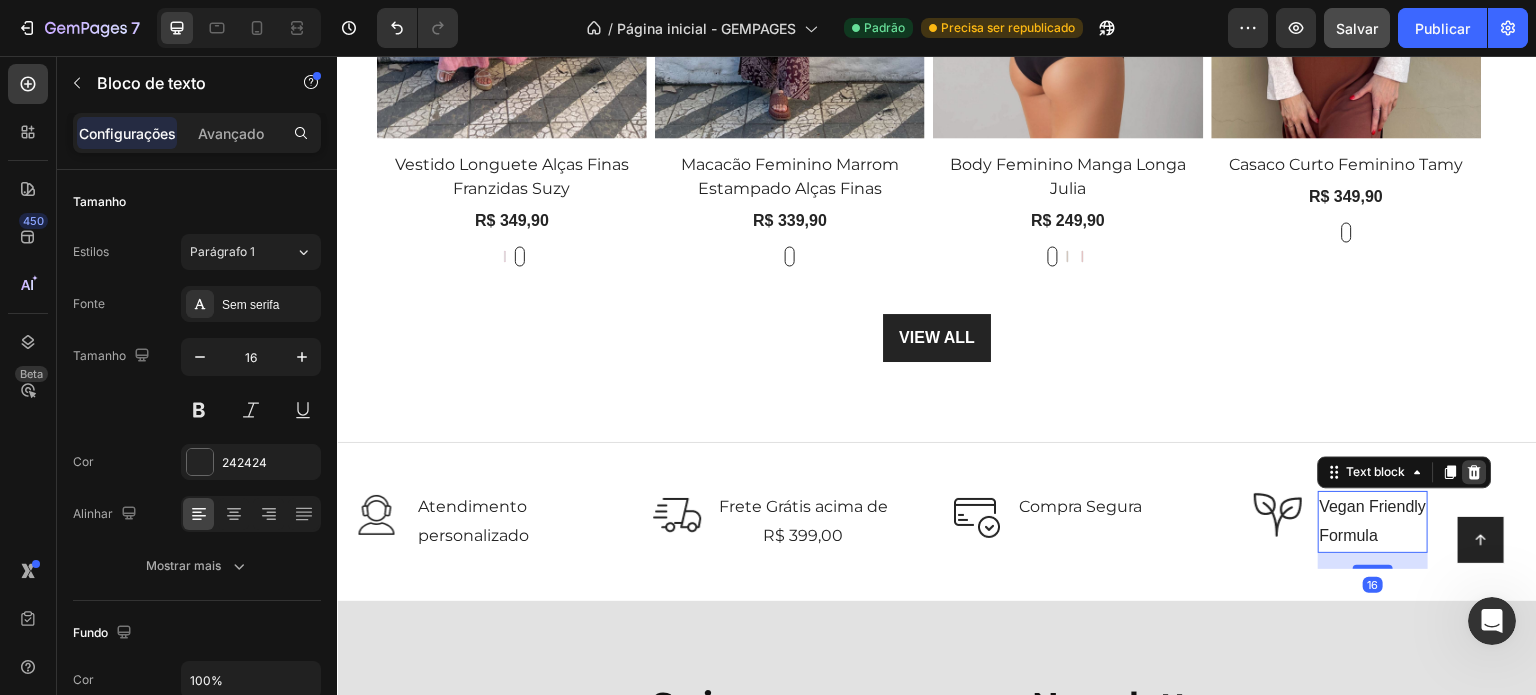 click 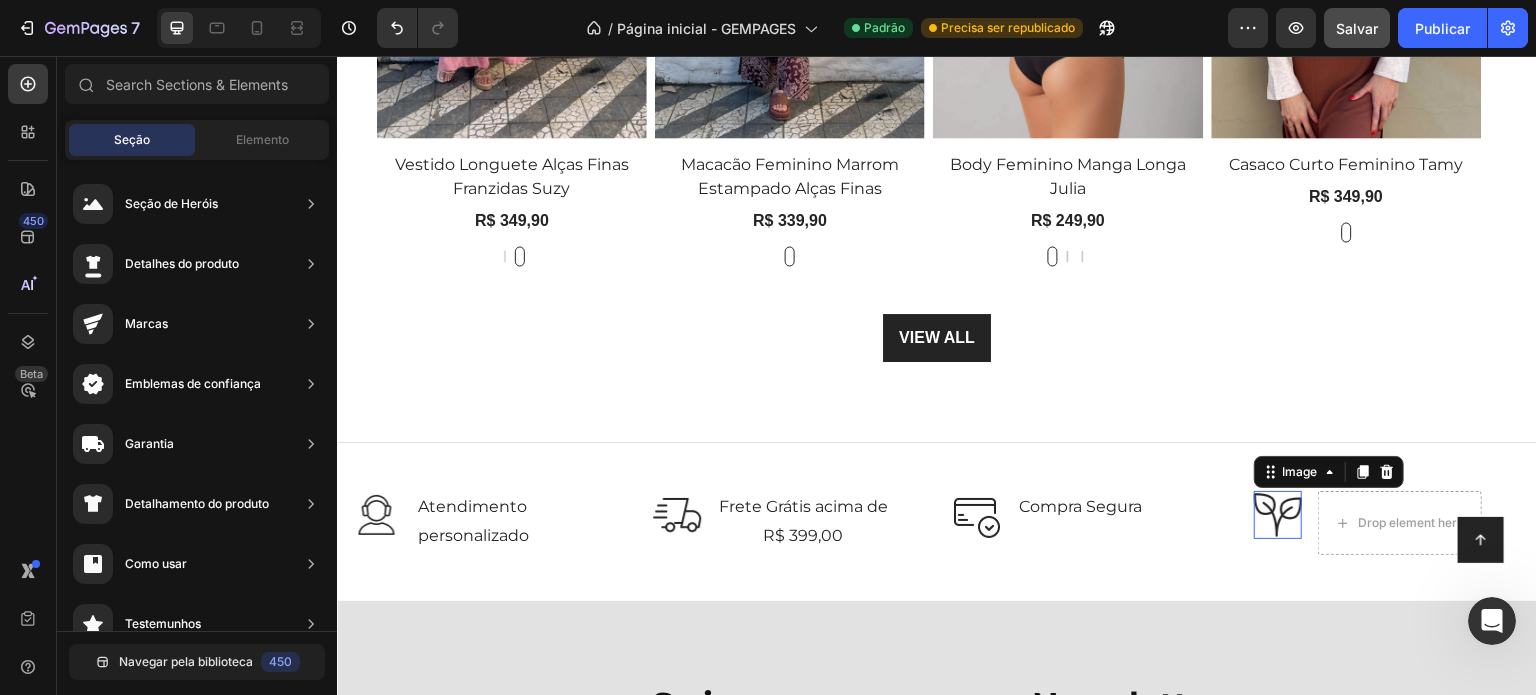 click at bounding box center [1278, 515] 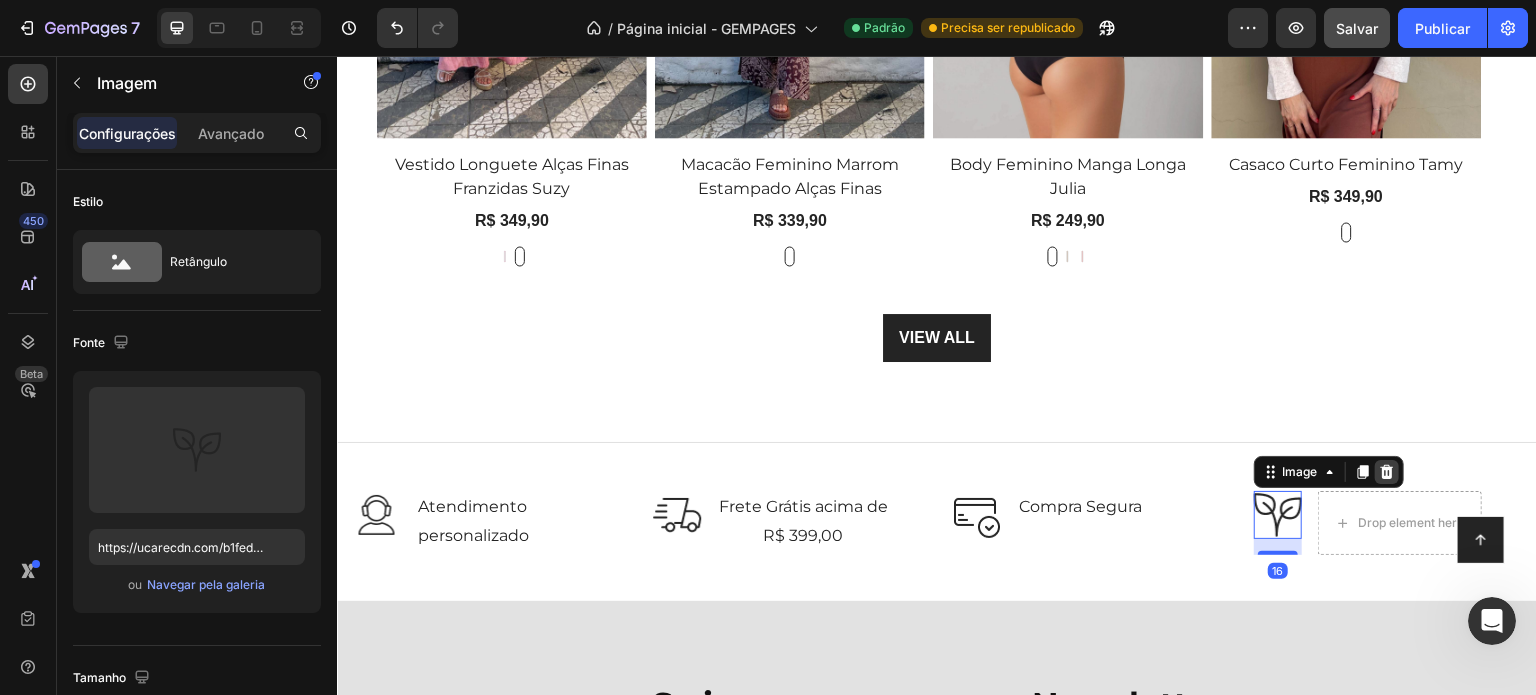 click 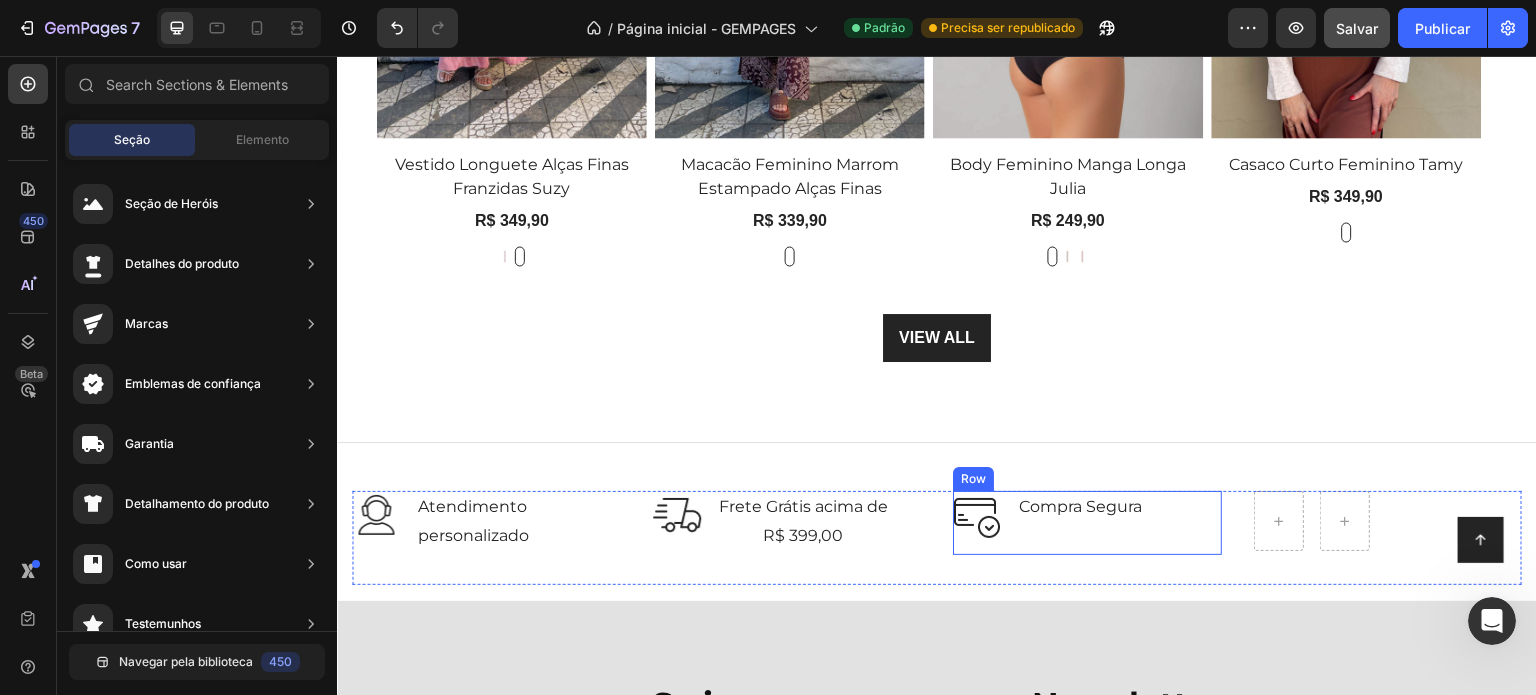click on "Image Compra Segura Text block Row" at bounding box center [1087, 523] 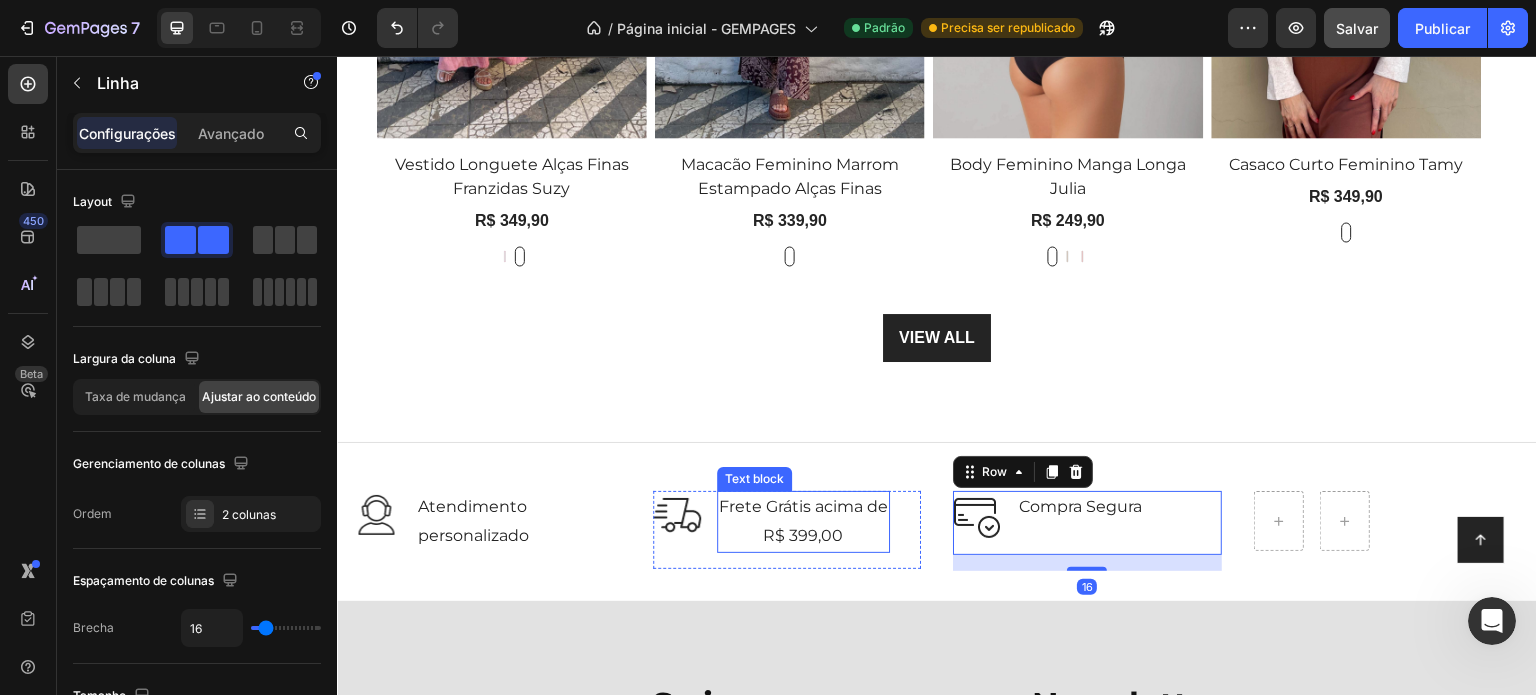 click on "Frete Grátis acima de" at bounding box center [803, 507] 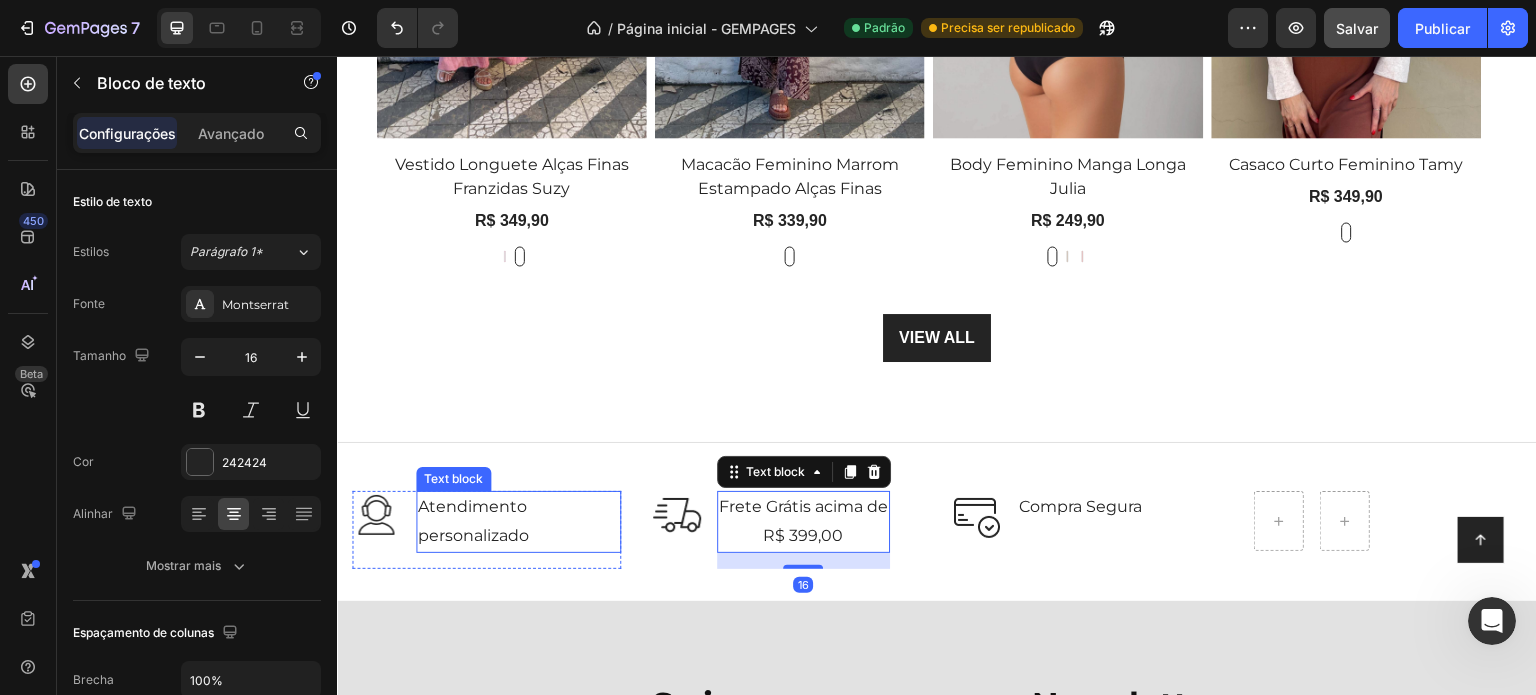 click on "Atendimento personalizado" at bounding box center (518, 522) 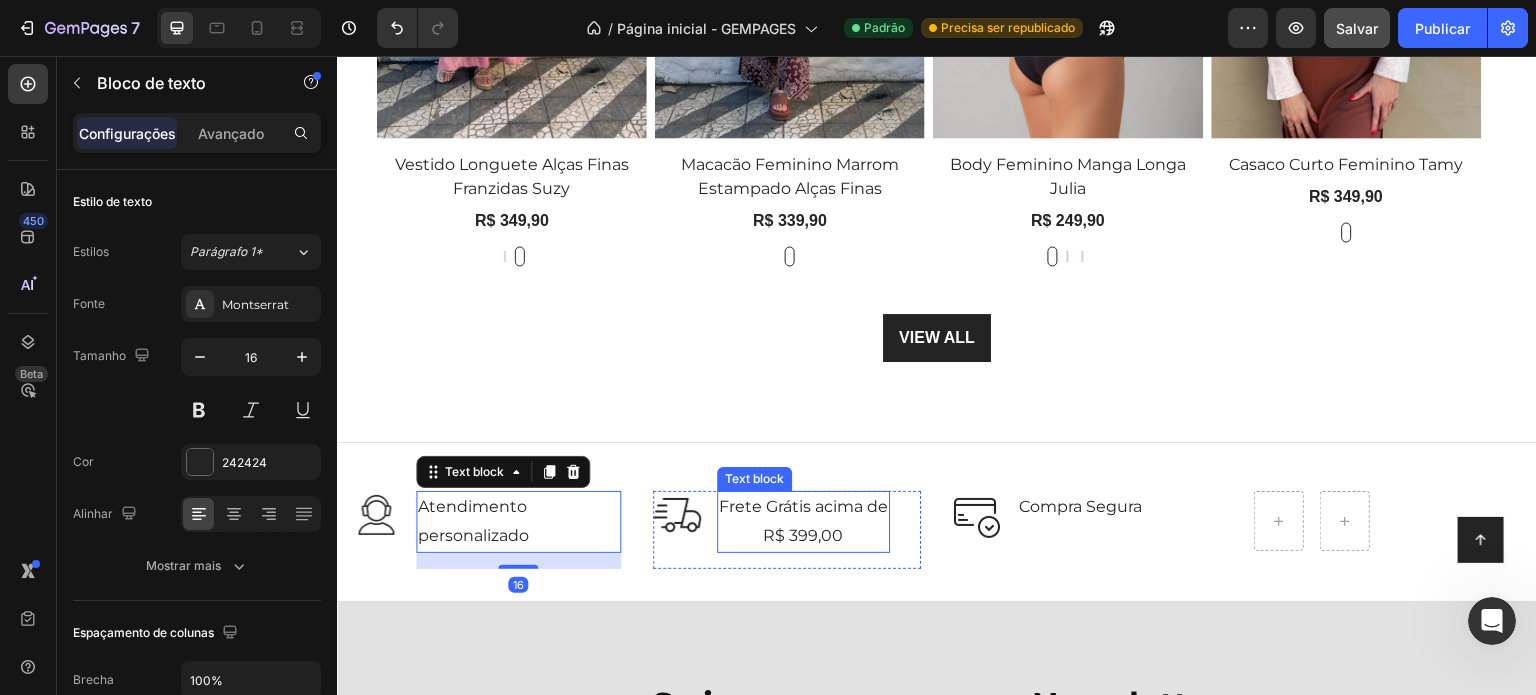 click on "R$ 399,00" at bounding box center (803, 536) 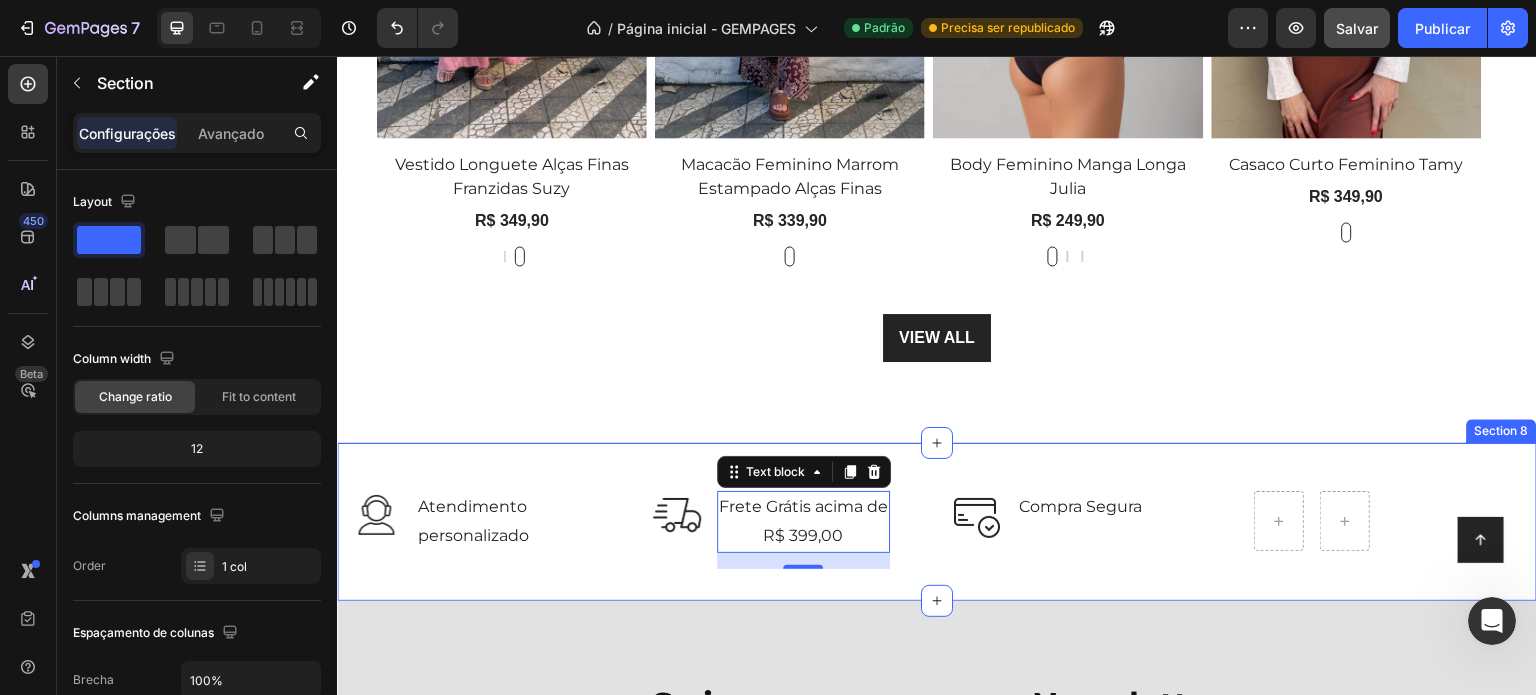 click on "Image Atendimento personalizado Text block Row Image Frete Grátis acima de  R$ 399,00 Text block   16 Row Image Compra Segura Text block Row
Row Row Section 8" at bounding box center [937, 521] 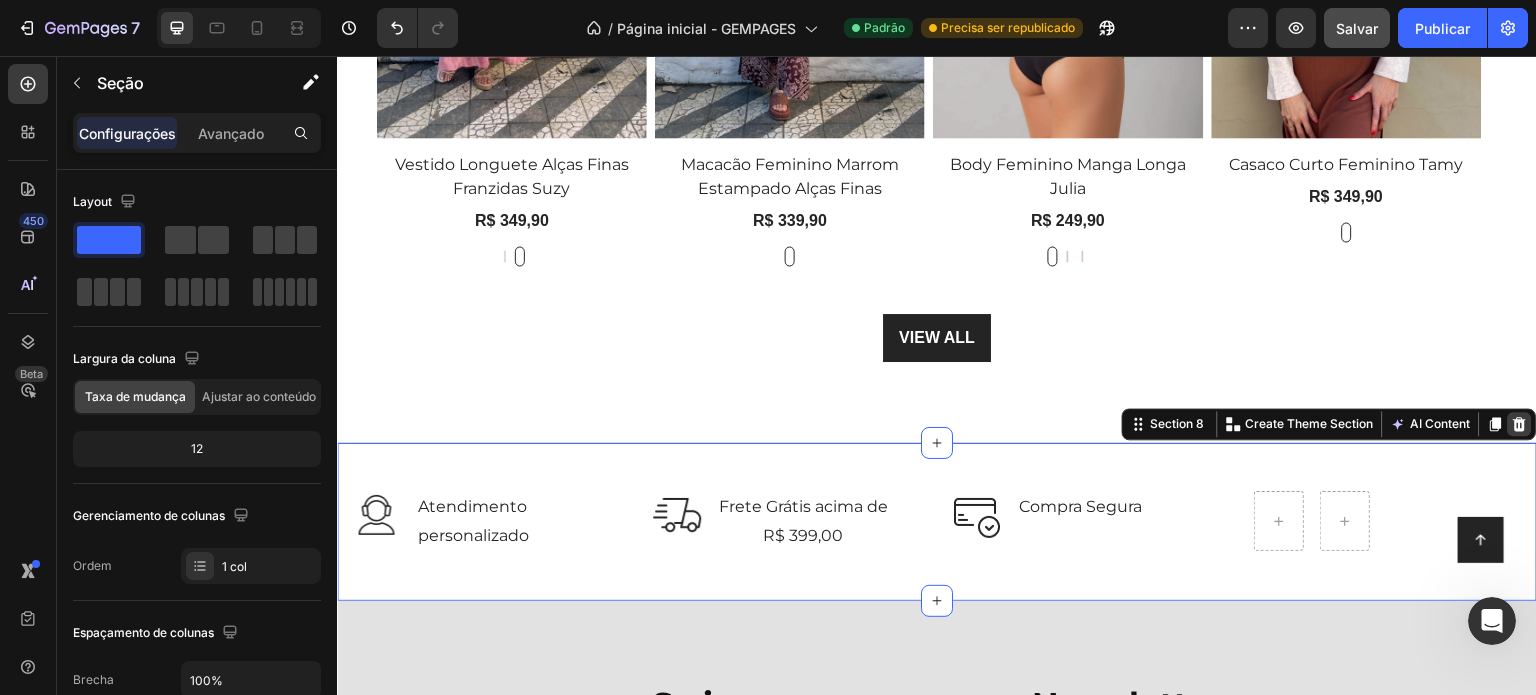 click 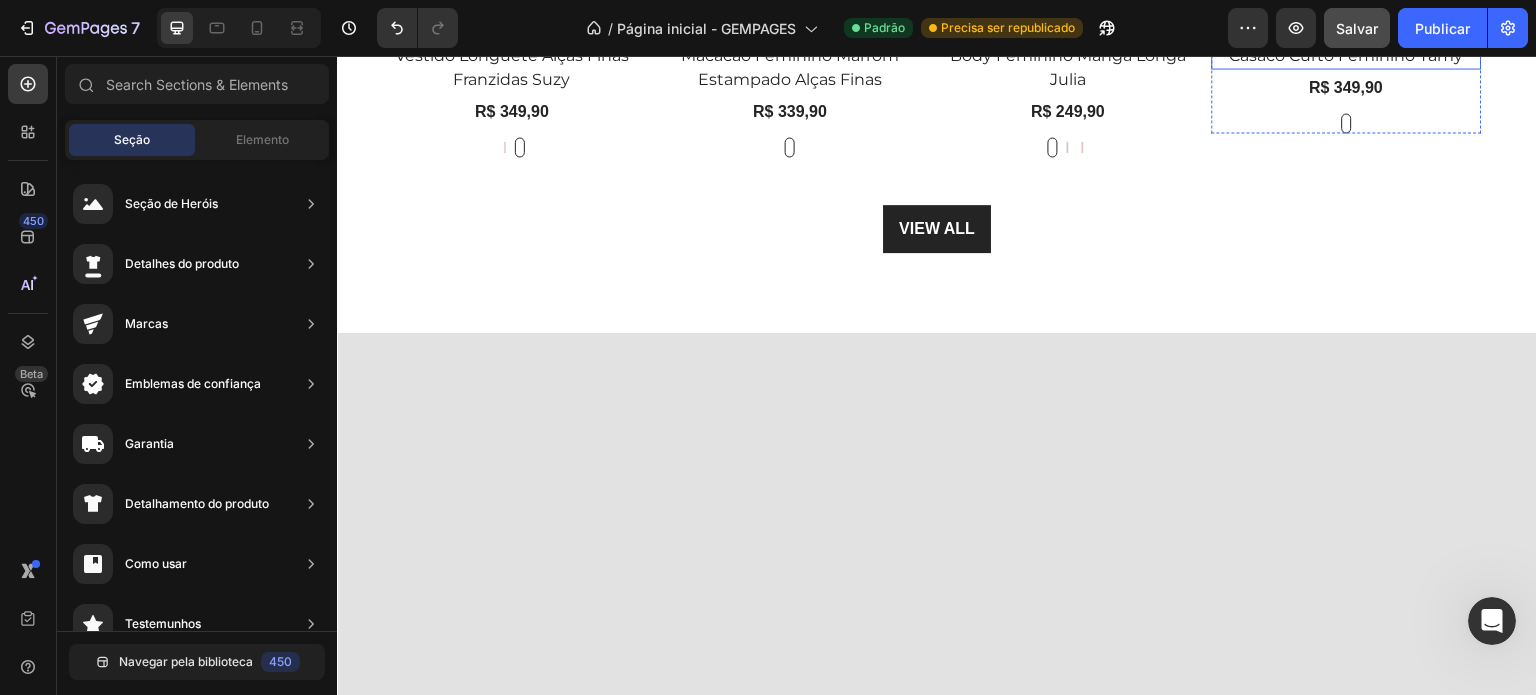 scroll, scrollTop: 2425, scrollLeft: 0, axis: vertical 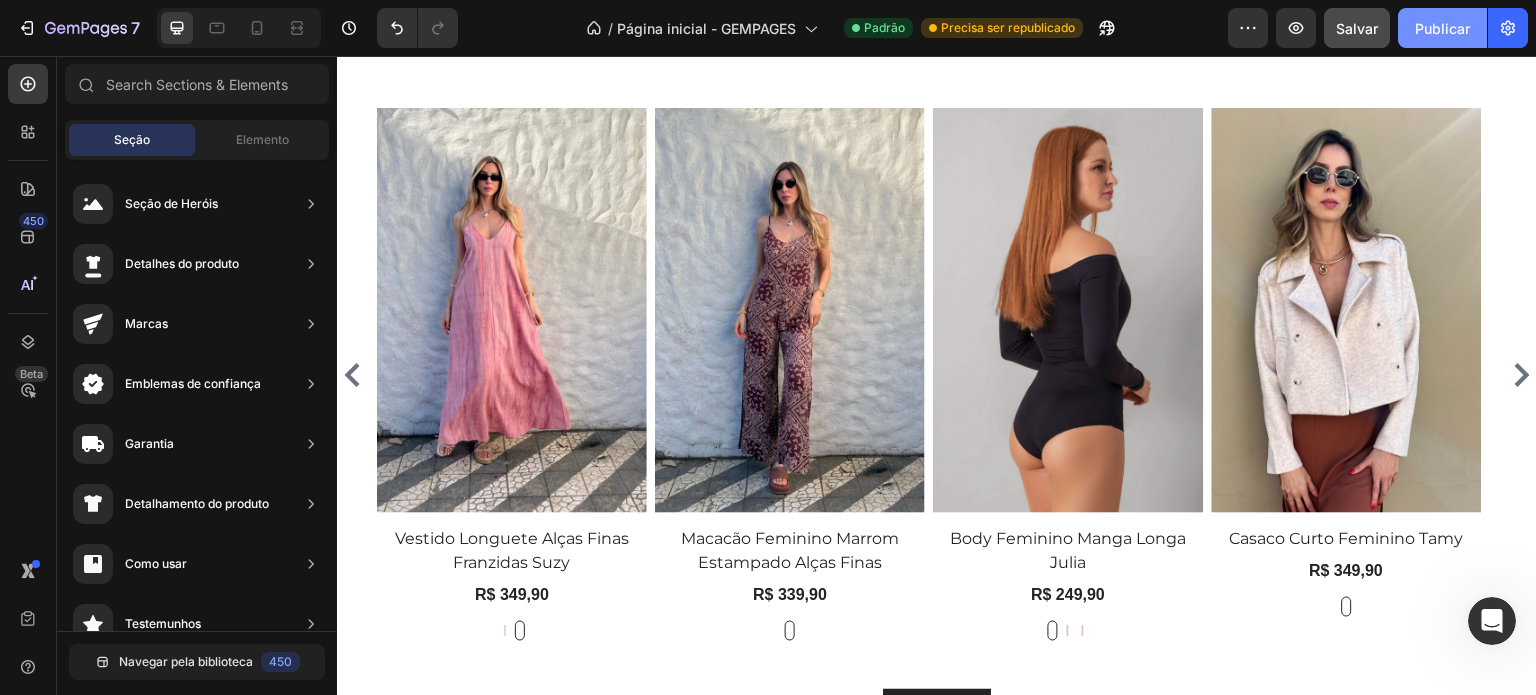 click on "Publicar" at bounding box center (1442, 28) 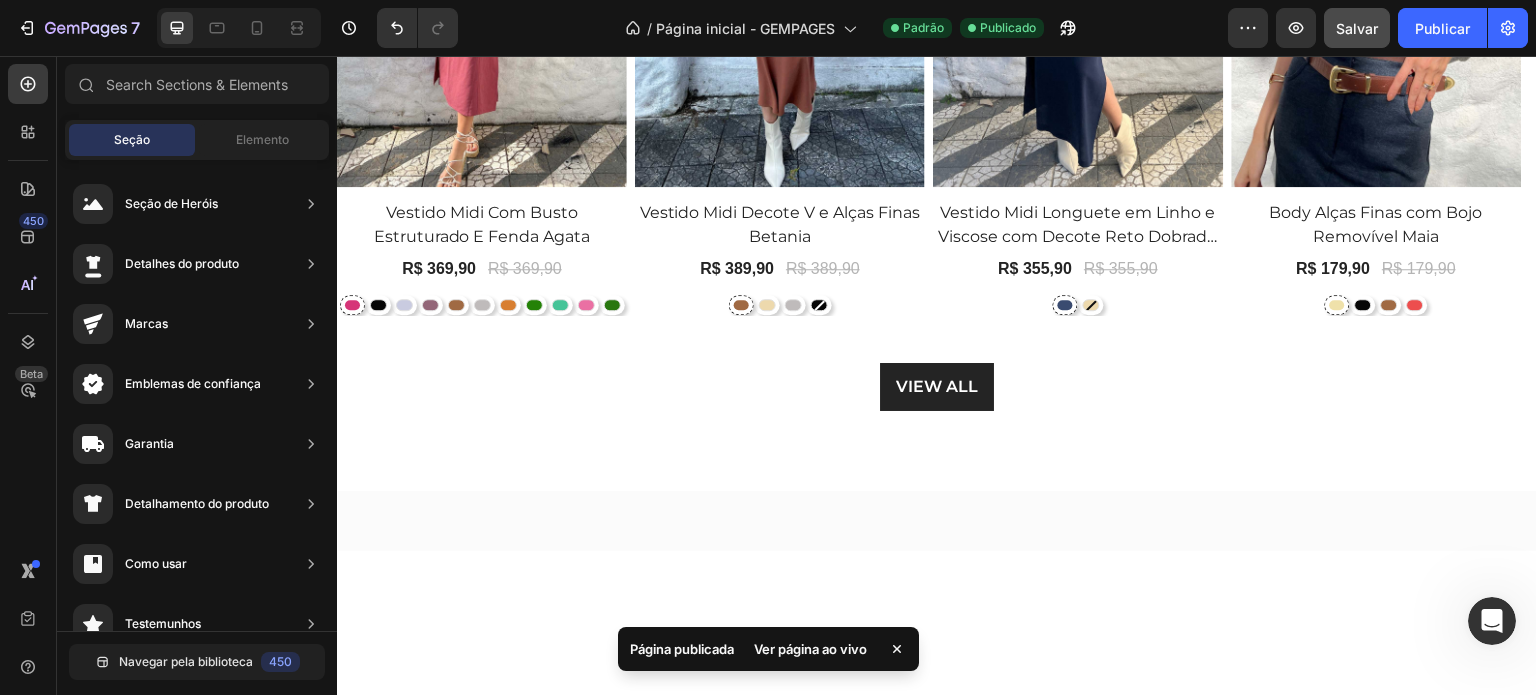 scroll, scrollTop: 80, scrollLeft: 0, axis: vertical 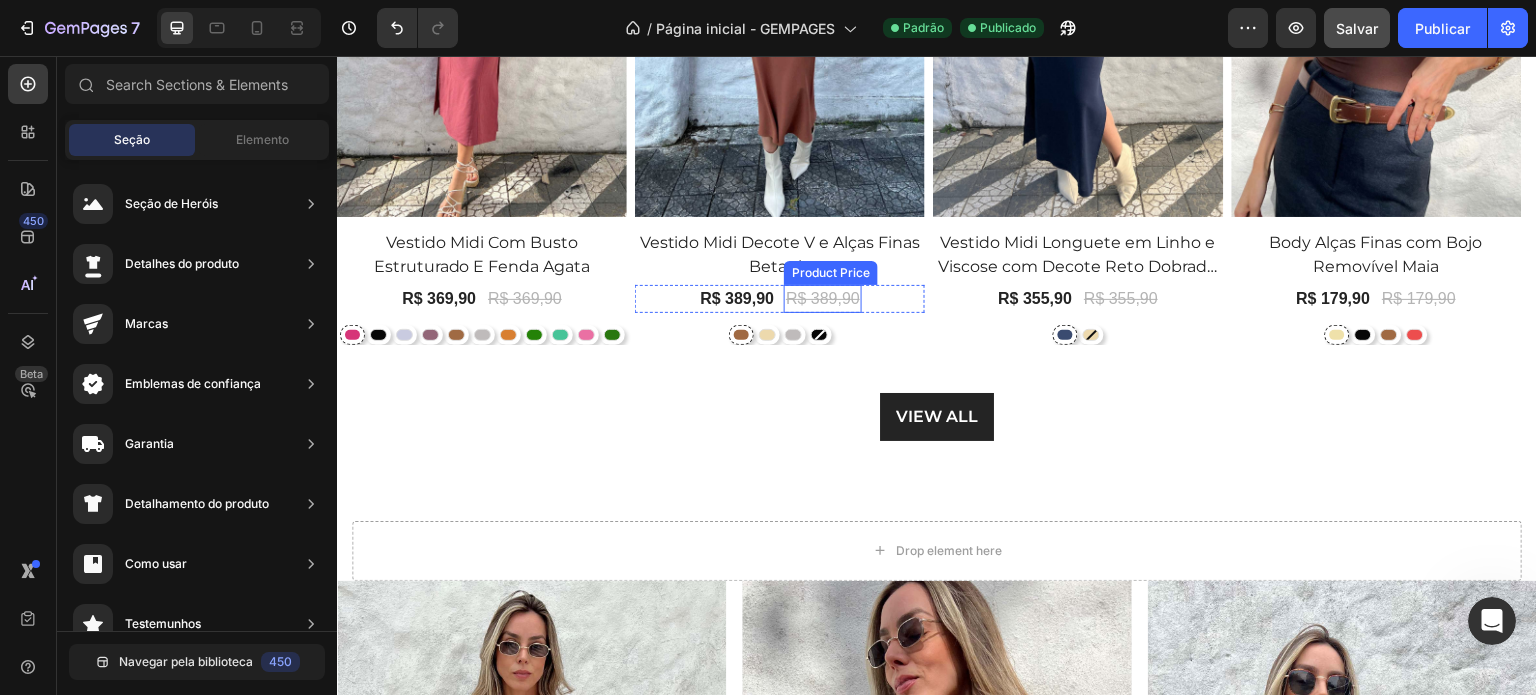 click on "R$ 389,90" at bounding box center [525, 299] 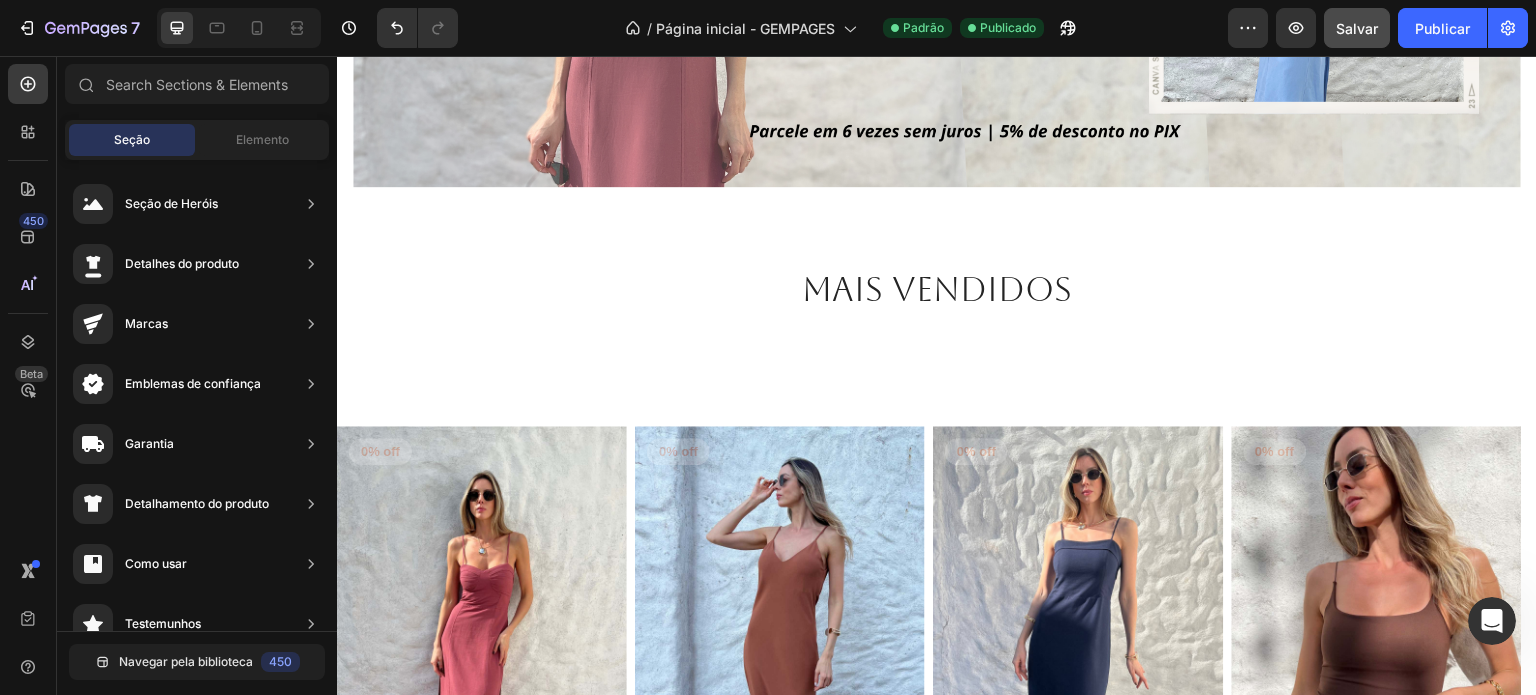 scroll, scrollTop: 0, scrollLeft: 0, axis: both 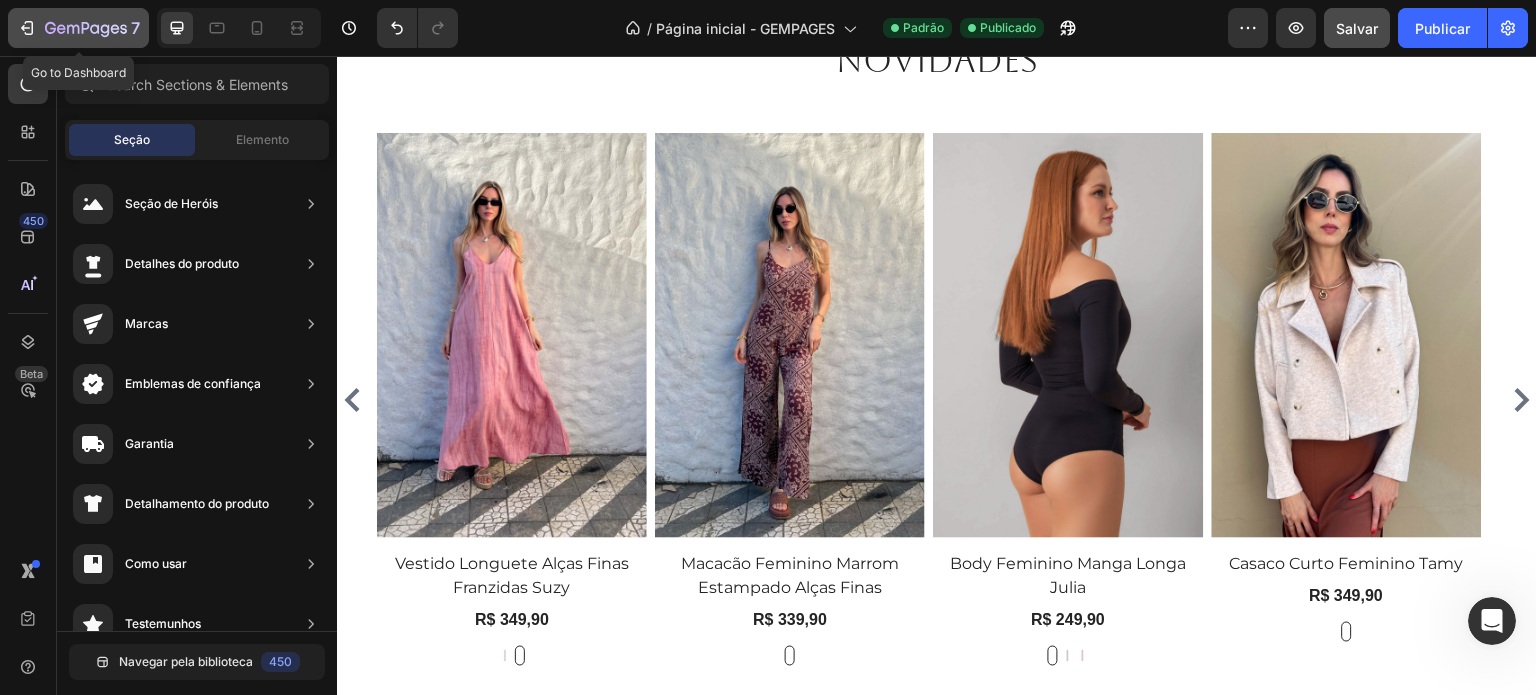 click 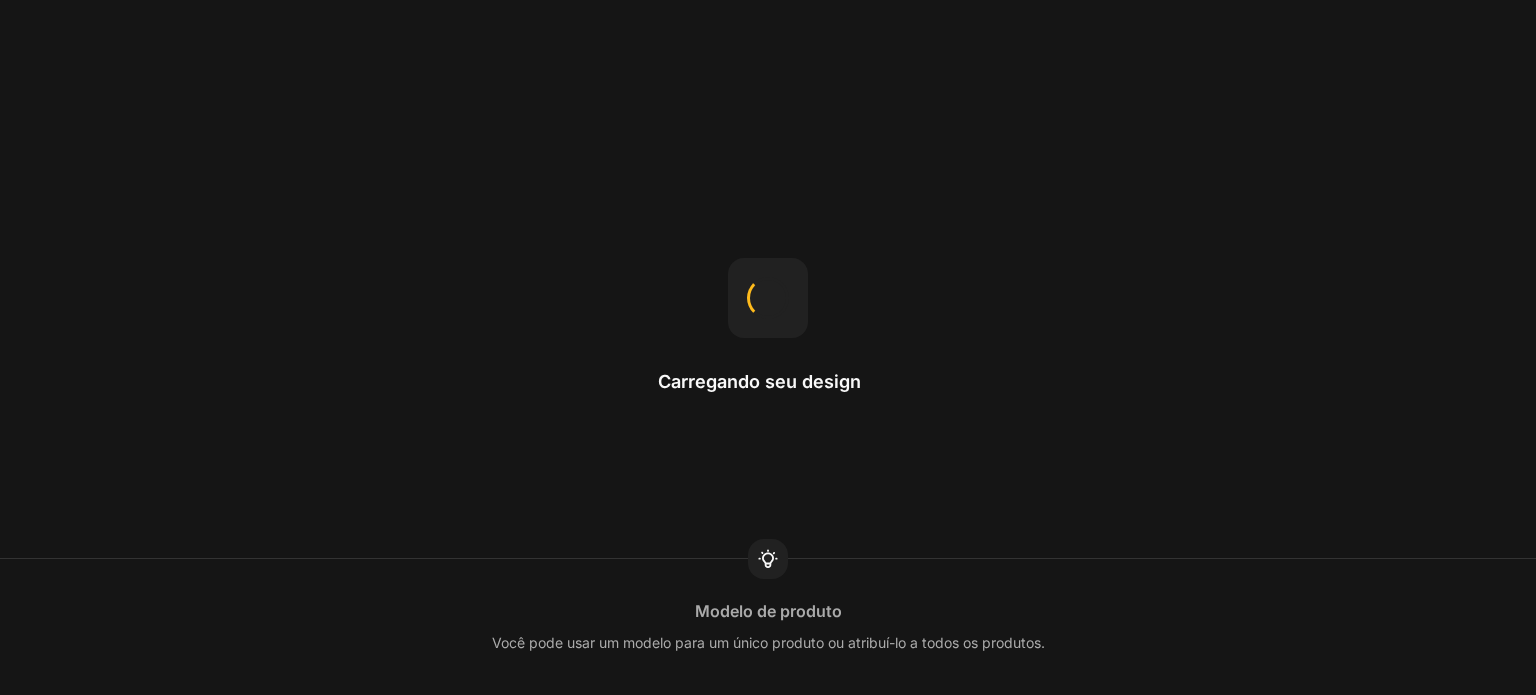 scroll, scrollTop: 0, scrollLeft: 0, axis: both 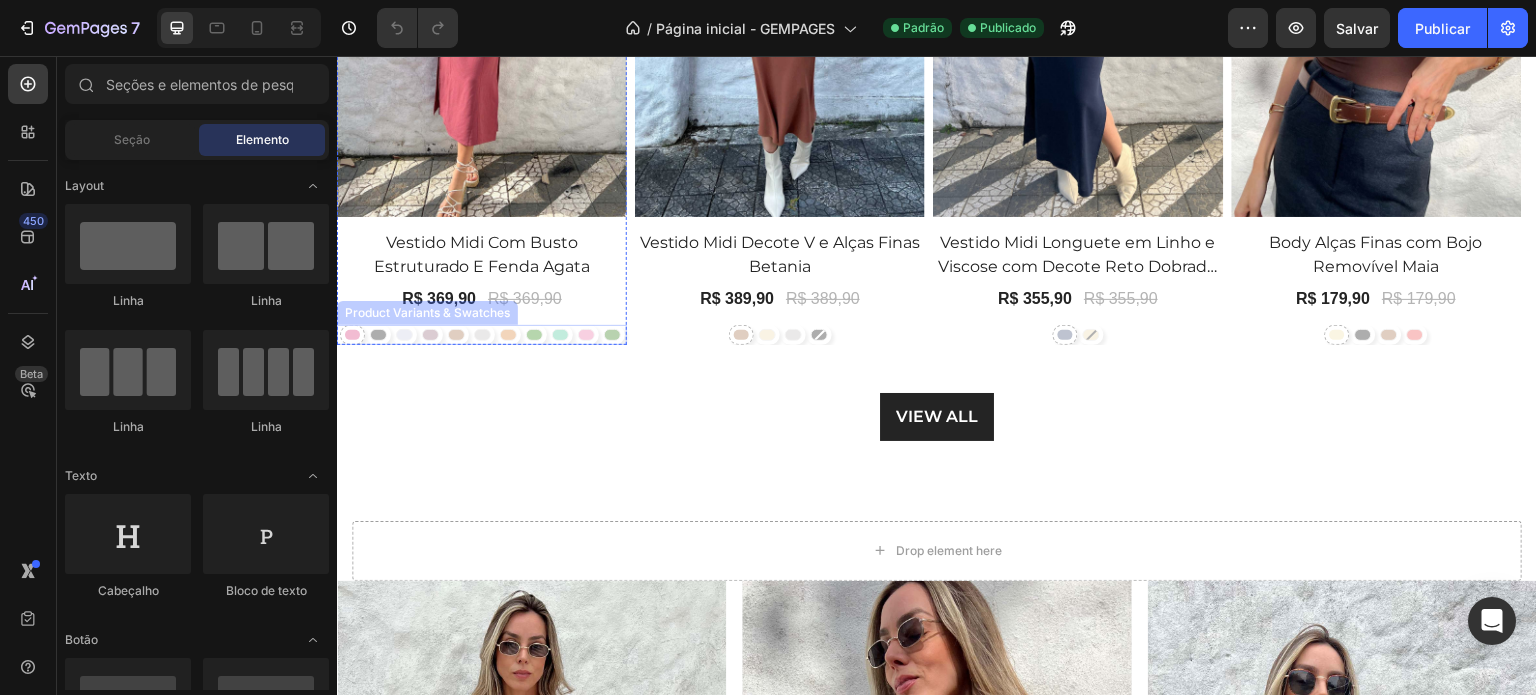 click at bounding box center [508, 335] 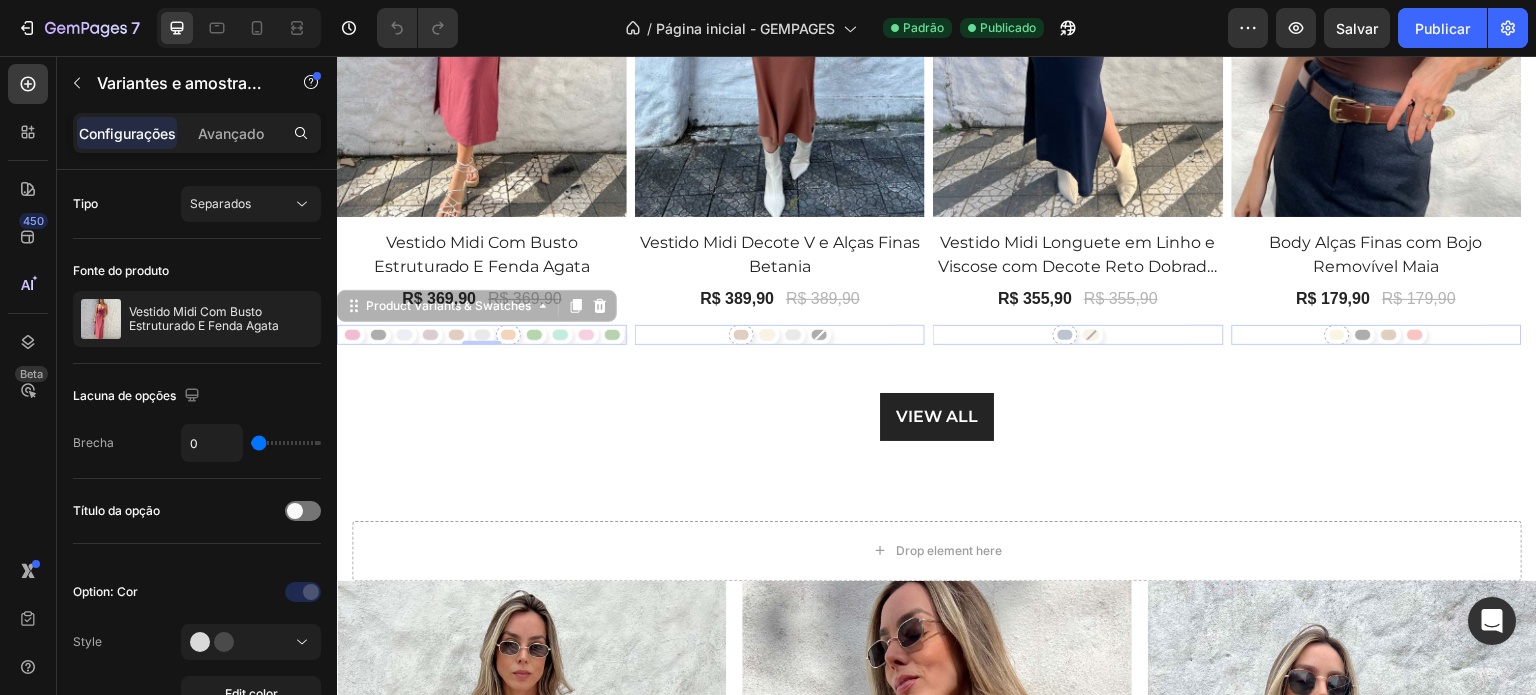 click on "VIEW ALL Button" at bounding box center (937, 417) 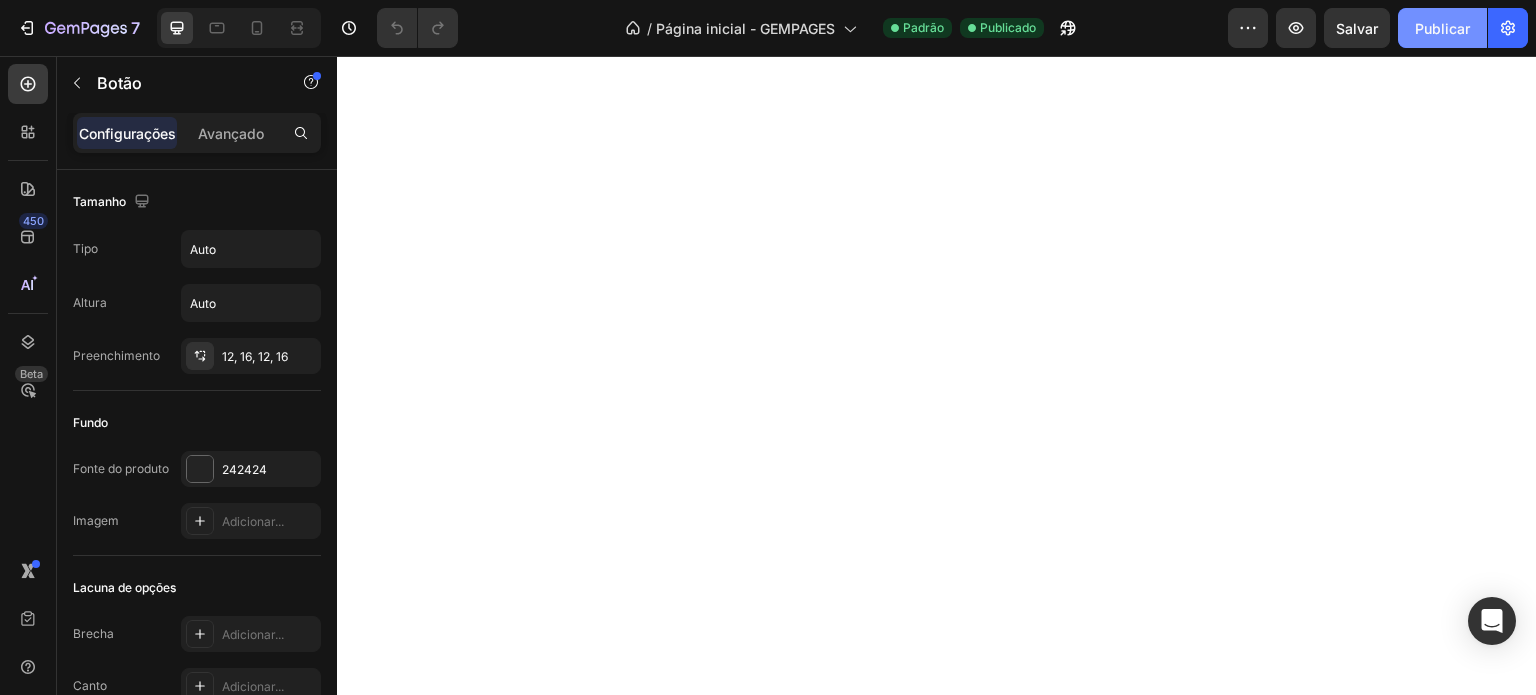scroll, scrollTop: 100, scrollLeft: 0, axis: vertical 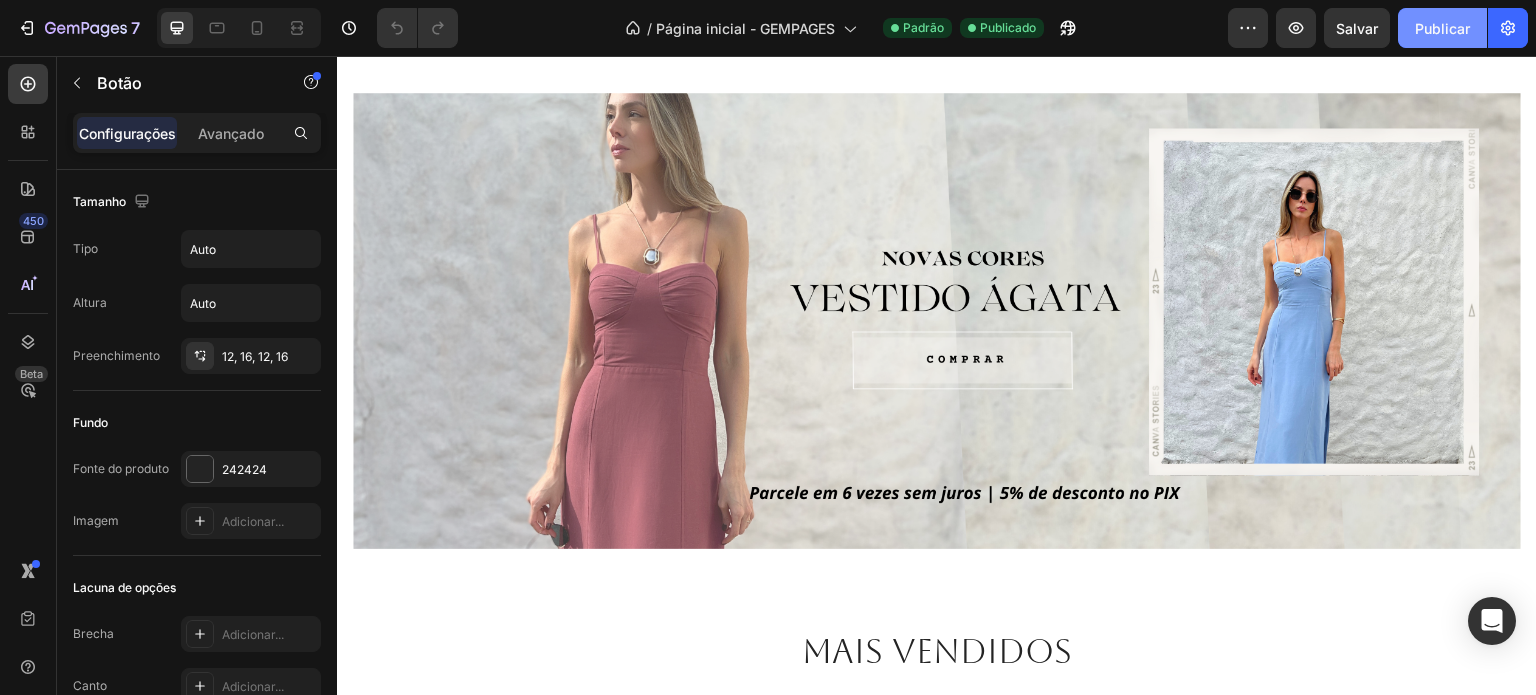 click on "Publicar" at bounding box center (1442, 28) 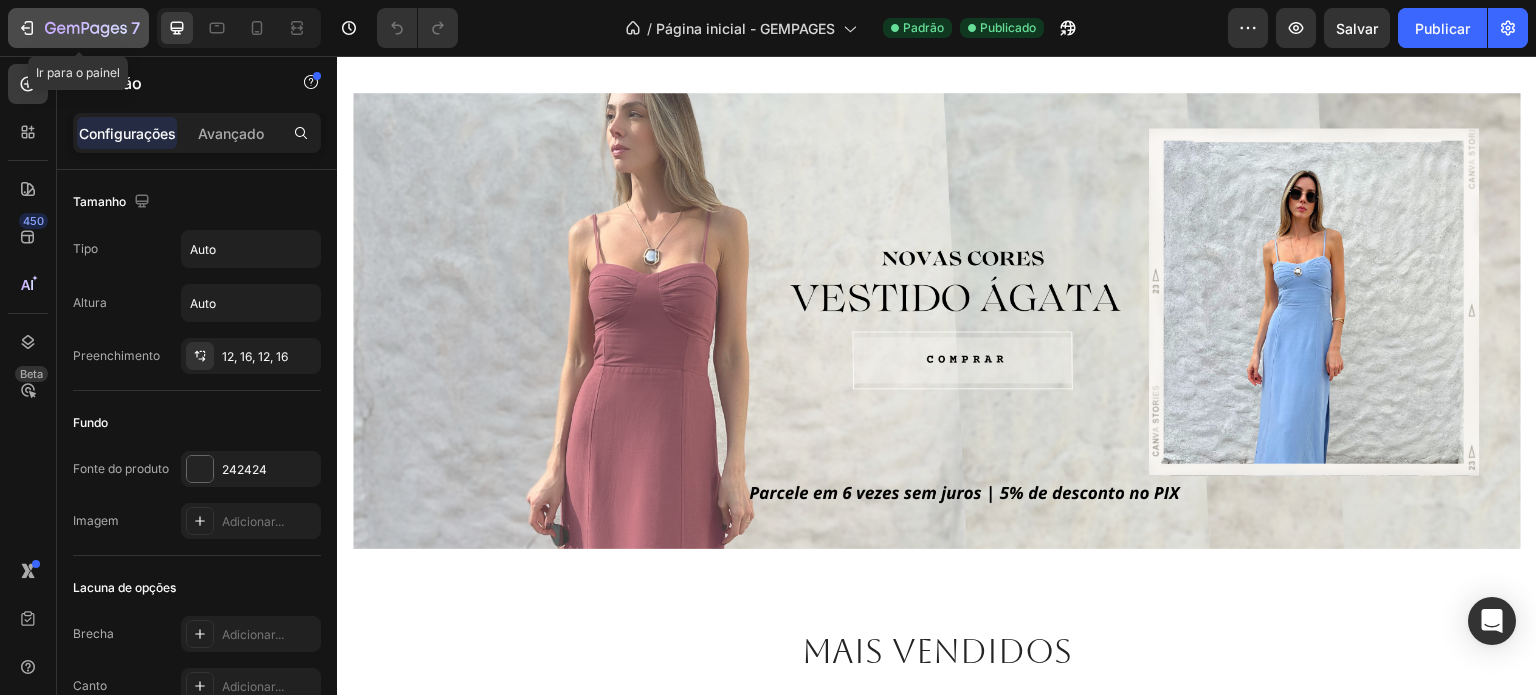 click 